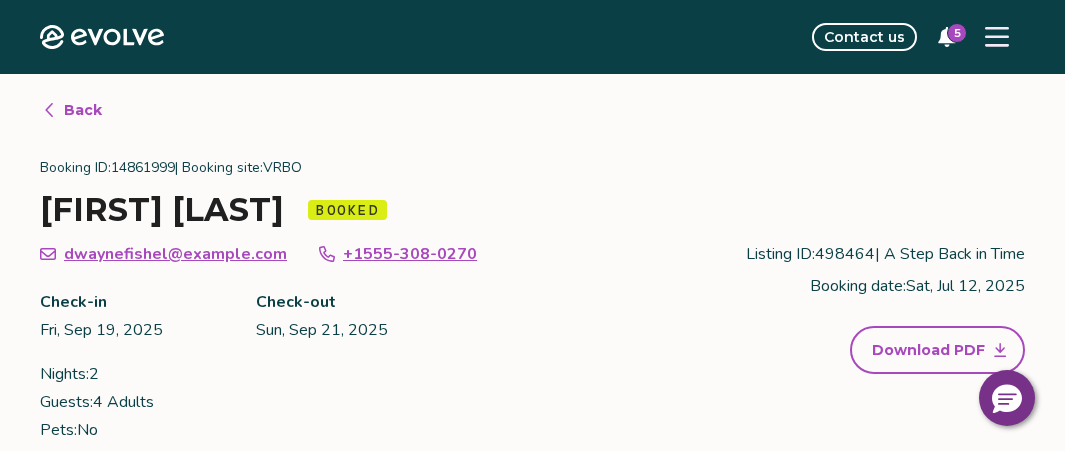 scroll, scrollTop: 0, scrollLeft: 0, axis: both 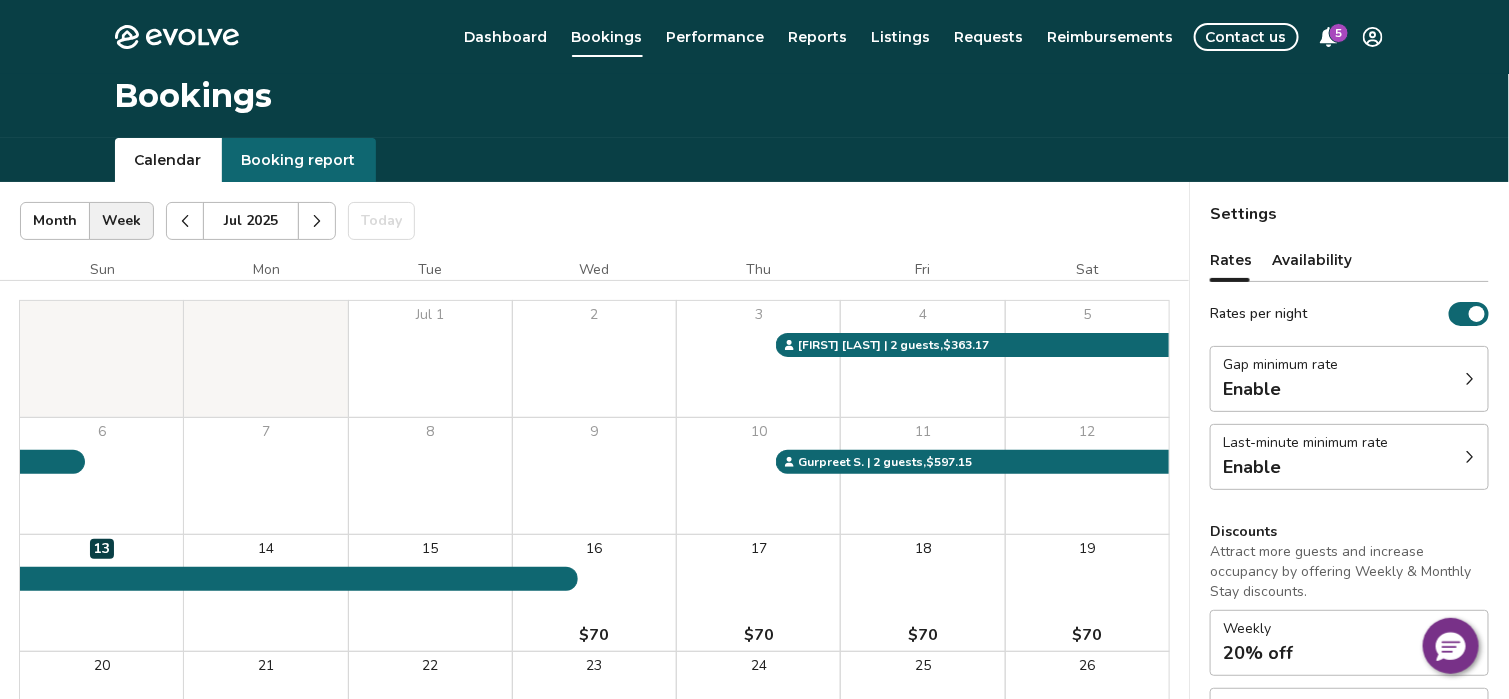 click 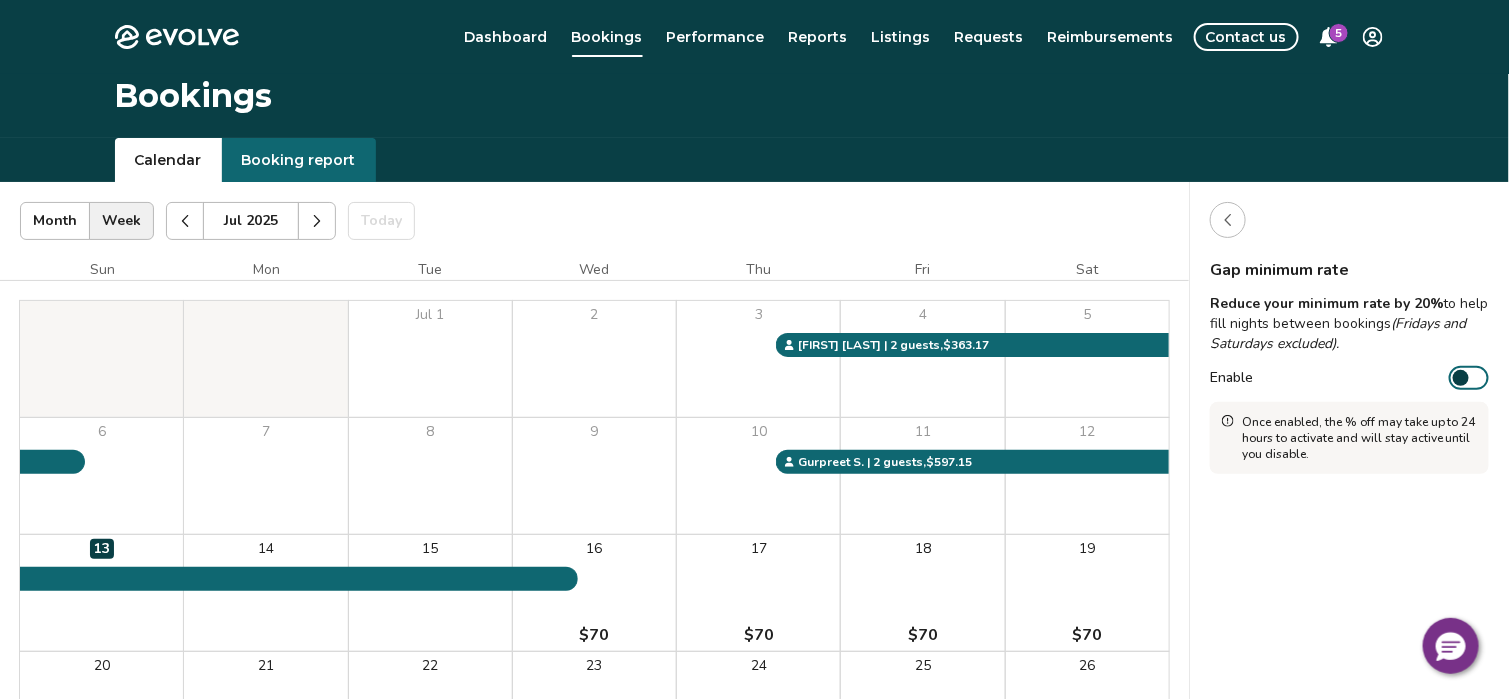 click on "Enable" at bounding box center [1469, 378] 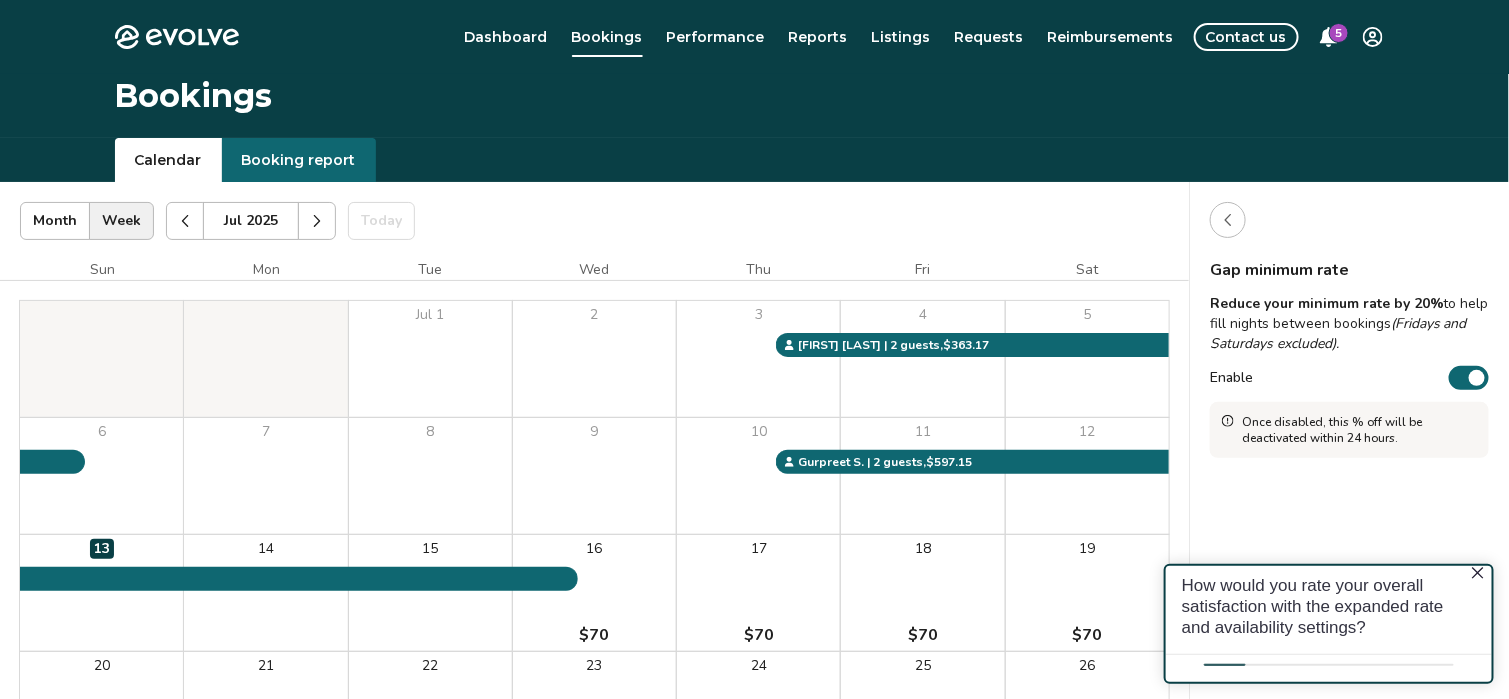 scroll, scrollTop: 0, scrollLeft: 0, axis: both 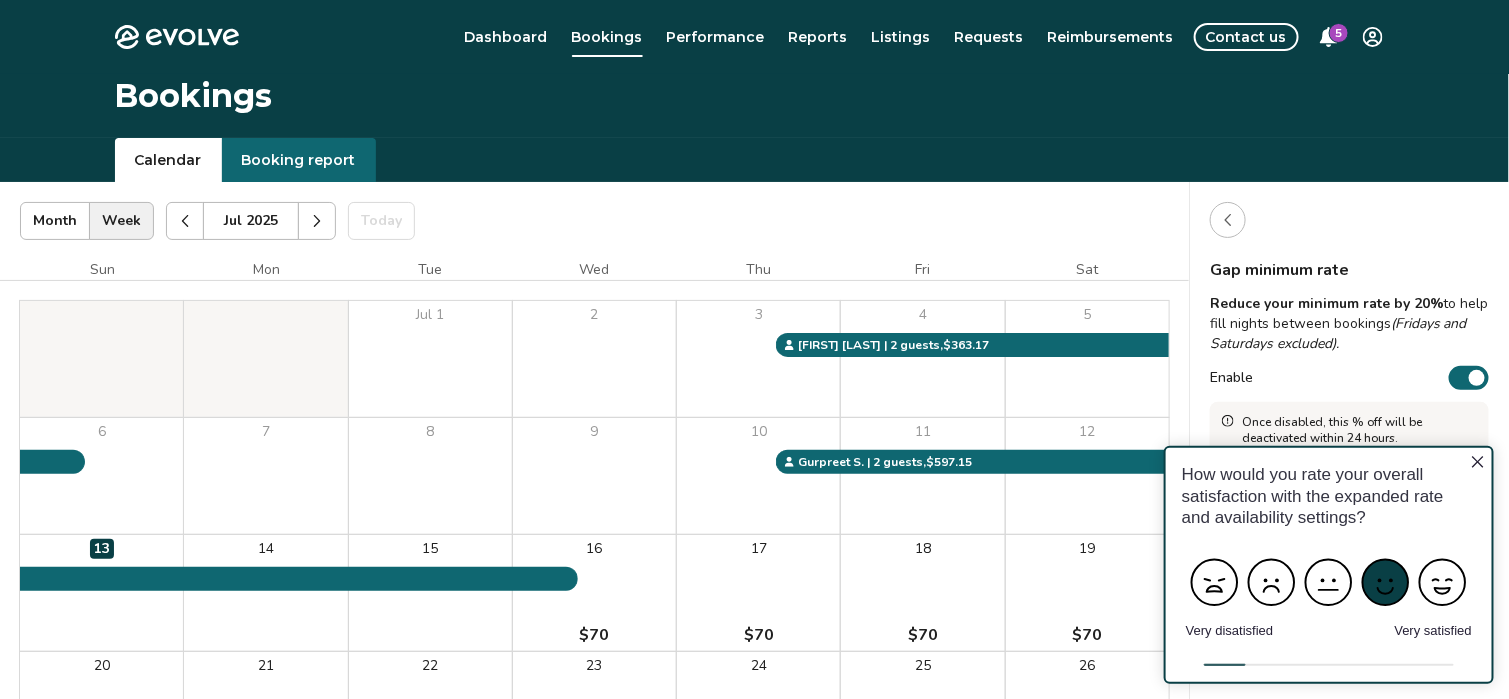 click 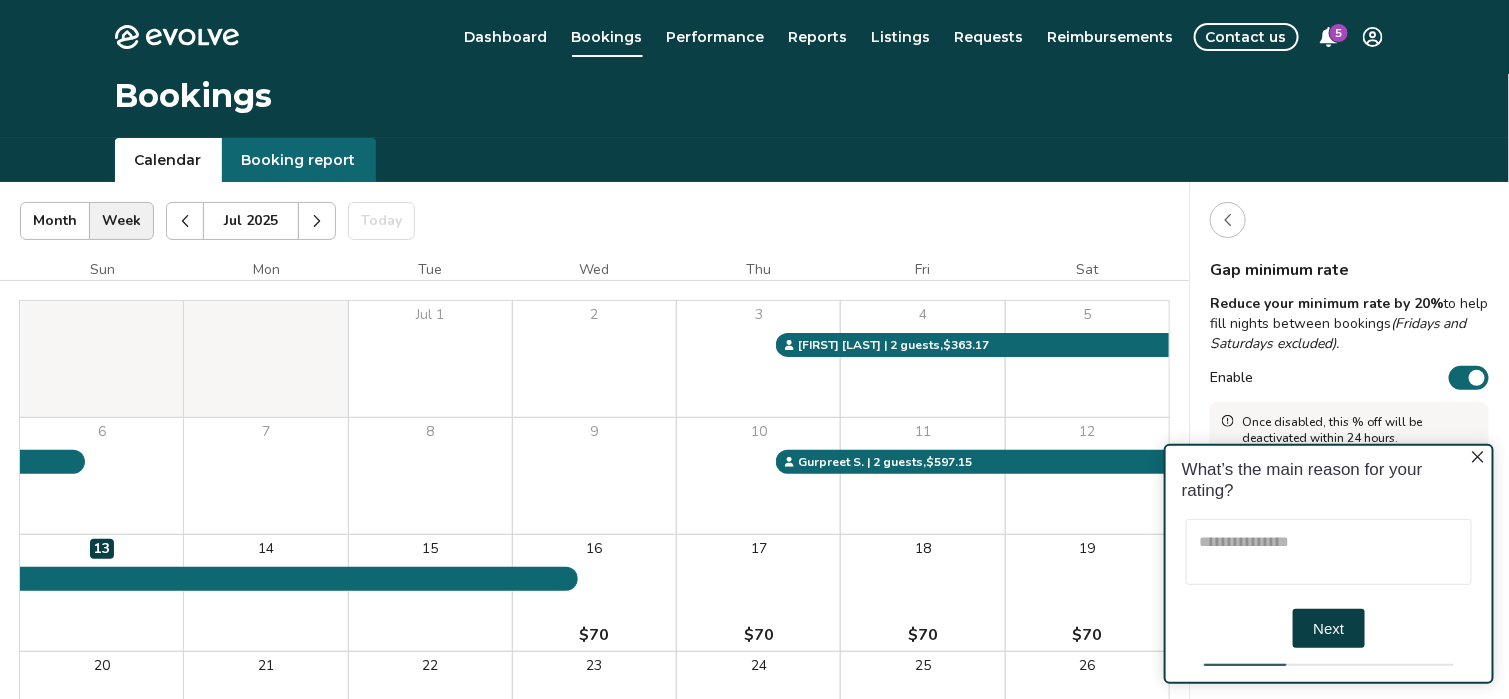 click at bounding box center (1328, 551) 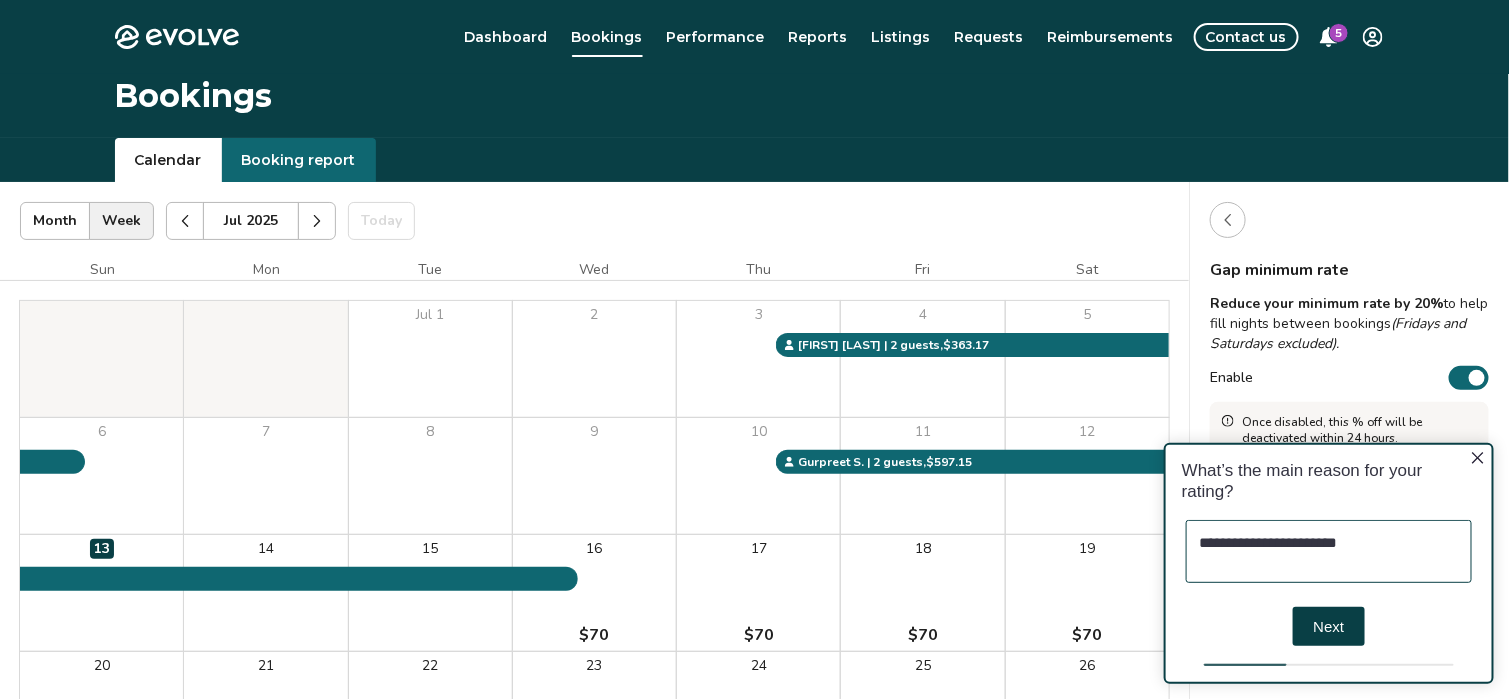 type on "**********" 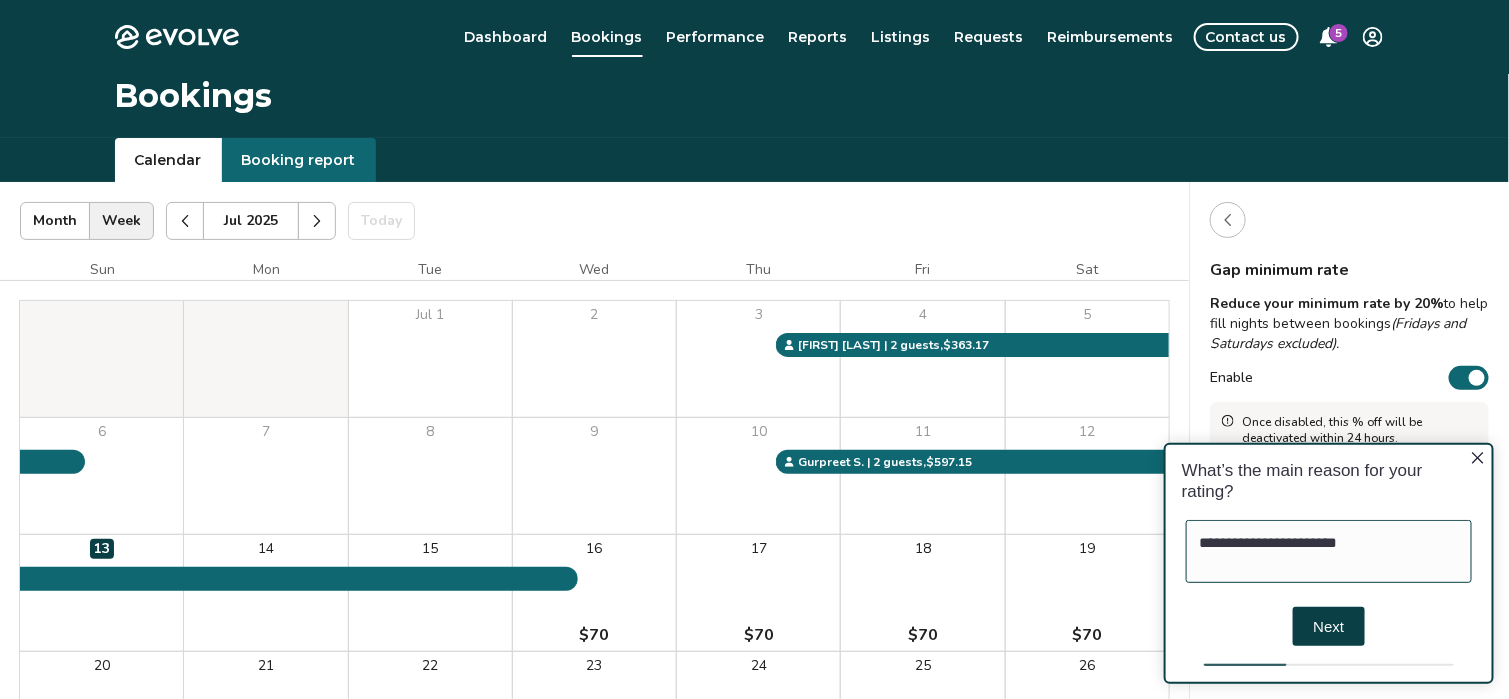 click on "Next" at bounding box center (1328, 625) 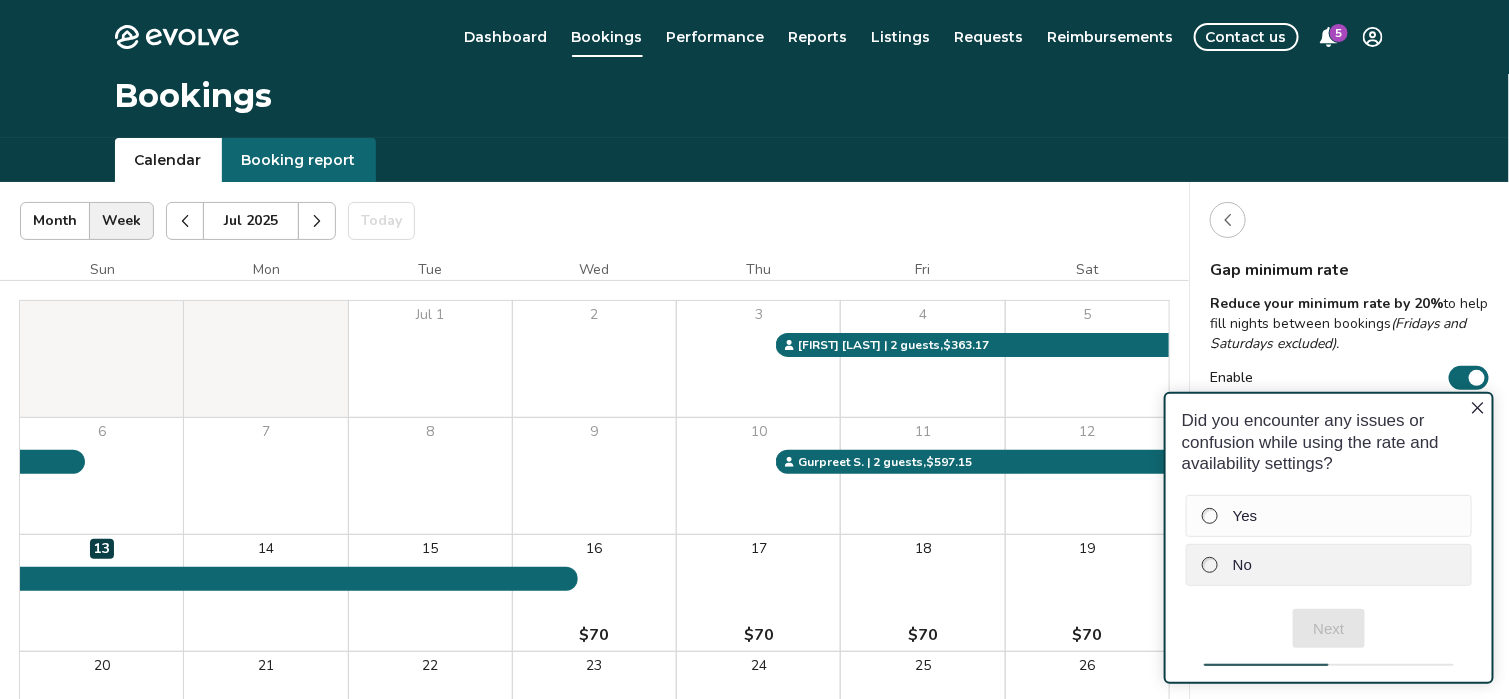 click at bounding box center [1209, 564] 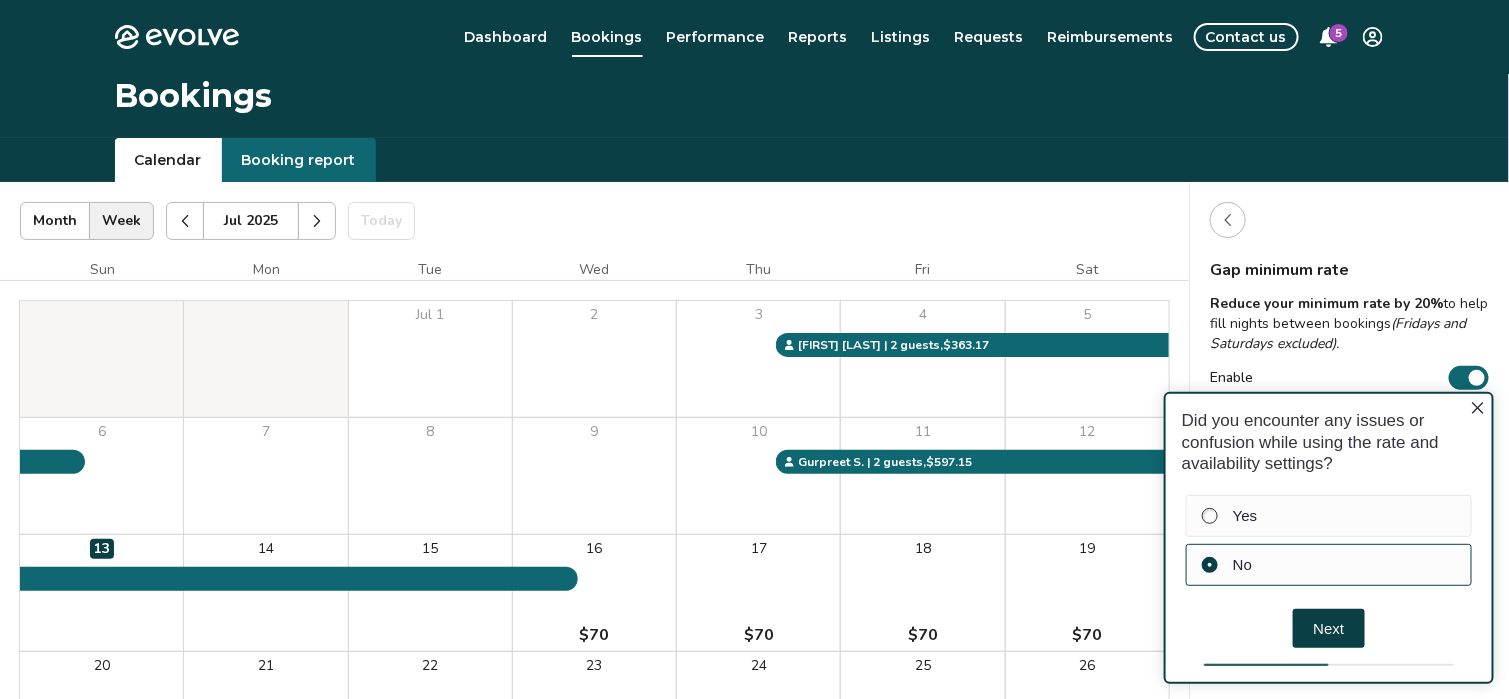 click on "Next" at bounding box center [1328, 627] 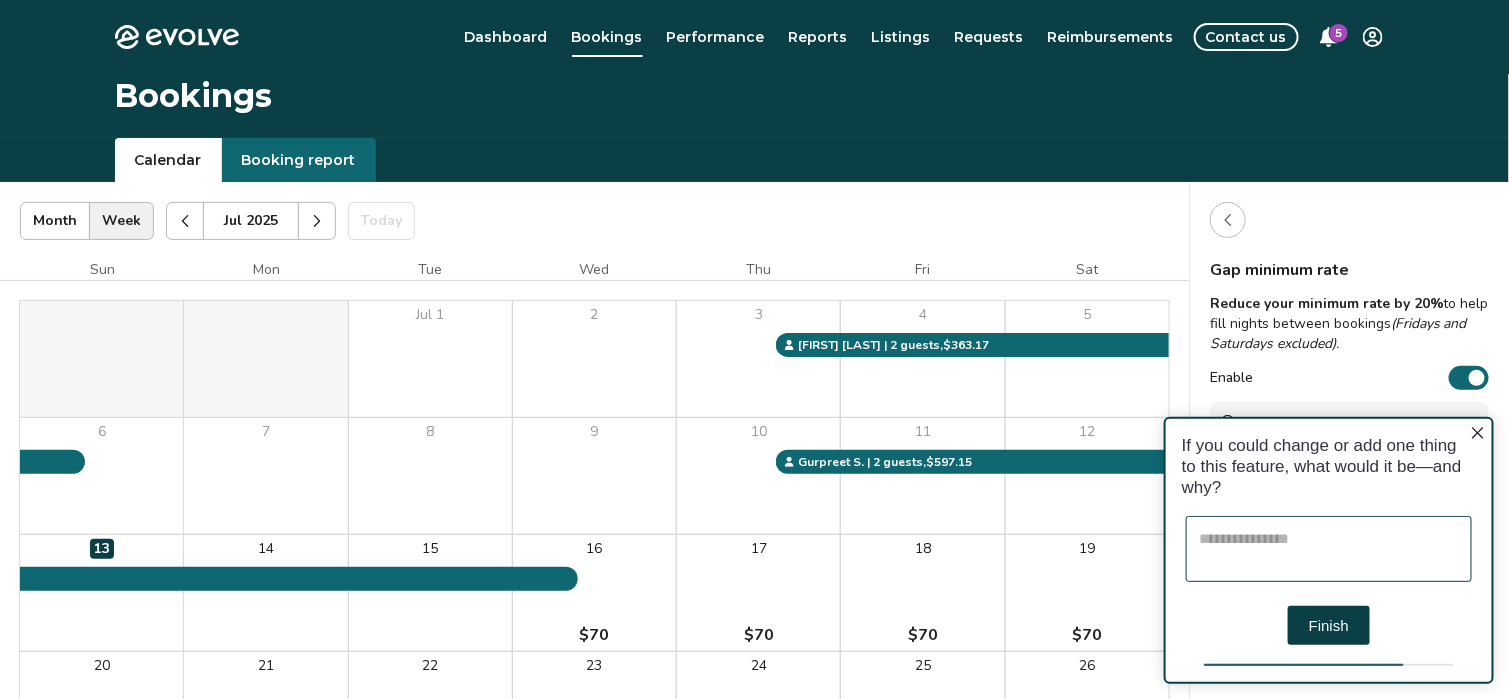 click at bounding box center (1328, 548) 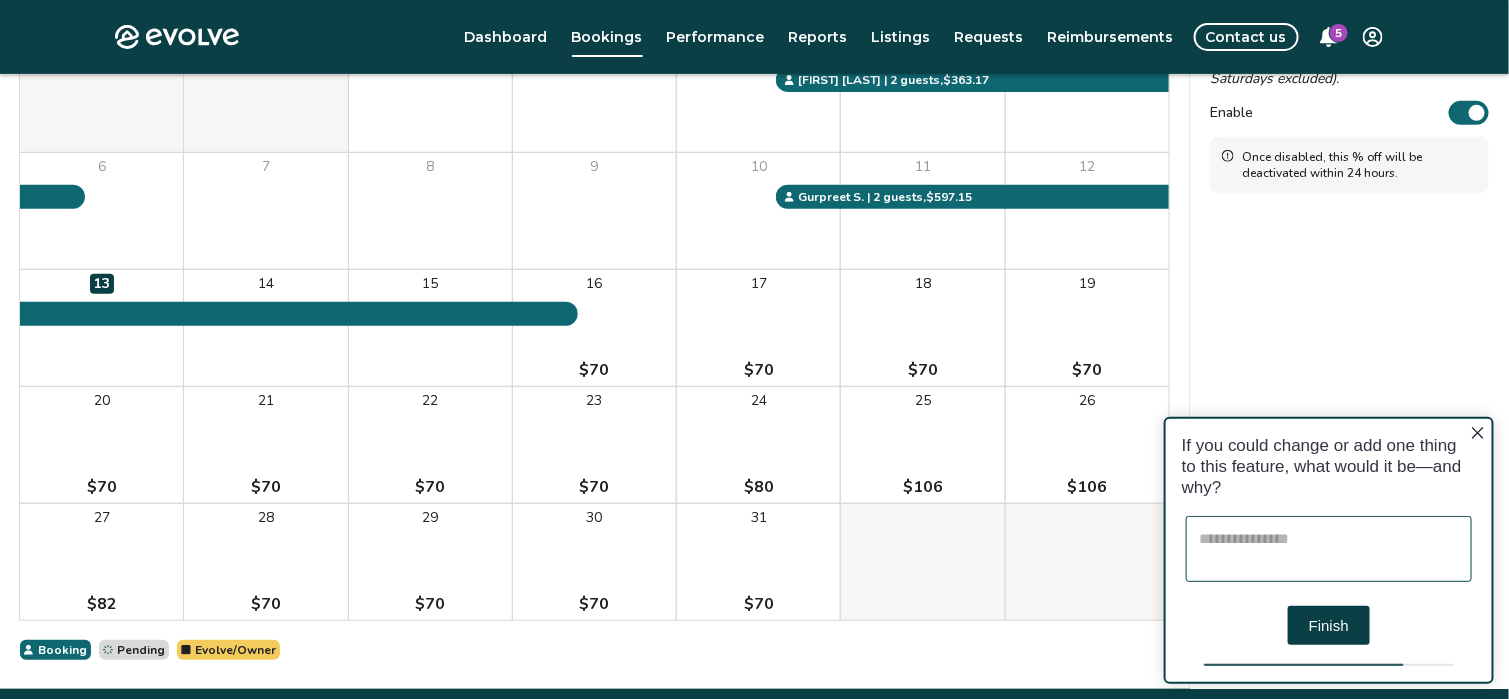 scroll, scrollTop: 265, scrollLeft: 0, axis: vertical 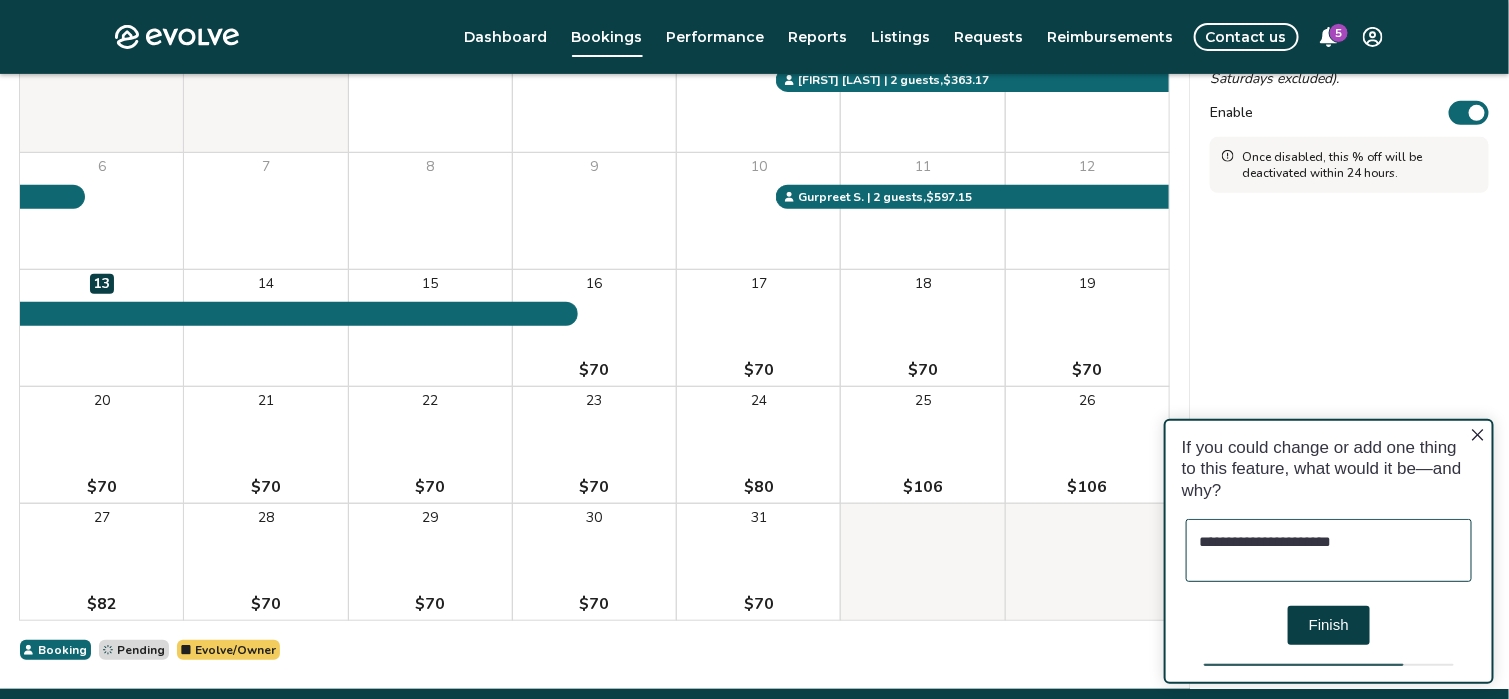 type on "**********" 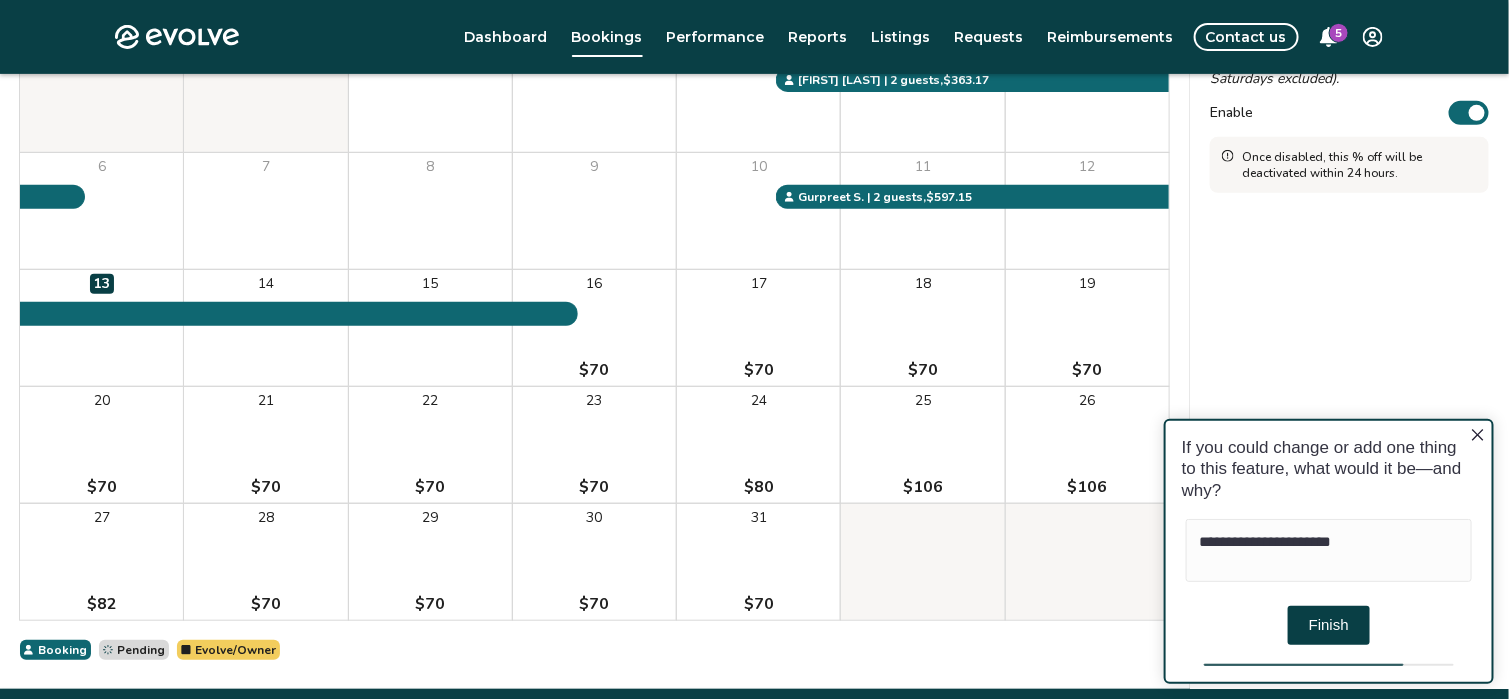 click on "Finish" at bounding box center [1328, 624] 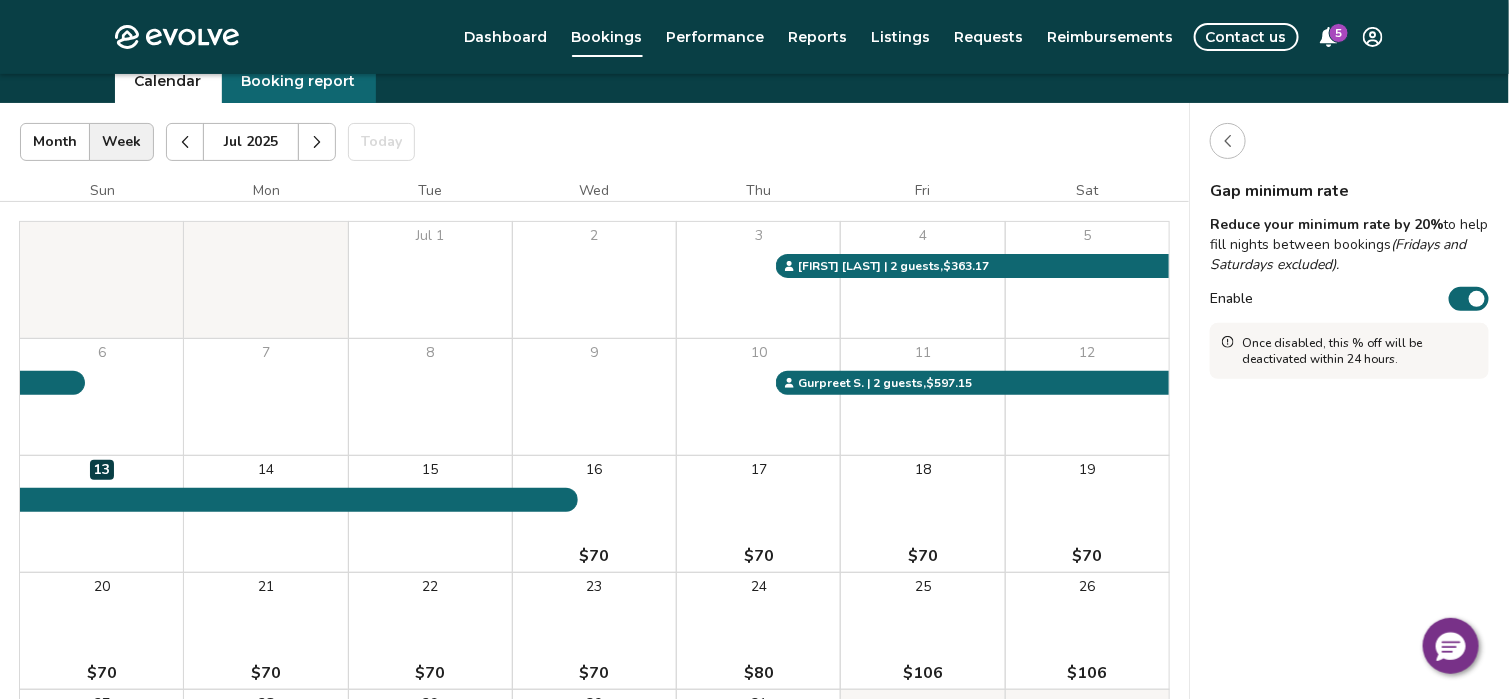 scroll, scrollTop: 0, scrollLeft: 0, axis: both 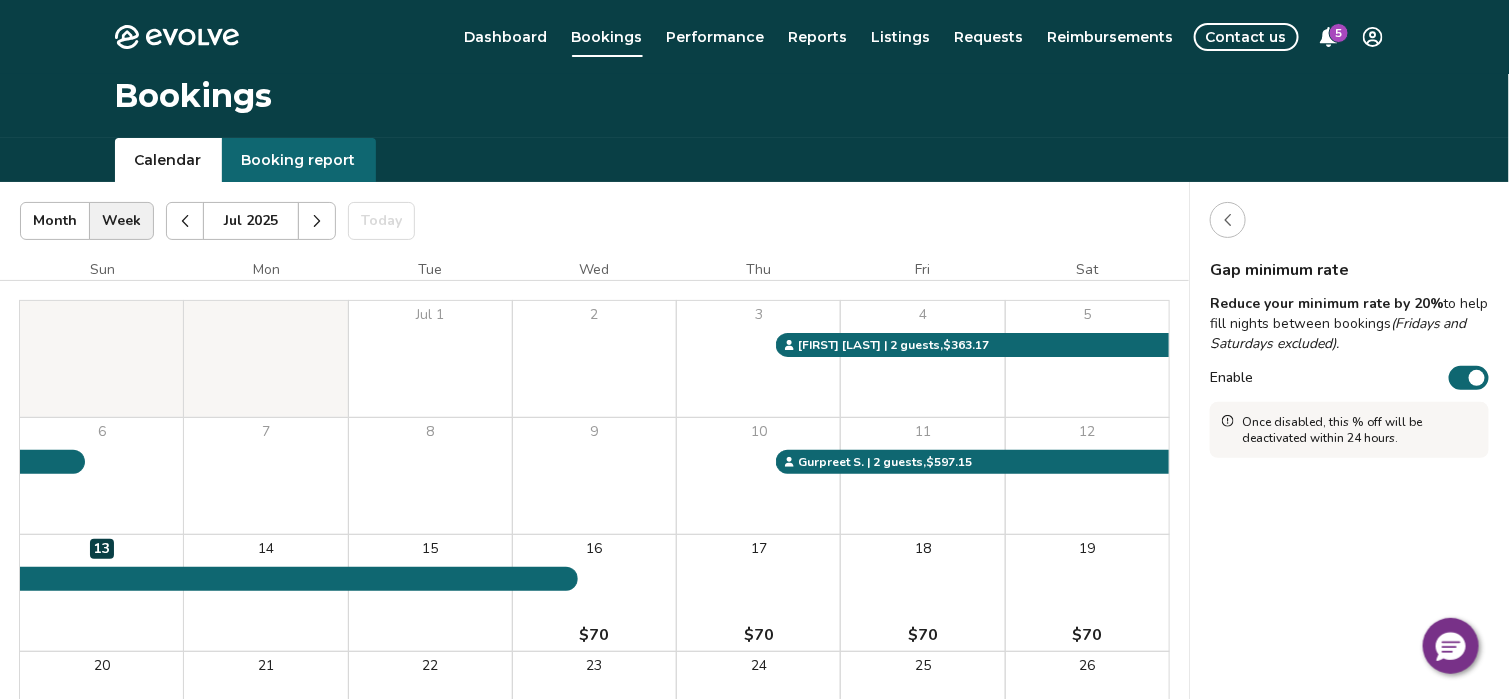 click at bounding box center (1228, 220) 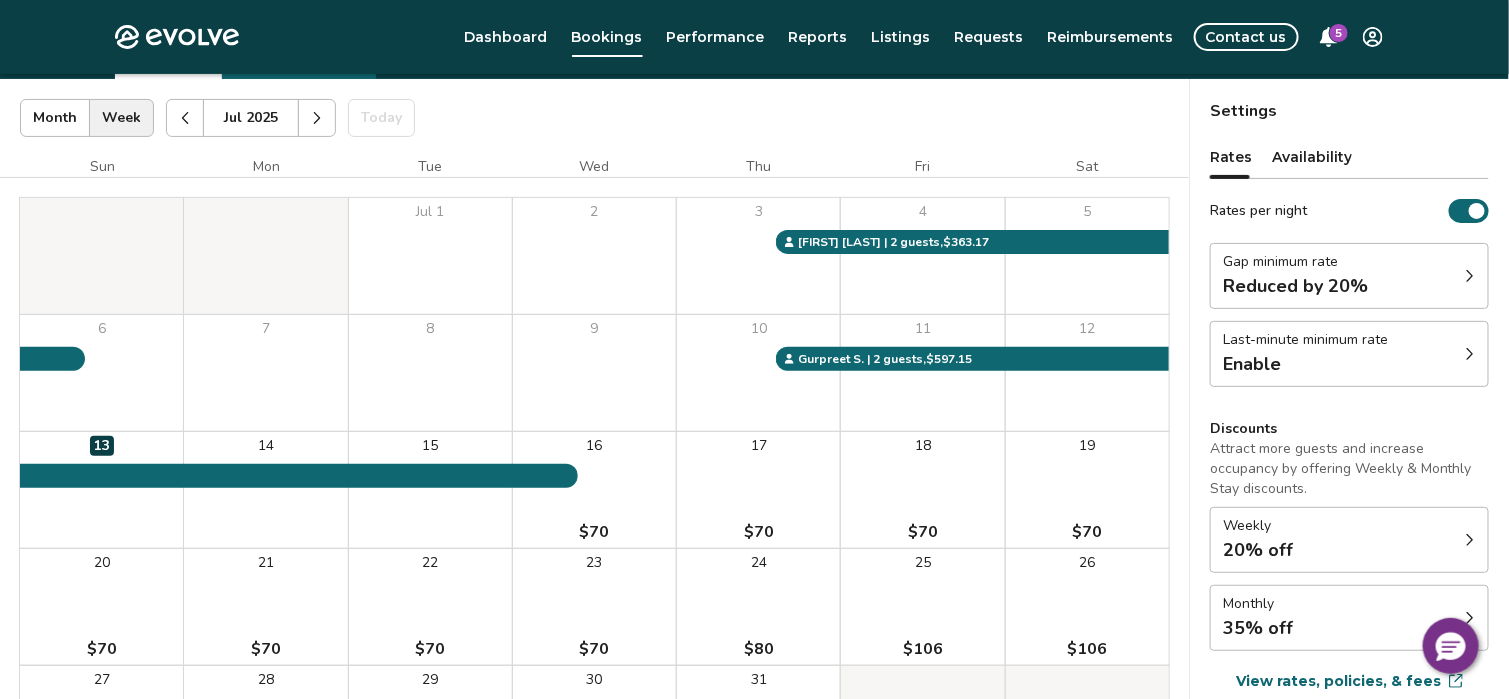 scroll, scrollTop: 161, scrollLeft: 0, axis: vertical 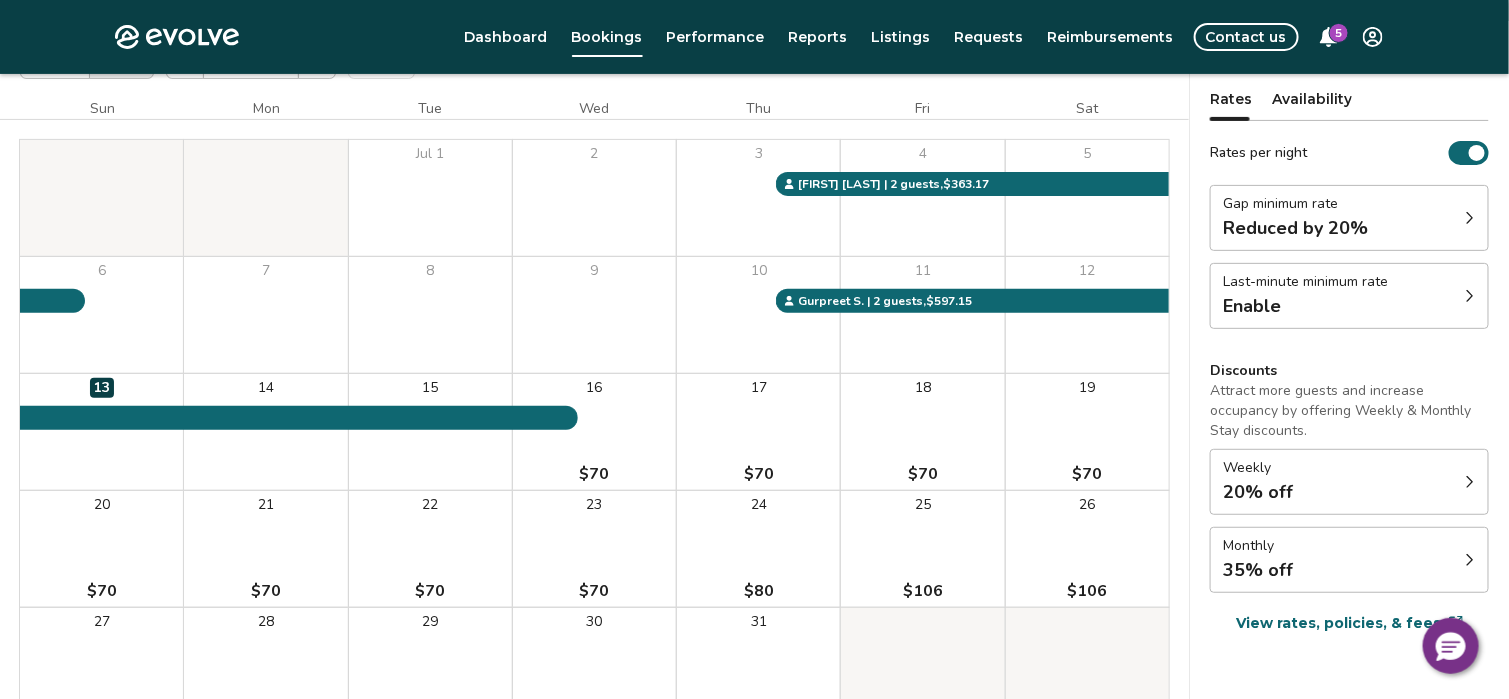 click 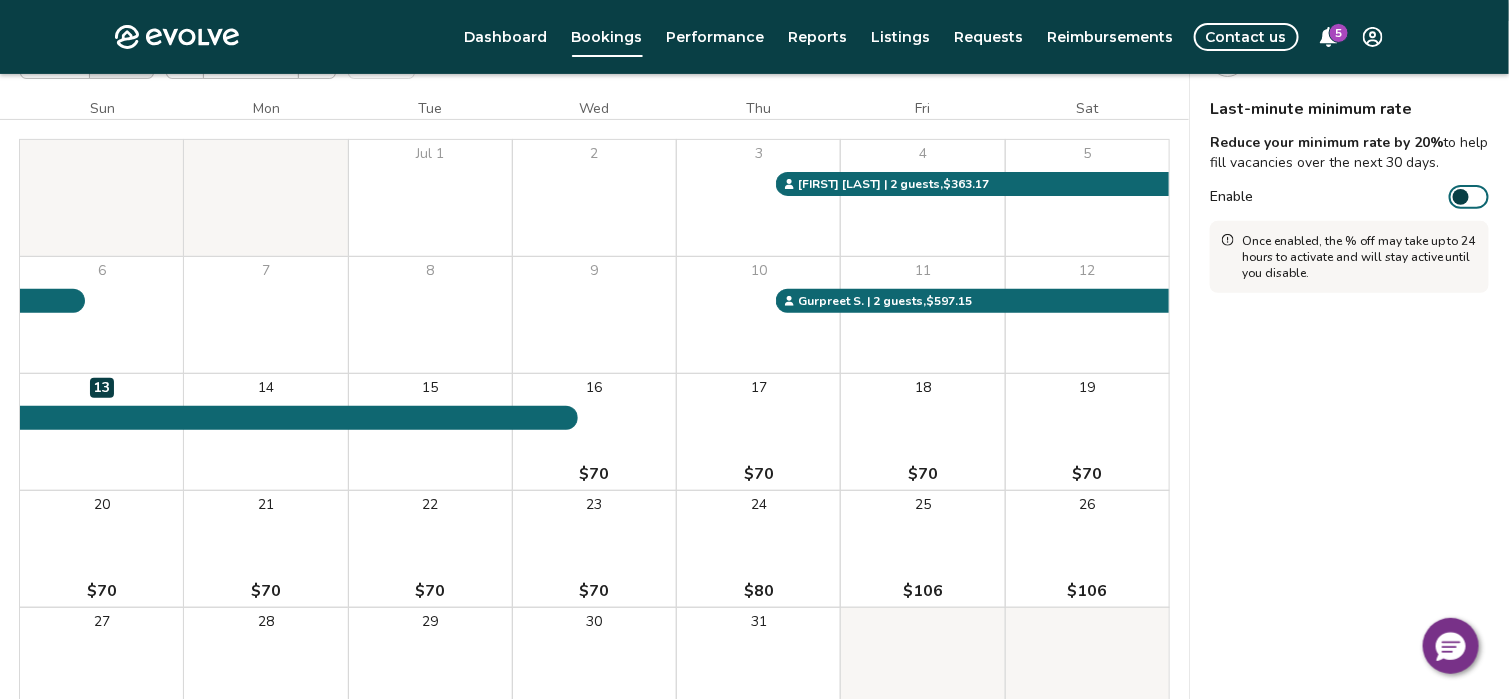 click on "Enable" at bounding box center [1469, 197] 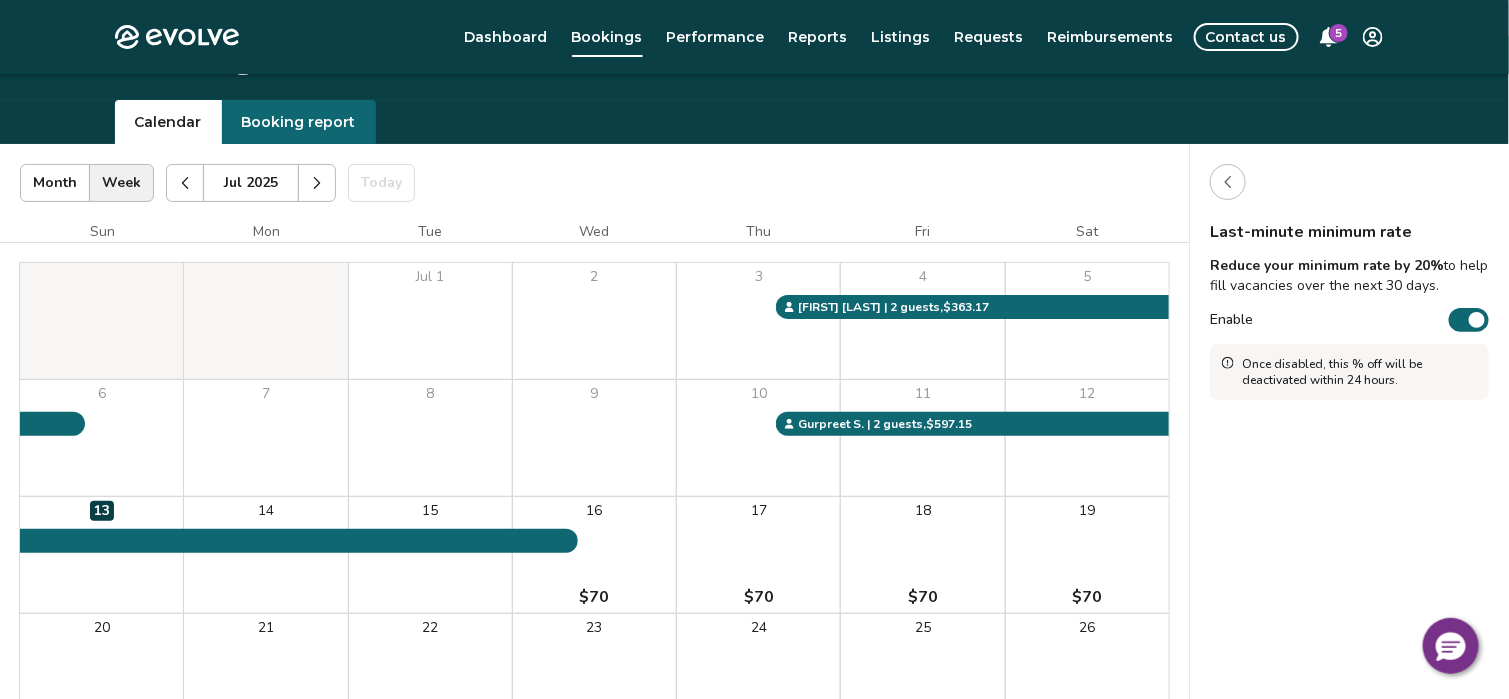 scroll, scrollTop: 0, scrollLeft: 0, axis: both 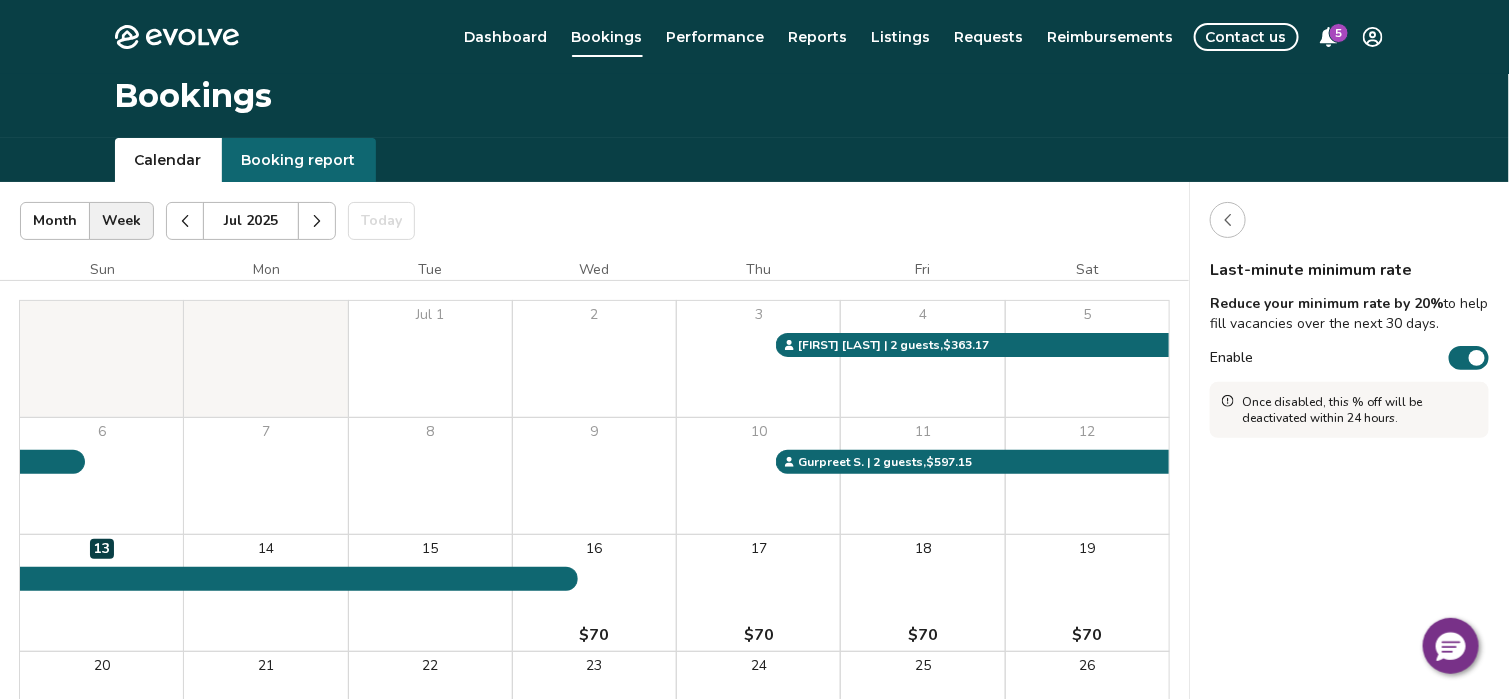 click 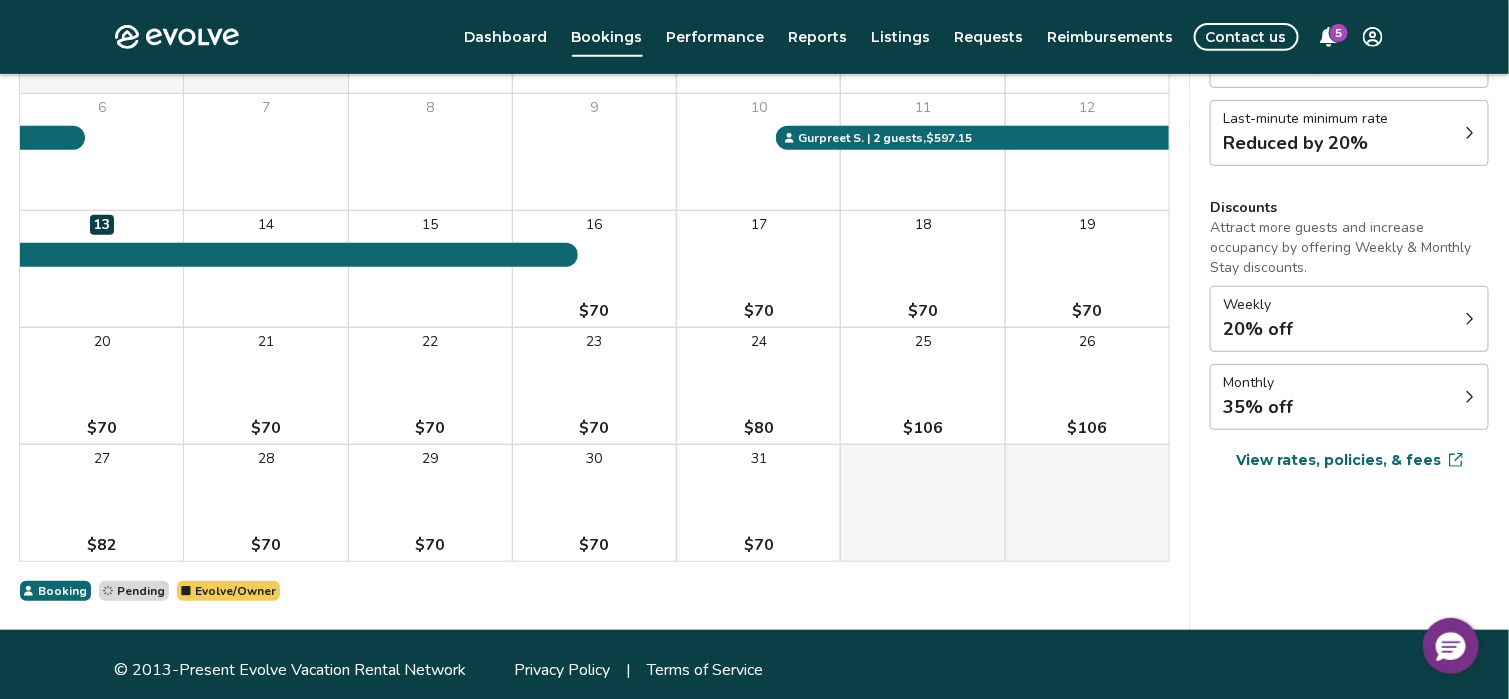 scroll, scrollTop: 334, scrollLeft: 0, axis: vertical 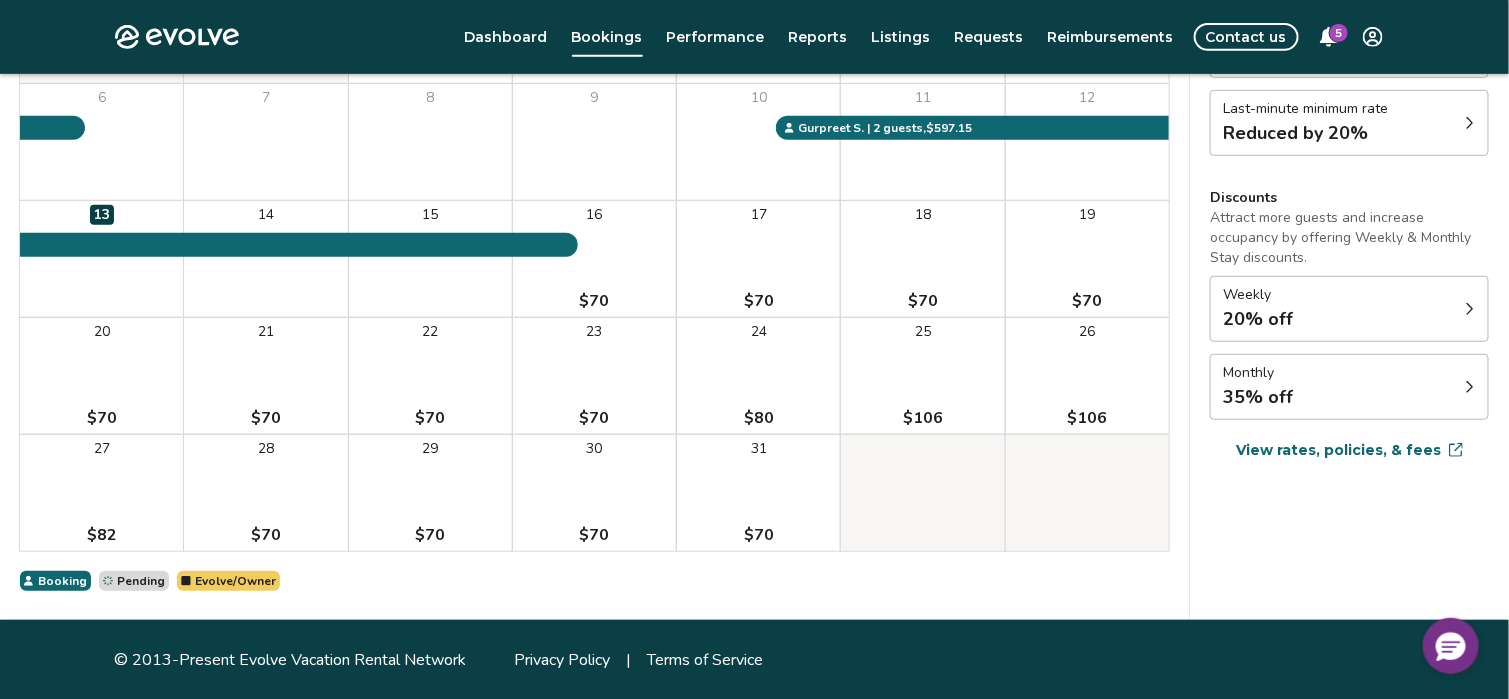 click 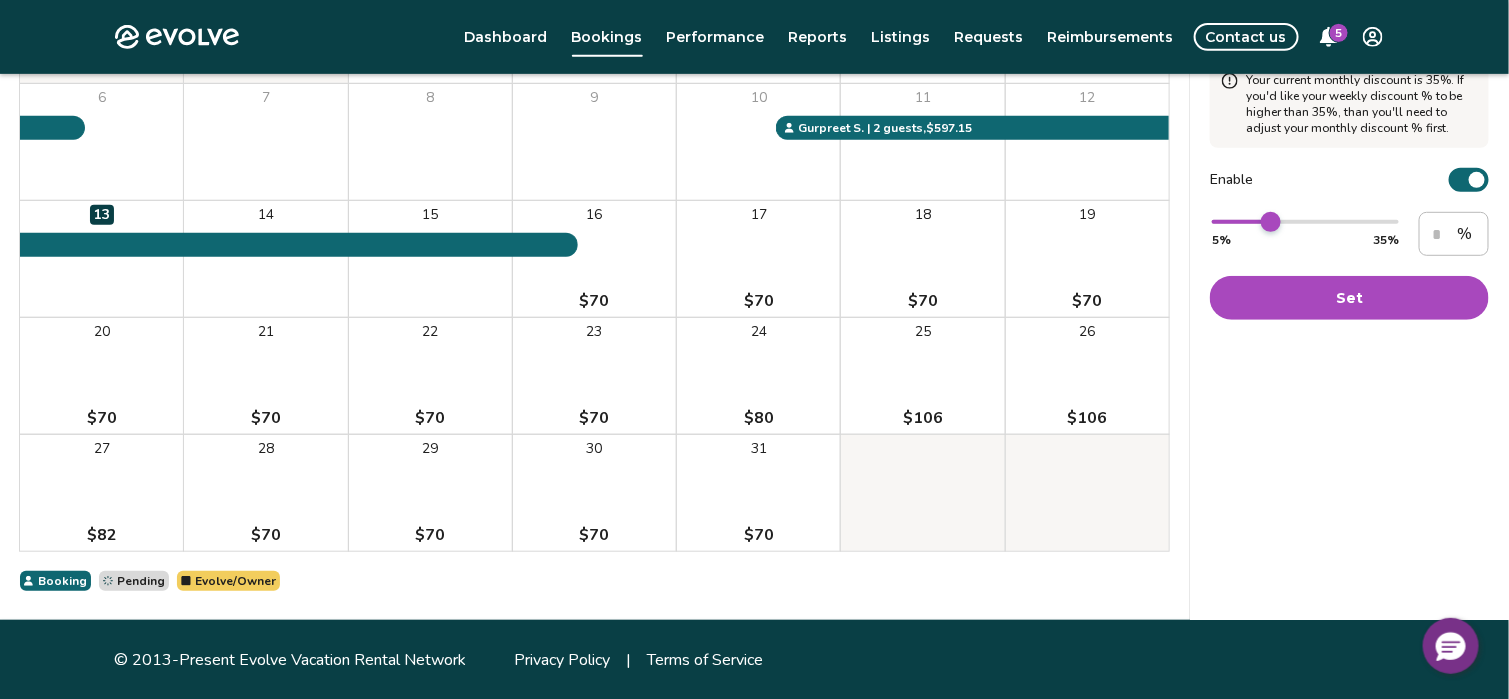 type on "**" 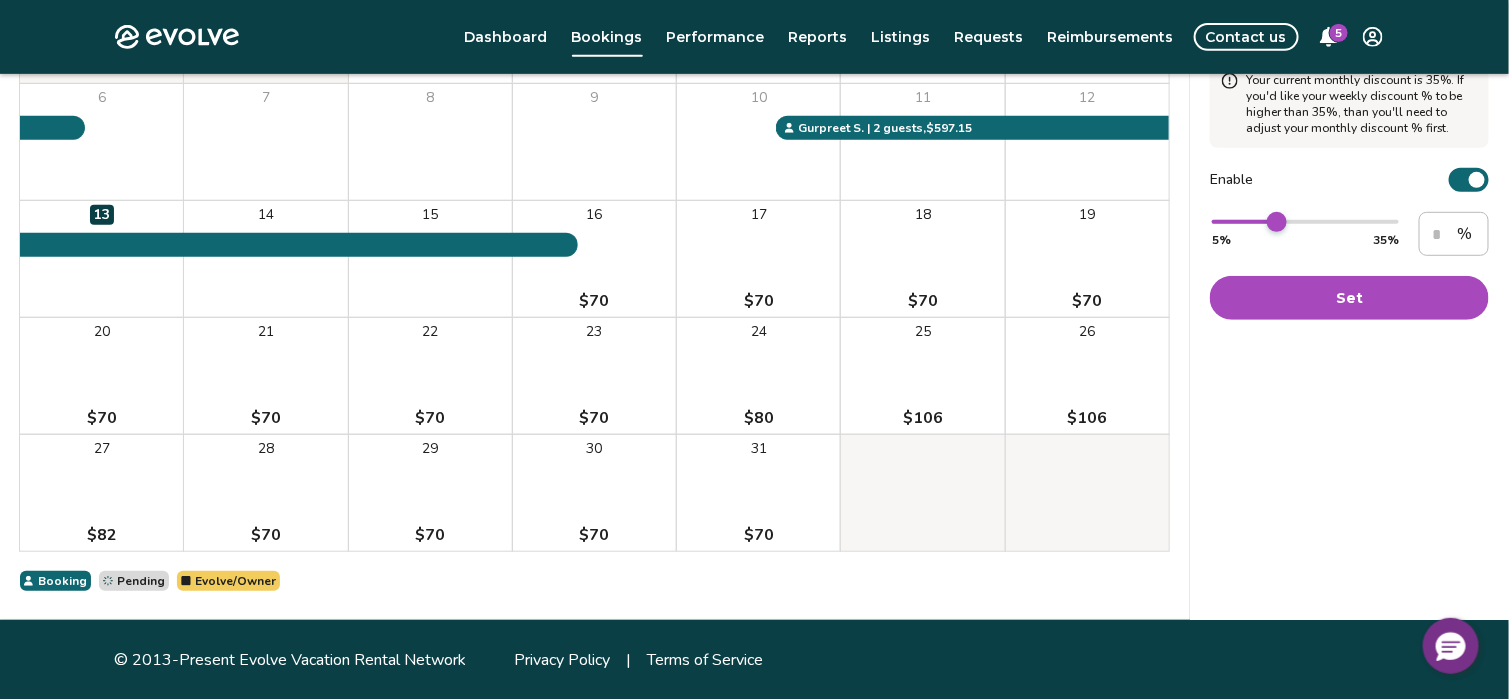 click at bounding box center (1277, 222) 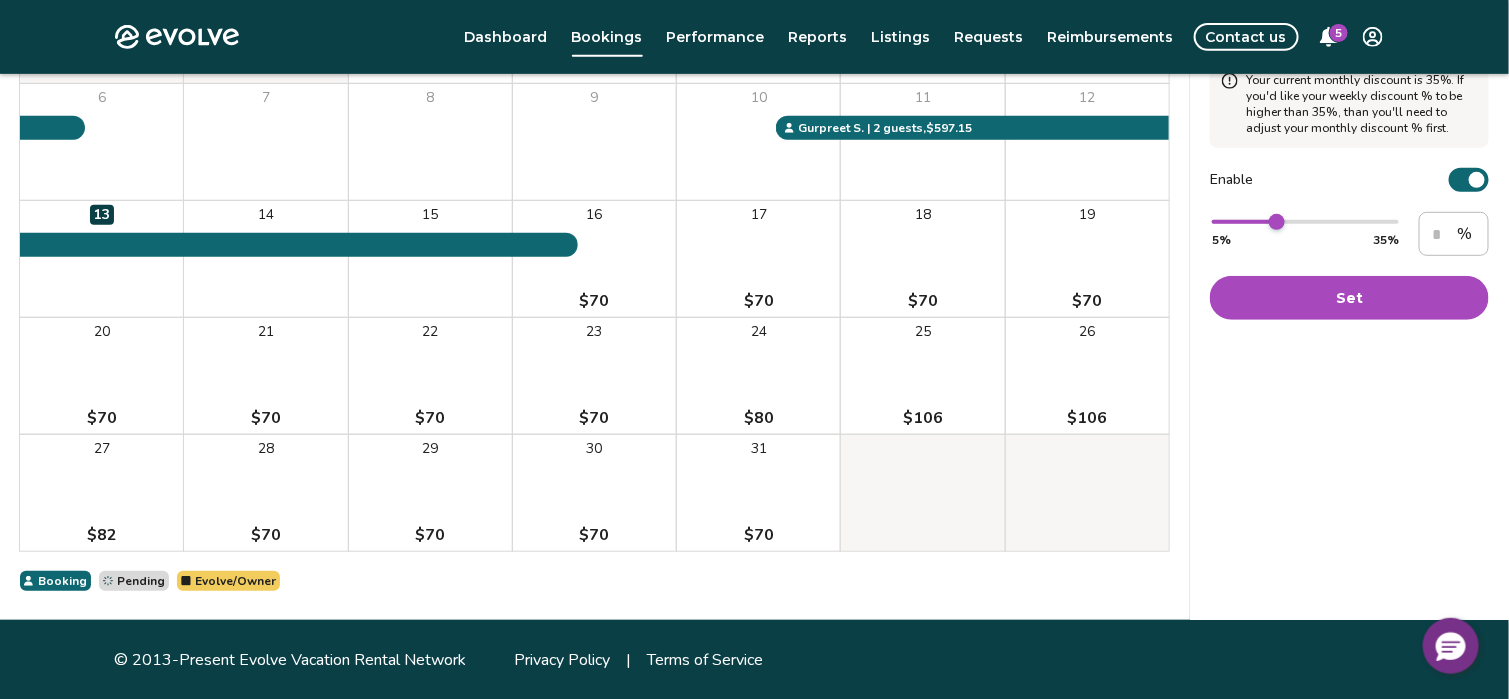 click on "Set" at bounding box center (1349, 298) 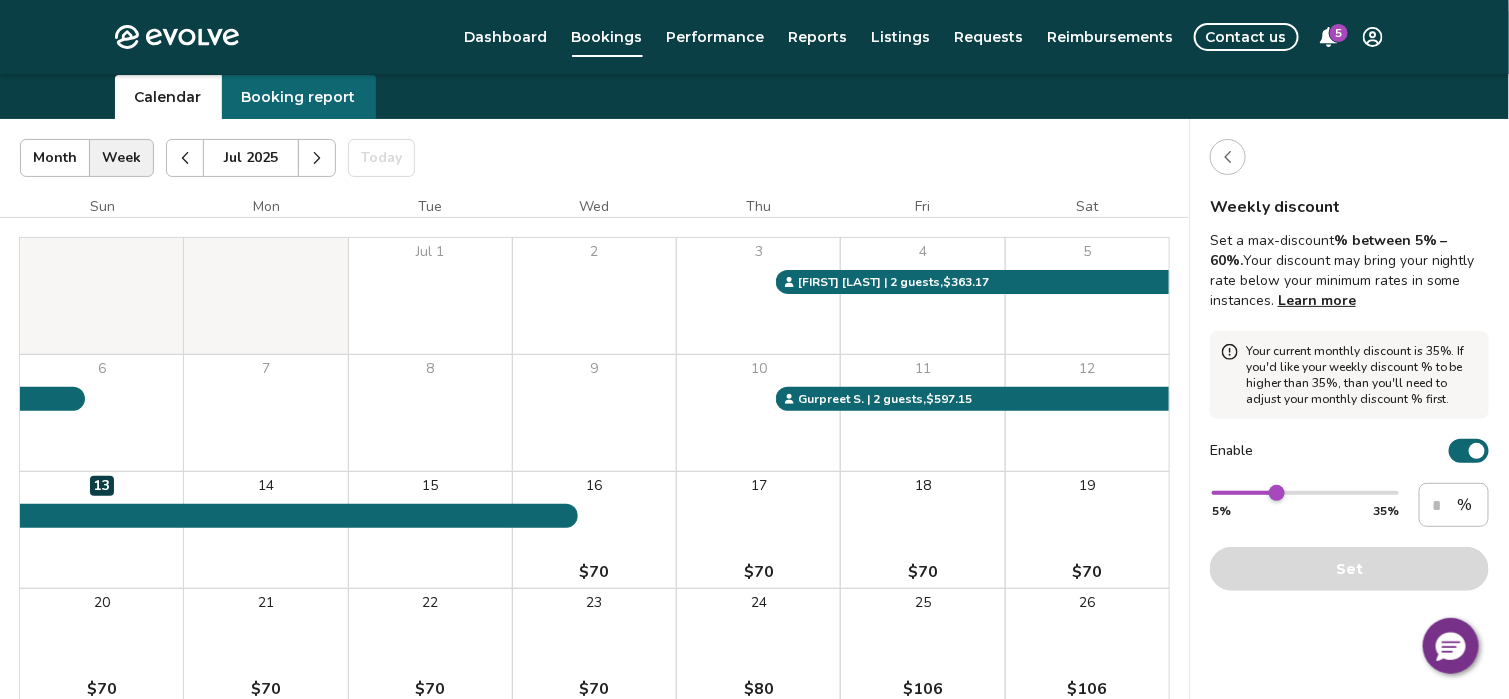 scroll, scrollTop: 62, scrollLeft: 0, axis: vertical 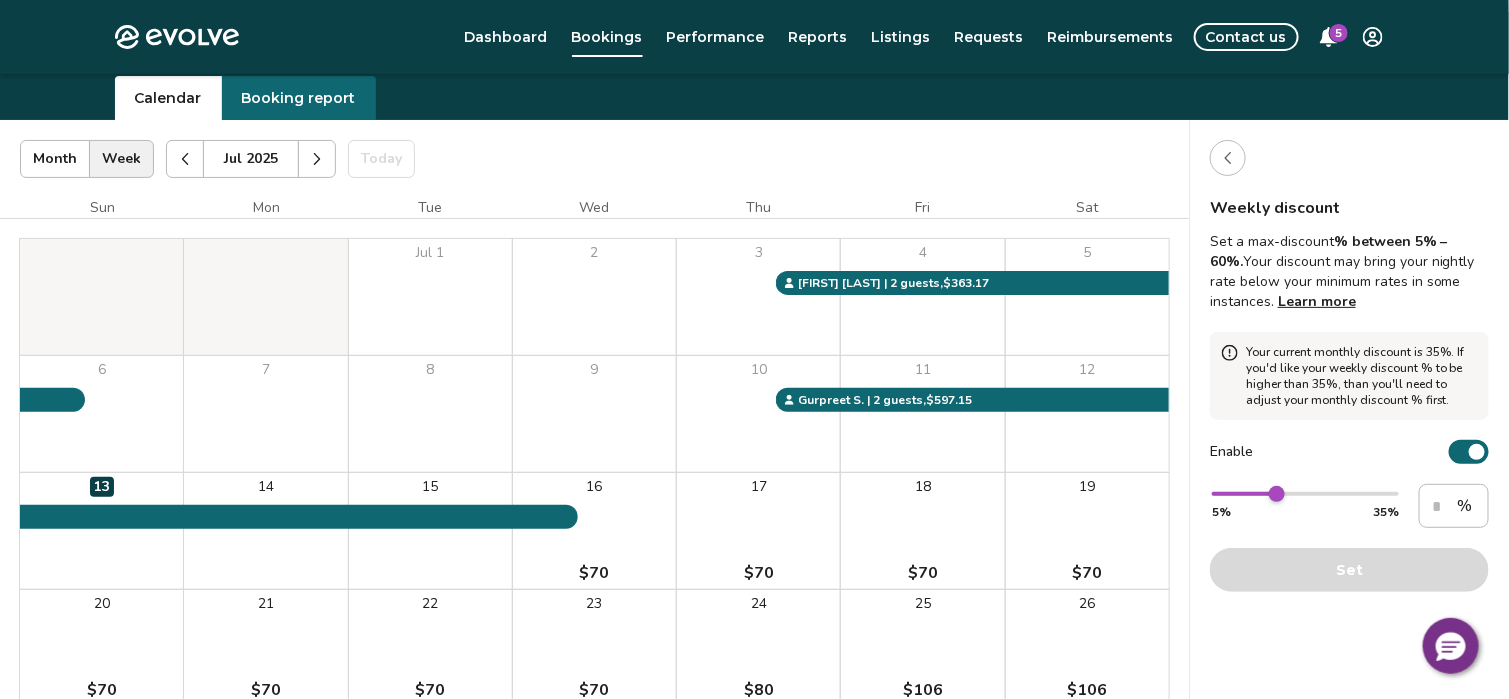 click at bounding box center (1228, 158) 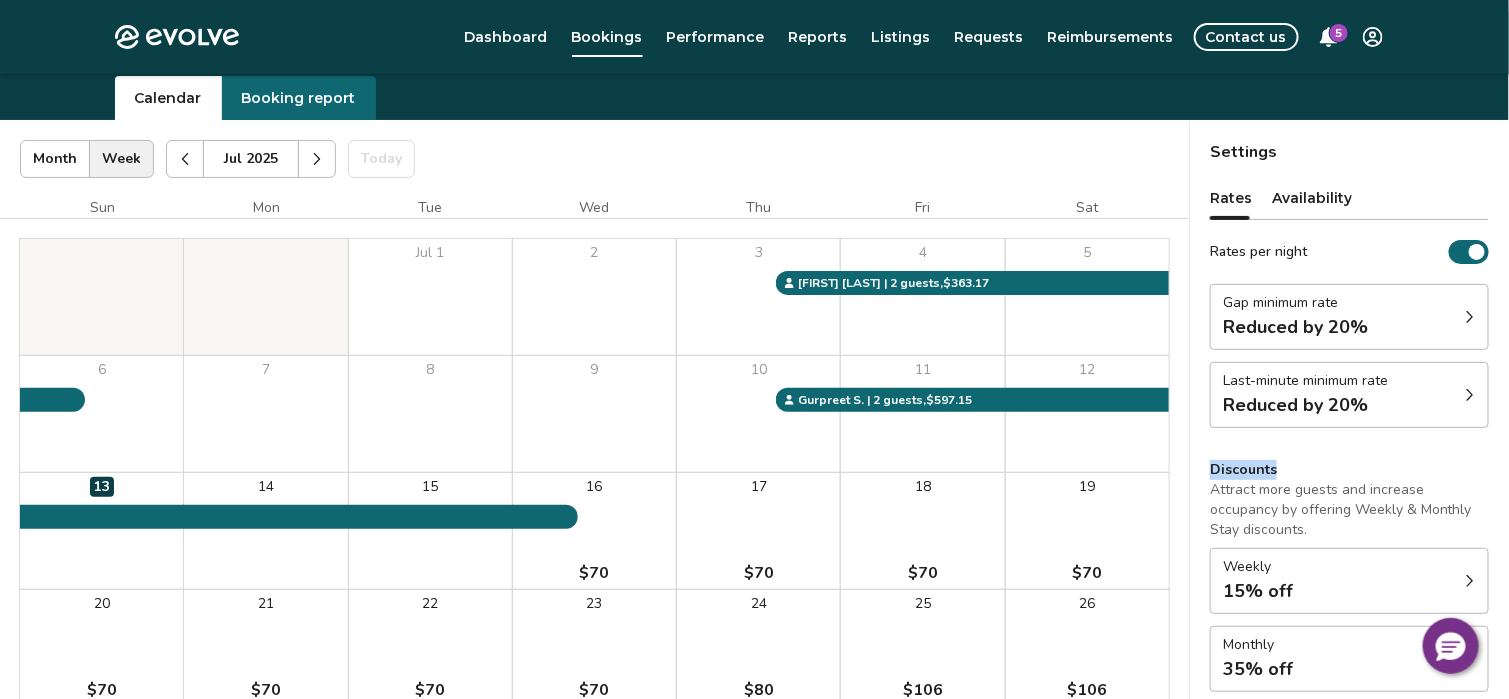 drag, startPoint x: 1510, startPoint y: 417, endPoint x: 1515, endPoint y: 468, distance: 51.24451 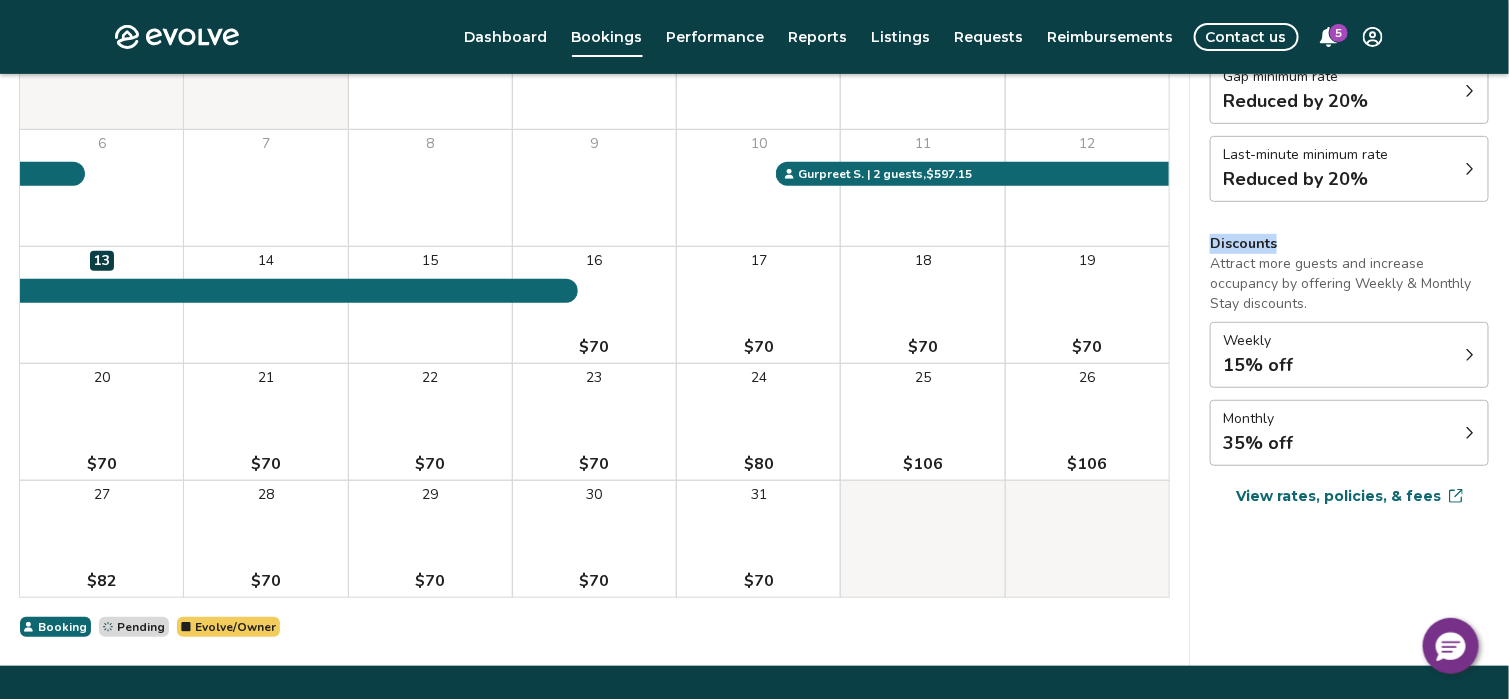 scroll, scrollTop: 291, scrollLeft: 0, axis: vertical 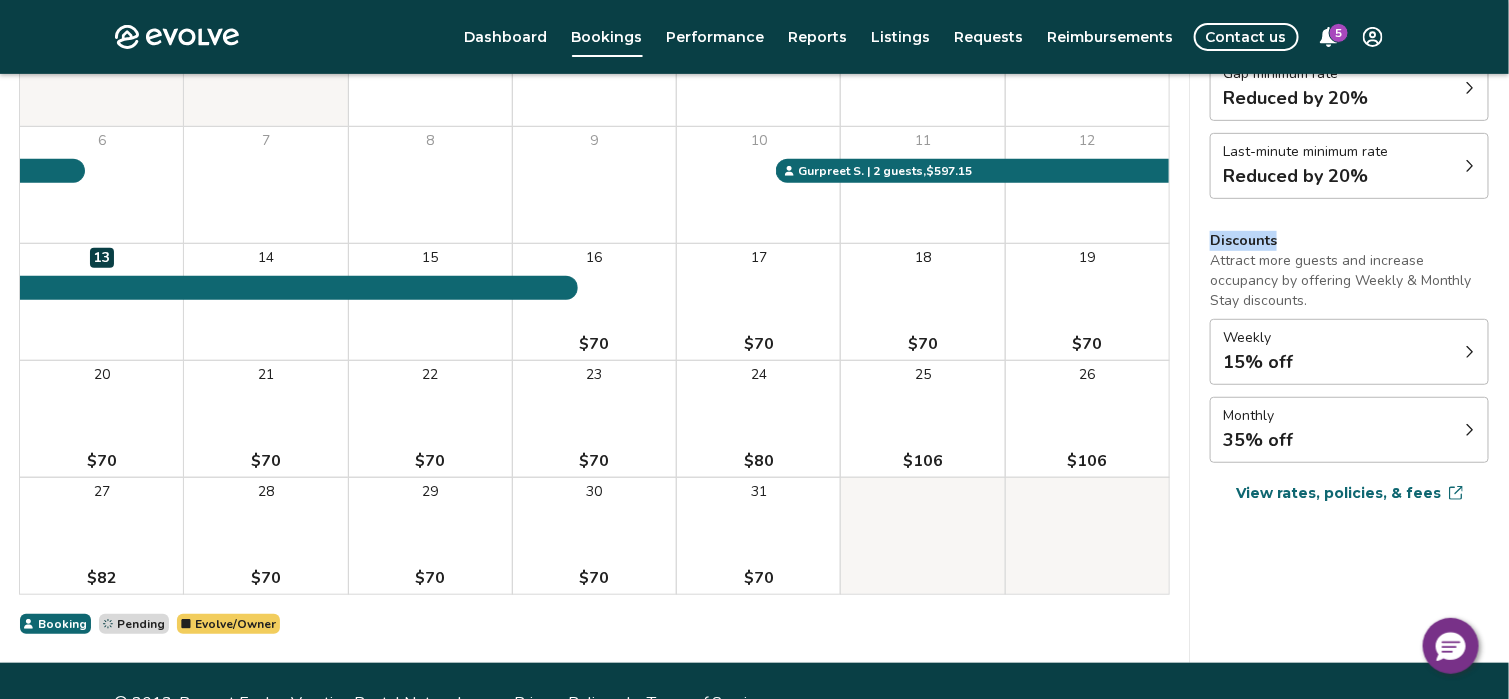 click on "View rates, policies, & fees" at bounding box center (1338, 493) 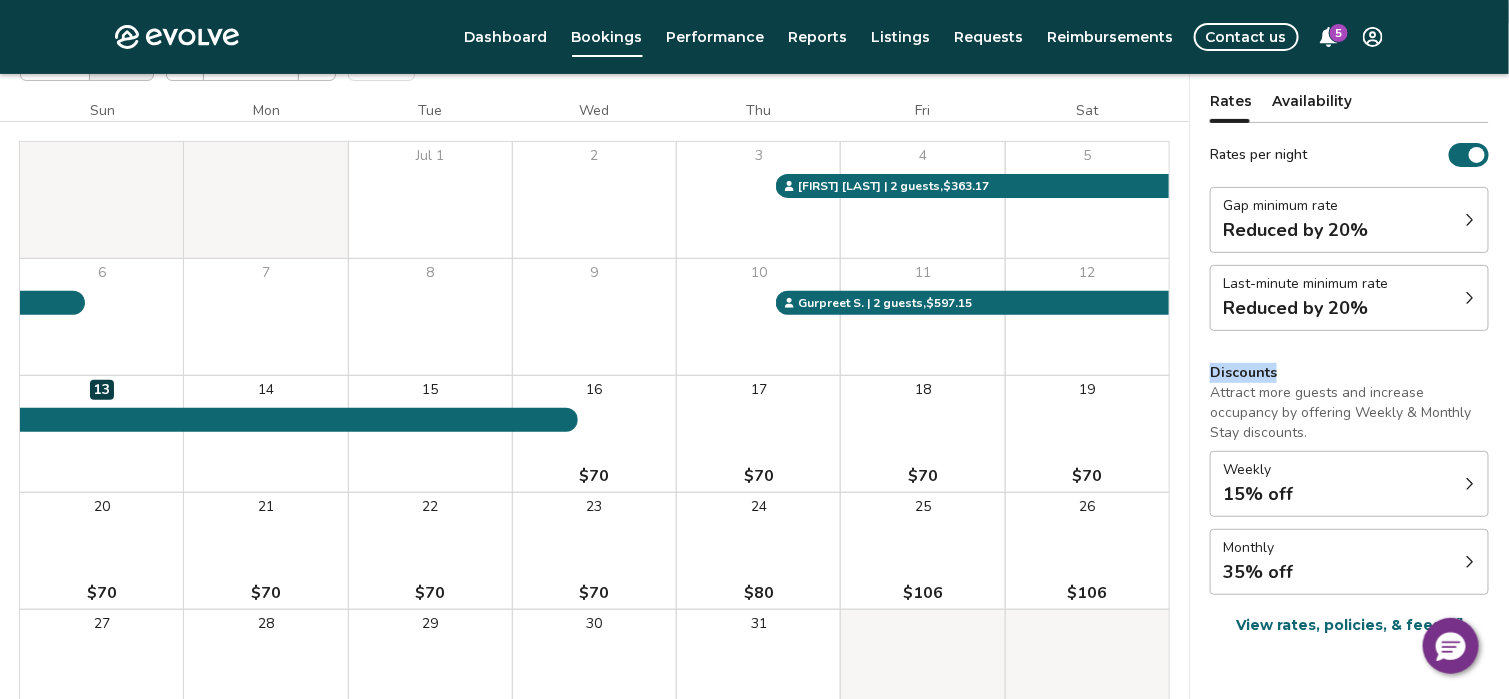 scroll, scrollTop: 157, scrollLeft: 0, axis: vertical 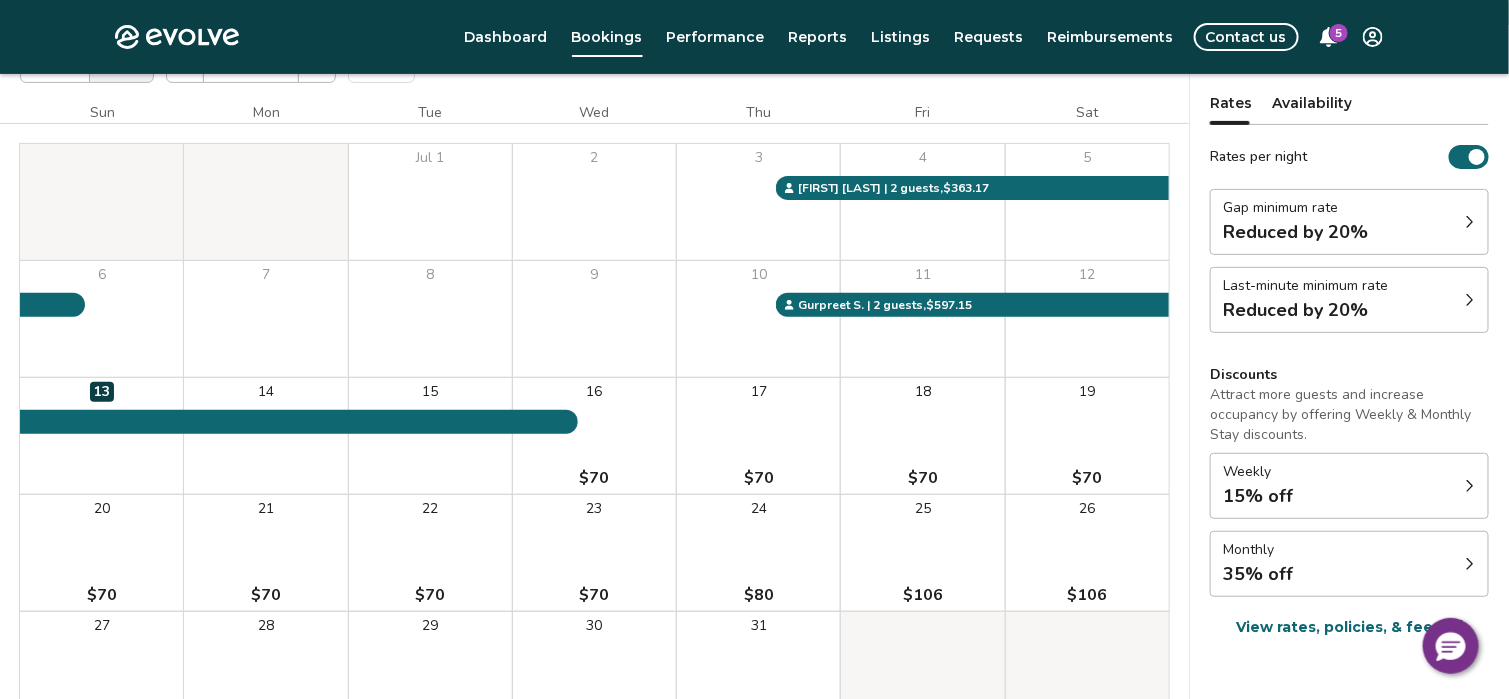 click on "Gap minimum rate Reduced by 20%" at bounding box center (1349, 222) 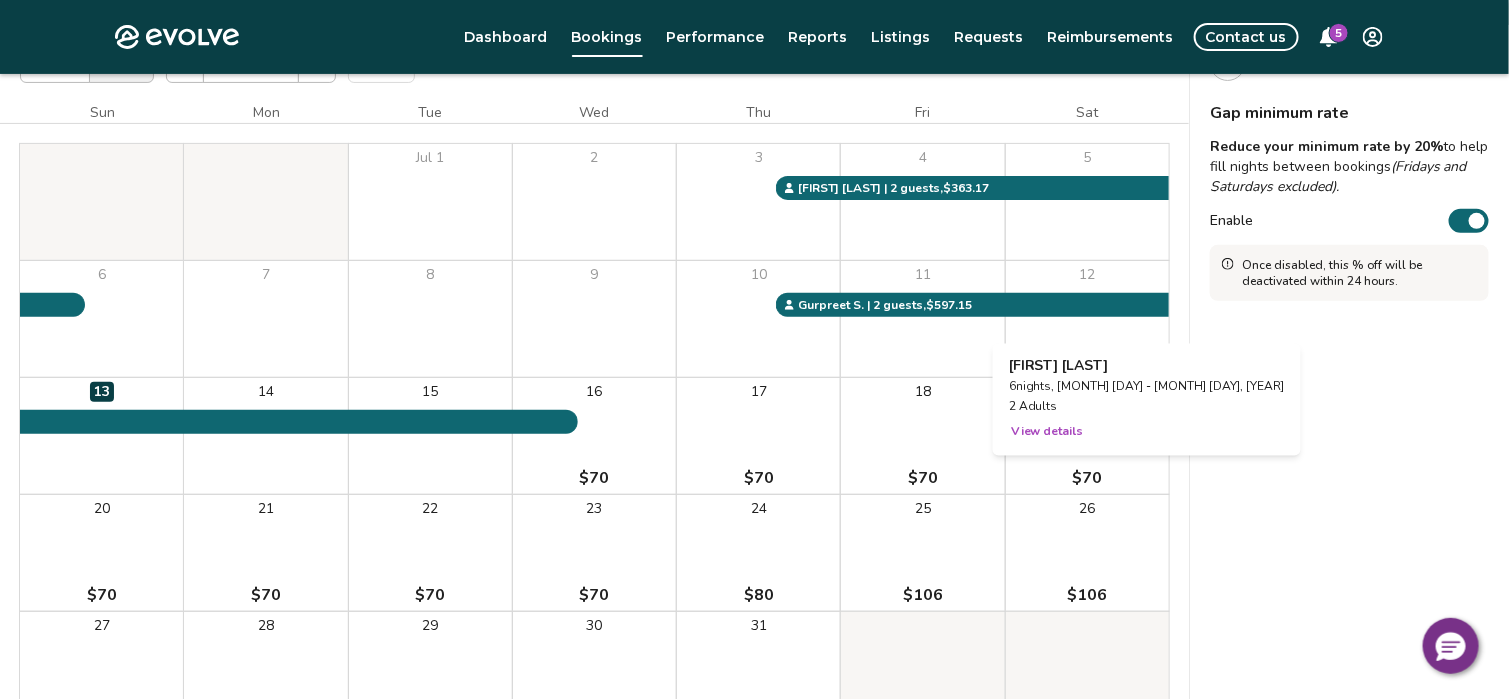 click on "12" at bounding box center [1087, 319] 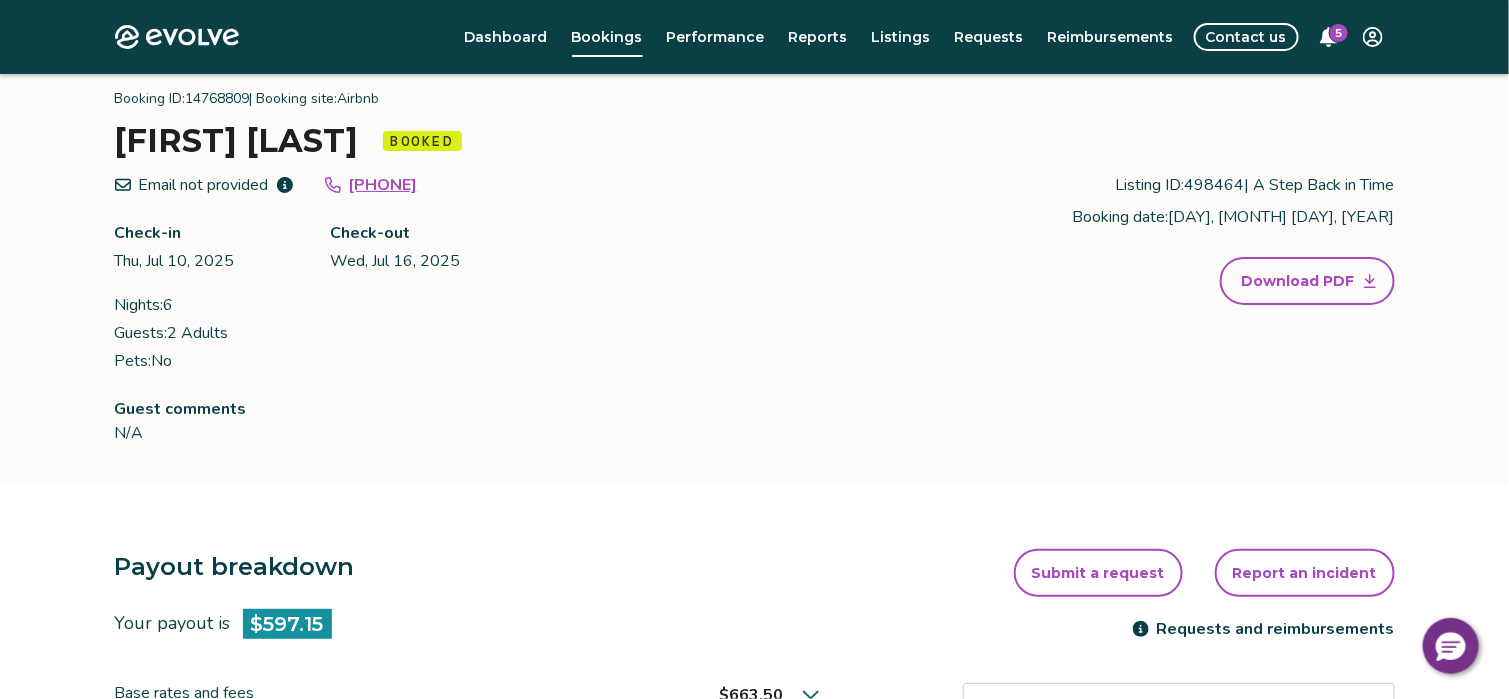 scroll, scrollTop: 0, scrollLeft: 0, axis: both 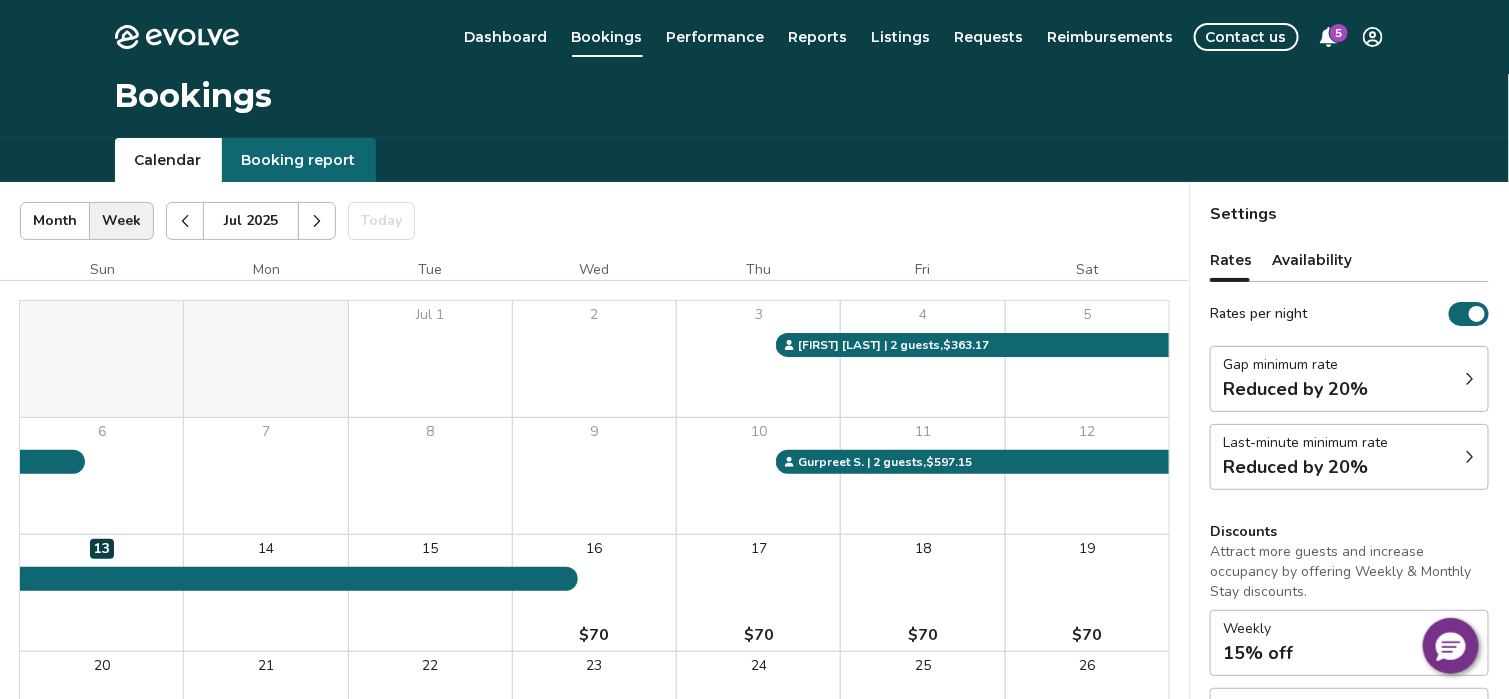click at bounding box center (317, 221) 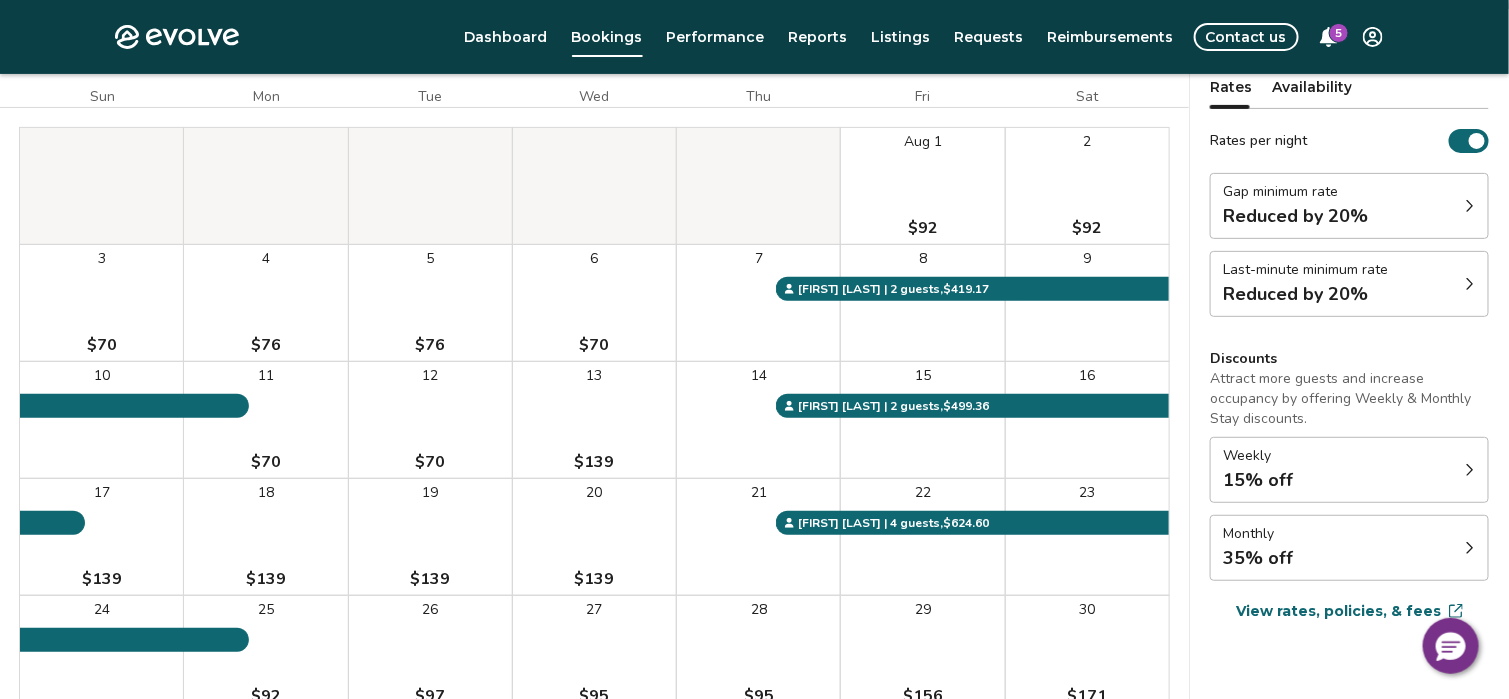 scroll, scrollTop: 176, scrollLeft: 0, axis: vertical 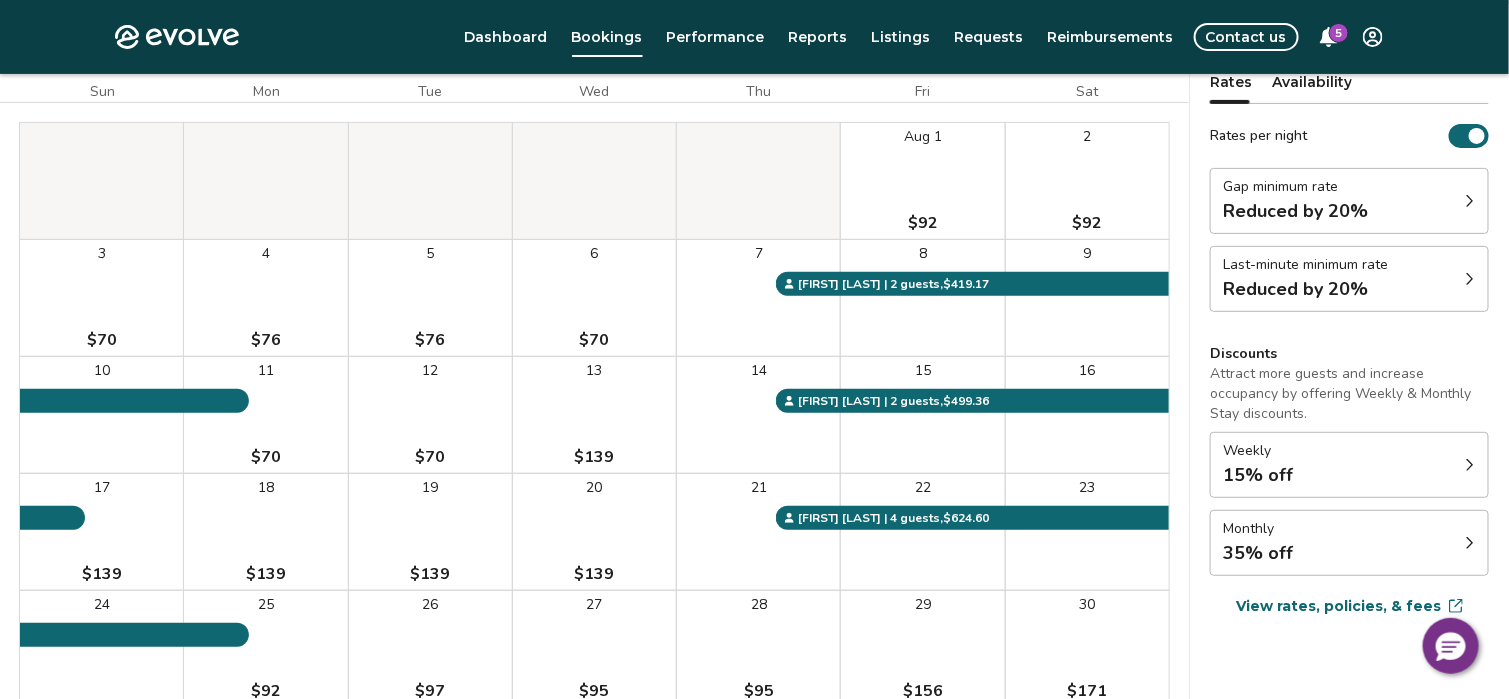 click on "13 $139" at bounding box center [594, 415] 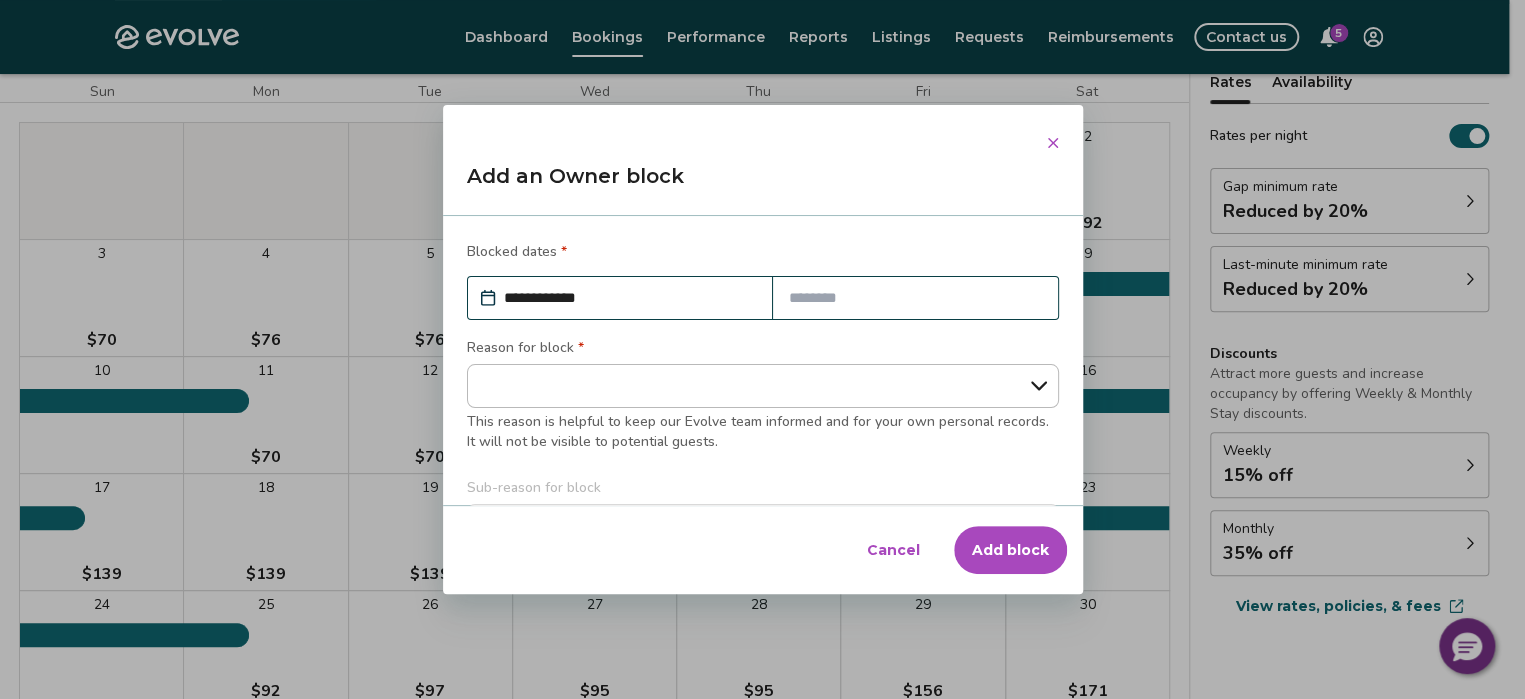 click on "Cancel" at bounding box center (893, 550) 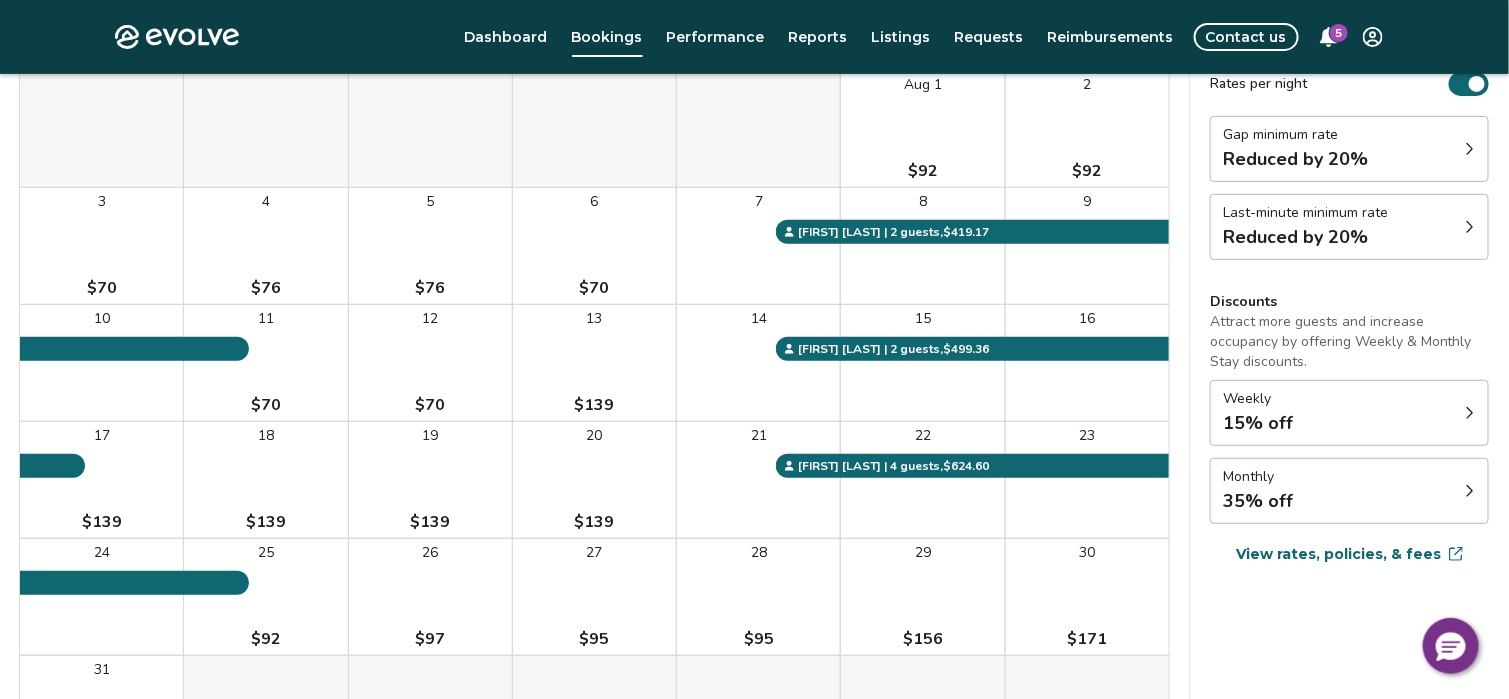 scroll, scrollTop: 213, scrollLeft: 0, axis: vertical 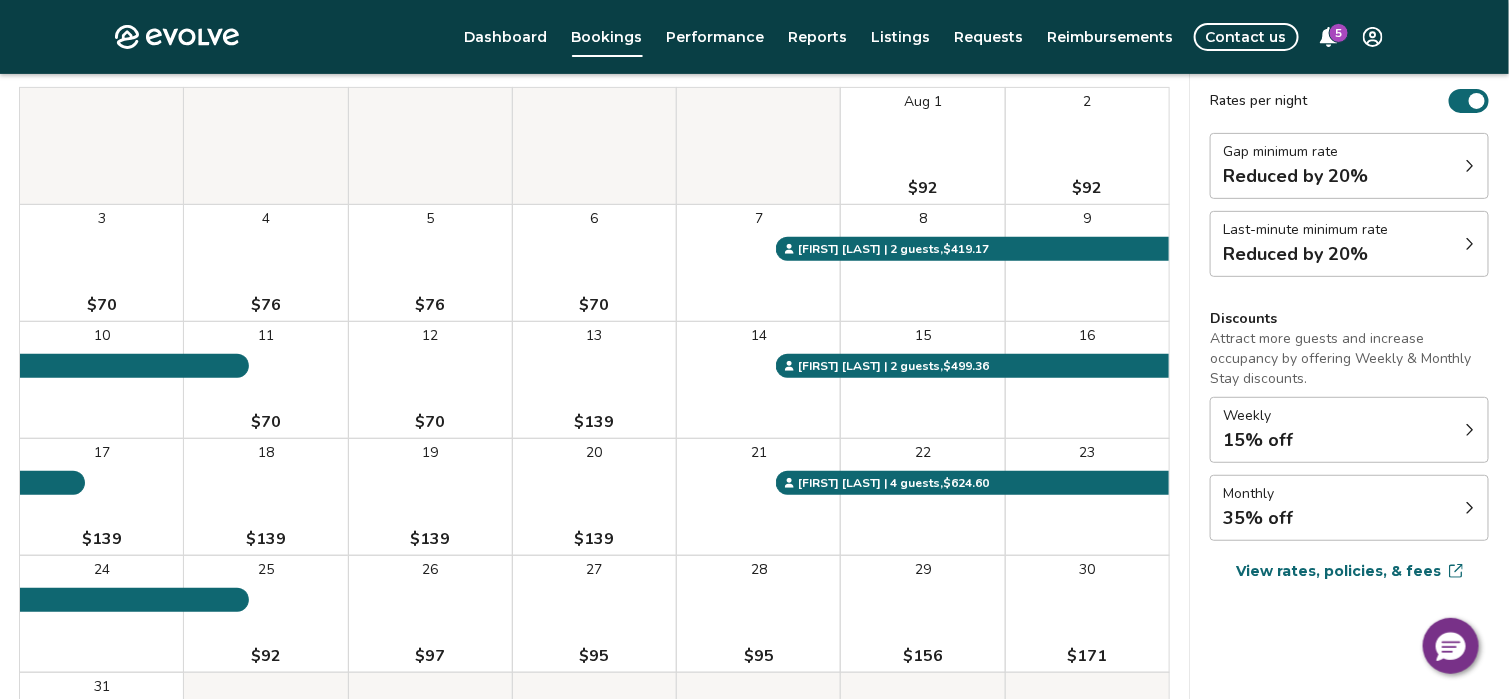 click on "View rates, policies, & fees" at bounding box center [1338, 571] 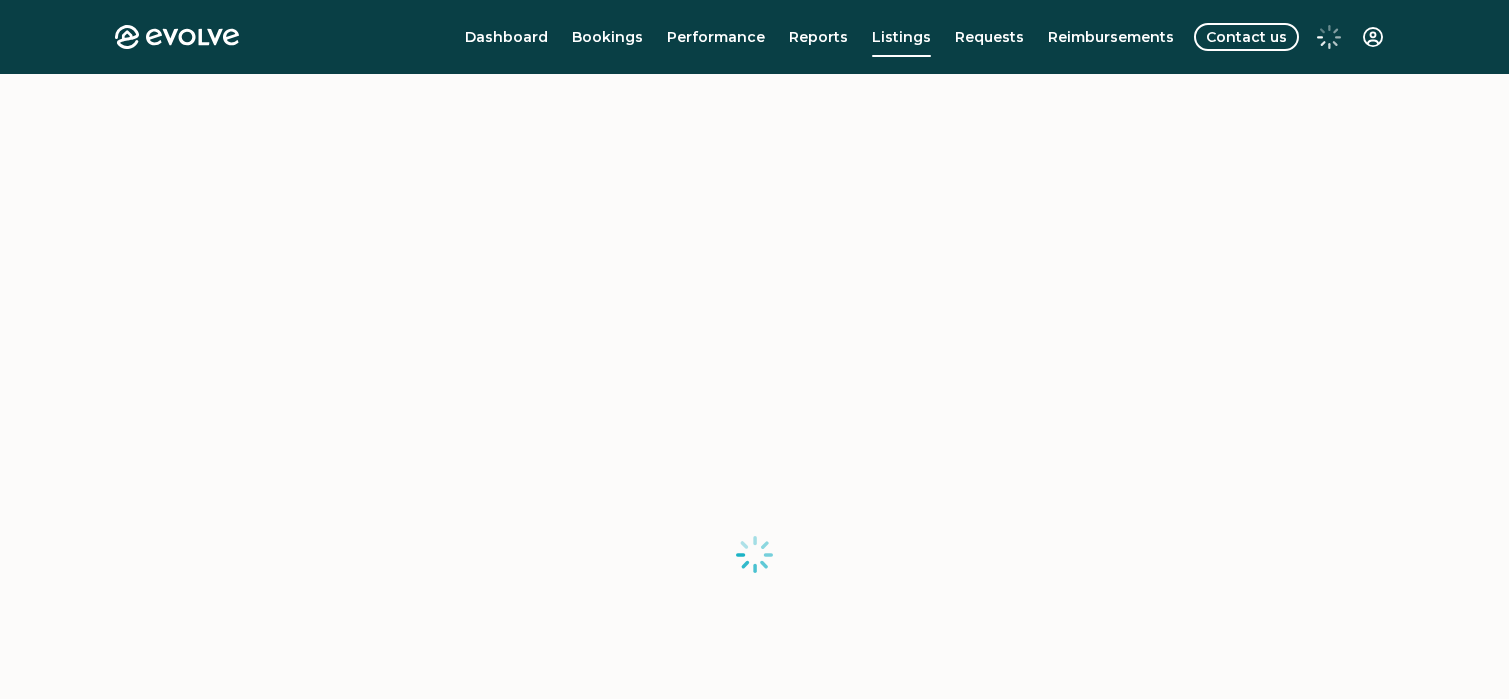 scroll, scrollTop: 0, scrollLeft: 0, axis: both 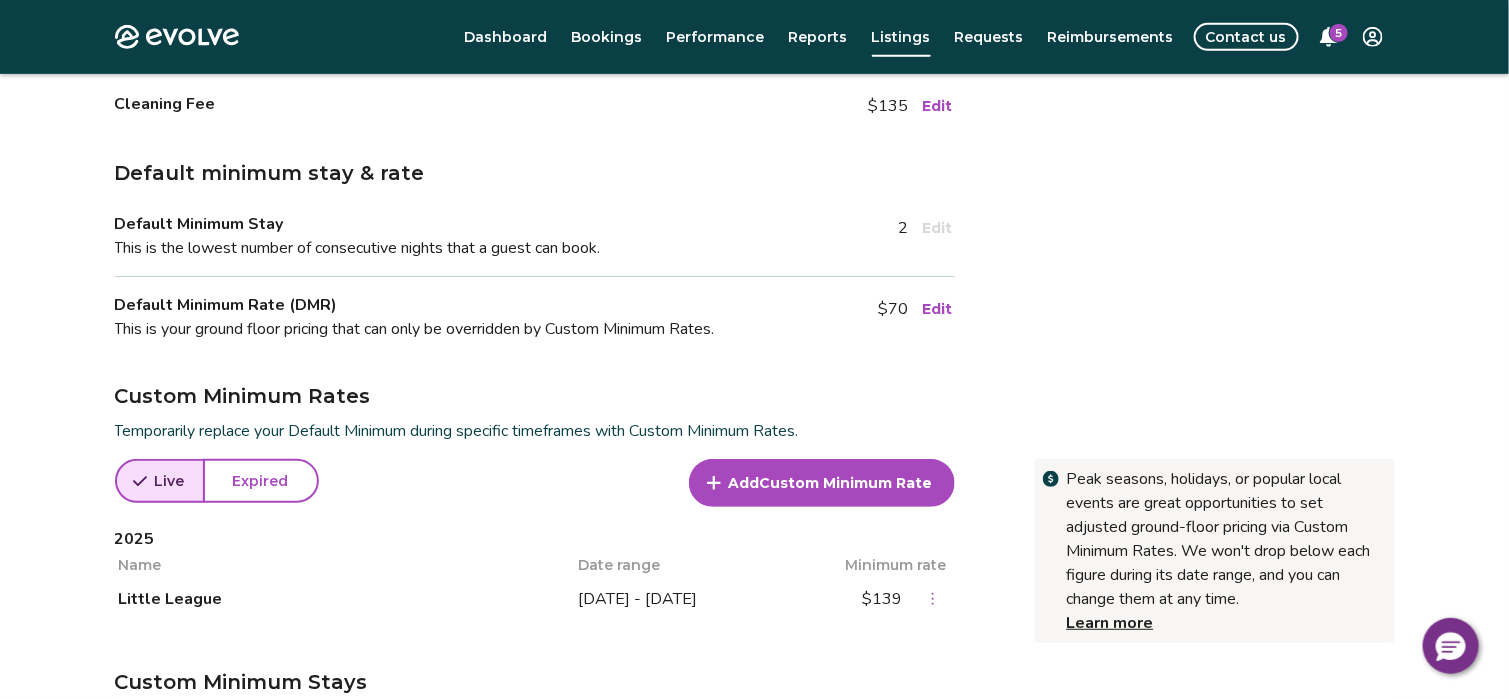 click on "Edit" at bounding box center [938, 309] 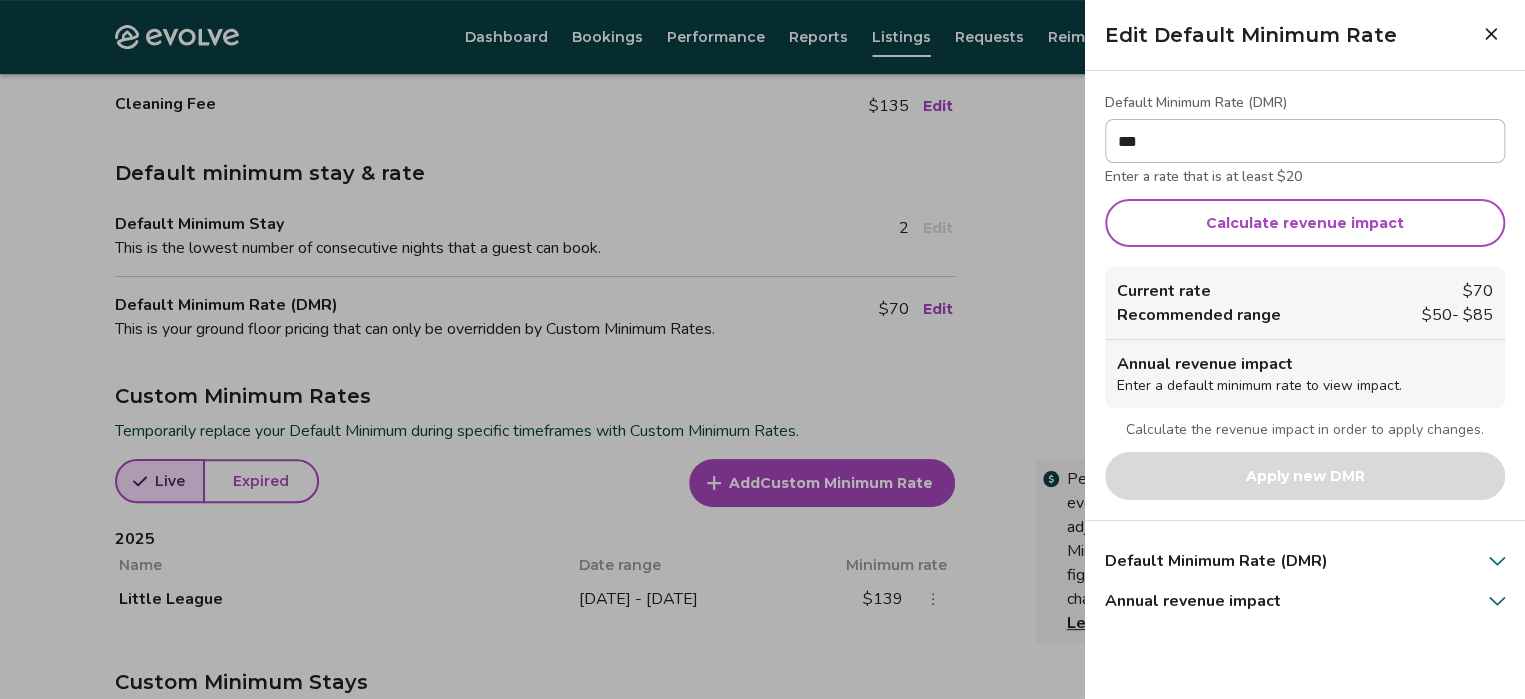 click on "***" at bounding box center (1305, 141) 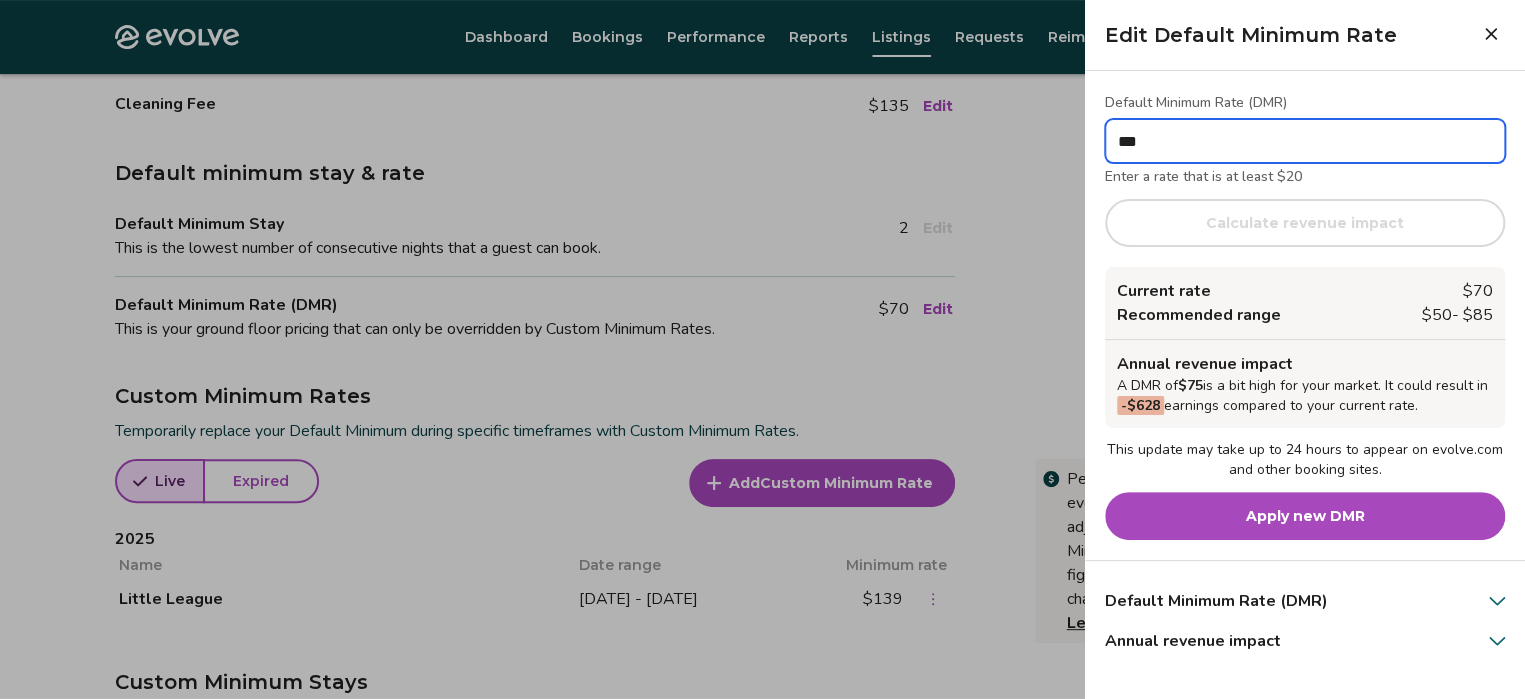 click on "***" at bounding box center (1305, 141) 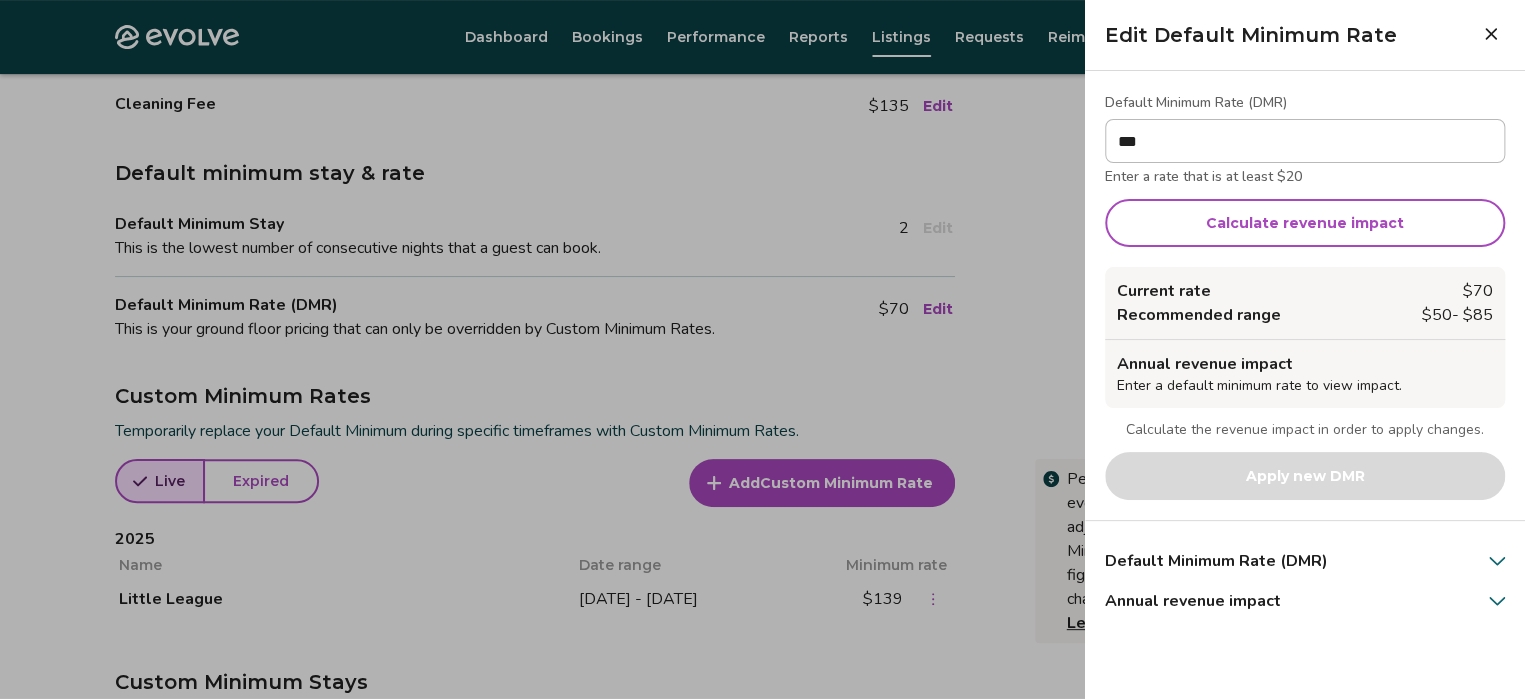 click on "Calculate revenue impact" at bounding box center [1305, 223] 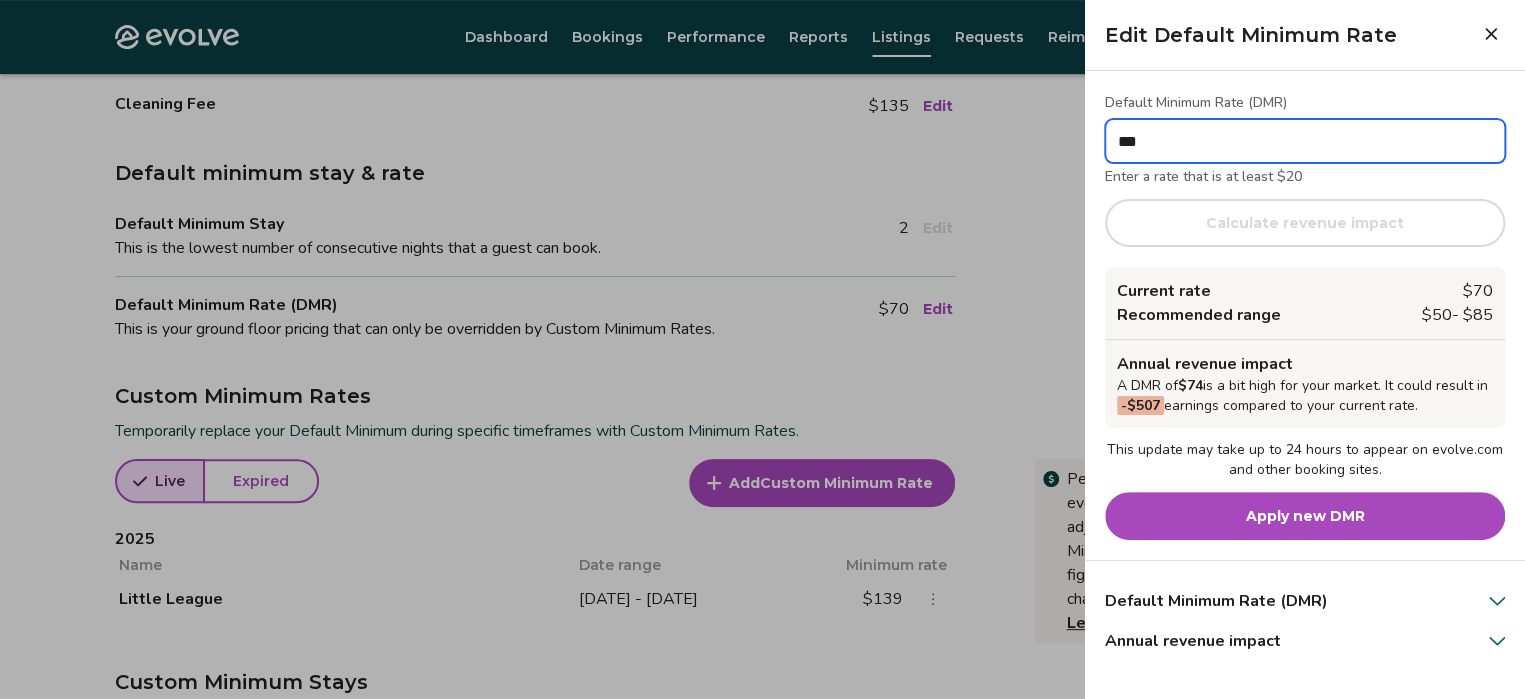 drag, startPoint x: 1145, startPoint y: 138, endPoint x: 1154, endPoint y: 143, distance: 10.29563 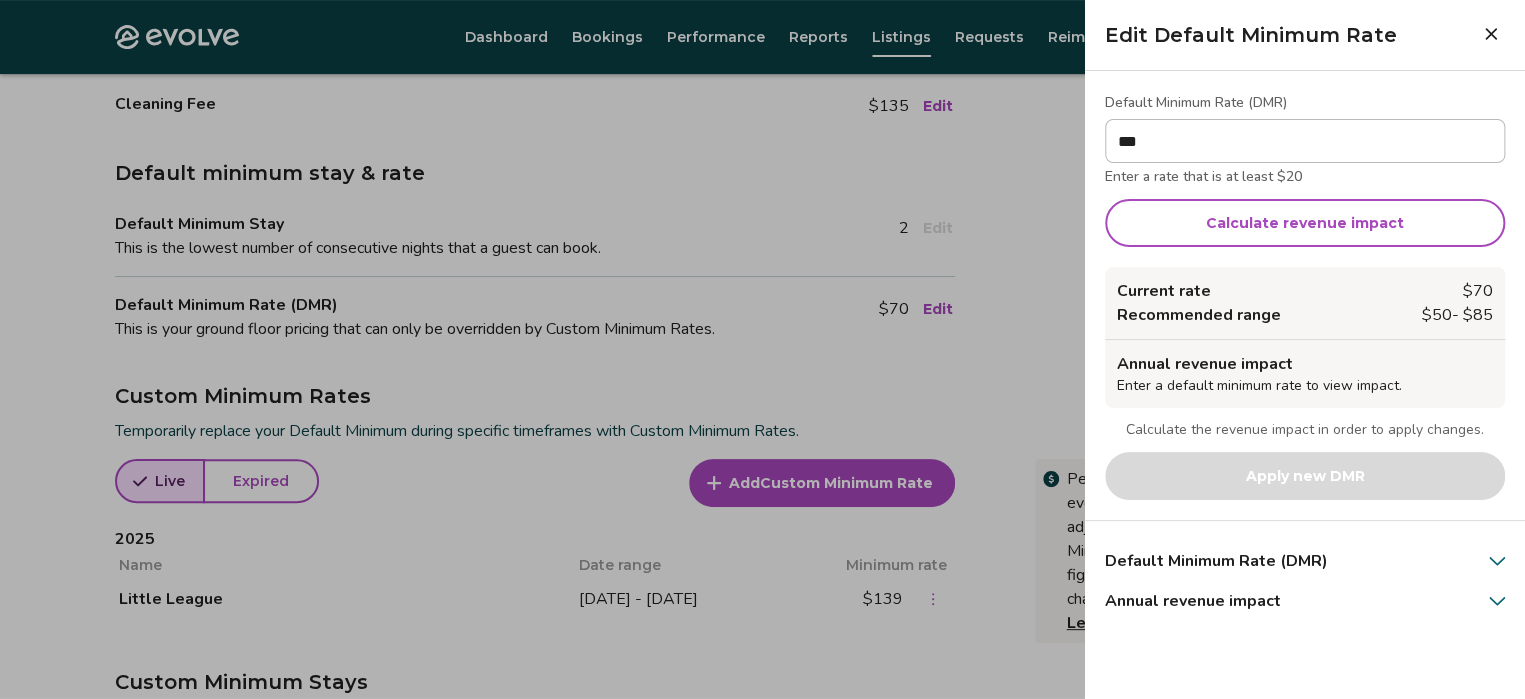 click on "Calculate revenue impact" at bounding box center [1305, 223] 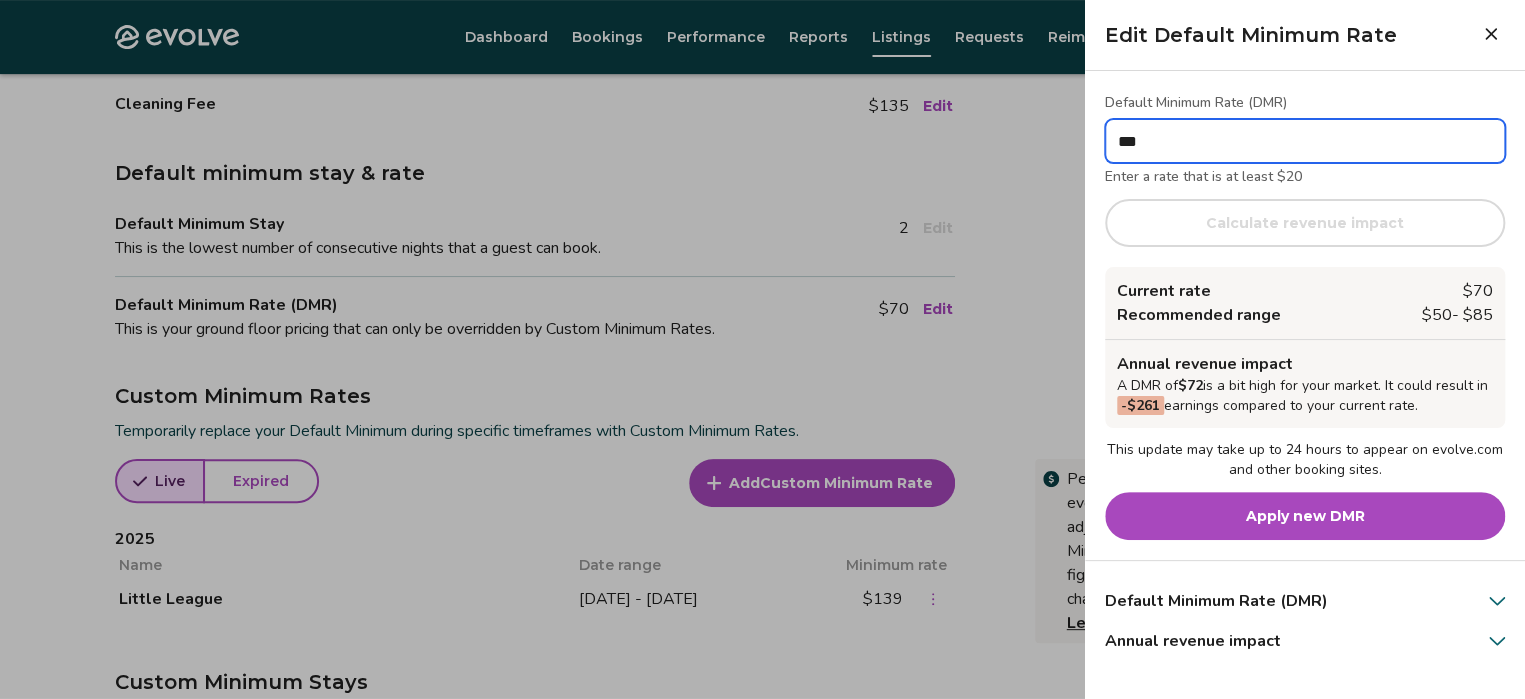 click on "***" at bounding box center (1305, 141) 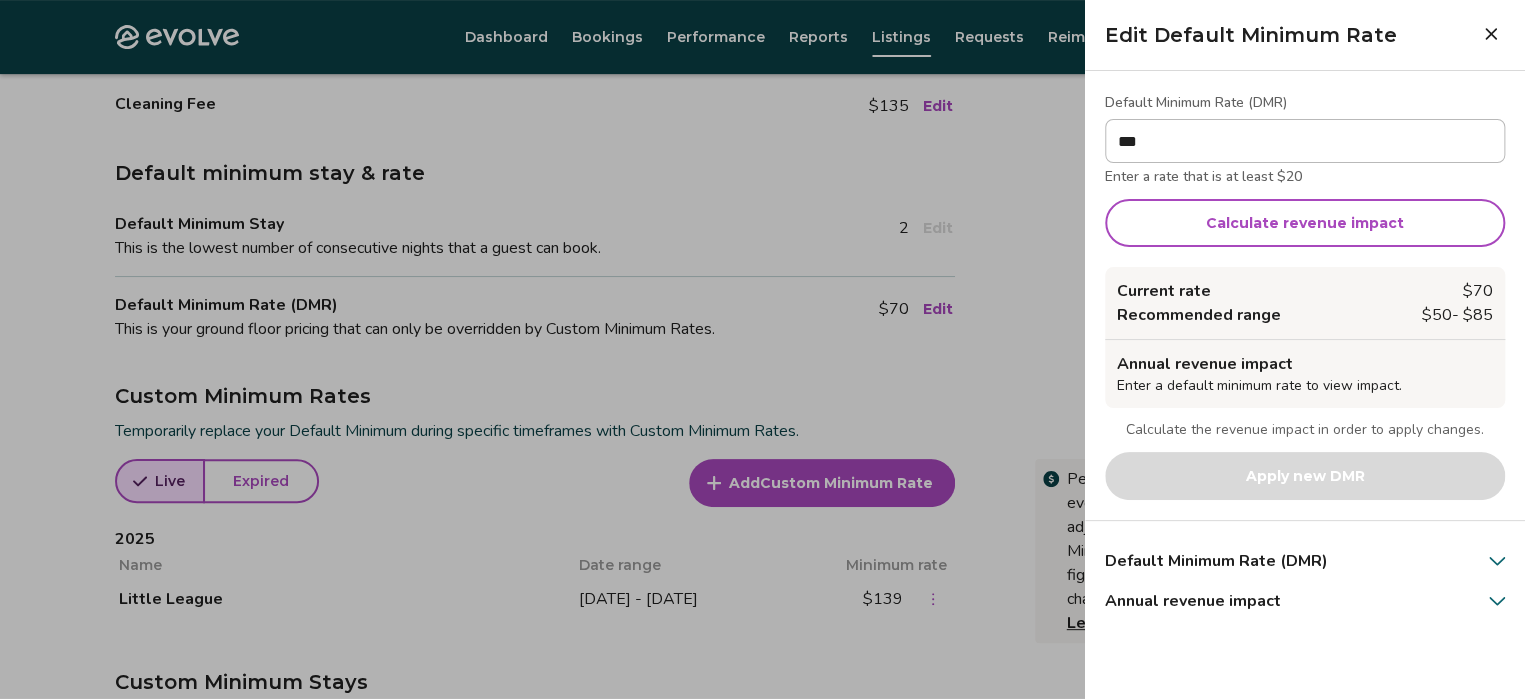 click on "Calculate revenue impact" at bounding box center (1305, 223) 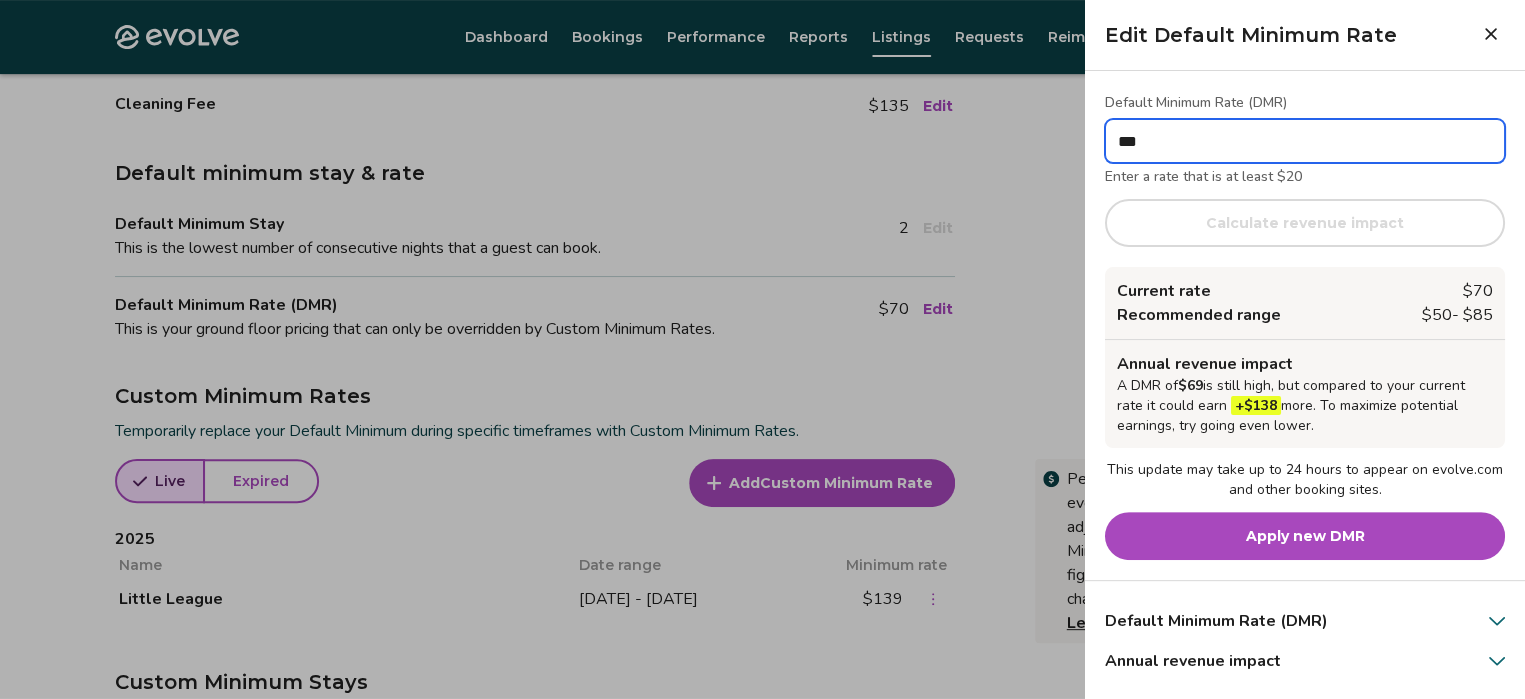 click on "***" at bounding box center (1305, 141) 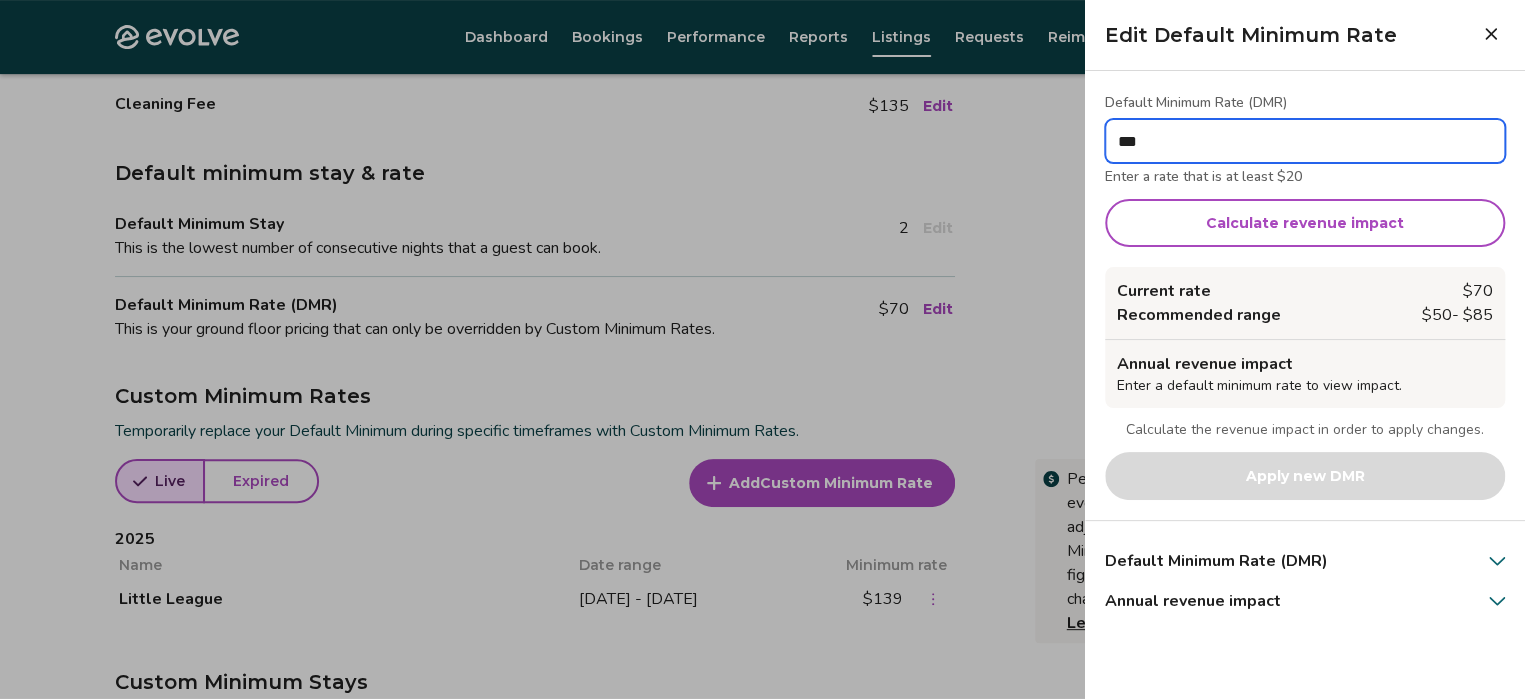 type on "***" 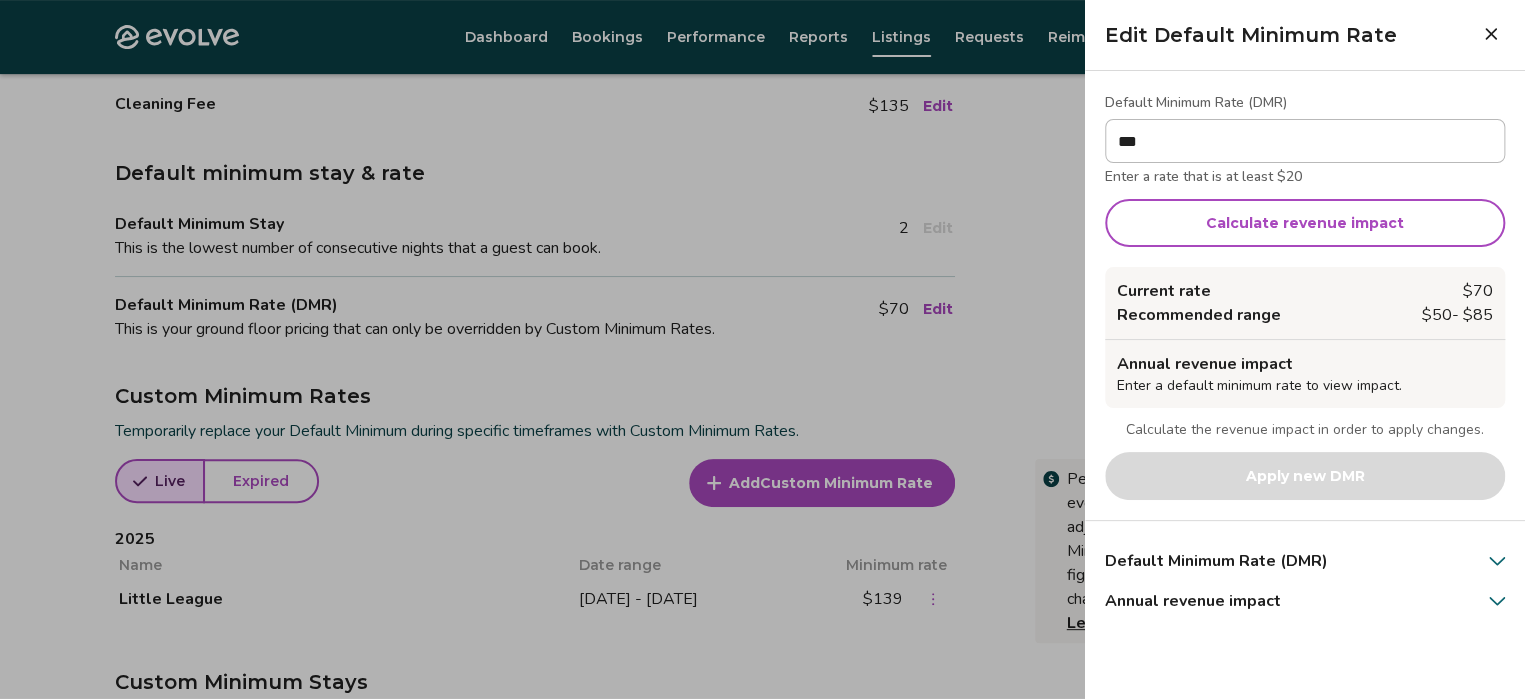 click on "Calculate revenue impact" at bounding box center [1305, 223] 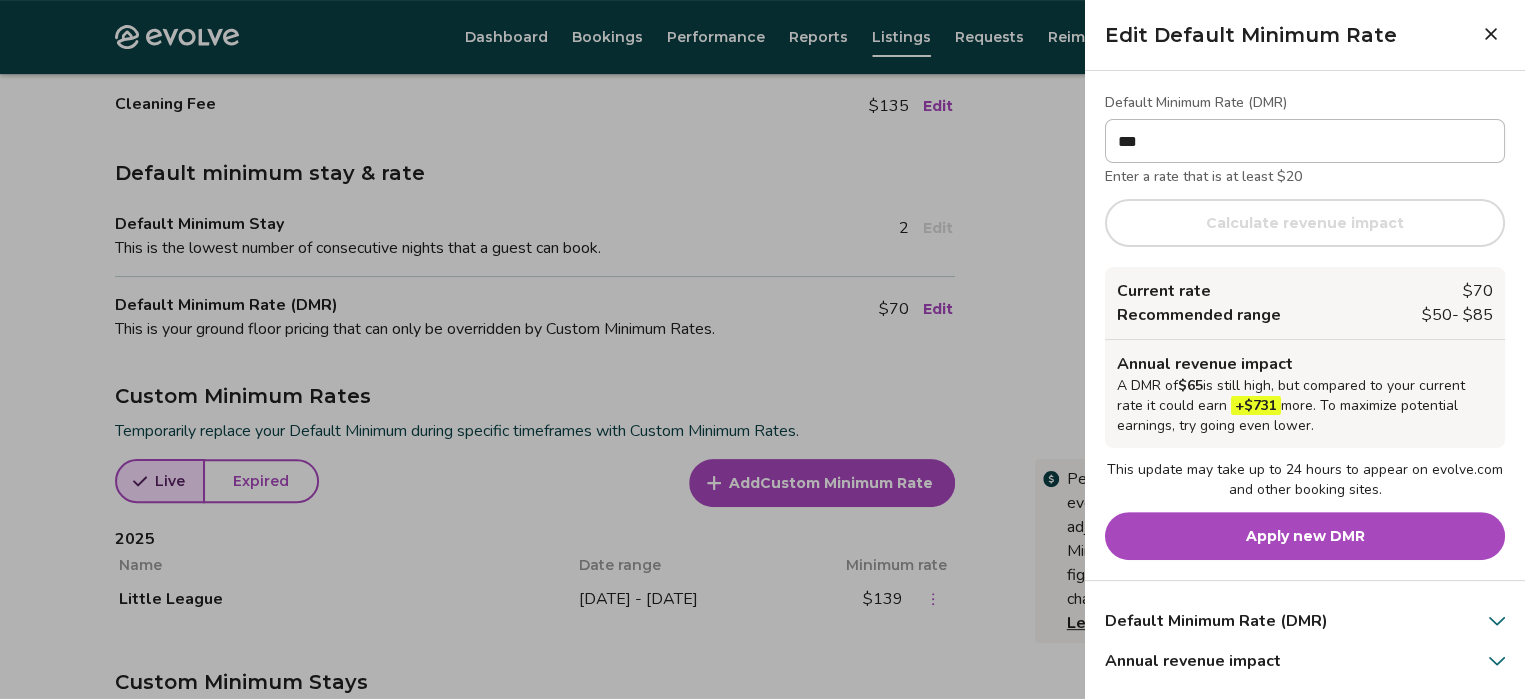 click on "Apply new DMR" at bounding box center [1305, 536] 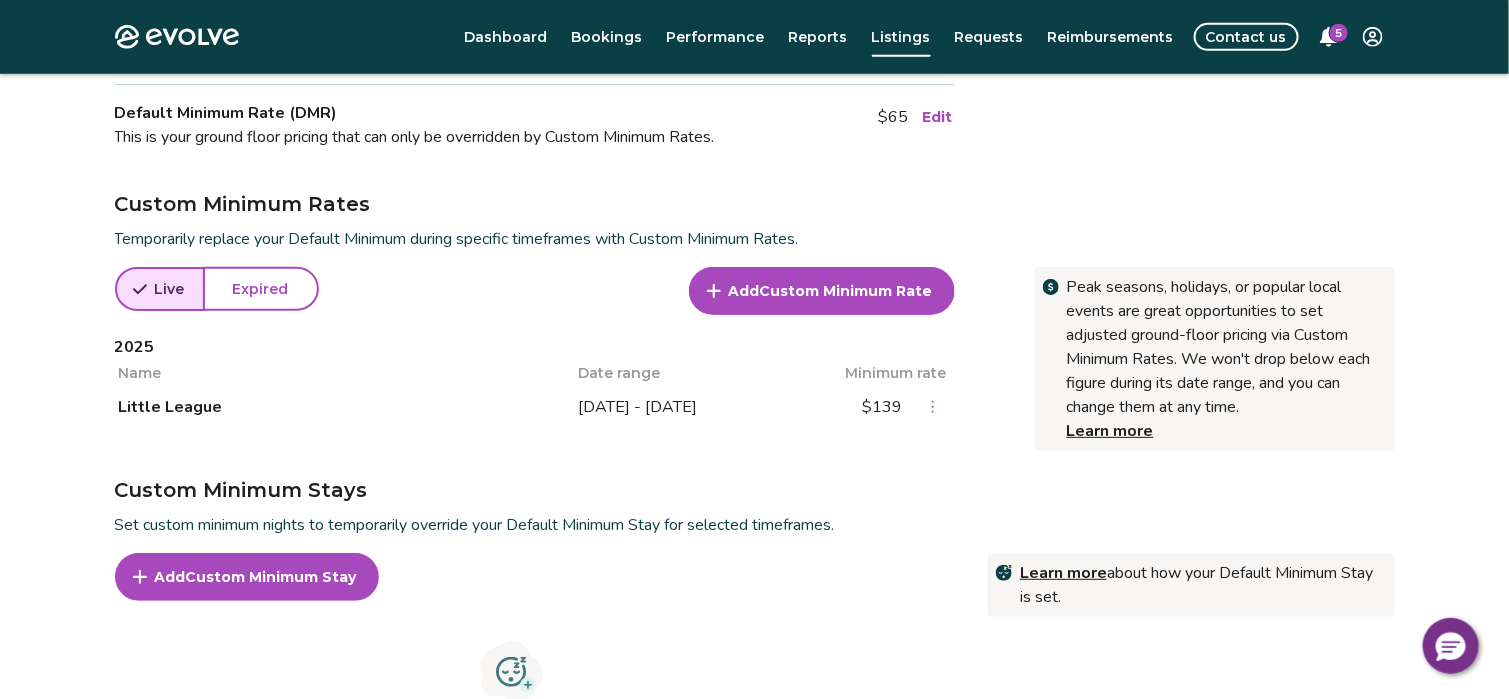 scroll, scrollTop: 590, scrollLeft: 0, axis: vertical 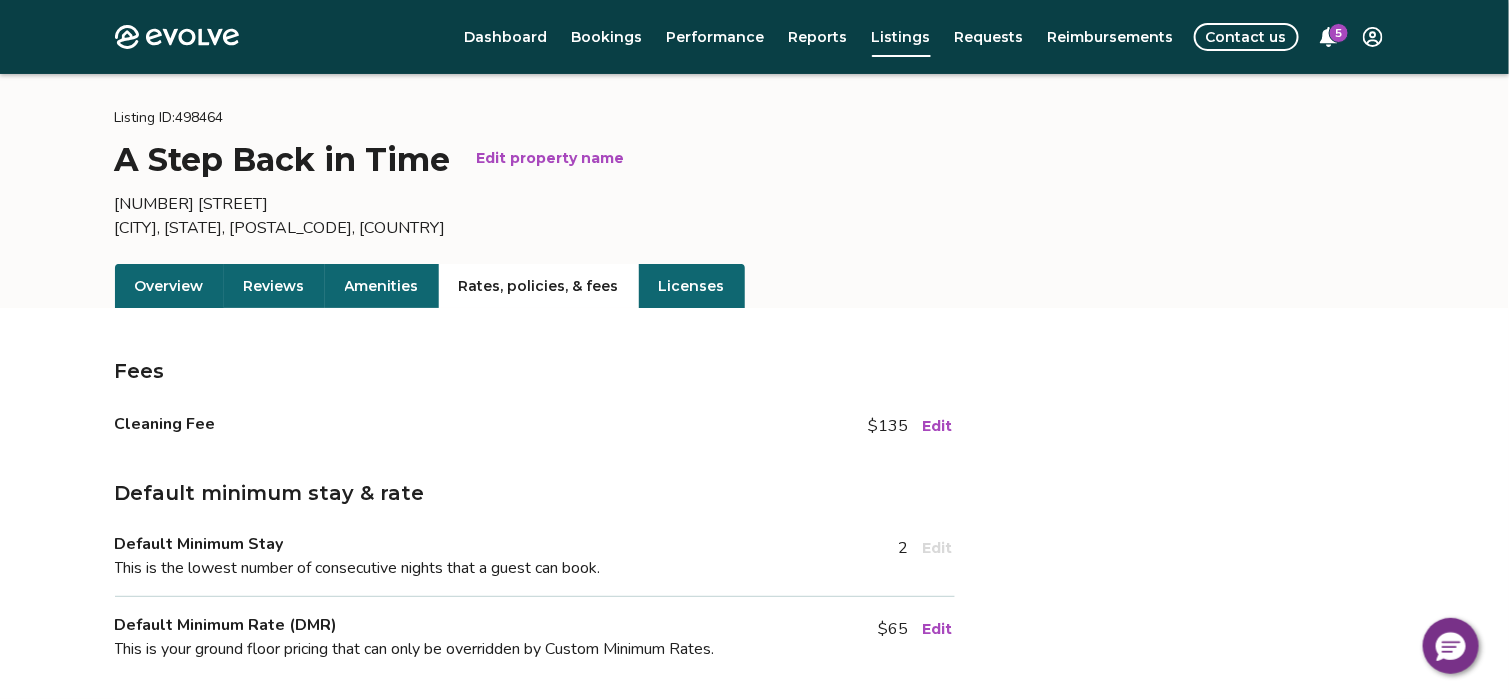 click on "Edit" at bounding box center (938, 629) 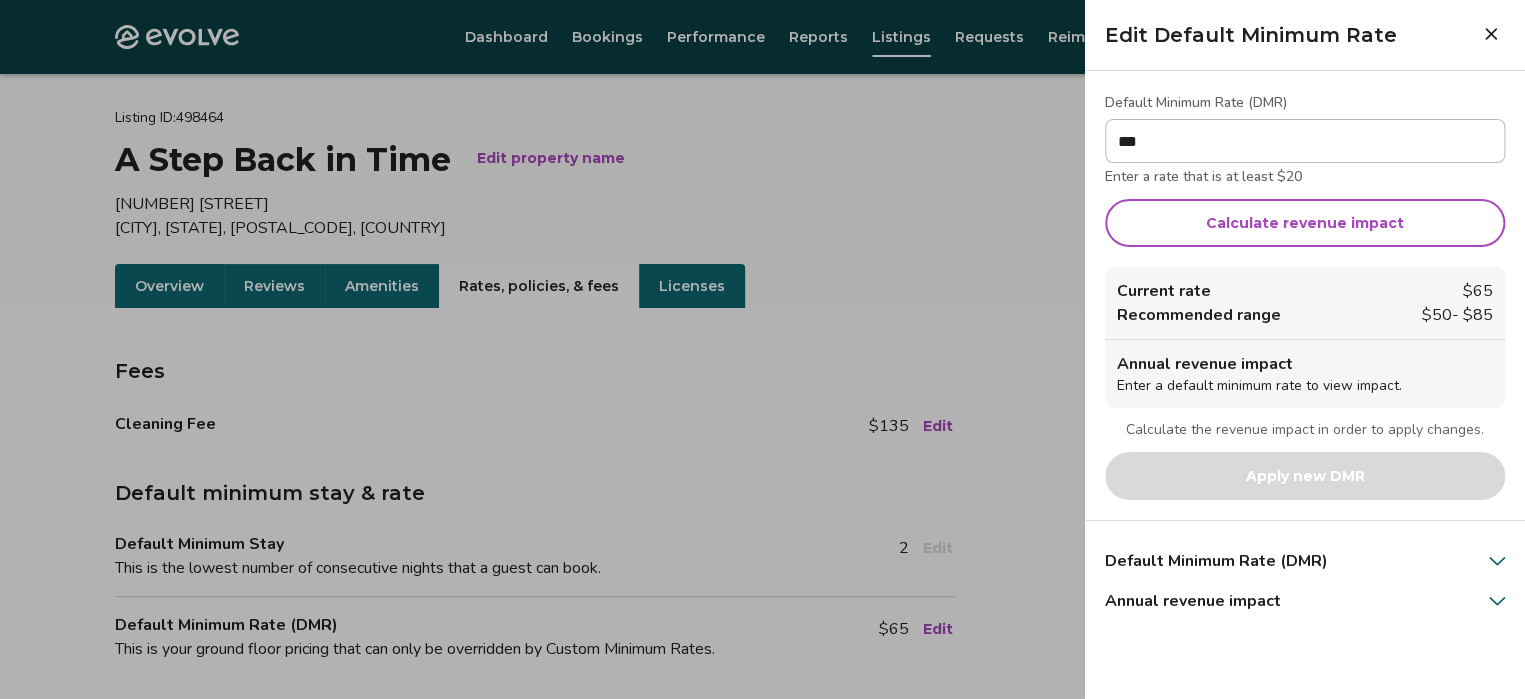 click 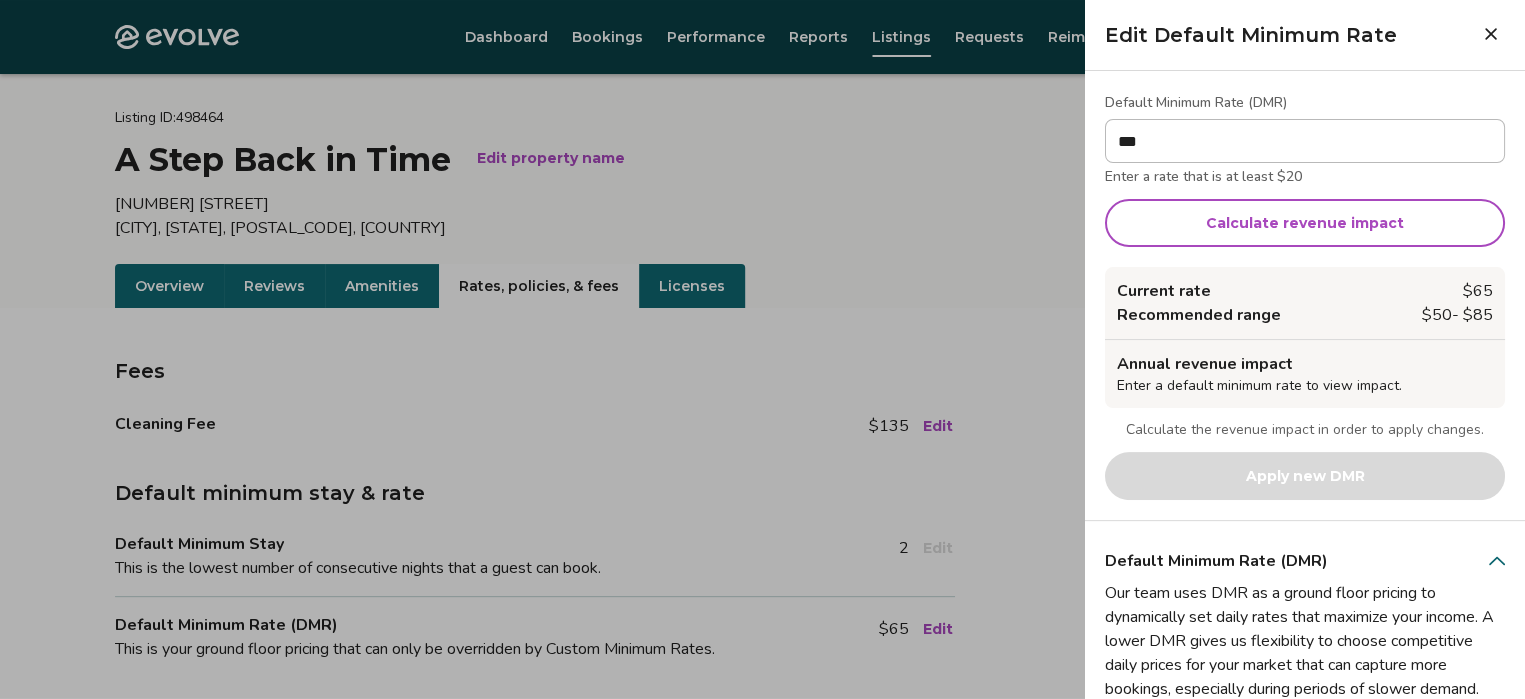 scroll, scrollTop: 119, scrollLeft: 0, axis: vertical 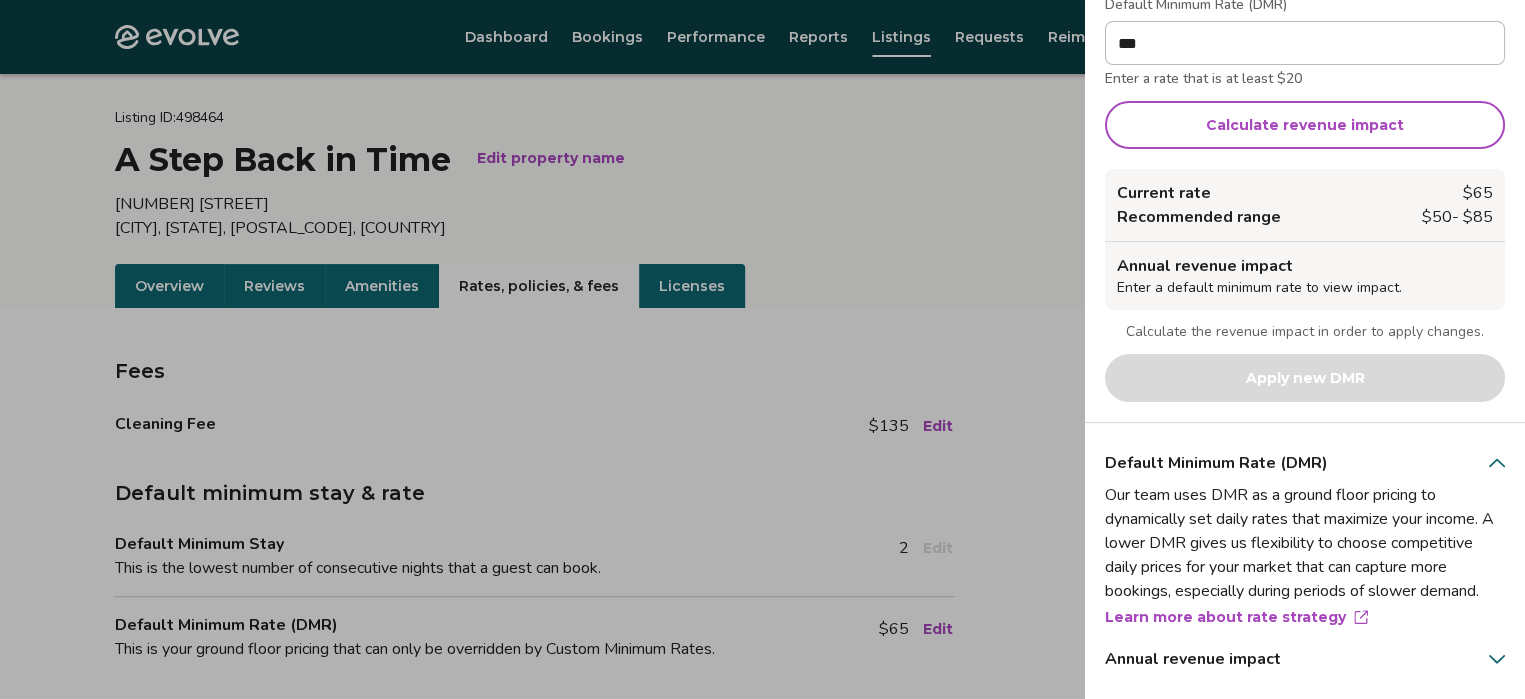 click 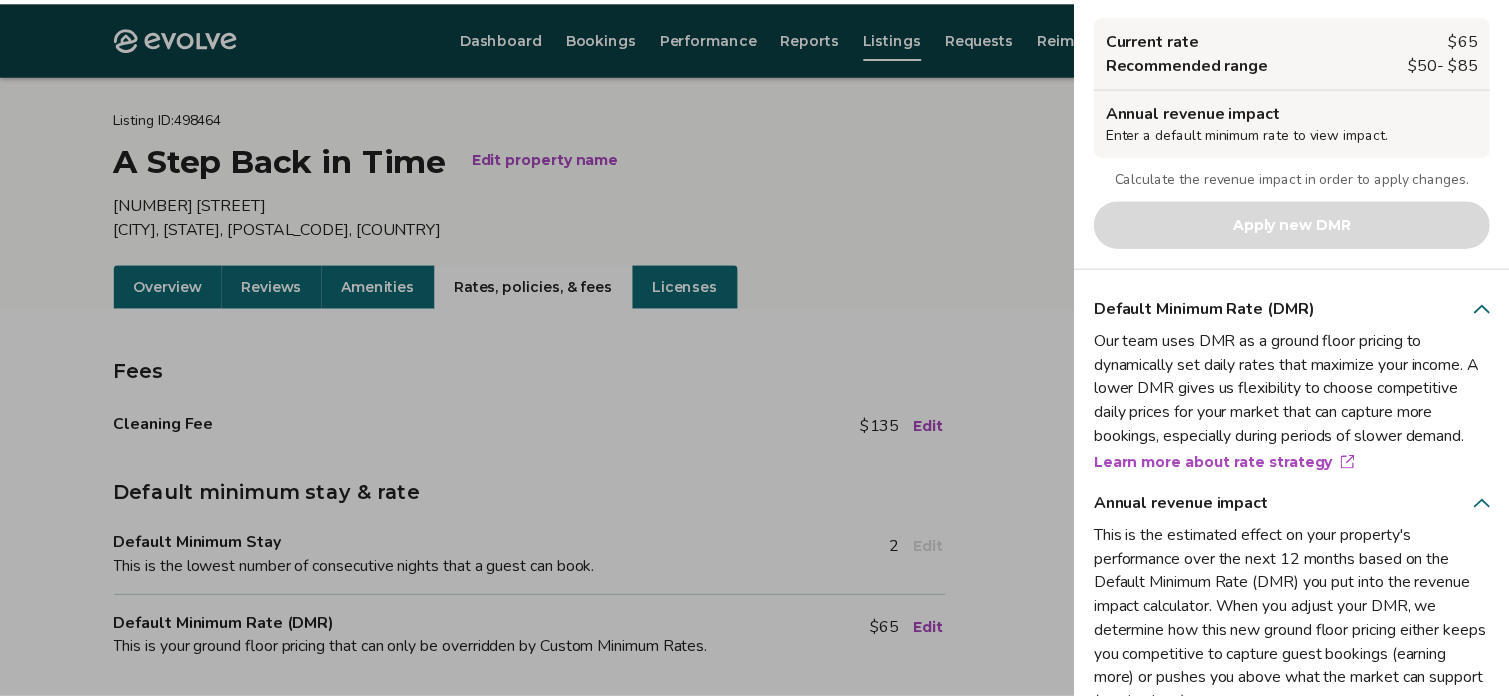 scroll, scrollTop: 347, scrollLeft: 0, axis: vertical 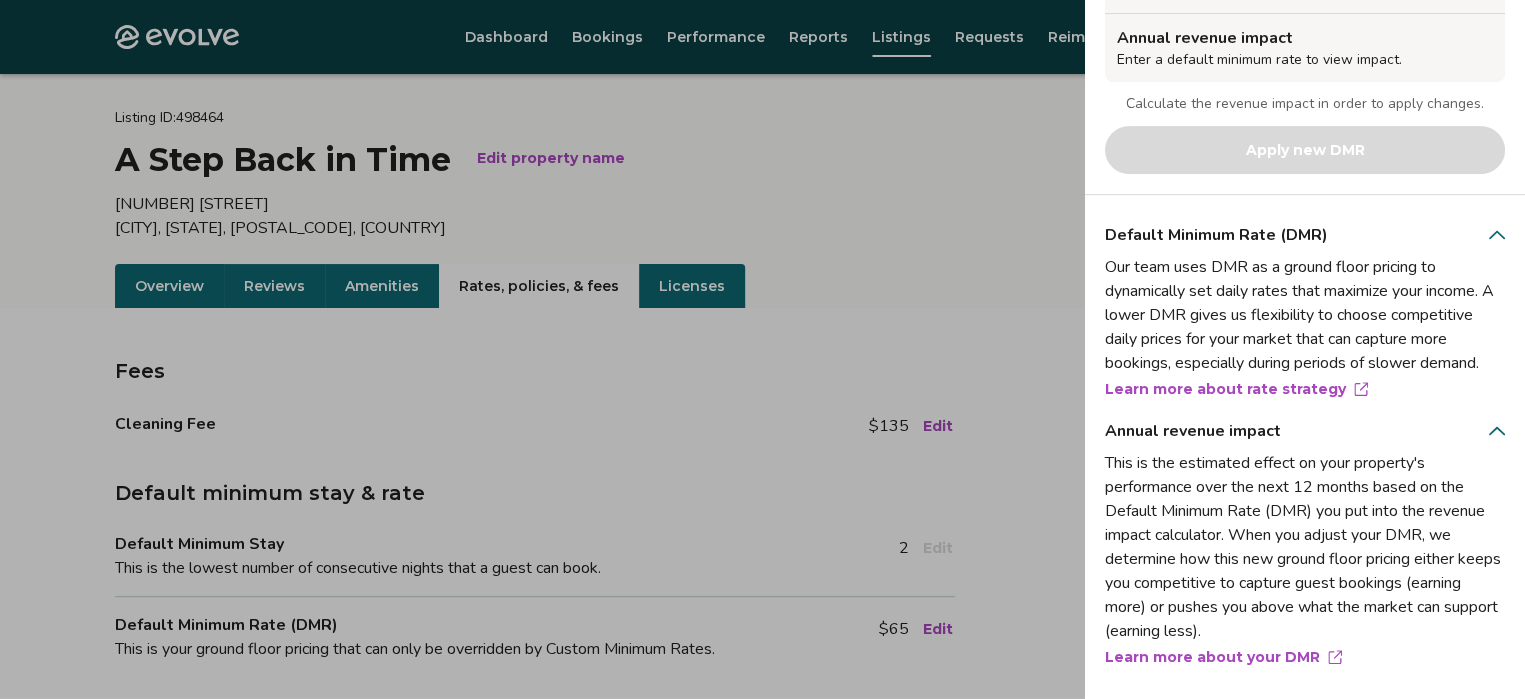 click at bounding box center (762, 349) 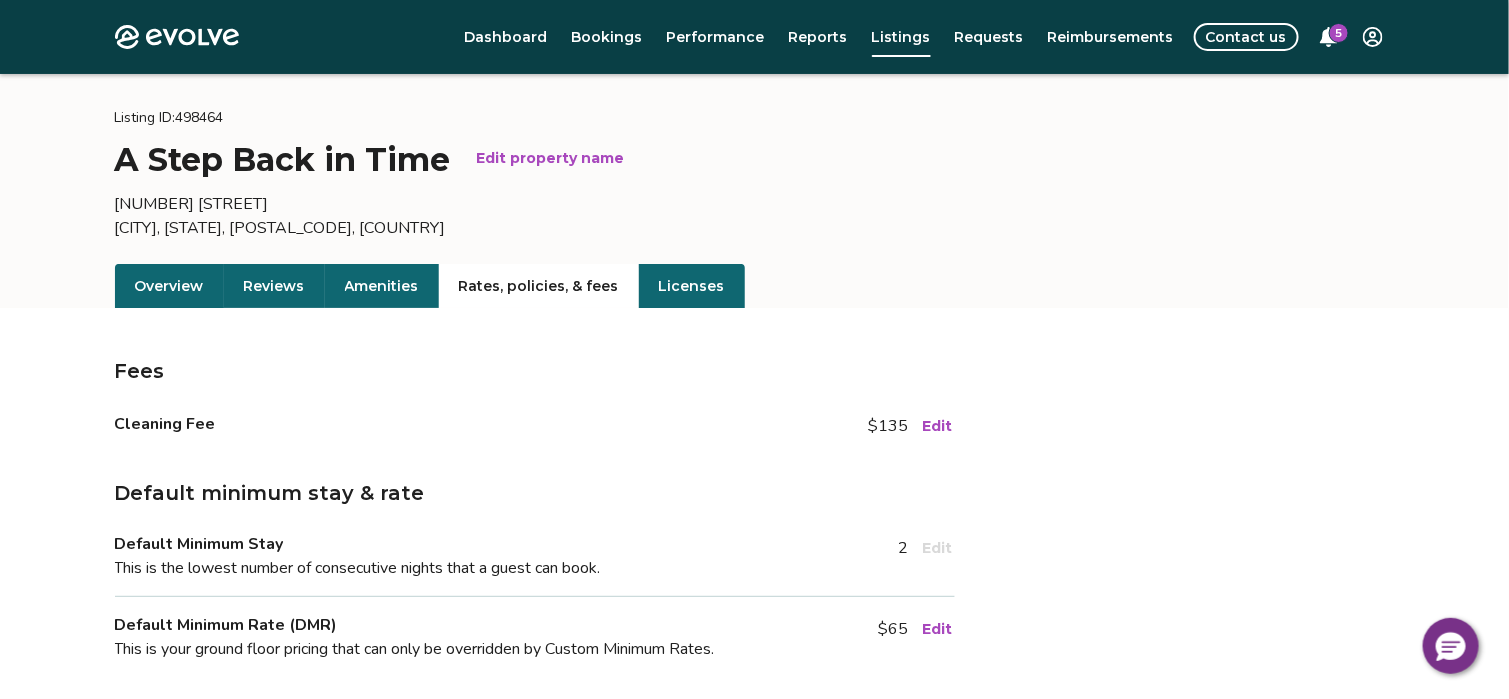 click on "Rates, policies, & fees" at bounding box center (539, 286) 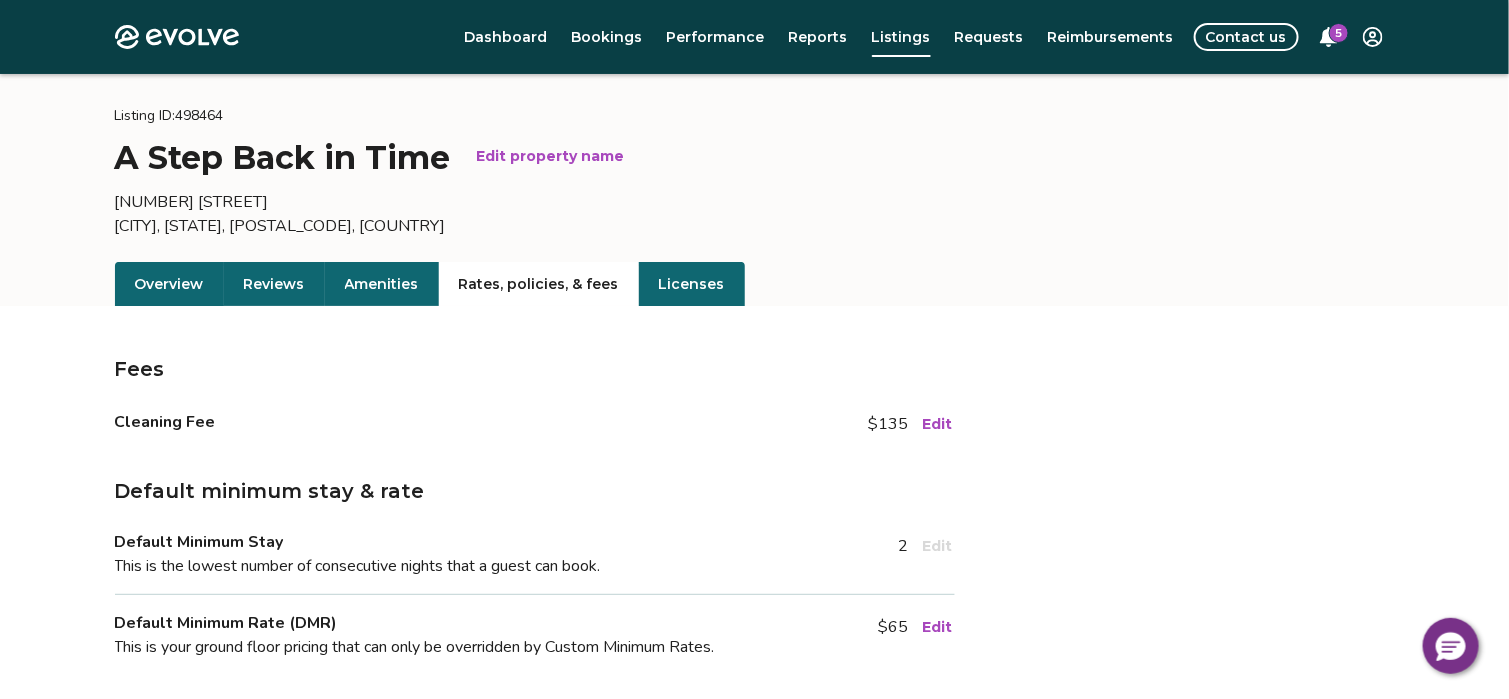 scroll, scrollTop: 0, scrollLeft: 0, axis: both 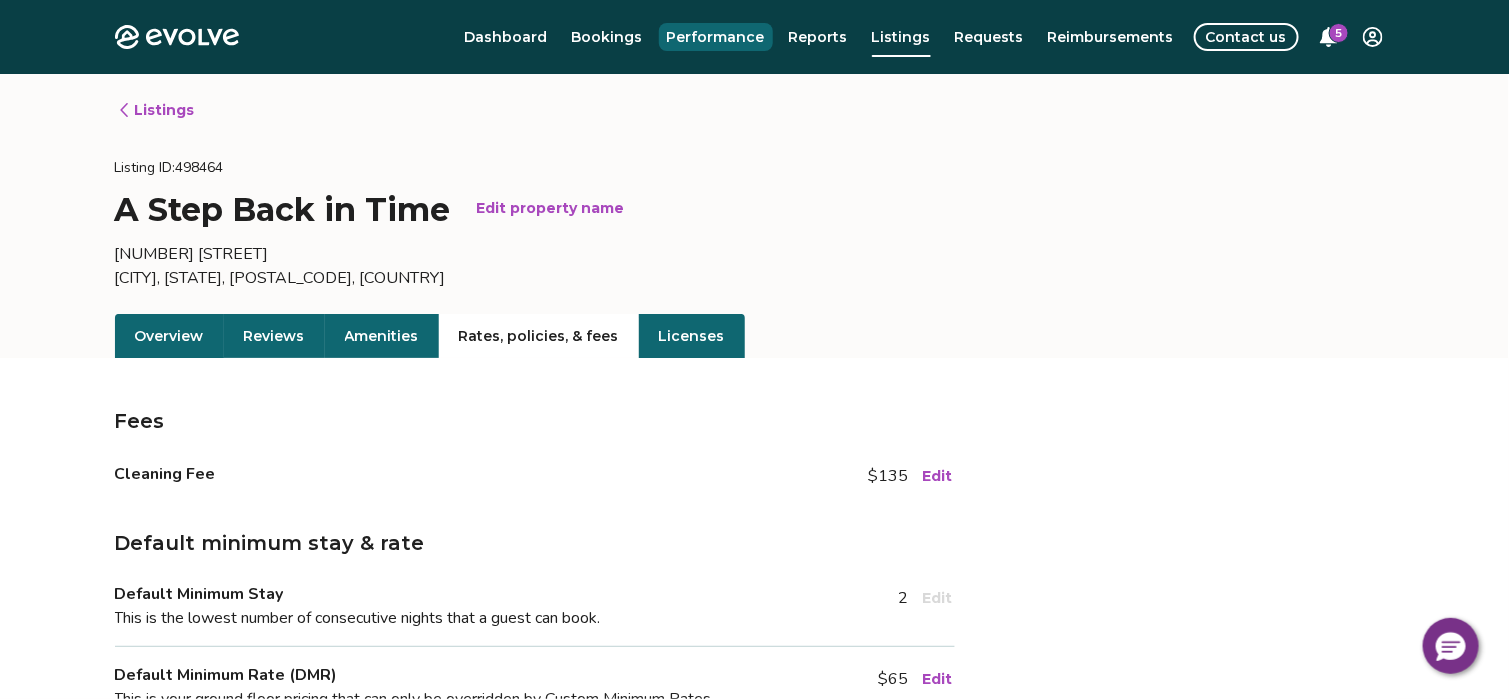 click on "Performance" at bounding box center [716, 37] 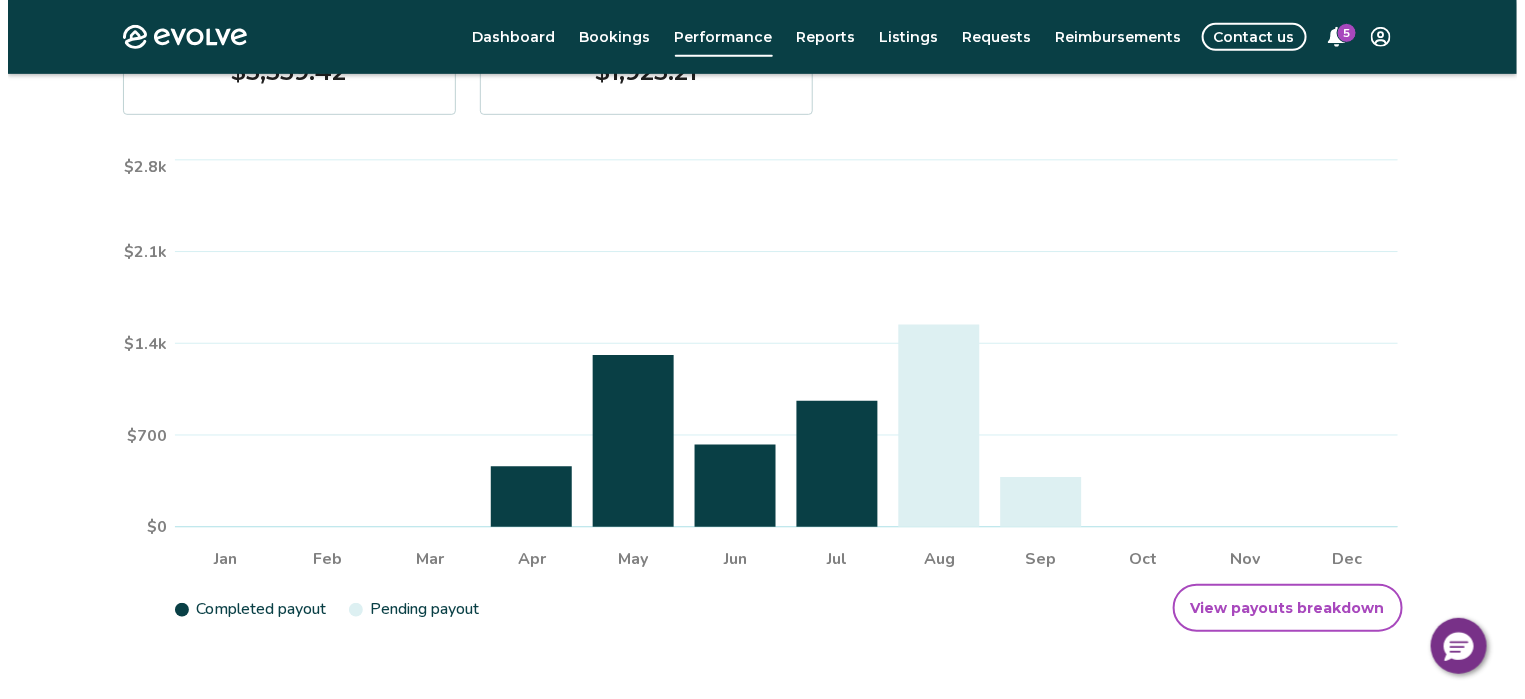 scroll, scrollTop: 321, scrollLeft: 0, axis: vertical 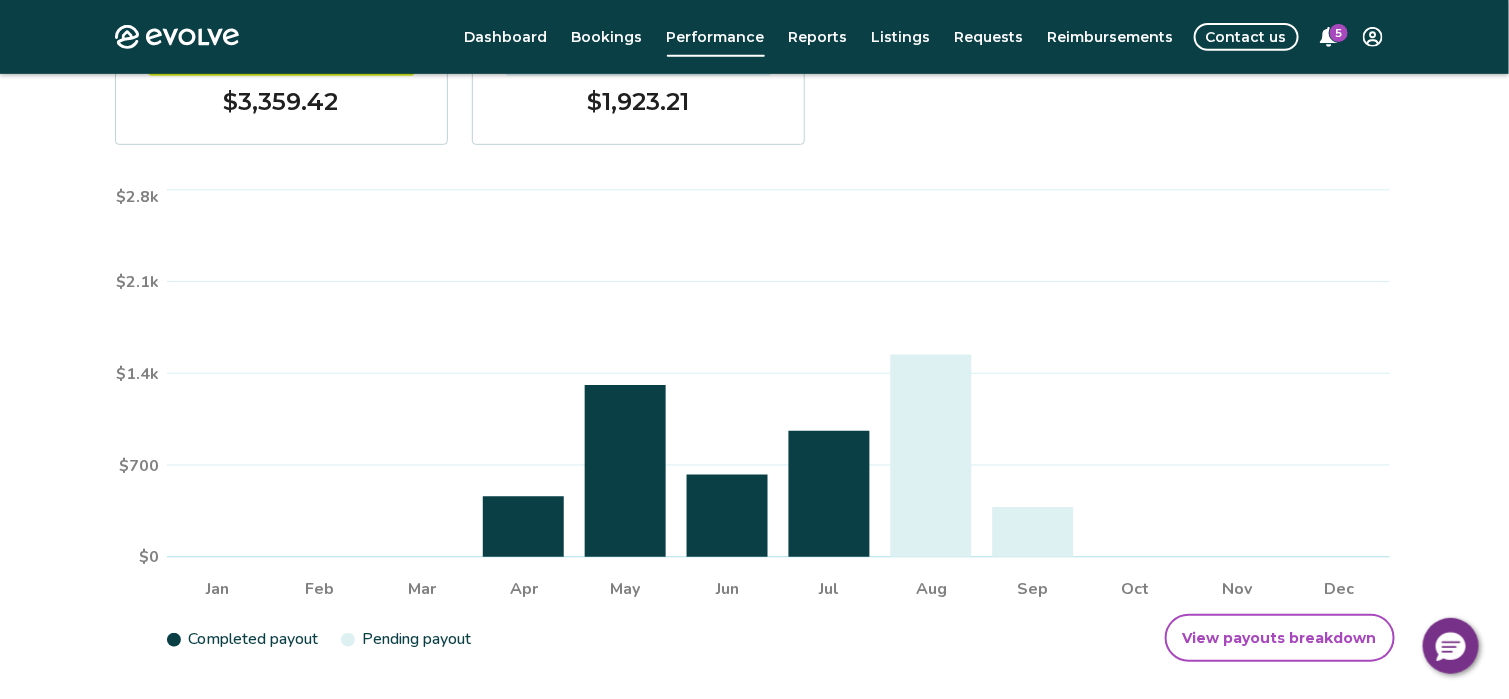click 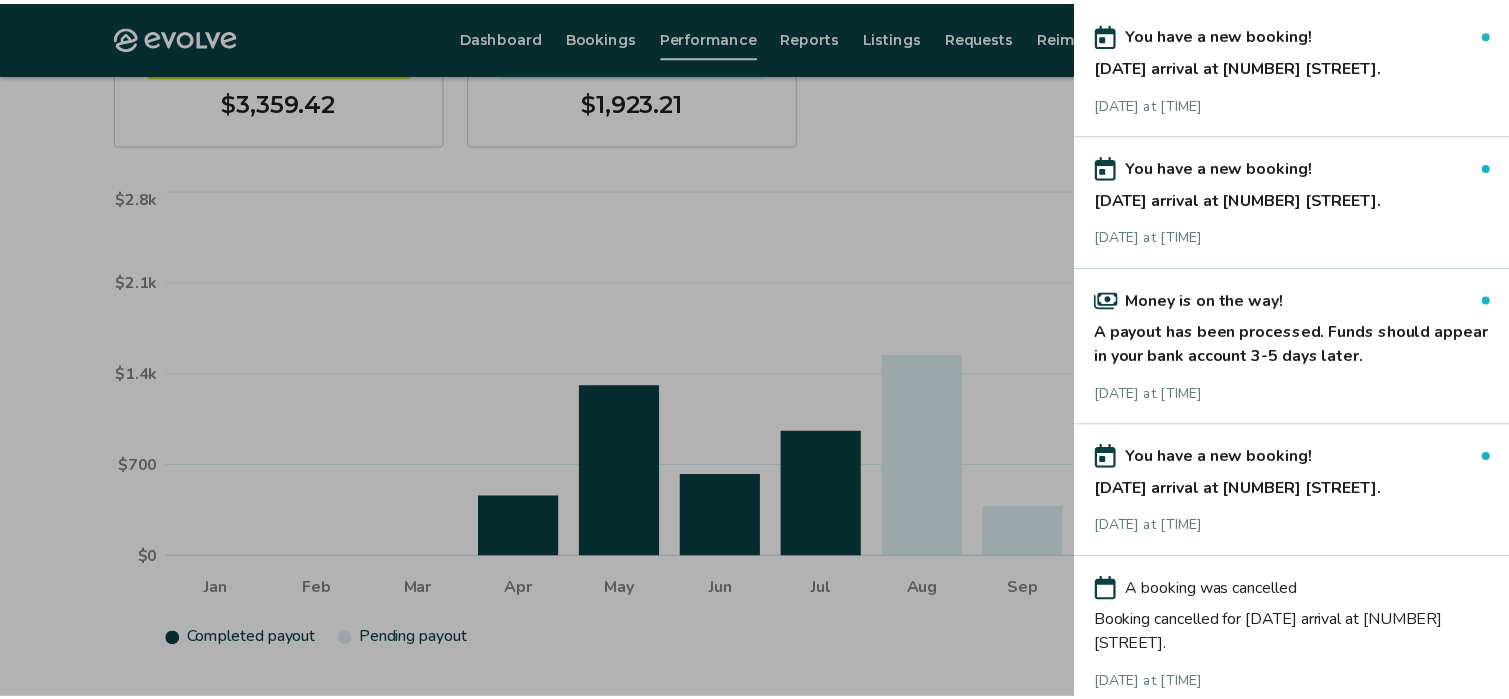 scroll, scrollTop: 0, scrollLeft: 0, axis: both 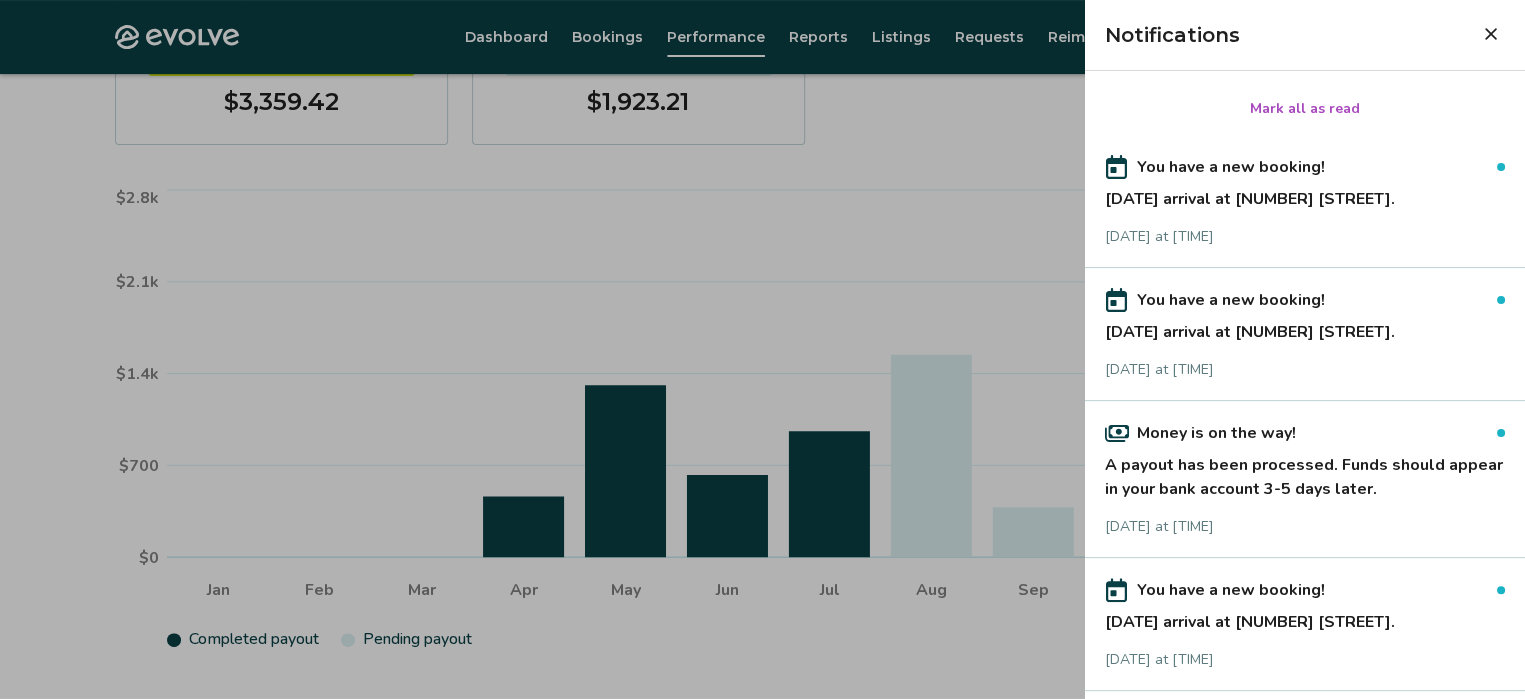 click at bounding box center [762, 349] 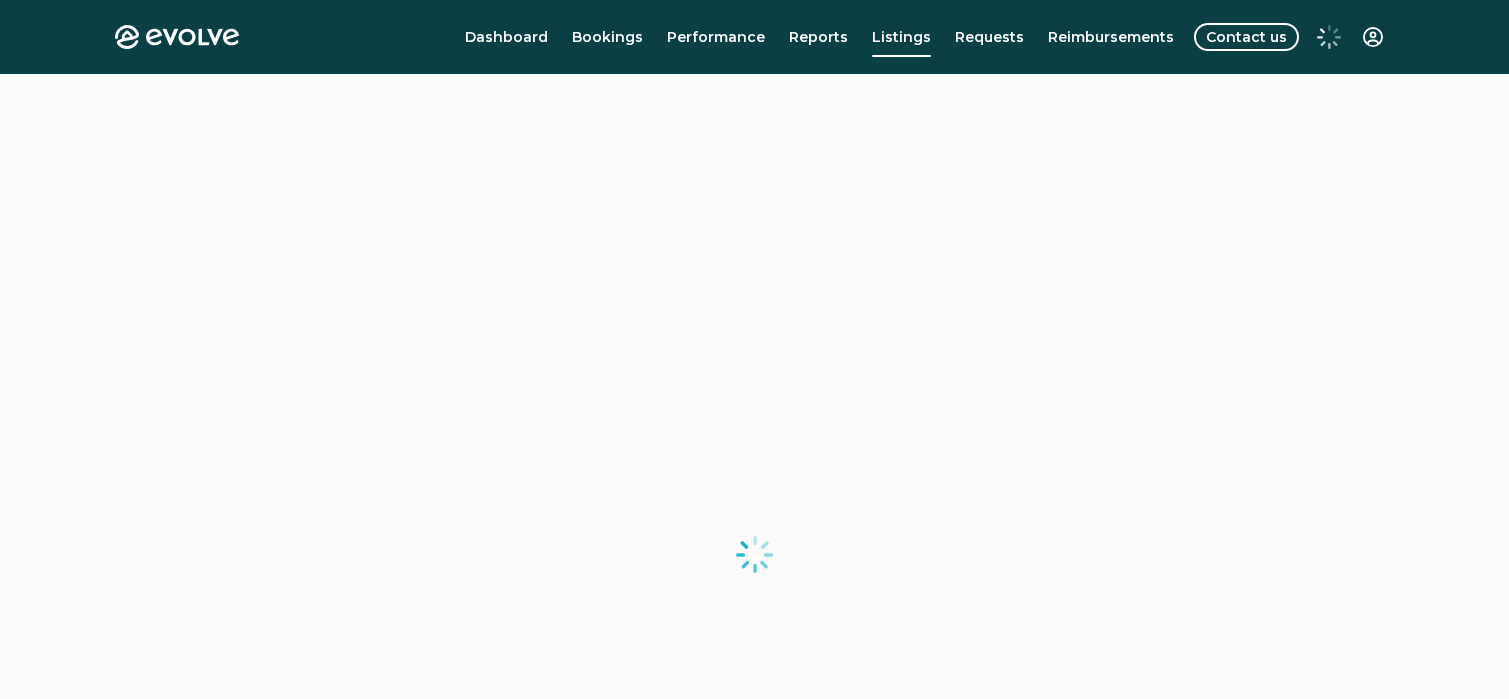 scroll, scrollTop: 0, scrollLeft: 0, axis: both 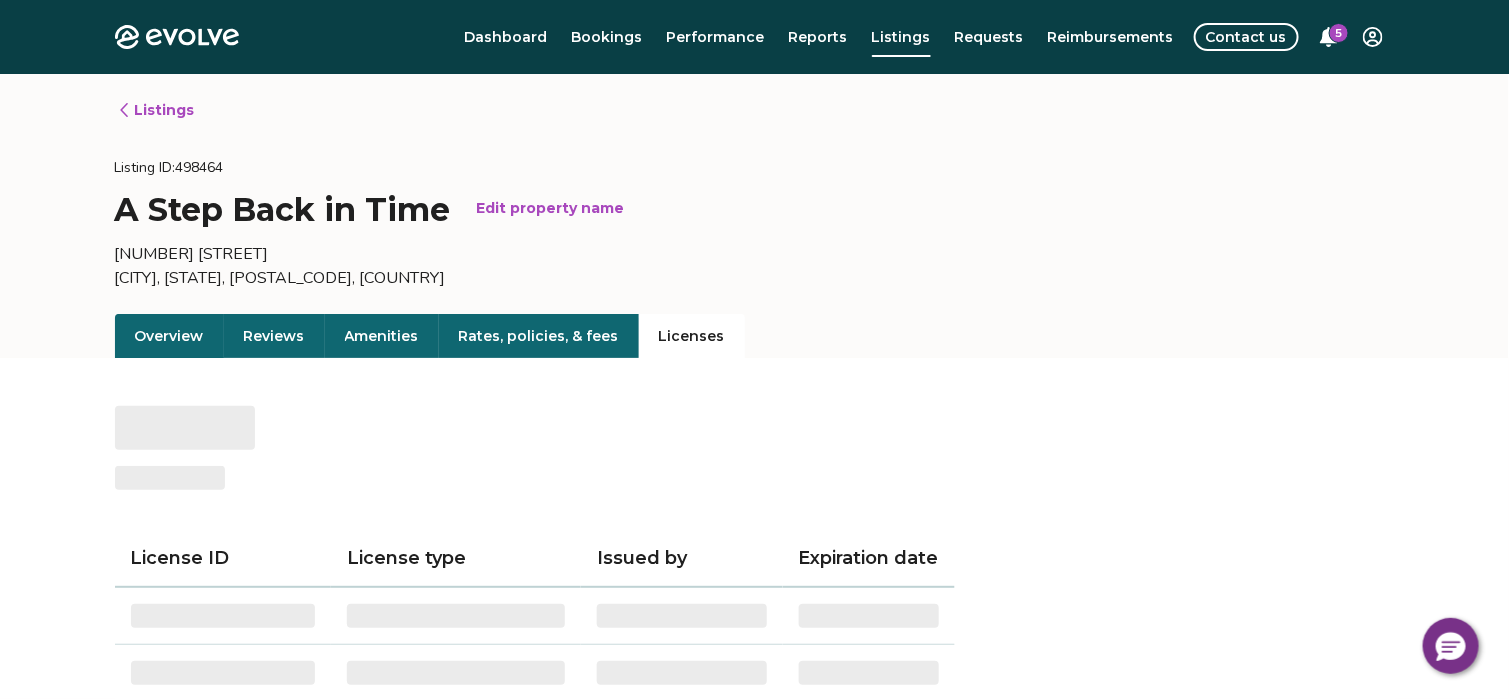 click on "Licenses" at bounding box center [692, 336] 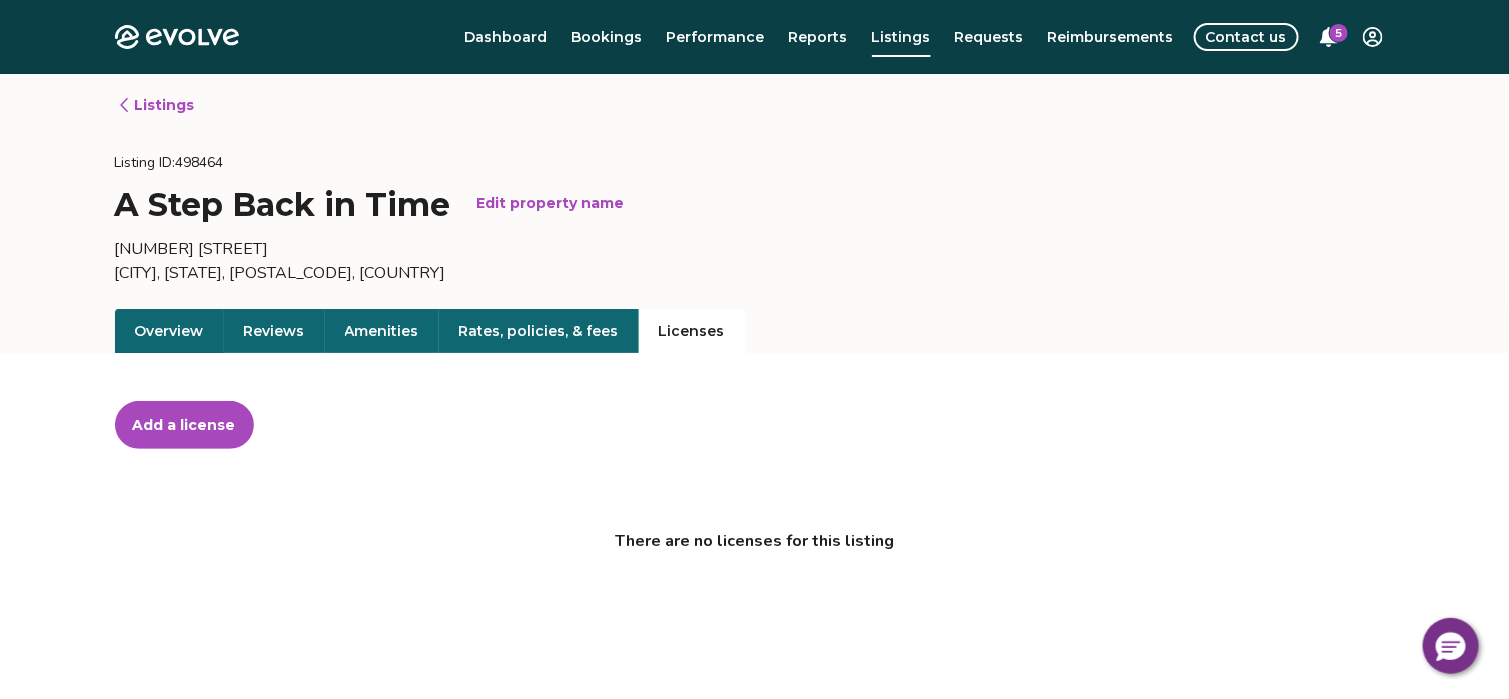 scroll, scrollTop: 0, scrollLeft: 0, axis: both 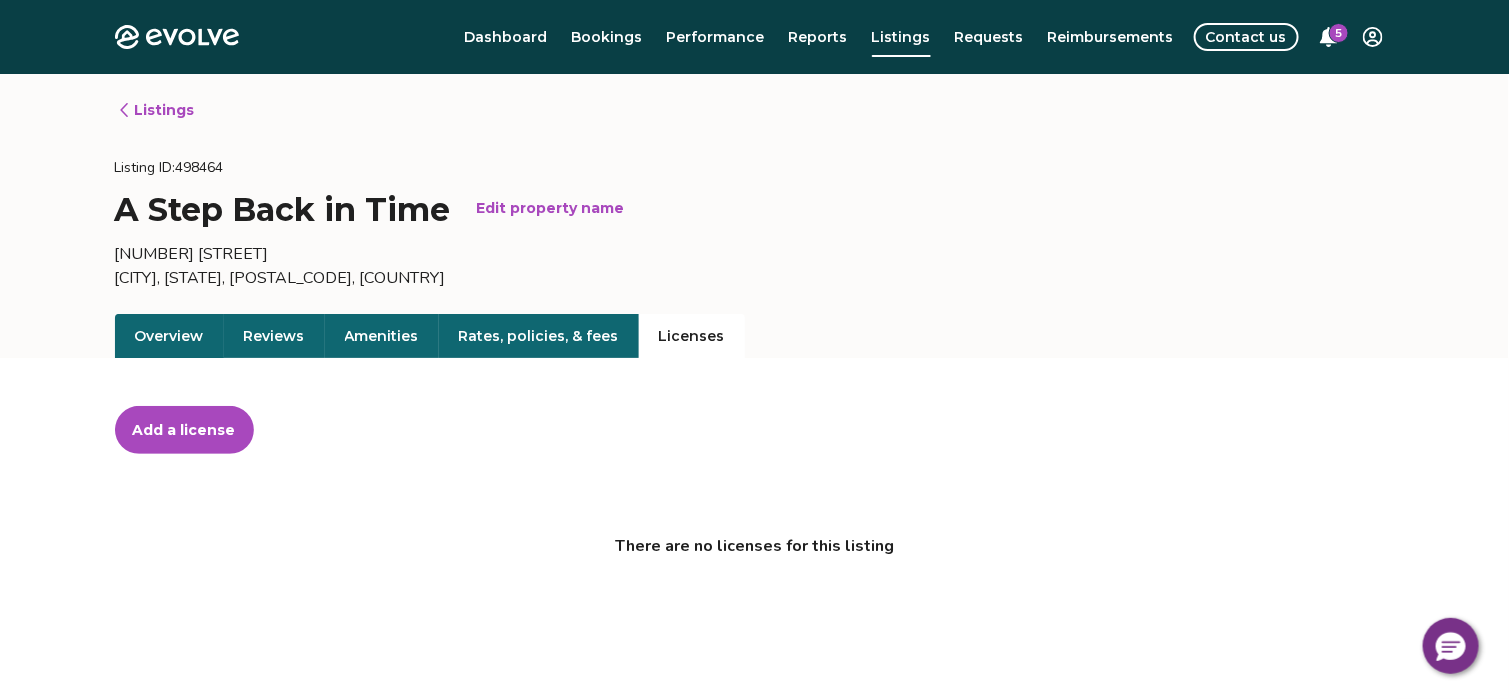 click on "Amenities" at bounding box center (382, 336) 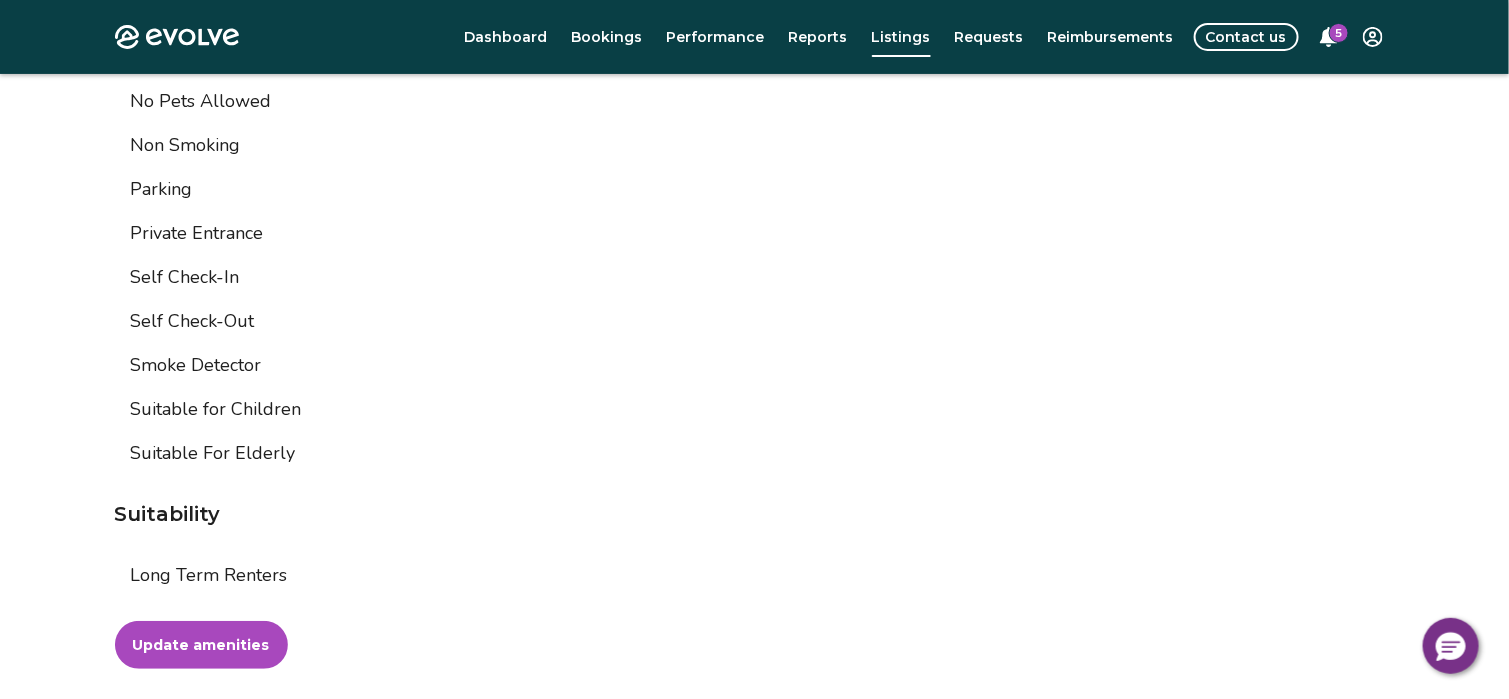 scroll, scrollTop: 3018, scrollLeft: 0, axis: vertical 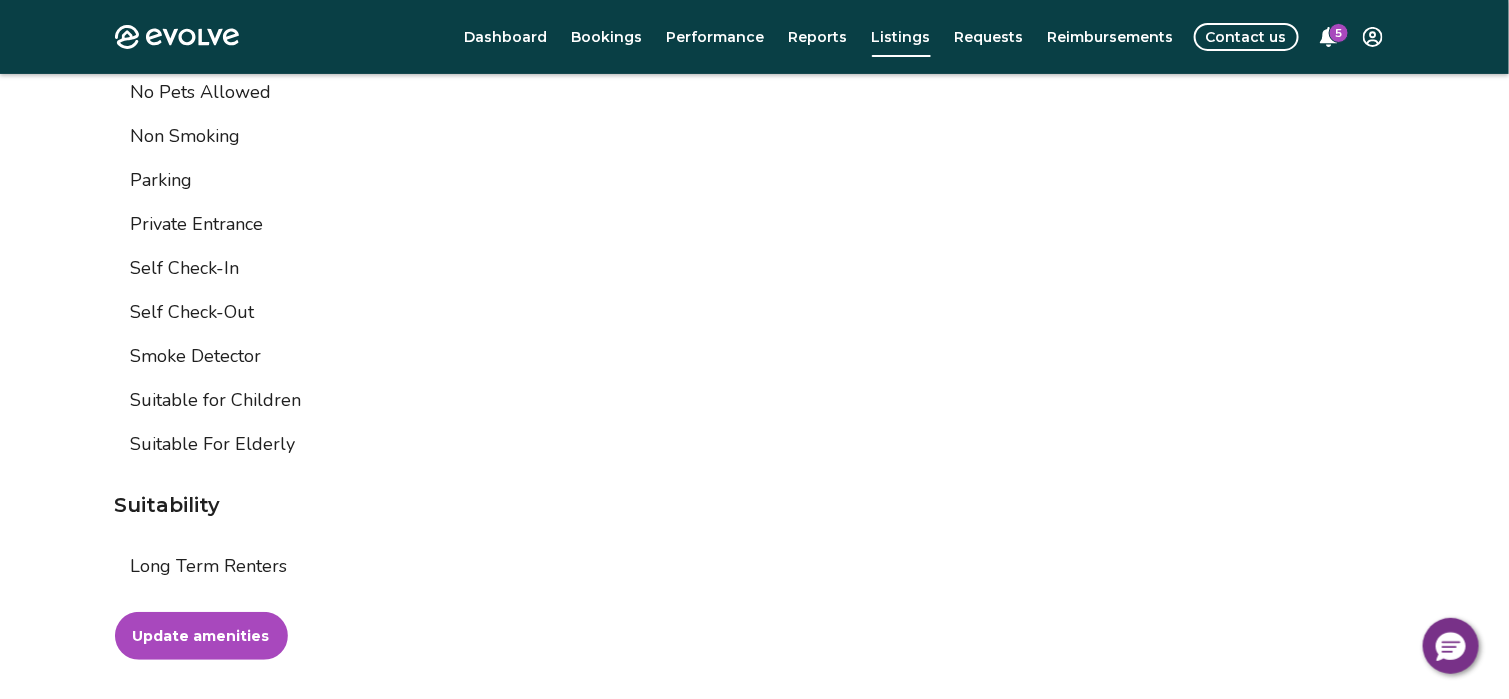 click on "Update amenities" at bounding box center [201, 636] 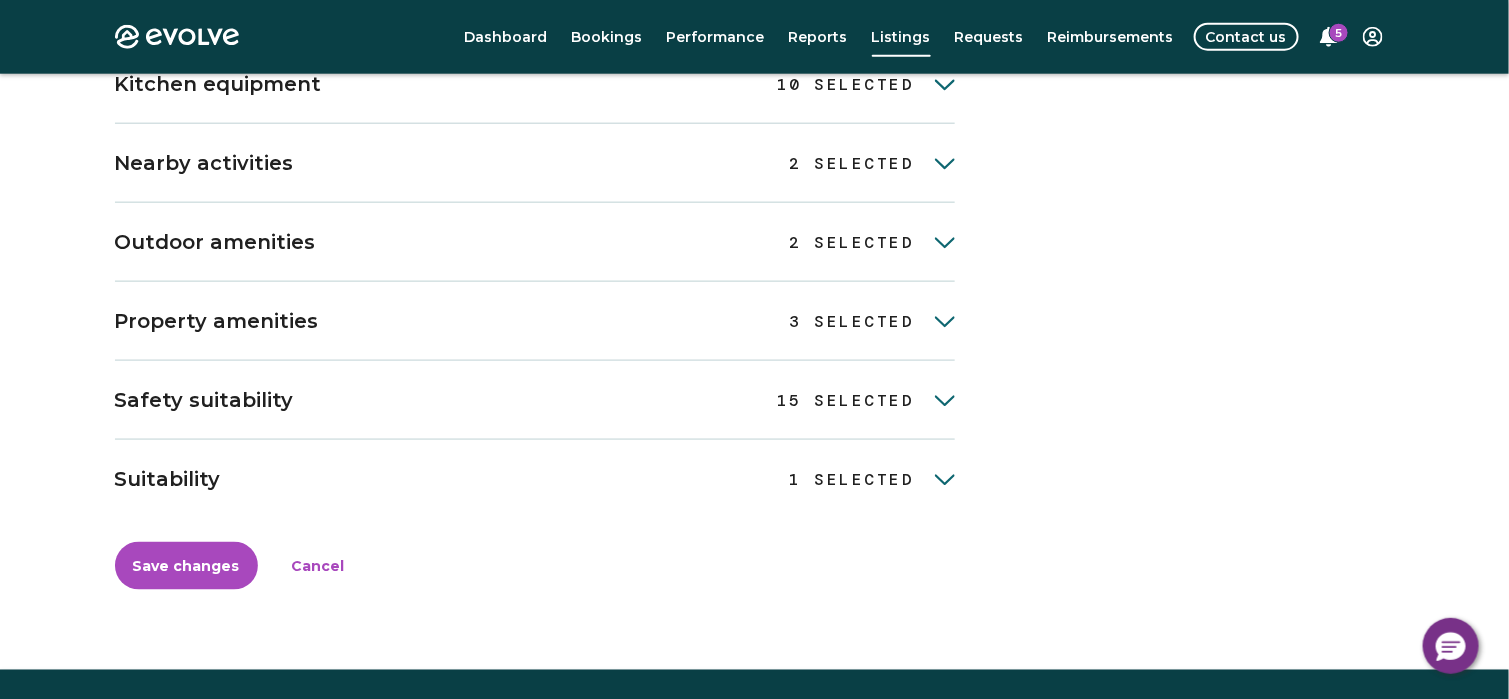 scroll, scrollTop: 873, scrollLeft: 0, axis: vertical 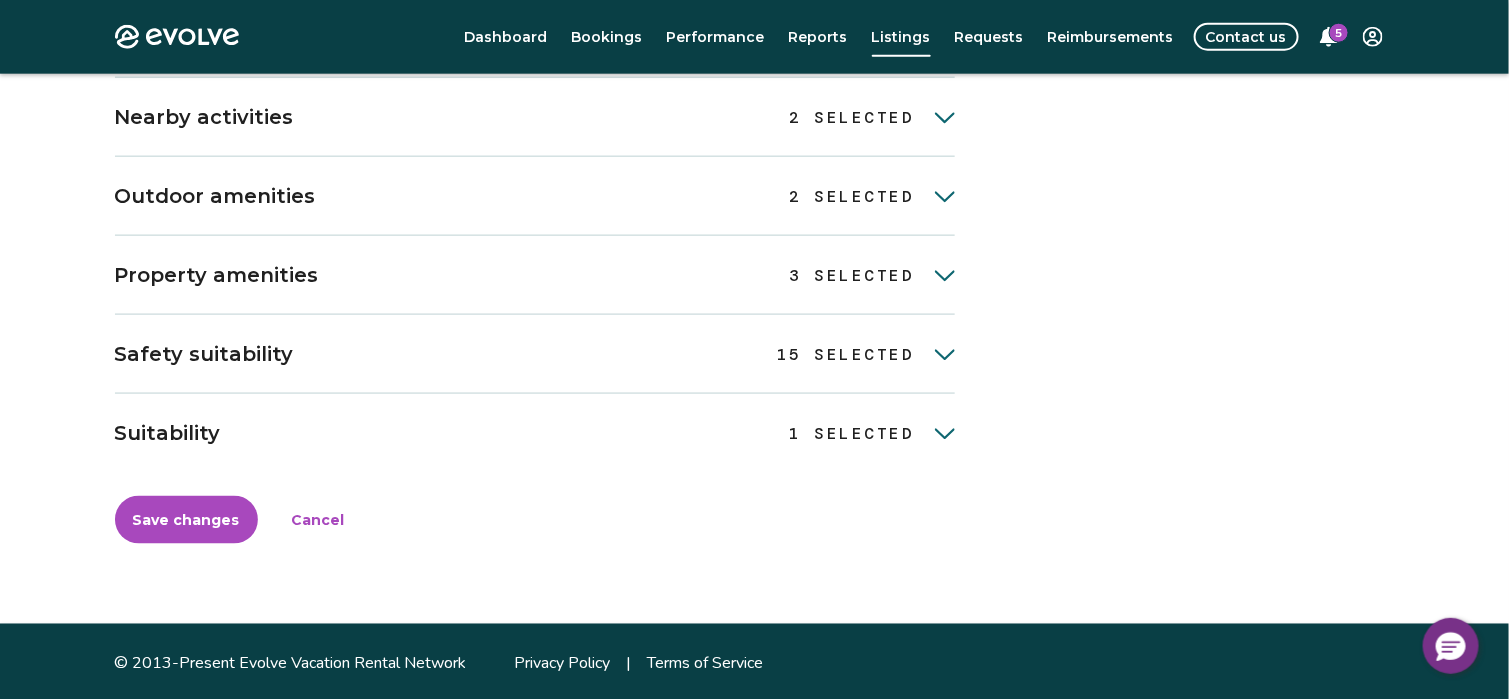 click 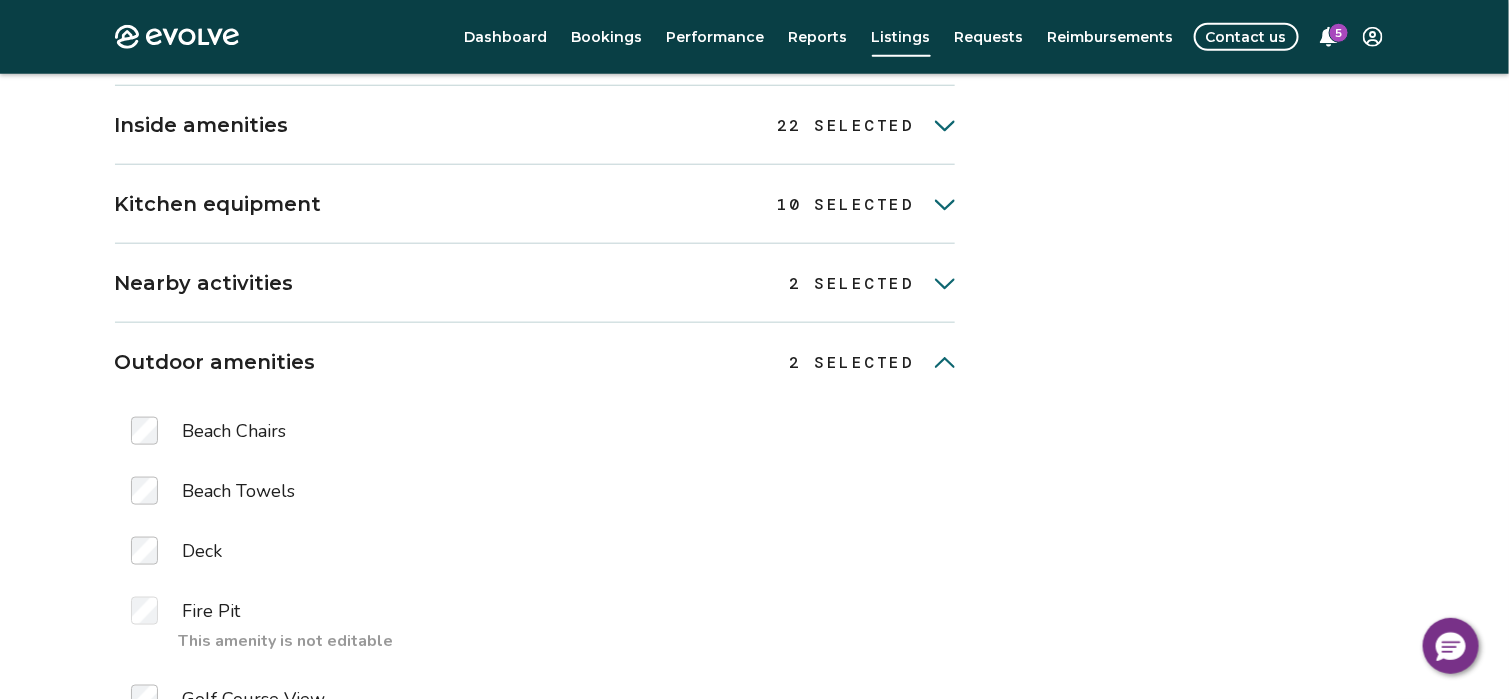 scroll, scrollTop: 704, scrollLeft: 0, axis: vertical 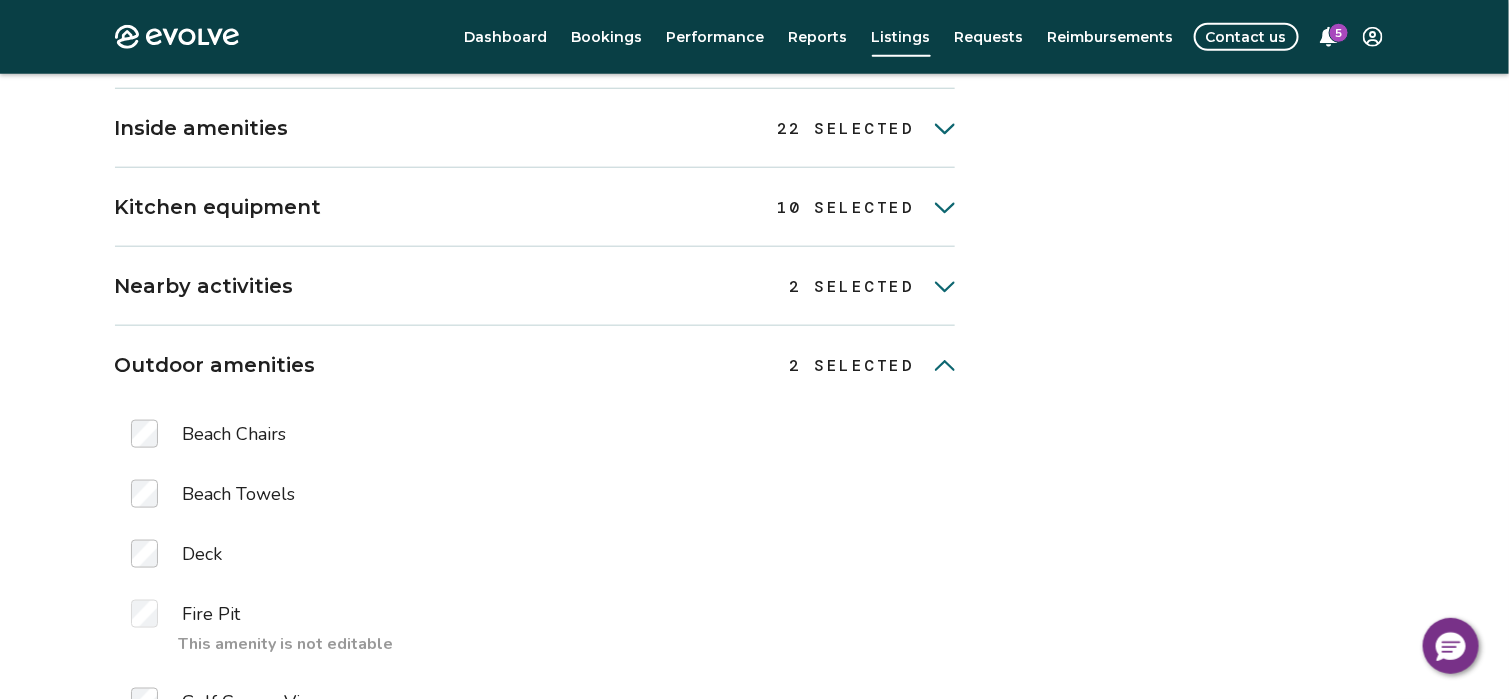 click 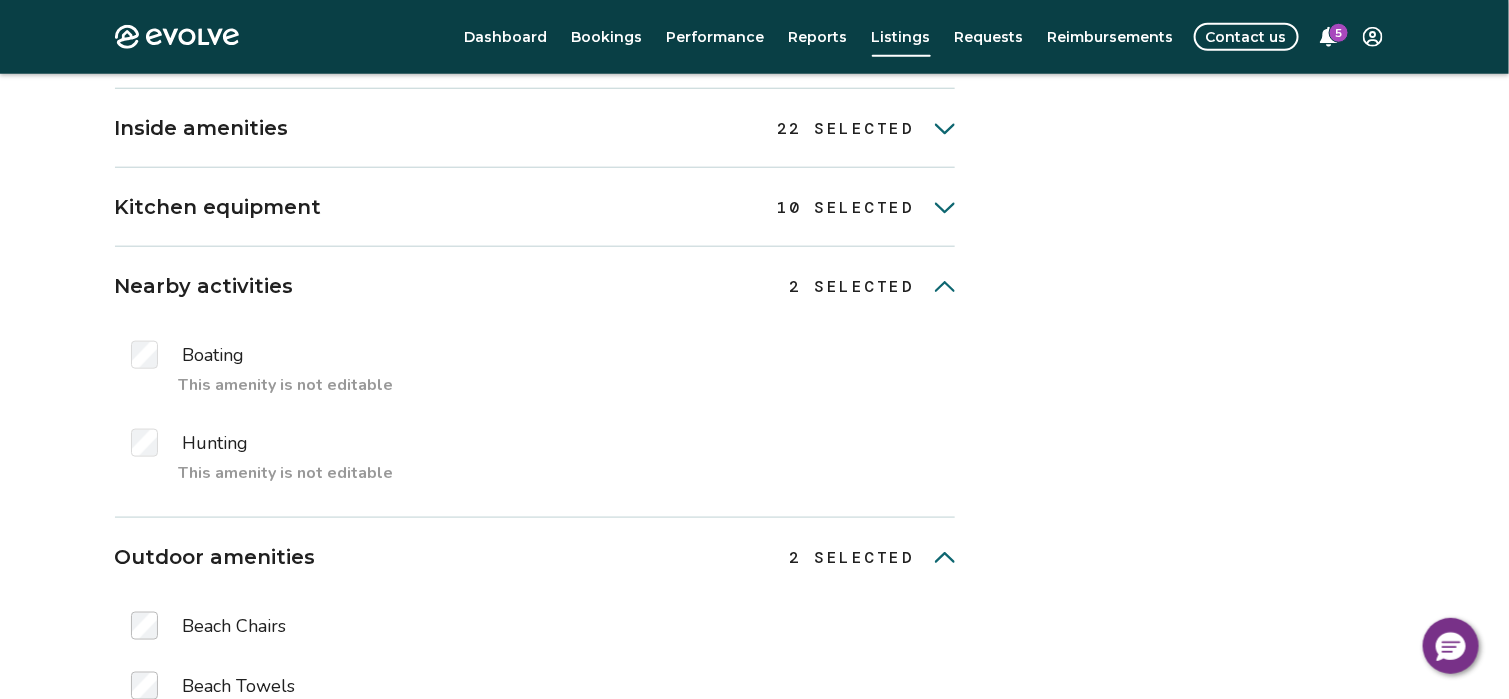 click 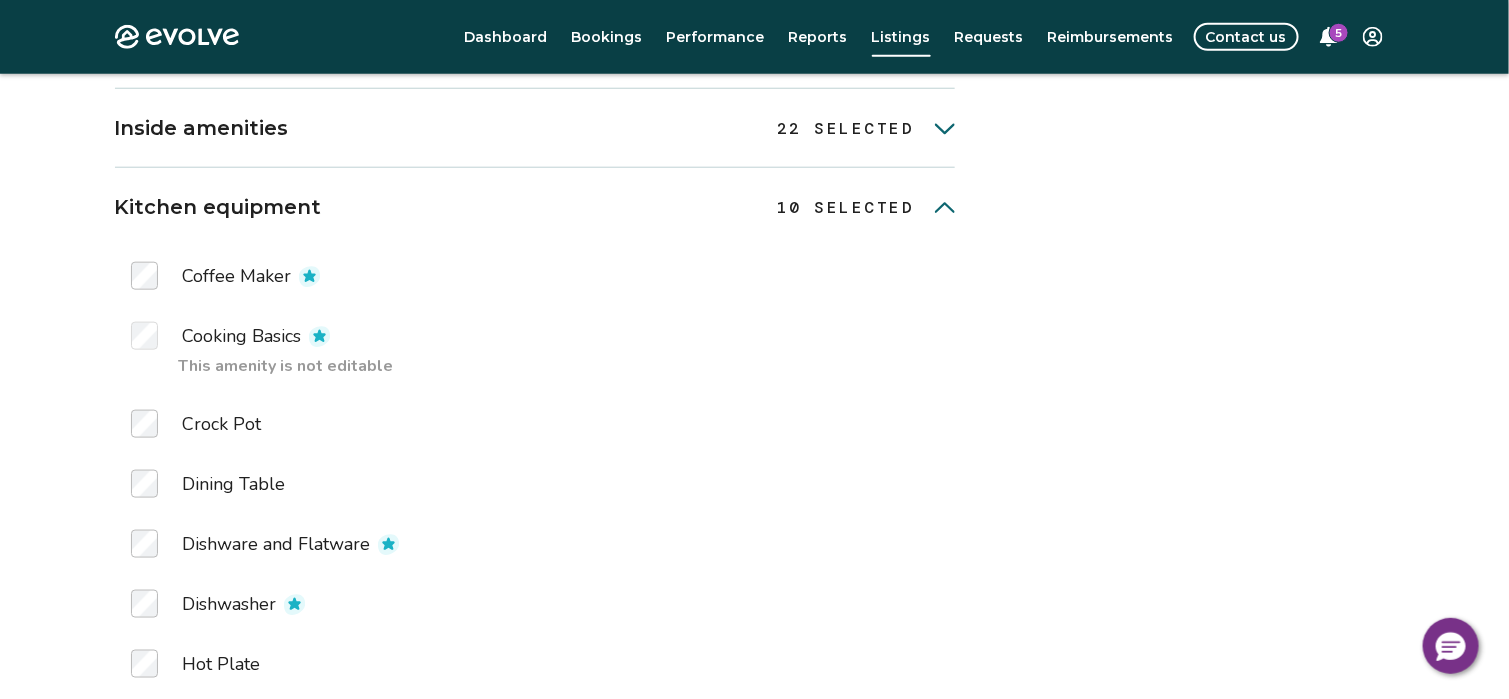 scroll, scrollTop: 238, scrollLeft: 0, axis: vertical 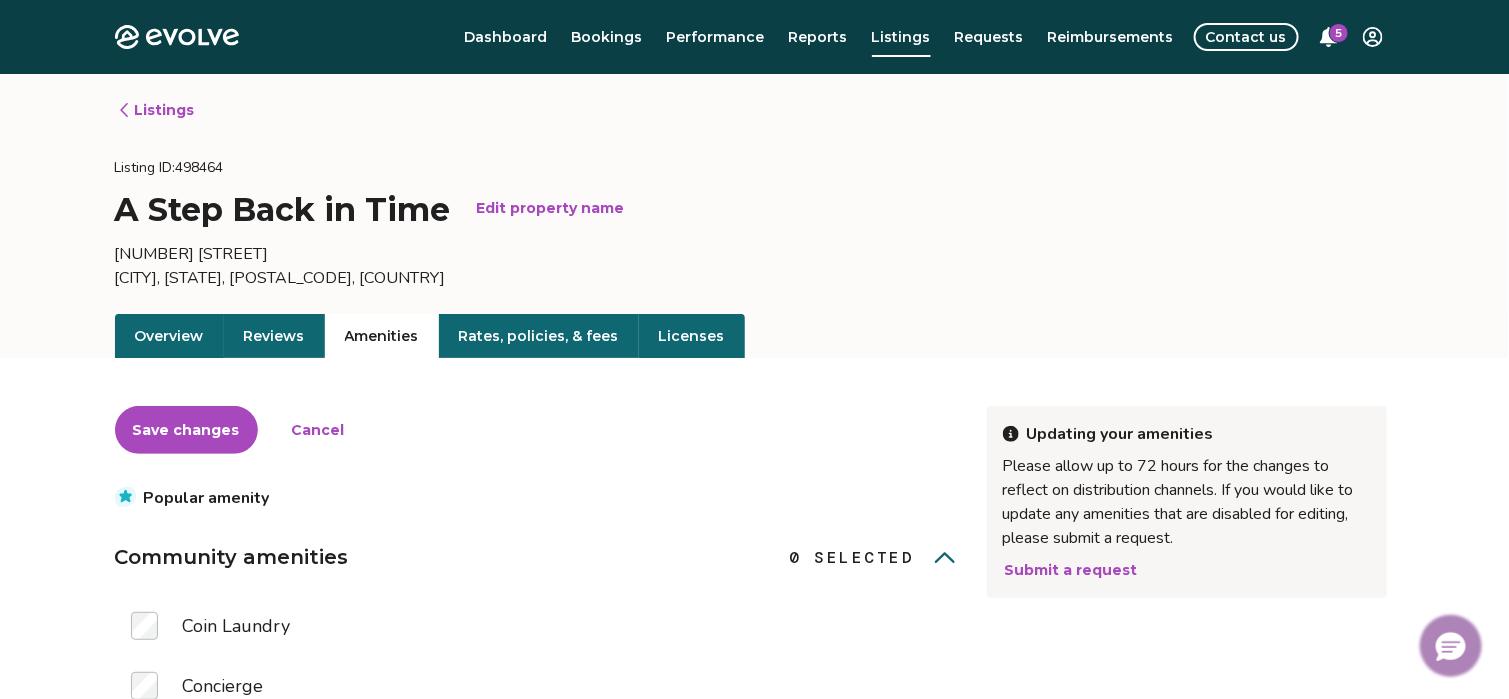 click 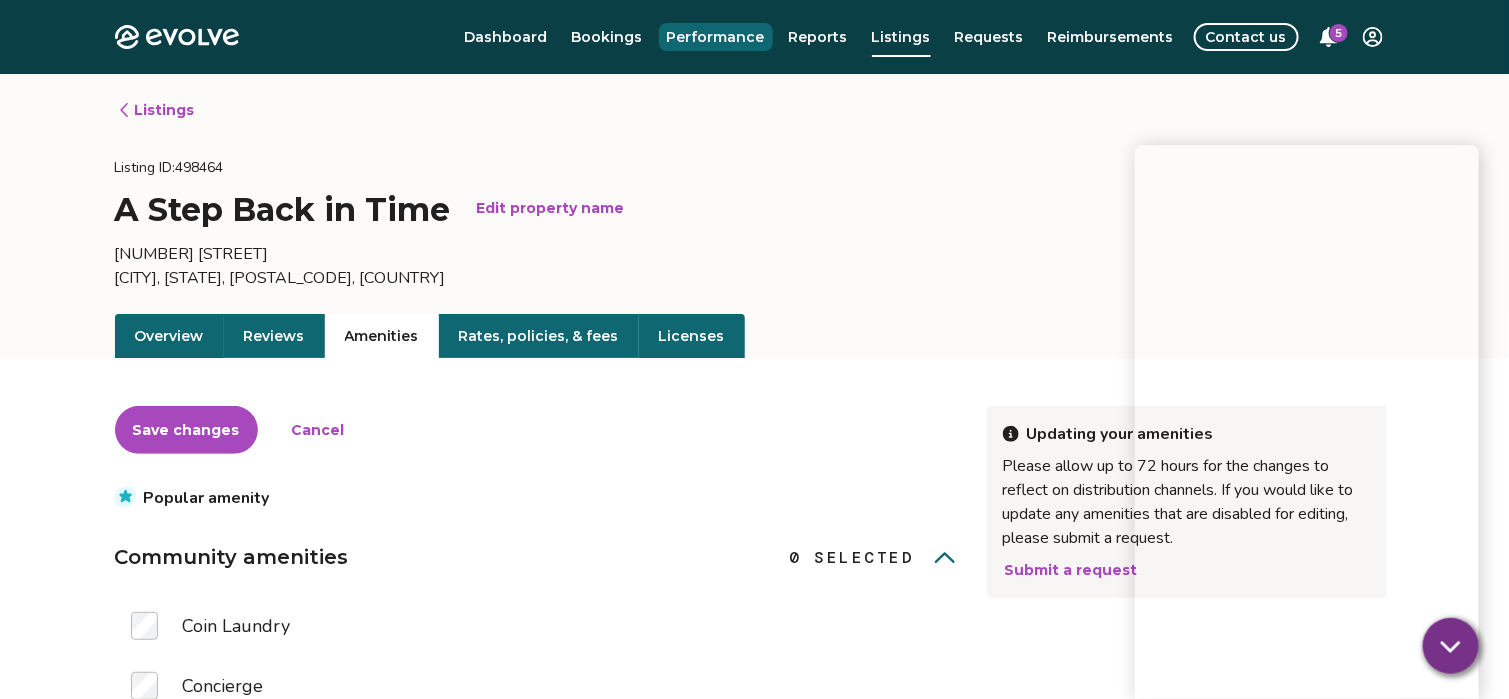 click on "Performance" at bounding box center (716, 37) 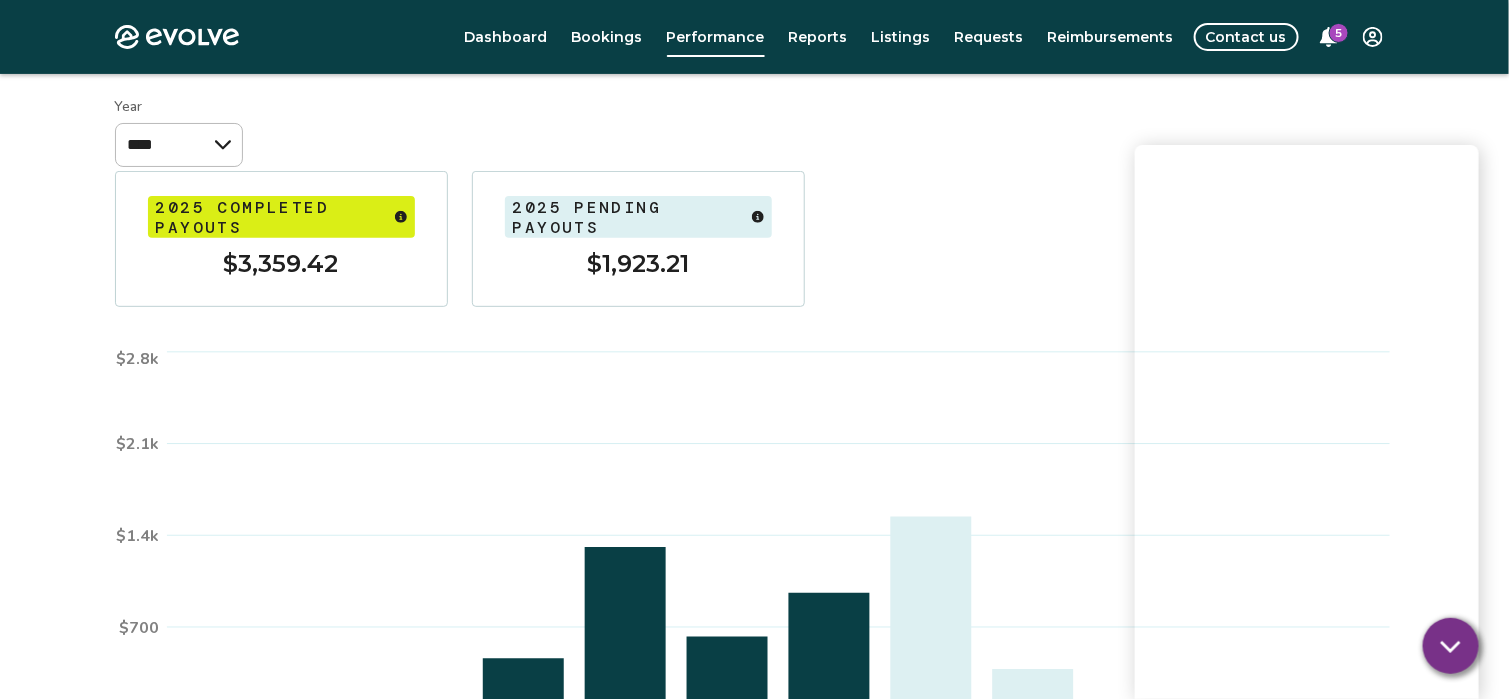 scroll, scrollTop: 125, scrollLeft: 0, axis: vertical 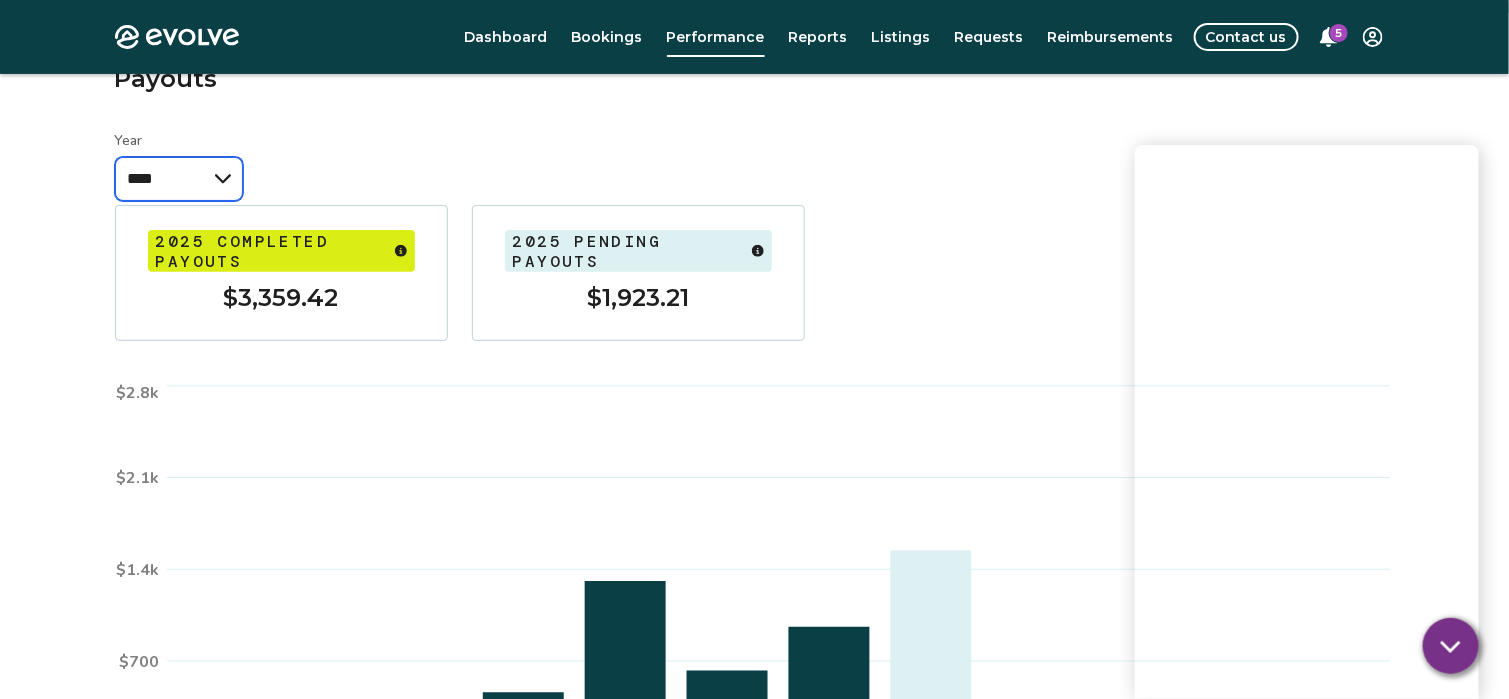click on "**** **** ****" at bounding box center (179, 179) 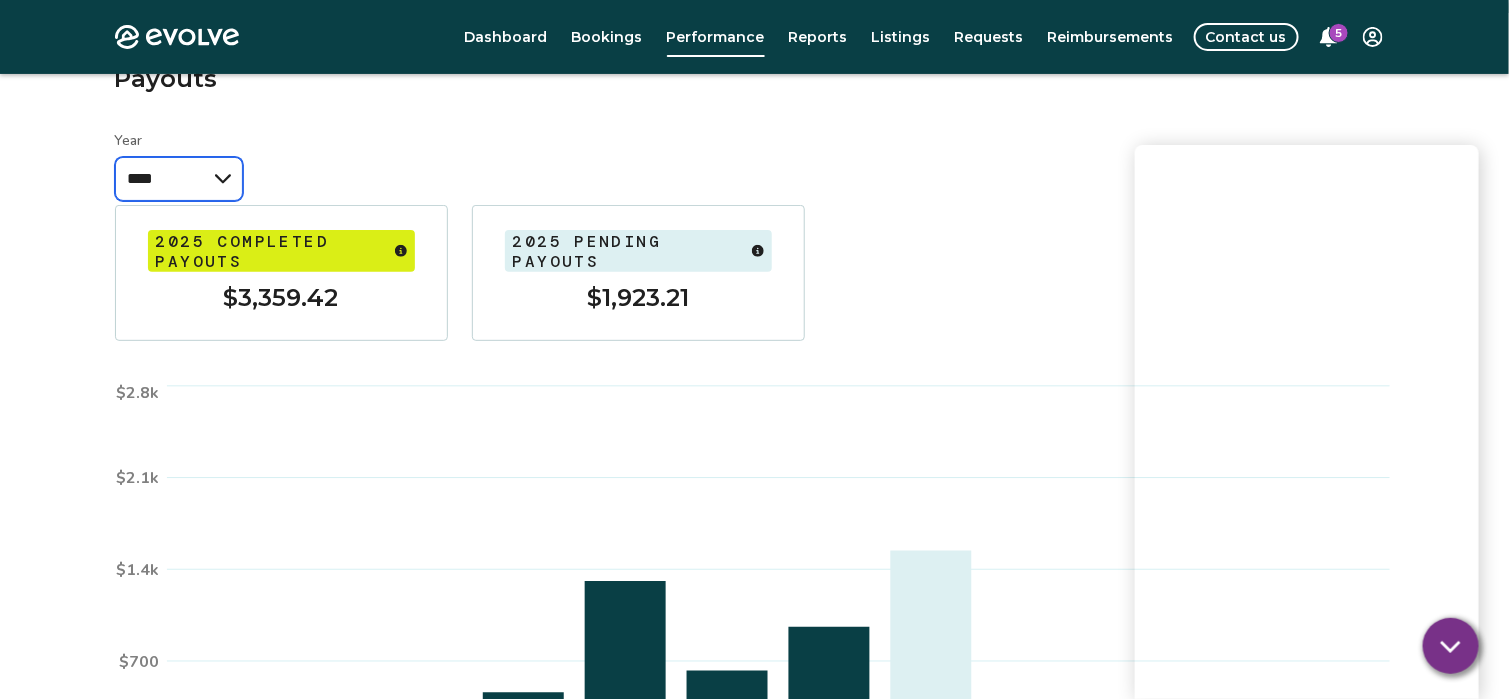 click on "**** **** ****" at bounding box center [179, 179] 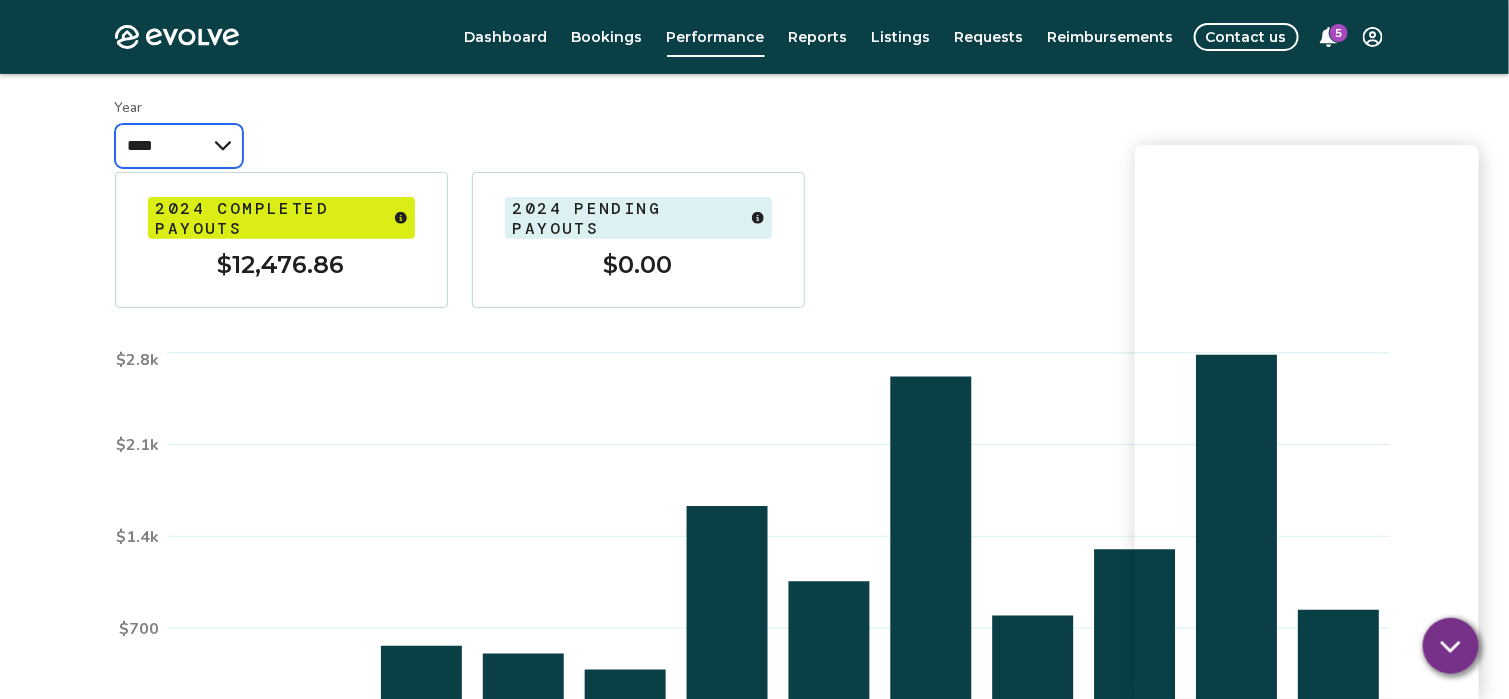 scroll, scrollTop: 139, scrollLeft: 0, axis: vertical 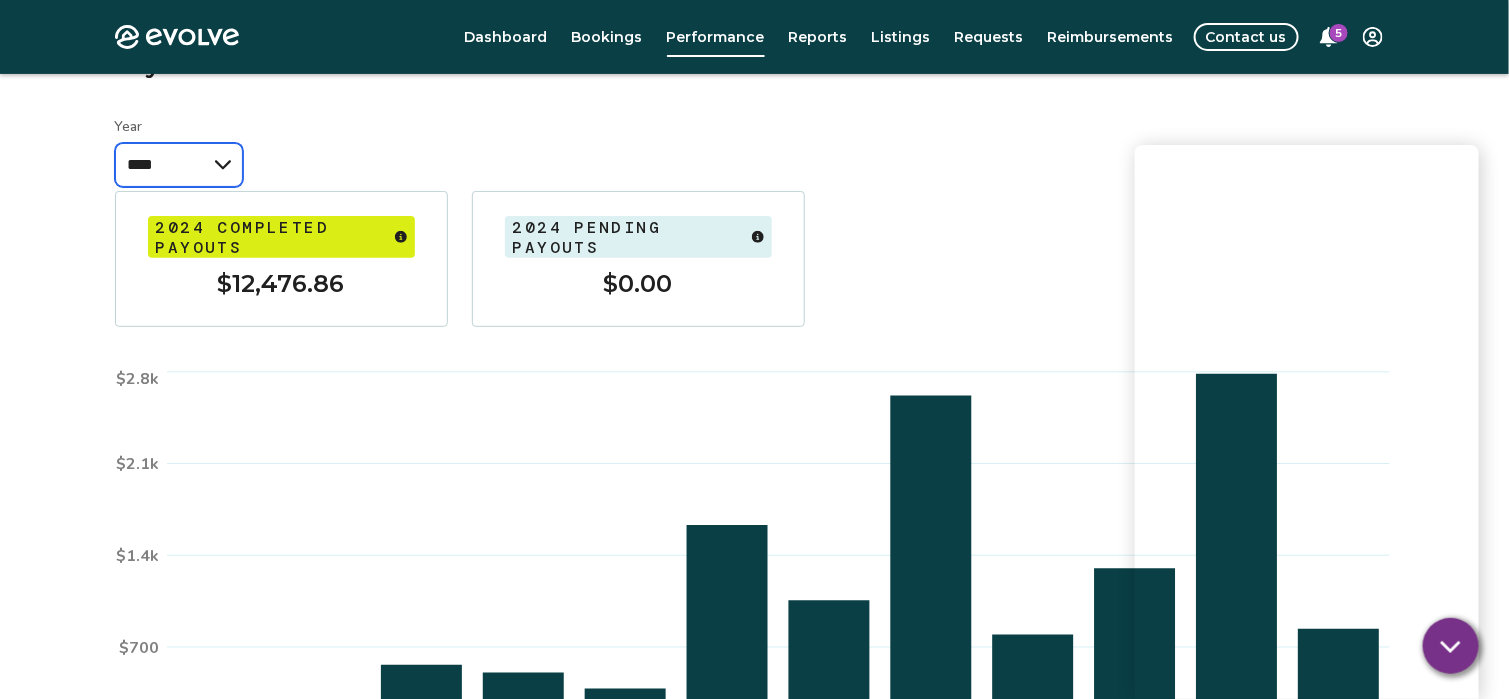 click on "**** **** ****" at bounding box center (179, 165) 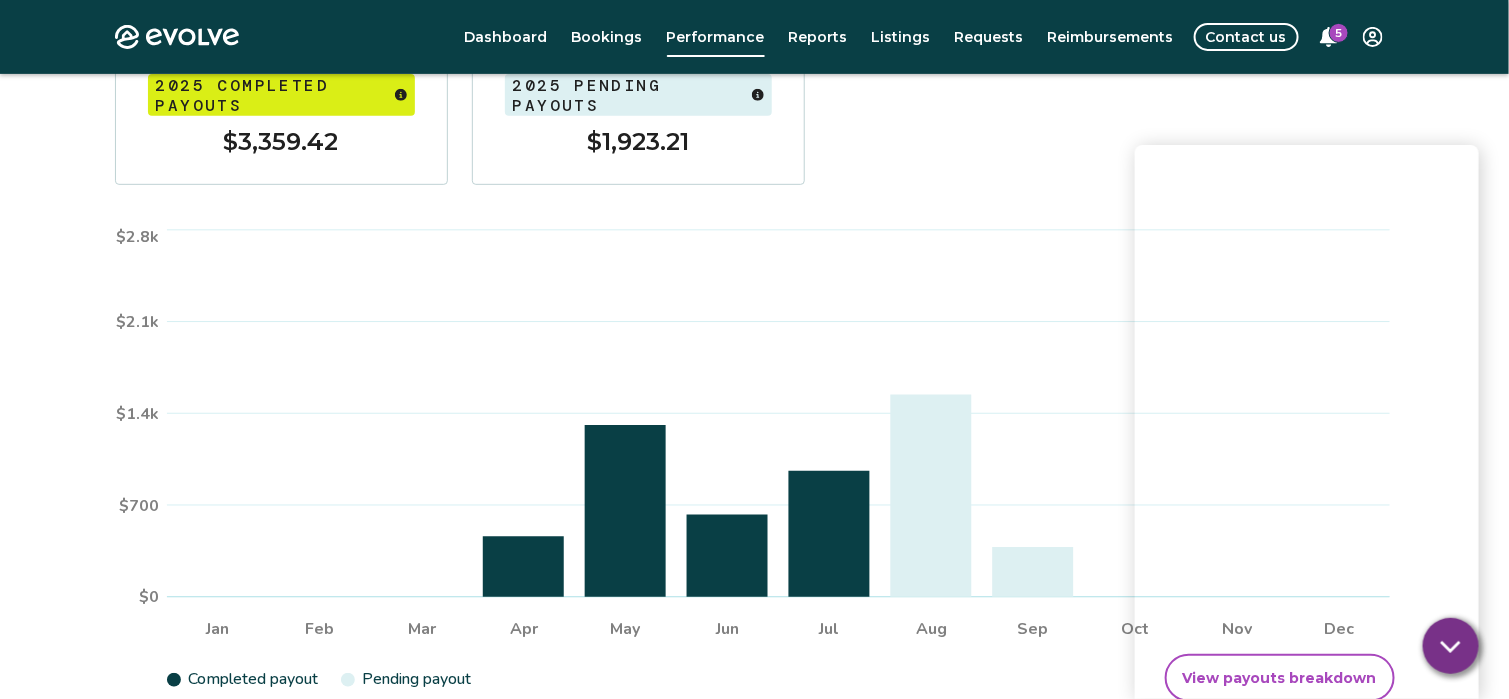 scroll, scrollTop: 282, scrollLeft: 0, axis: vertical 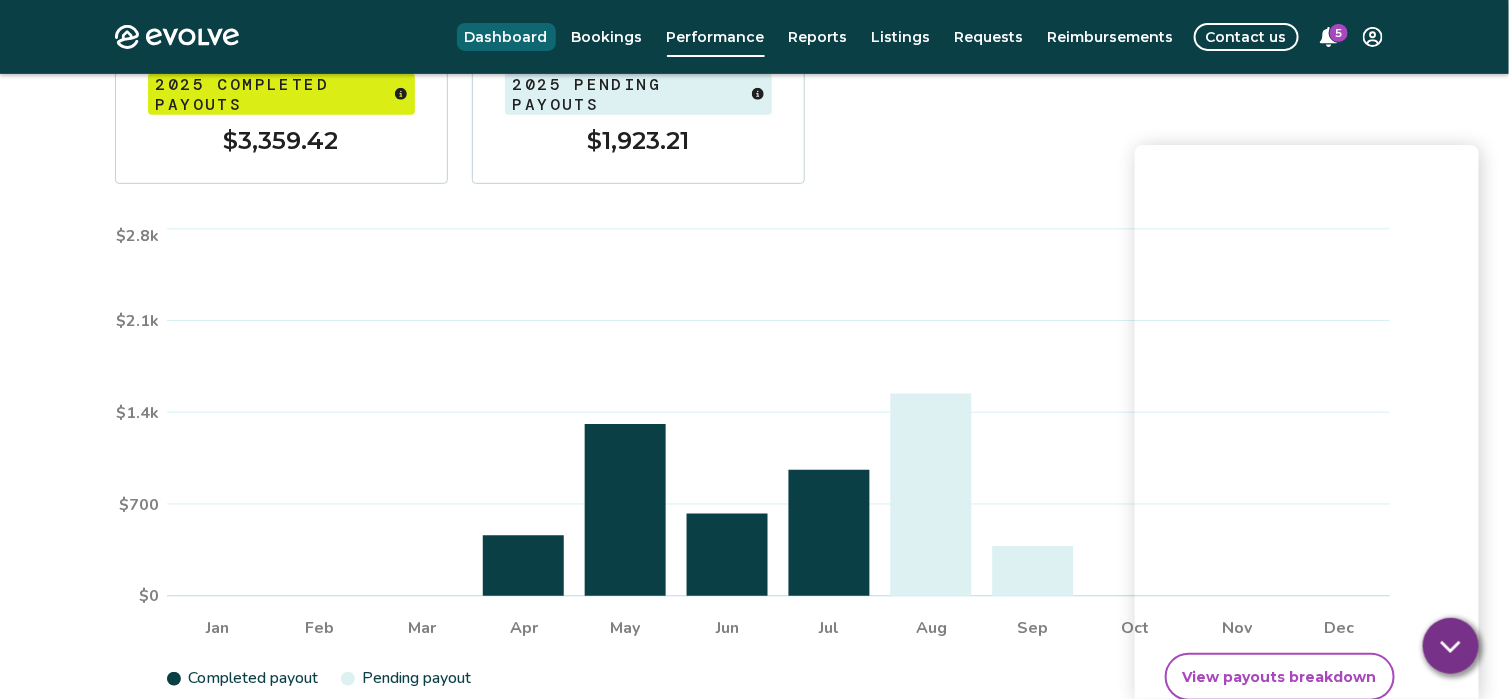click on "Dashboard" at bounding box center [506, 37] 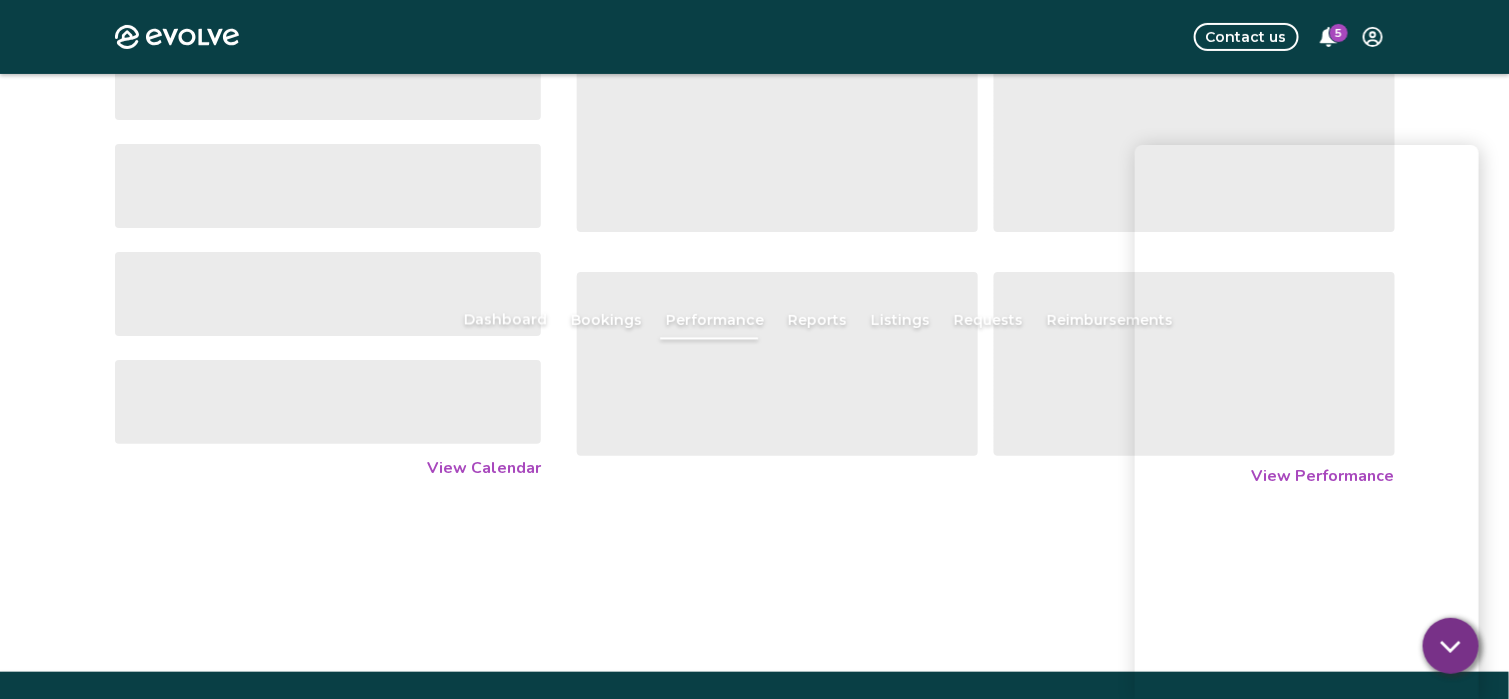 scroll, scrollTop: 0, scrollLeft: 0, axis: both 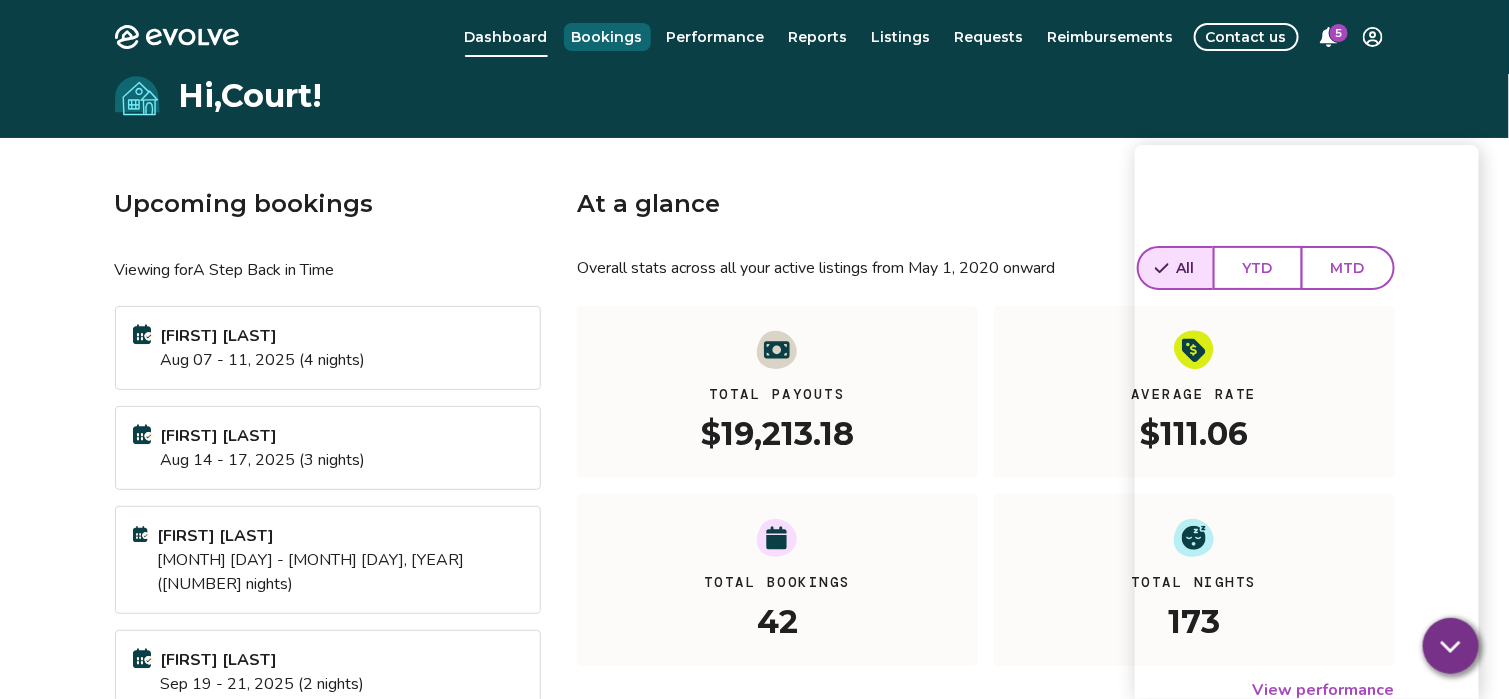 click on "Bookings" at bounding box center [607, 37] 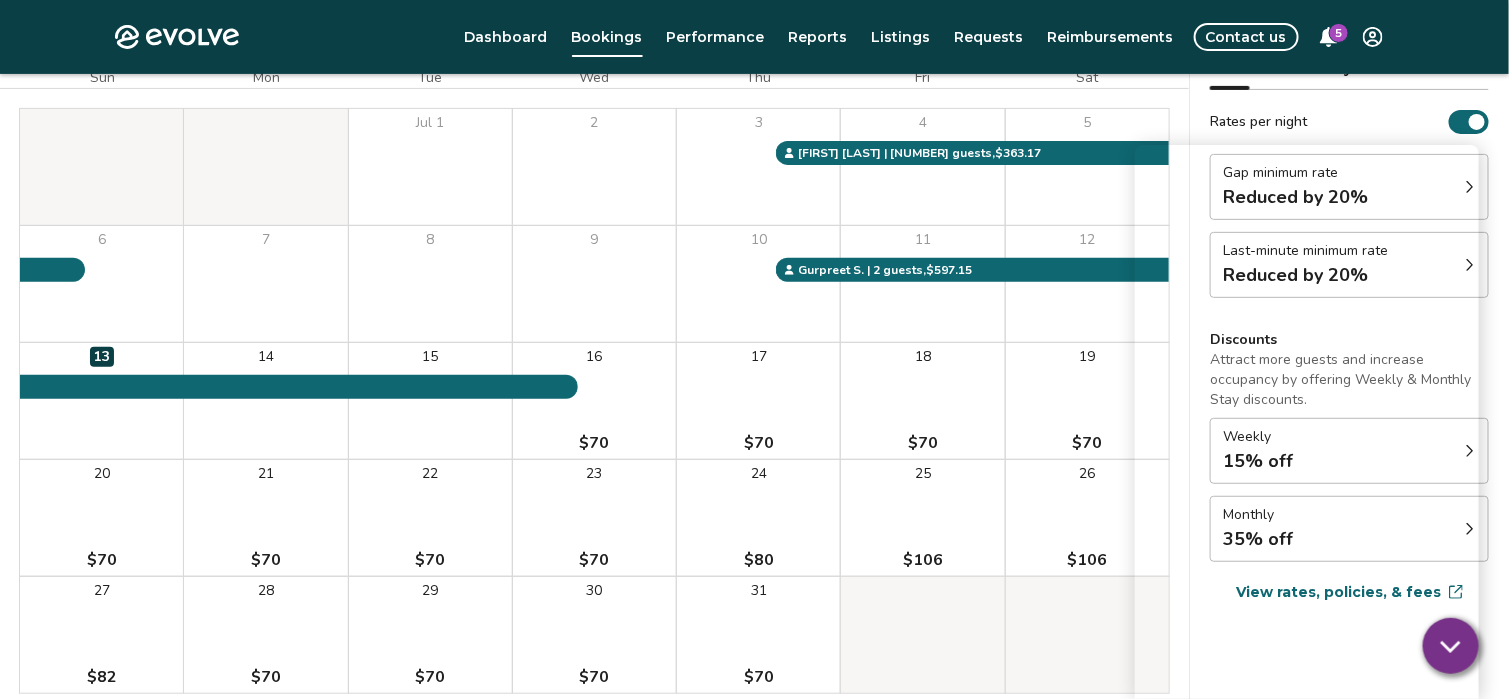 scroll, scrollTop: 195, scrollLeft: 0, axis: vertical 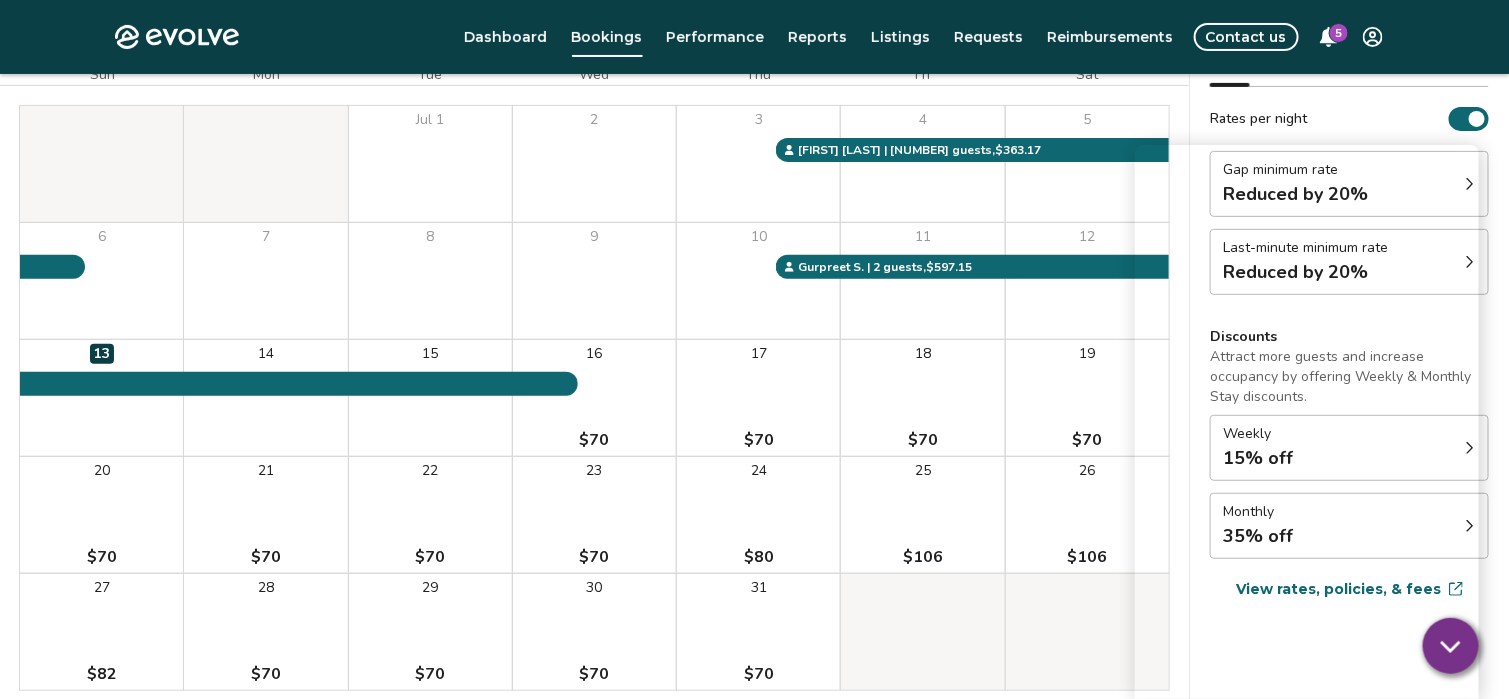 click on "Listings" at bounding box center (901, 37) 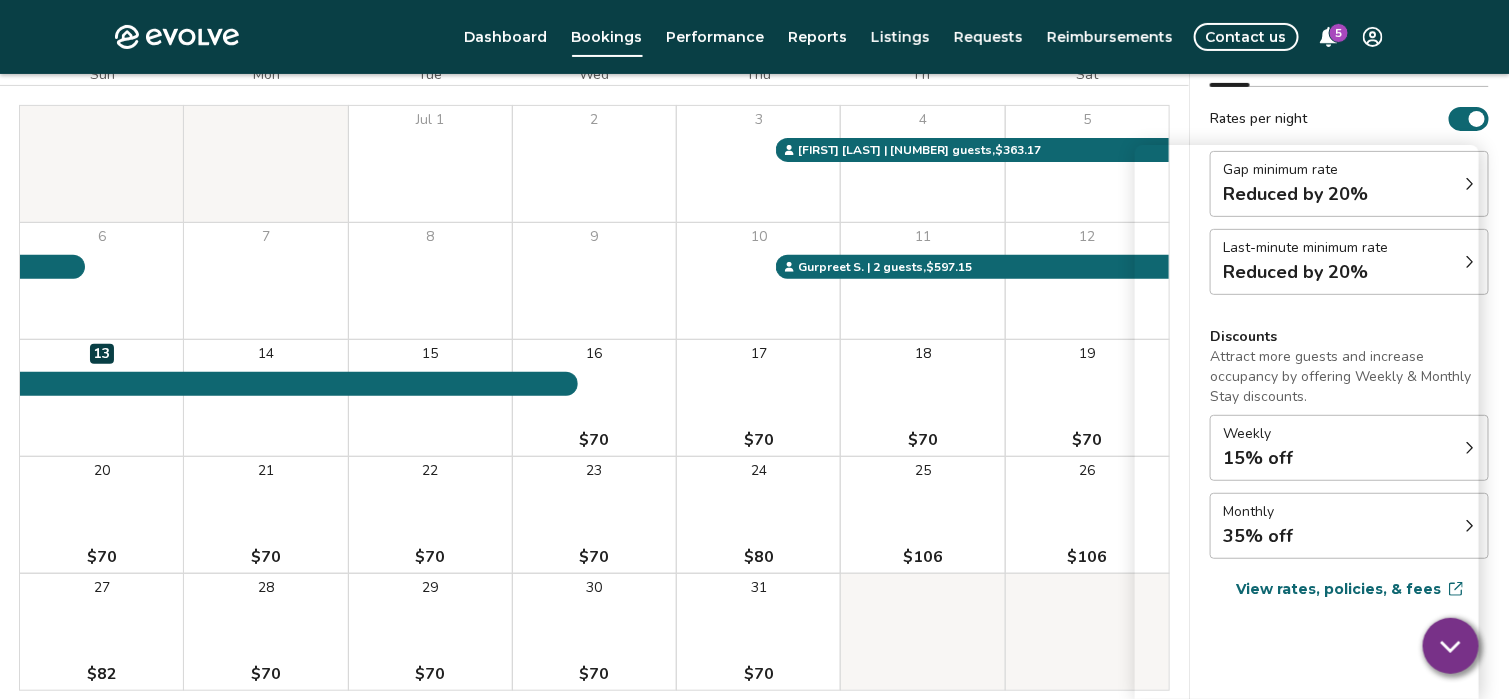 scroll, scrollTop: 0, scrollLeft: 0, axis: both 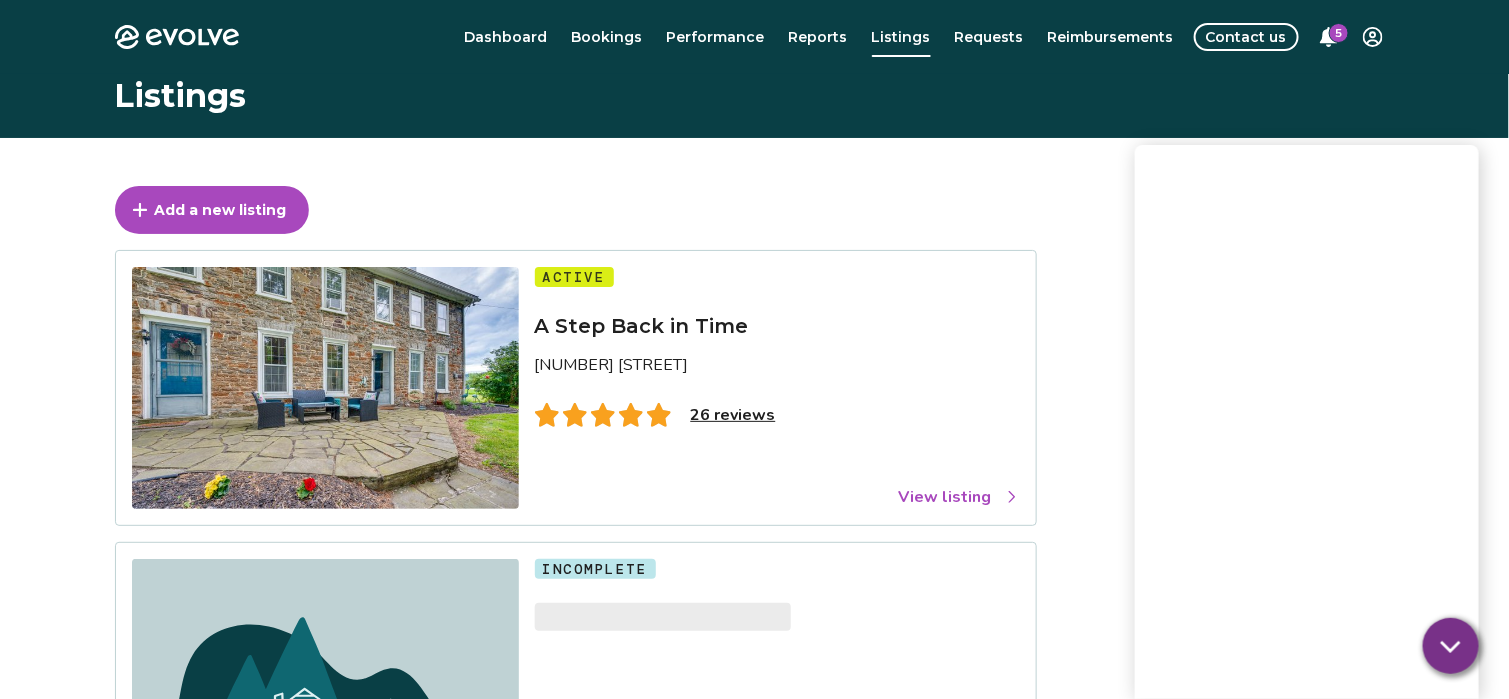 click on "View listing" at bounding box center [959, 497] 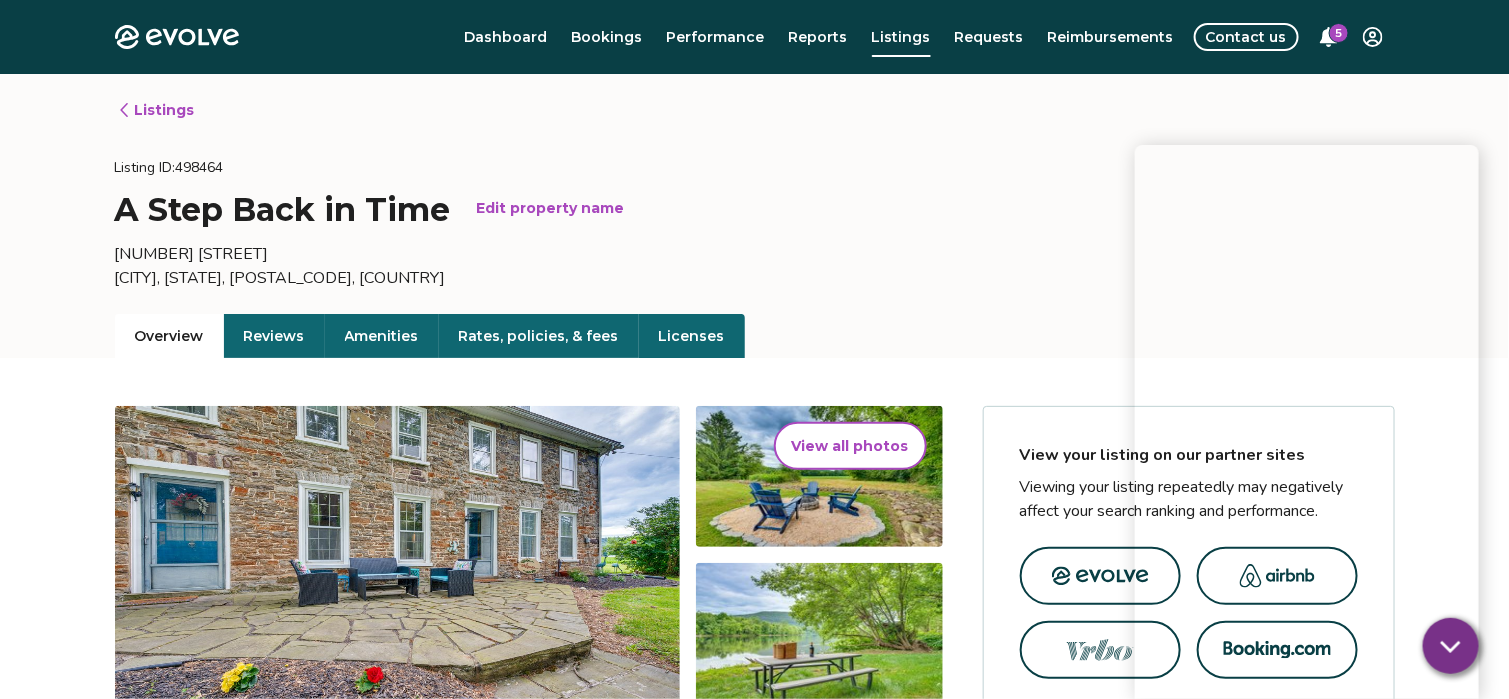 click on "Rates, policies, & fees" at bounding box center [539, 336] 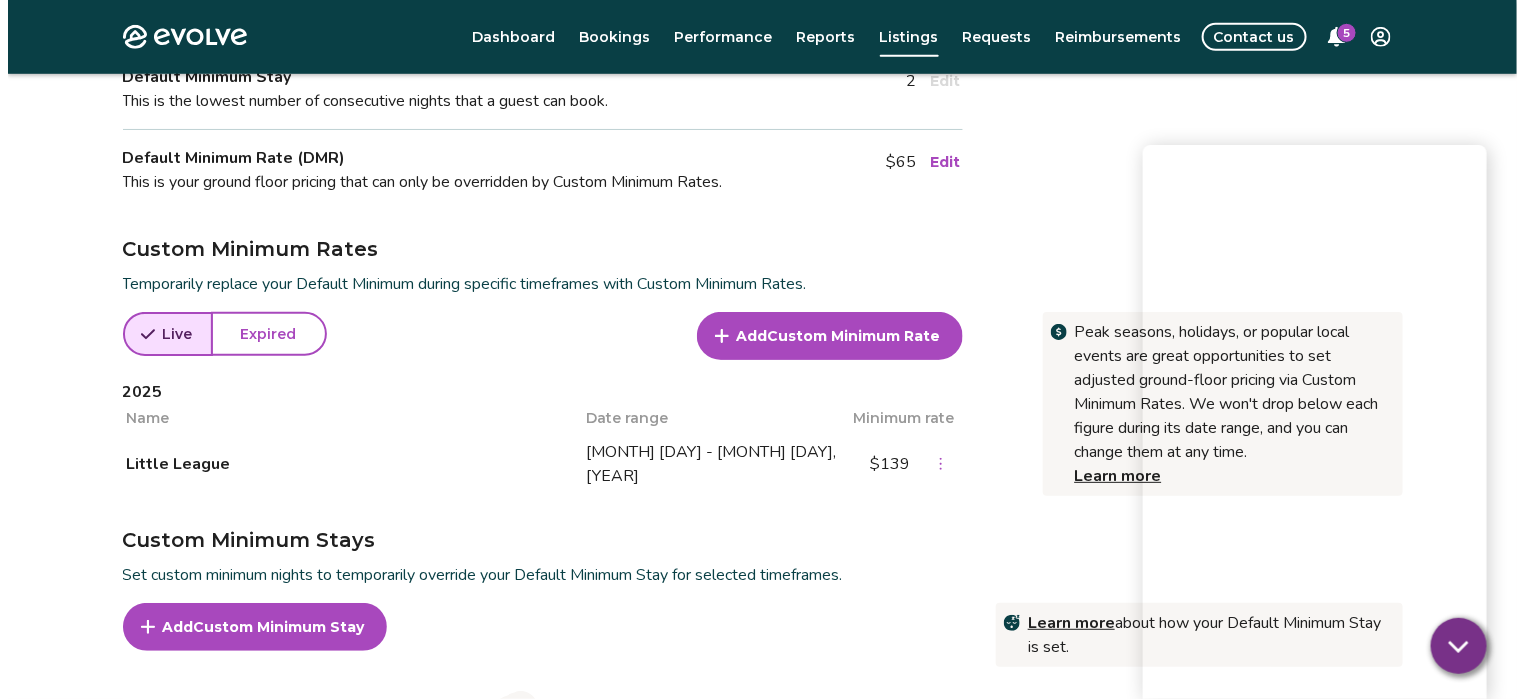 scroll, scrollTop: 524, scrollLeft: 0, axis: vertical 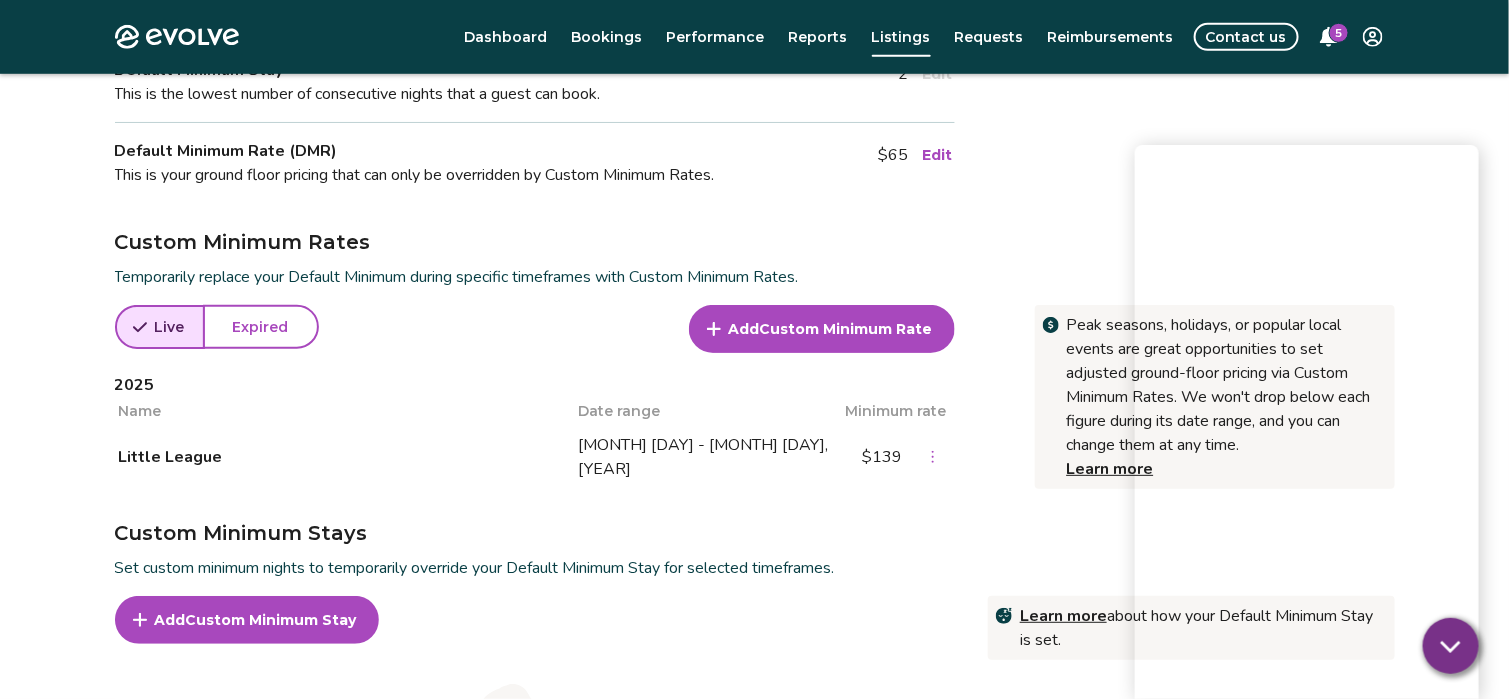 click on "Custom Minimum Rate" at bounding box center [846, 329] 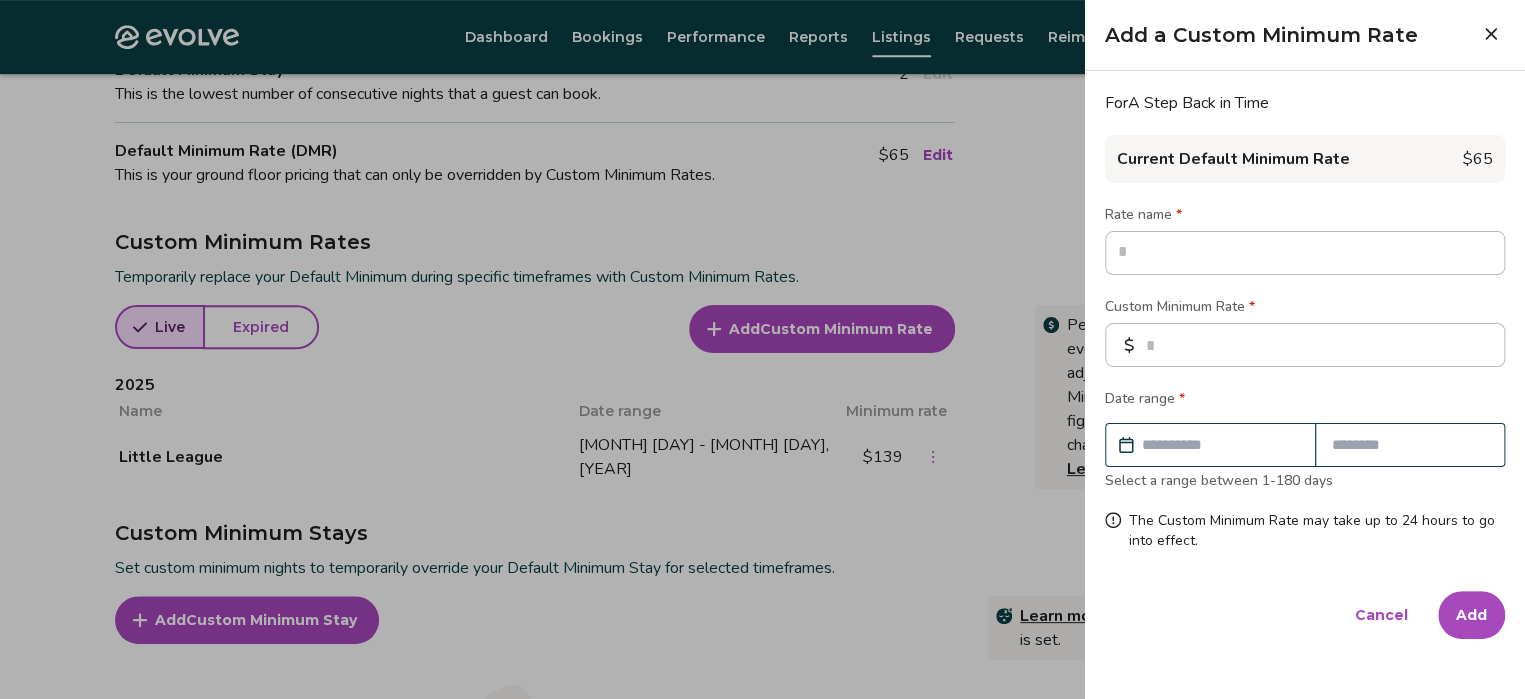 click at bounding box center (1305, 253) 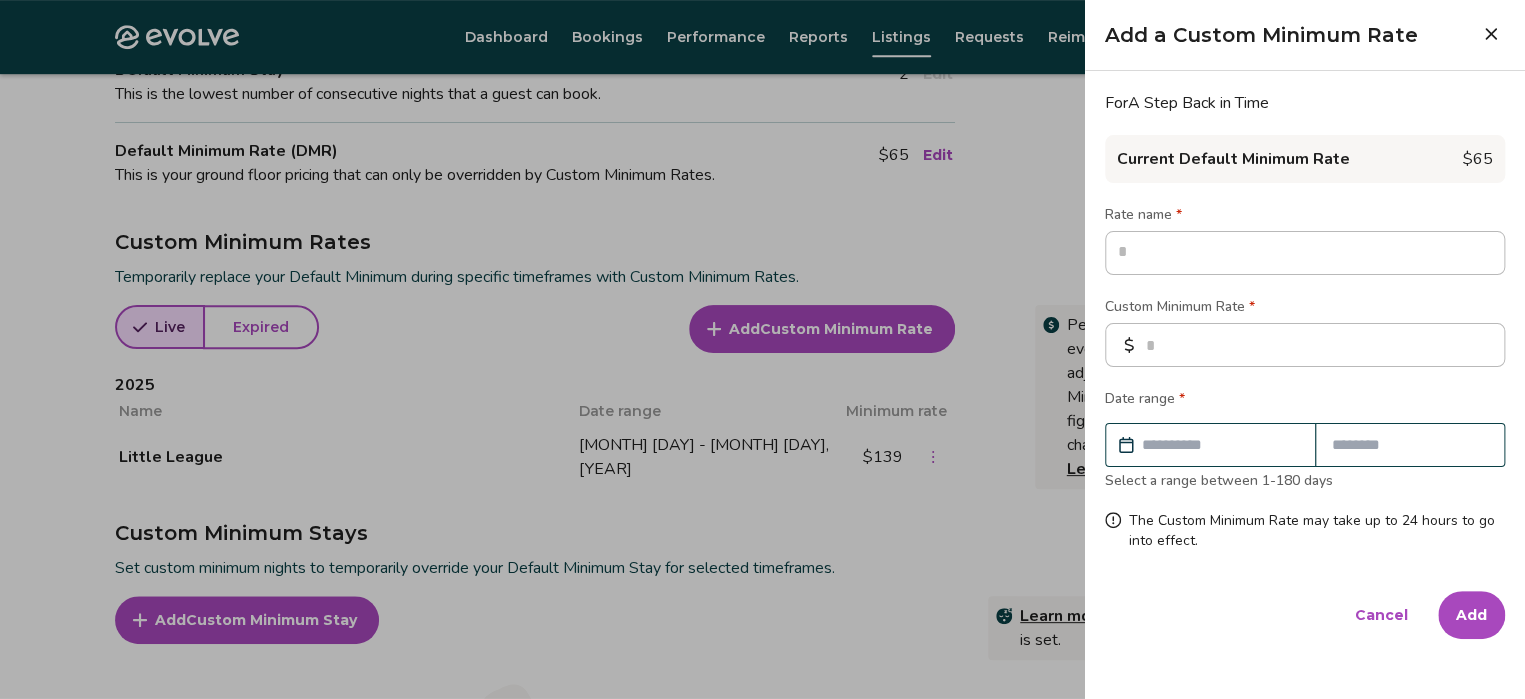 type on "*" 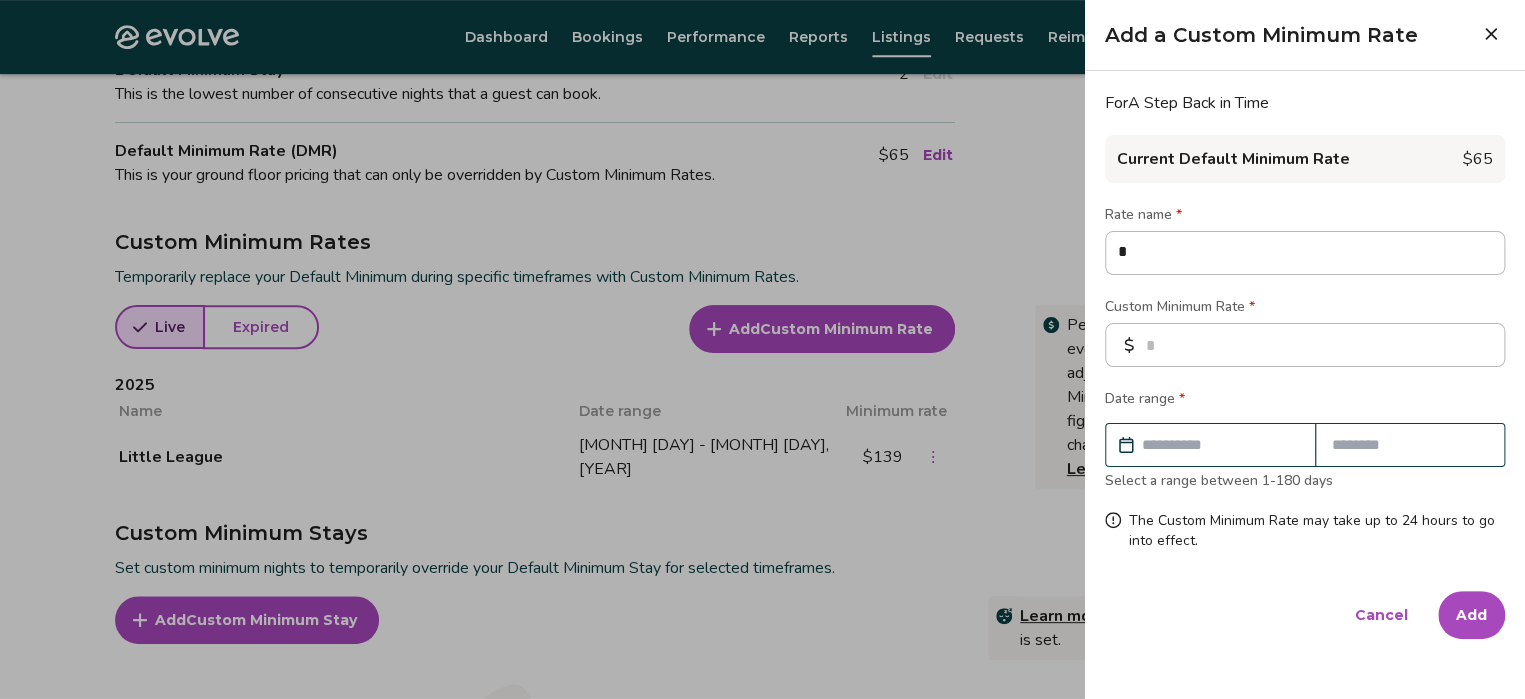 type on "*" 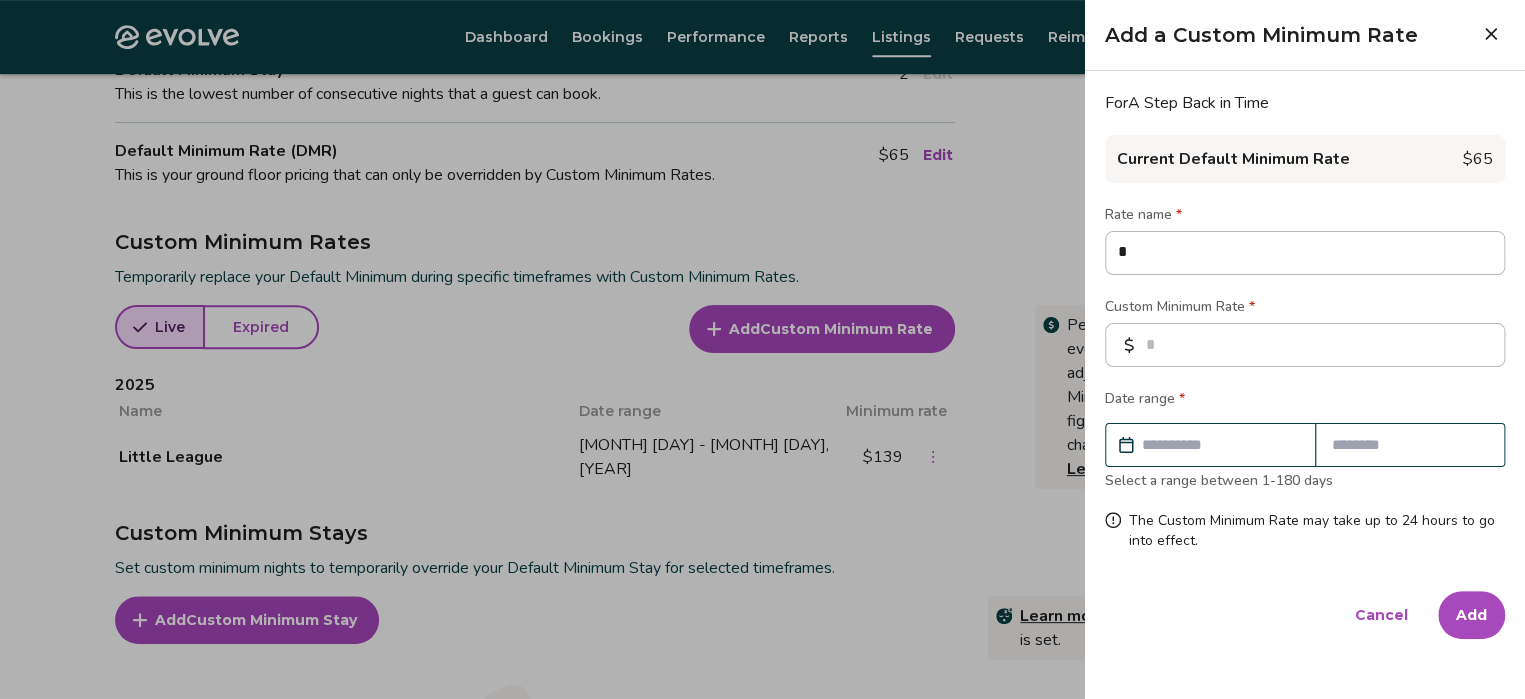 type on "**" 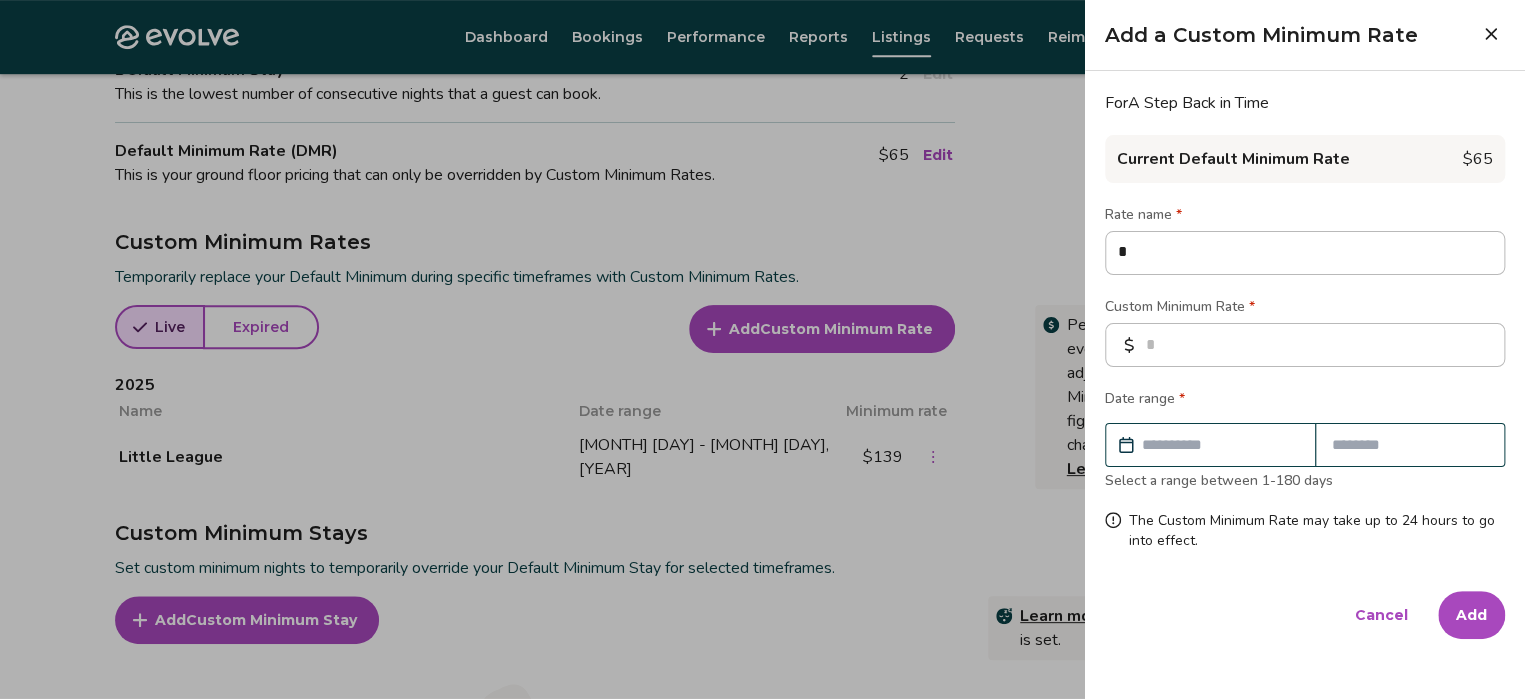 type on "*" 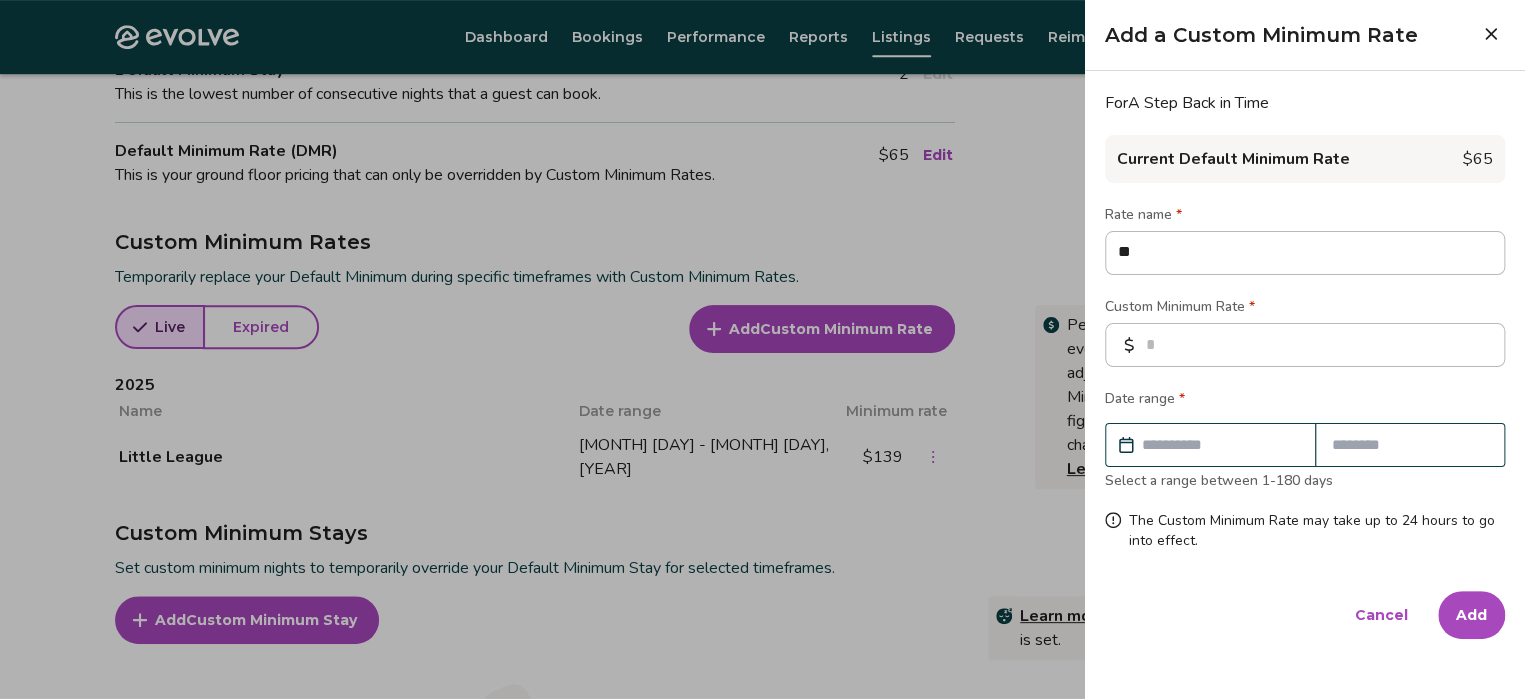 type on "***" 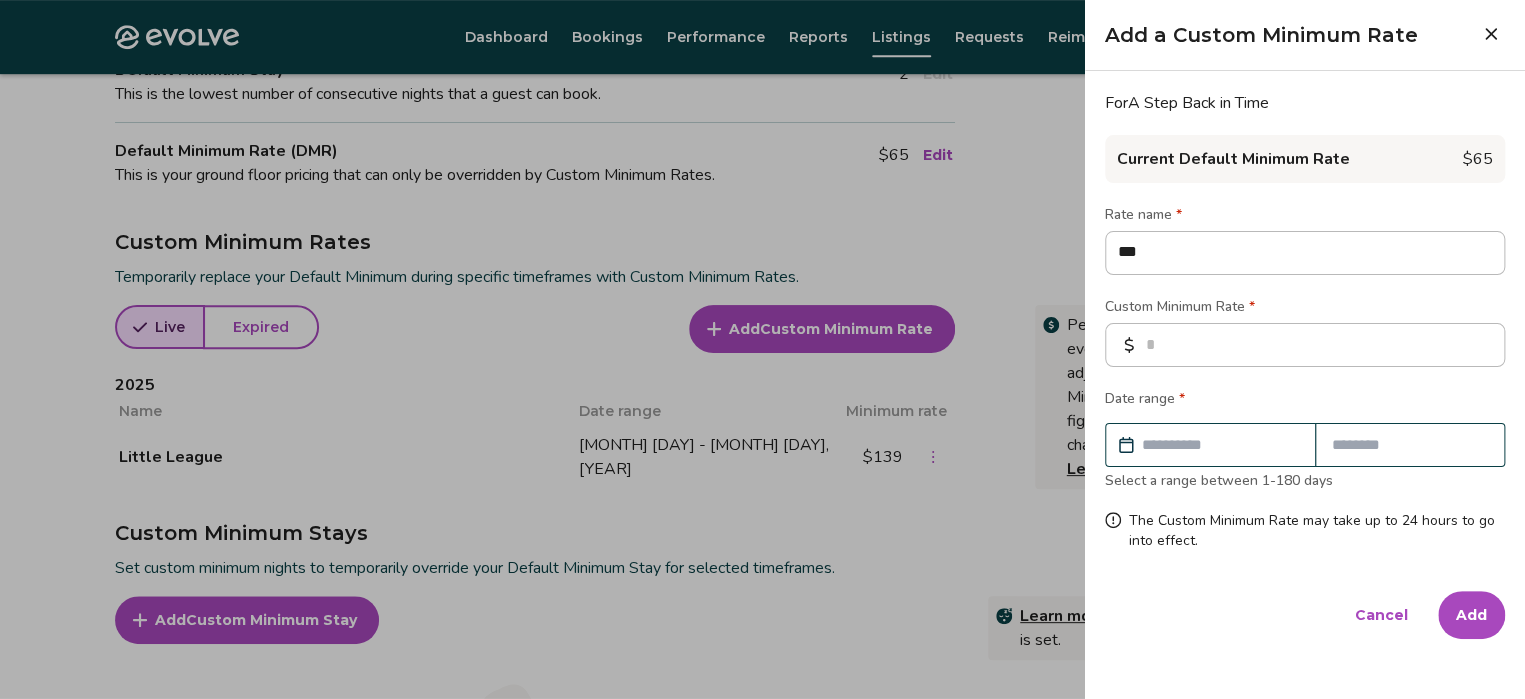 type on "****" 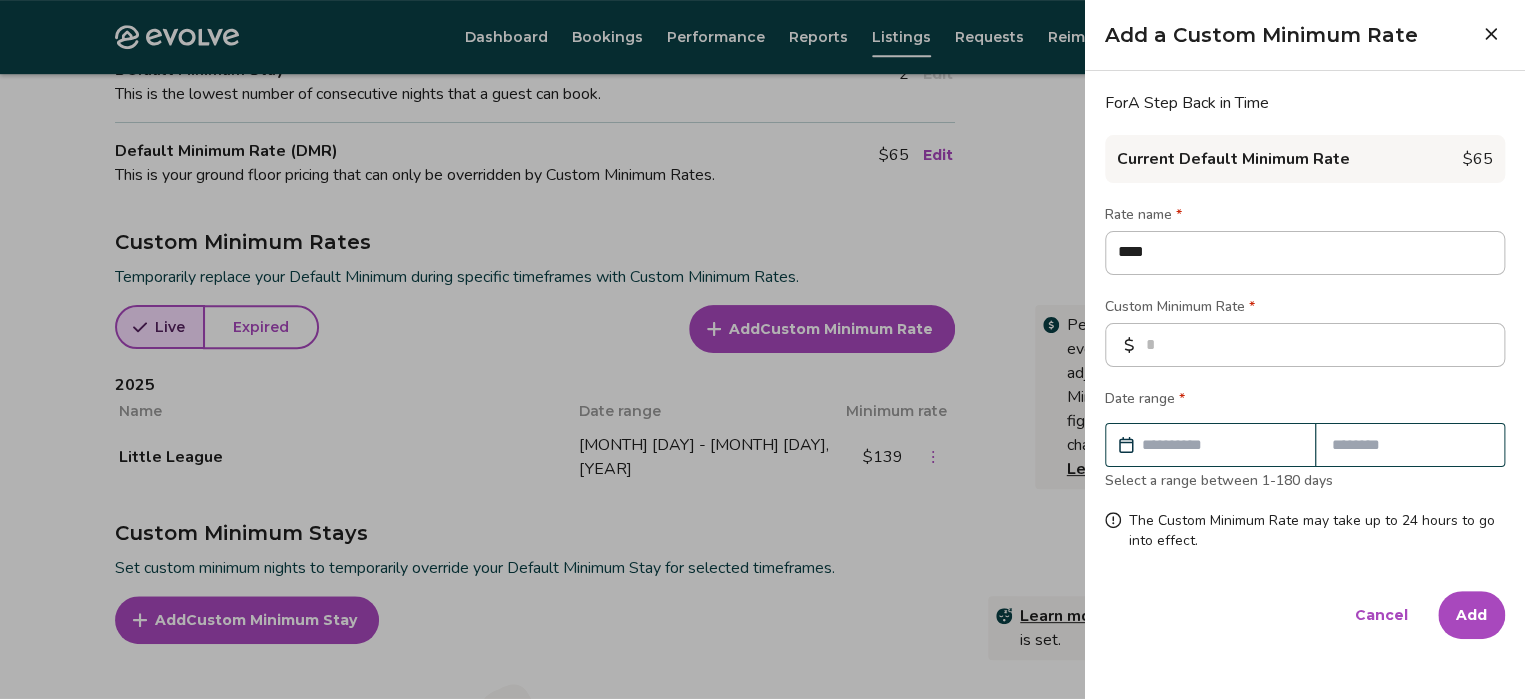 type on "*****" 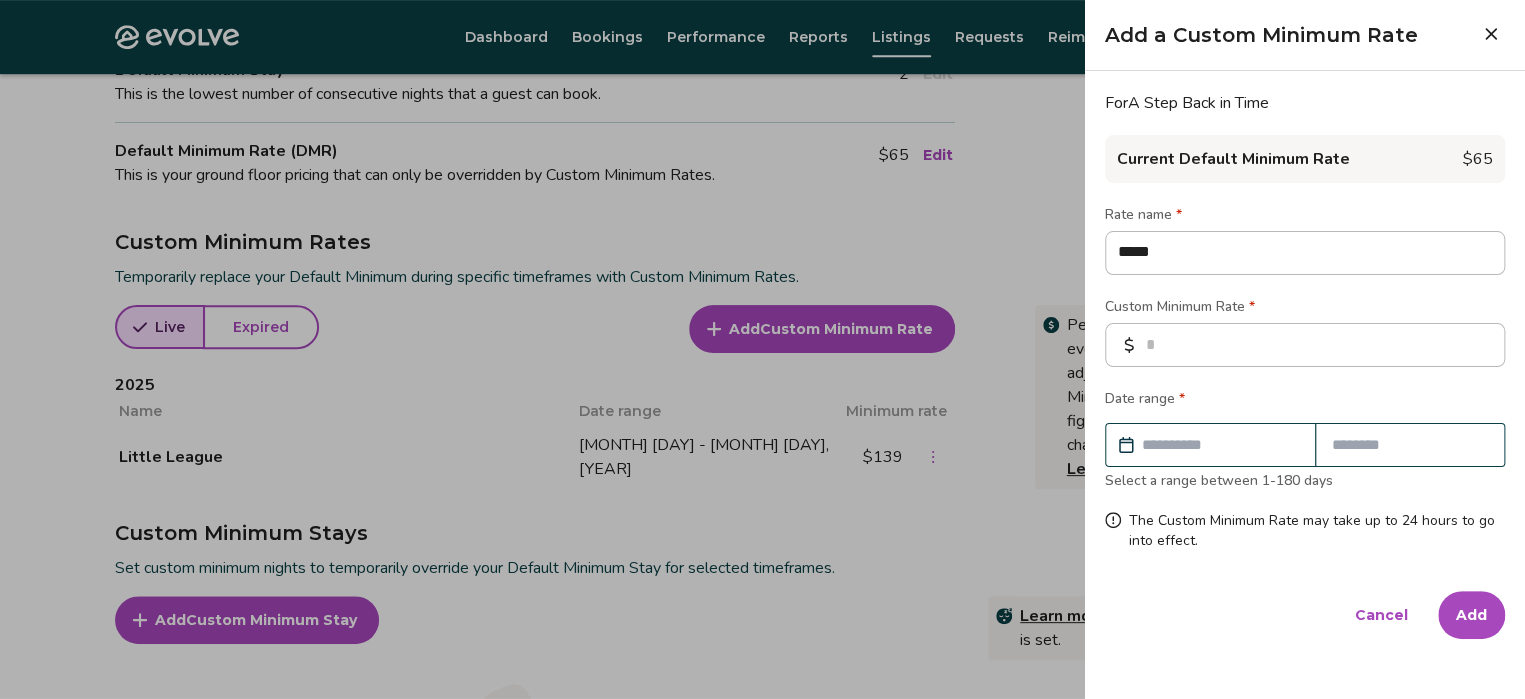 type on "******" 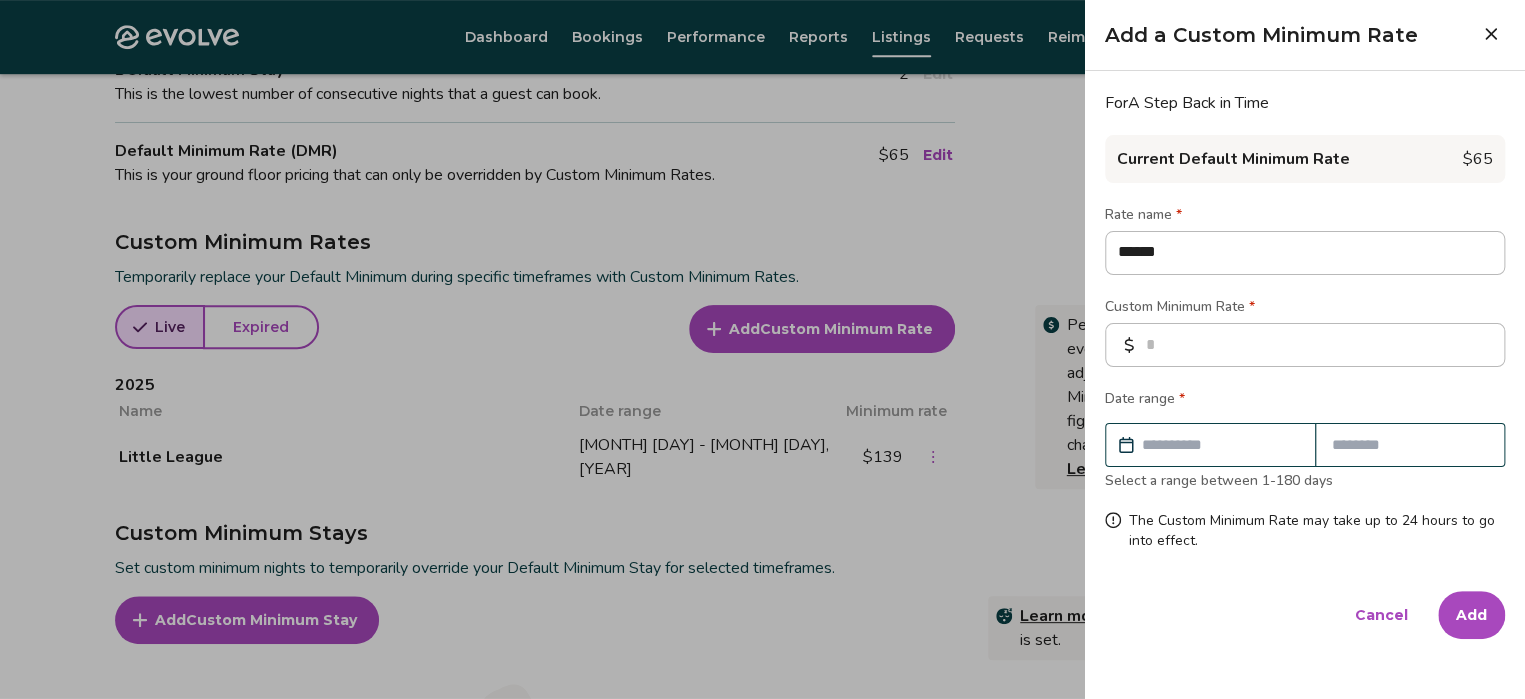 type on "******" 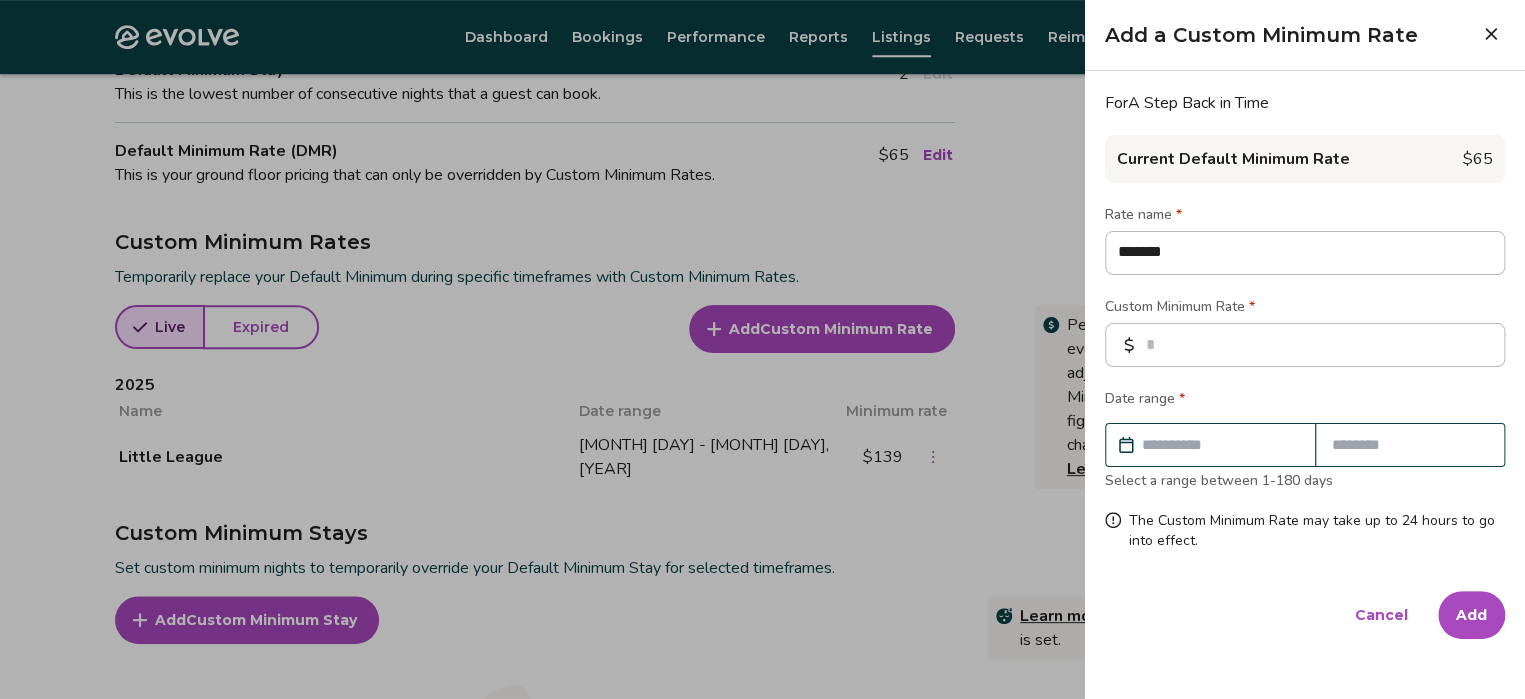 type on "********" 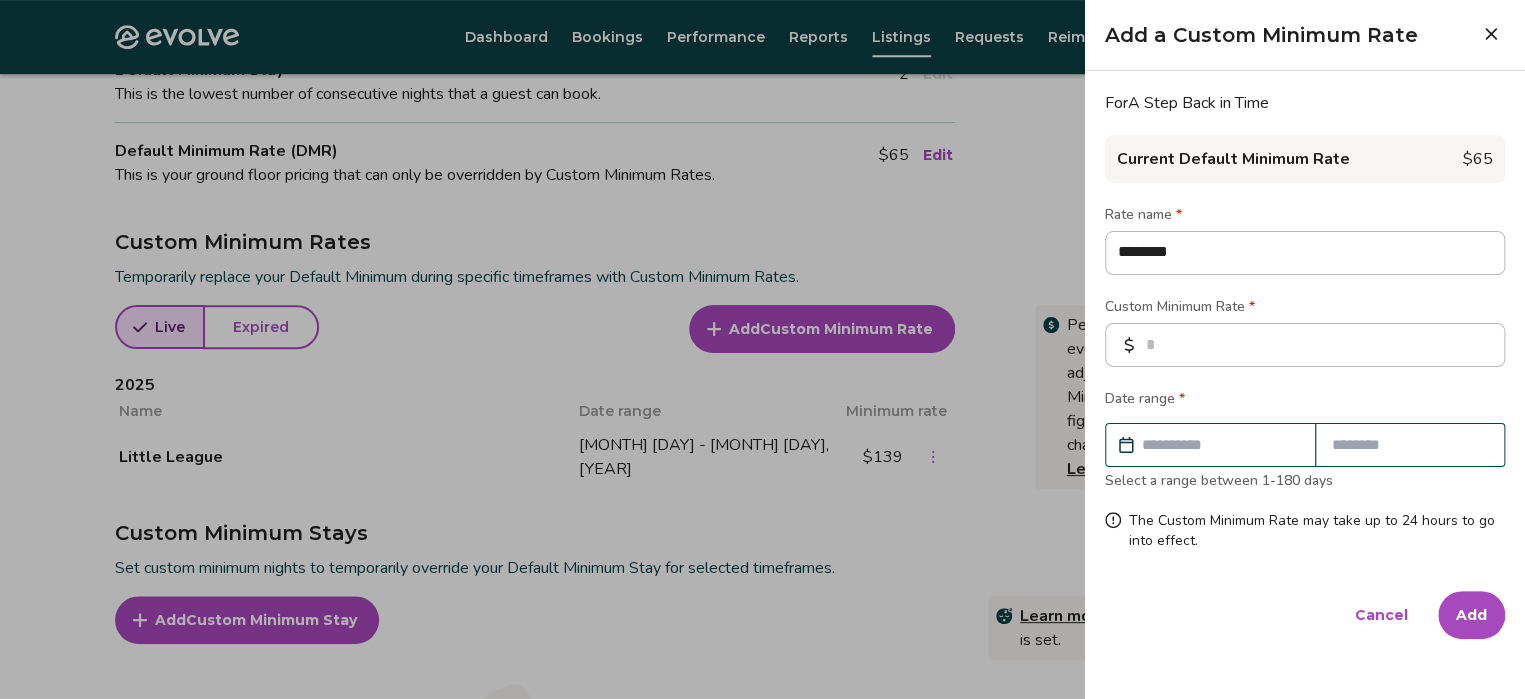 type on "*********" 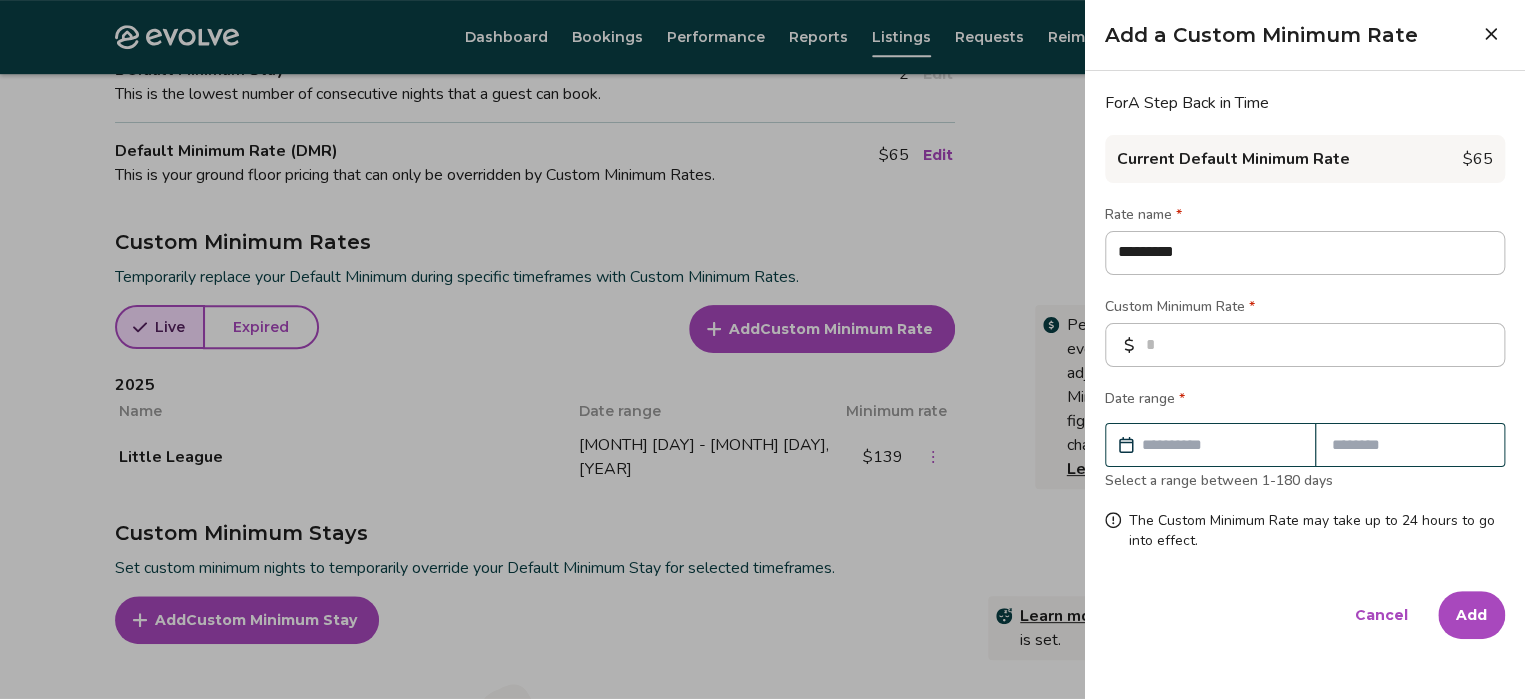type on "**********" 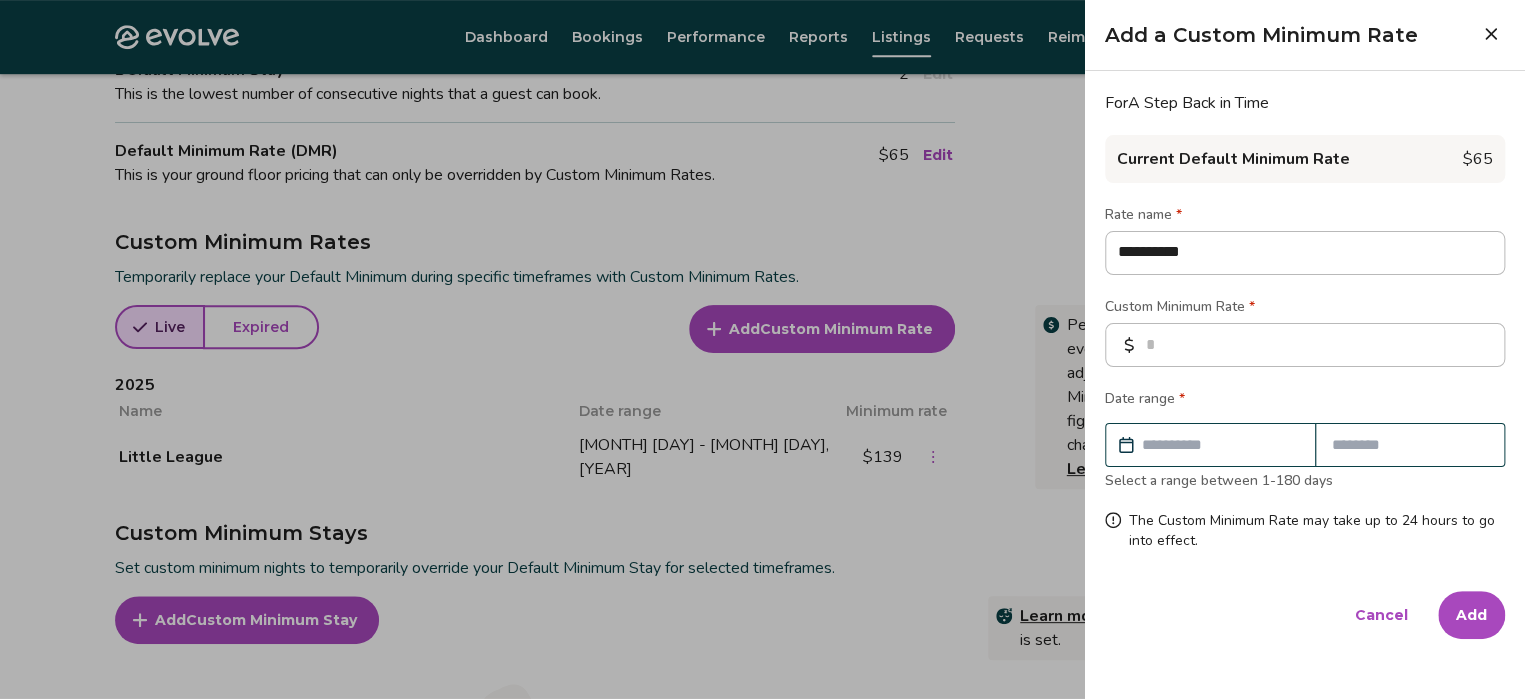 type on "**********" 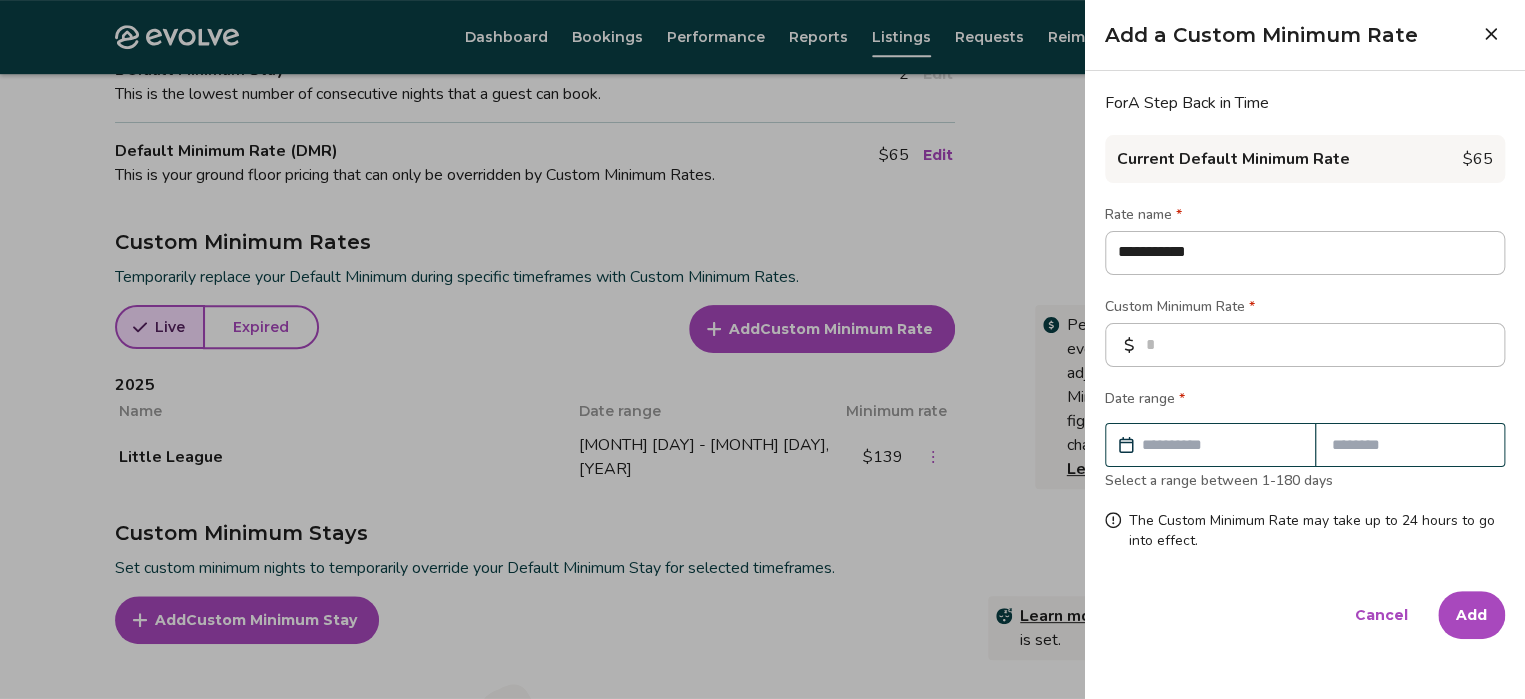 type on "**********" 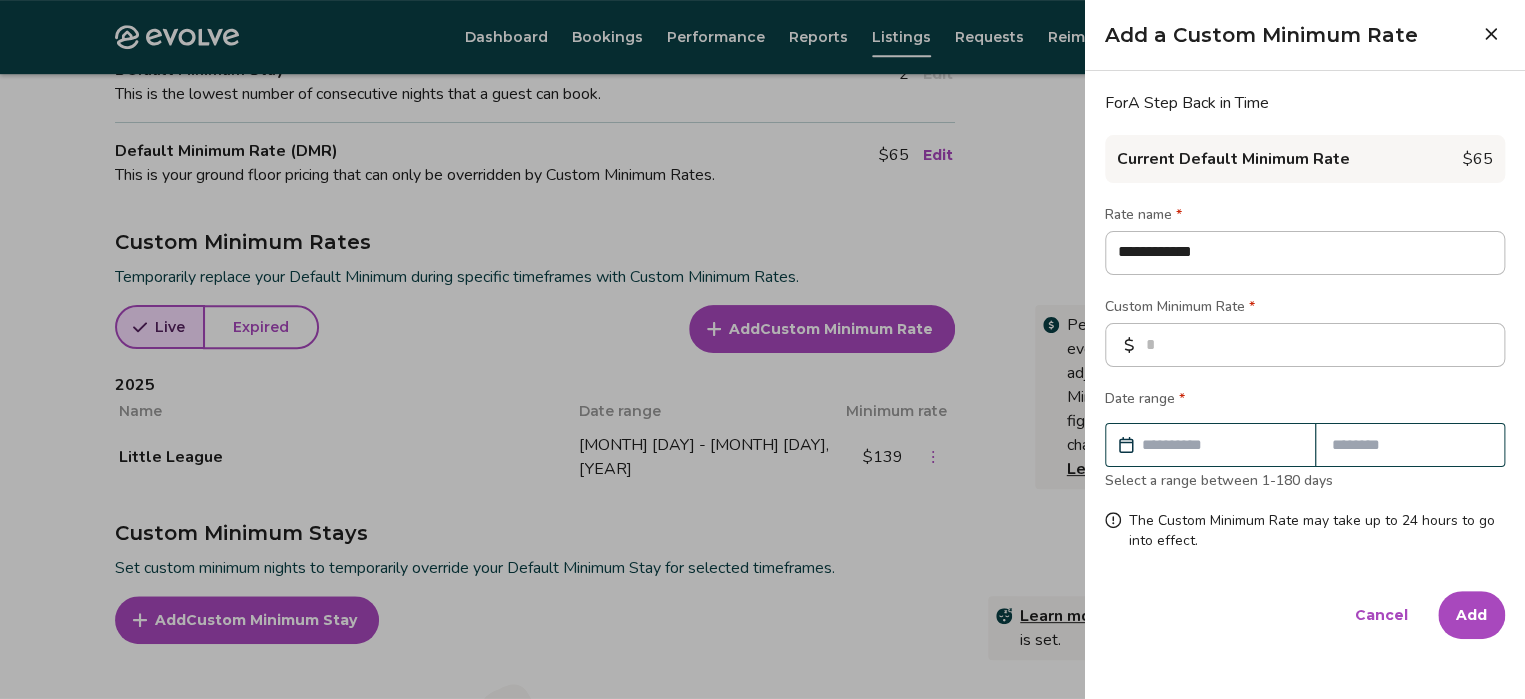 type on "**********" 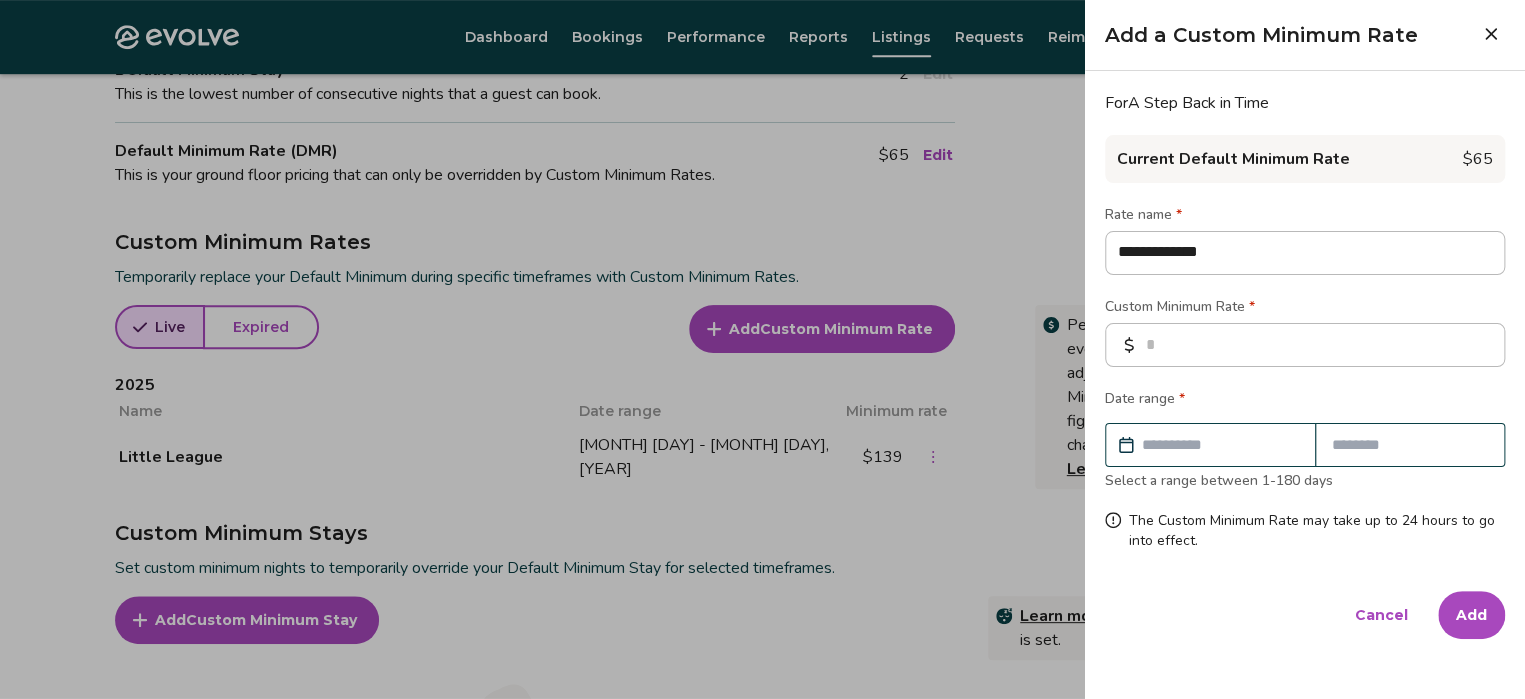 type on "**********" 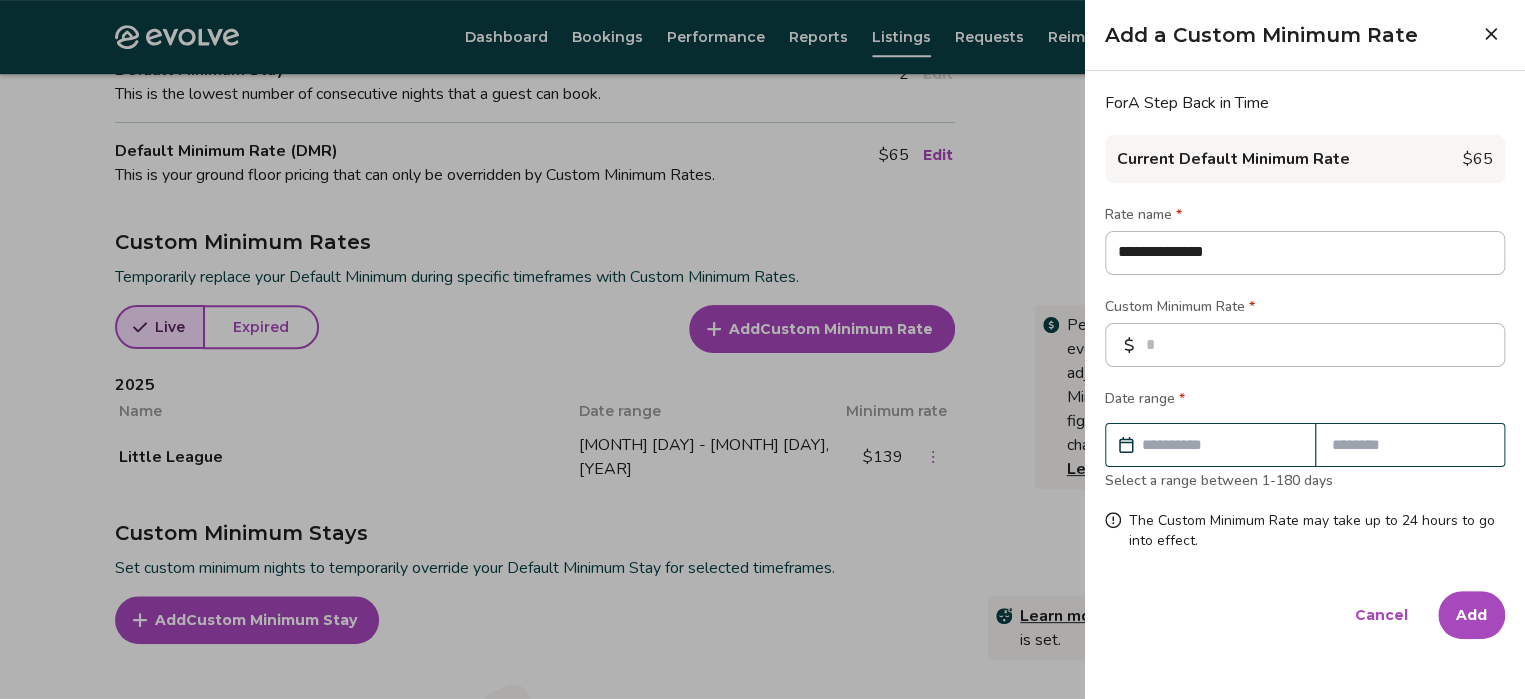 type on "**********" 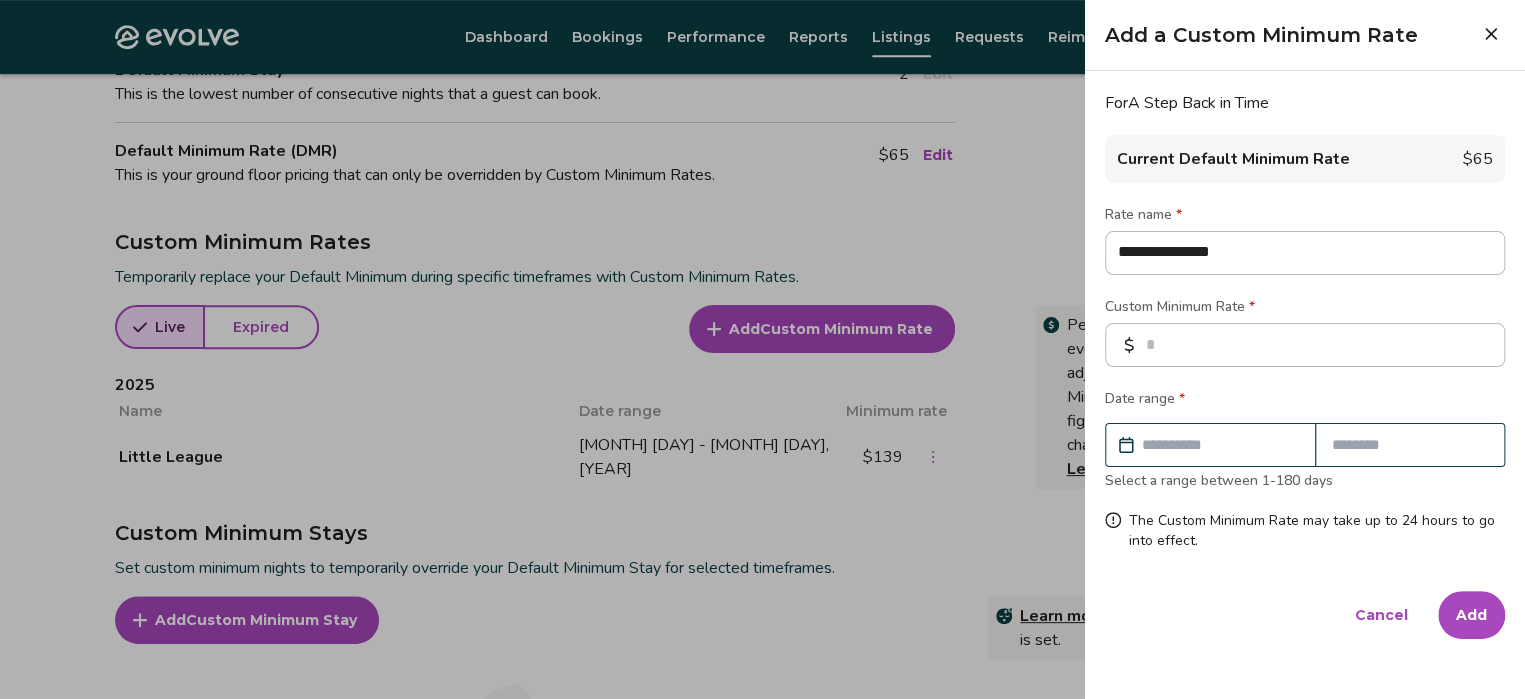 type on "**********" 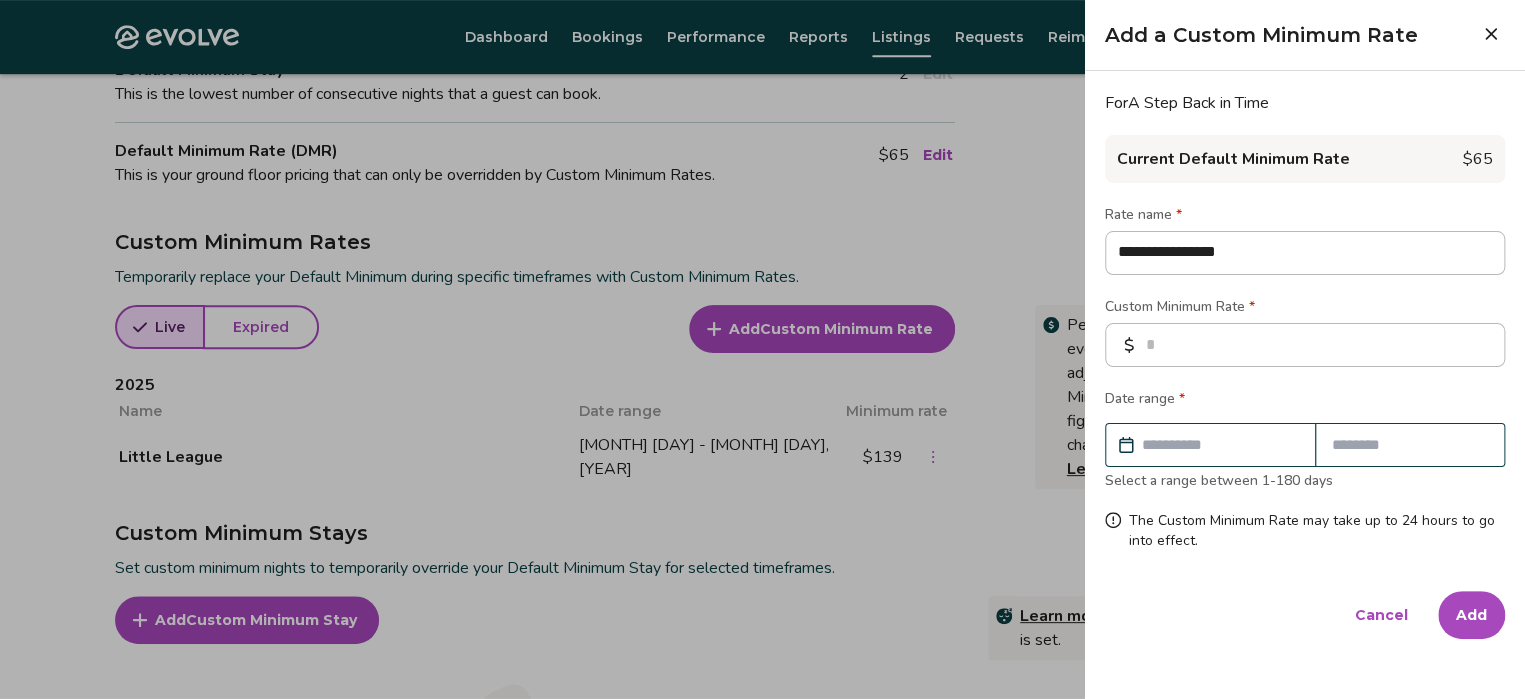 type on "**********" 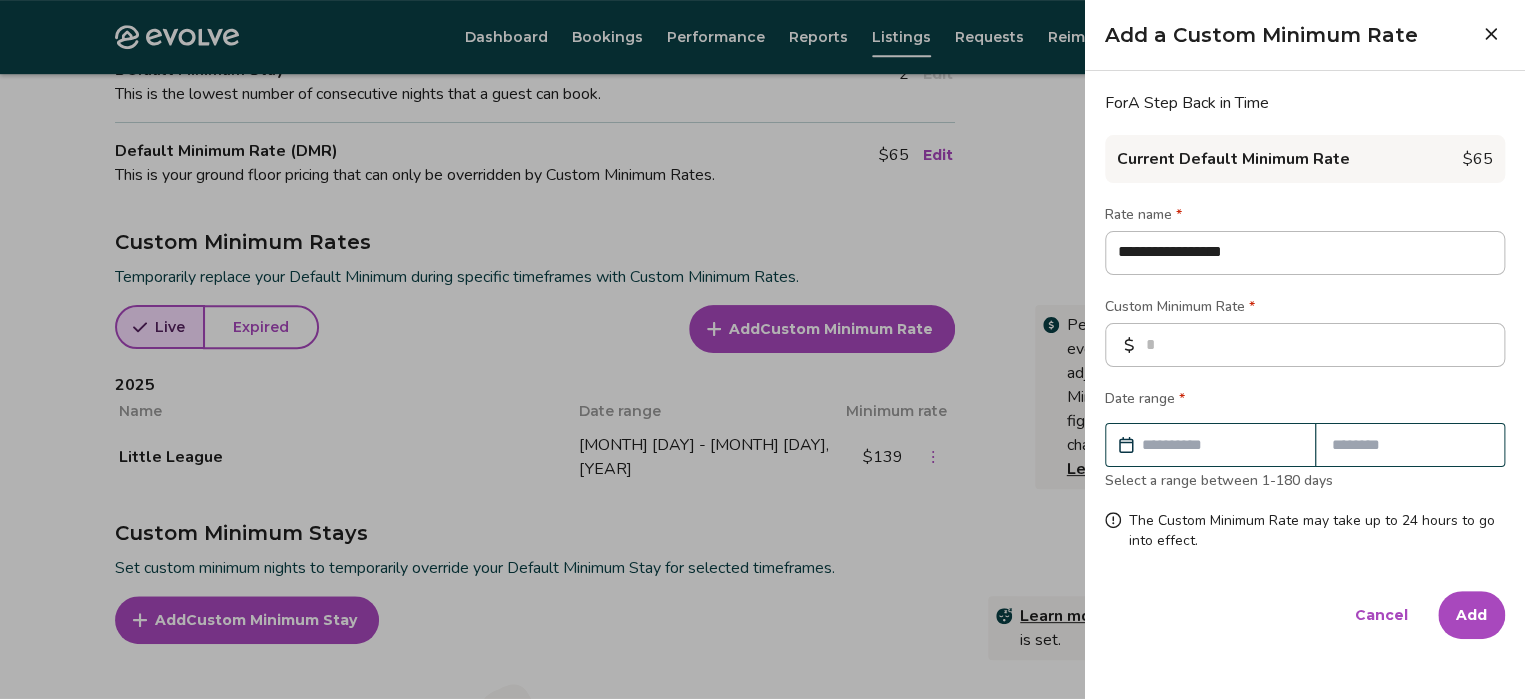type on "**********" 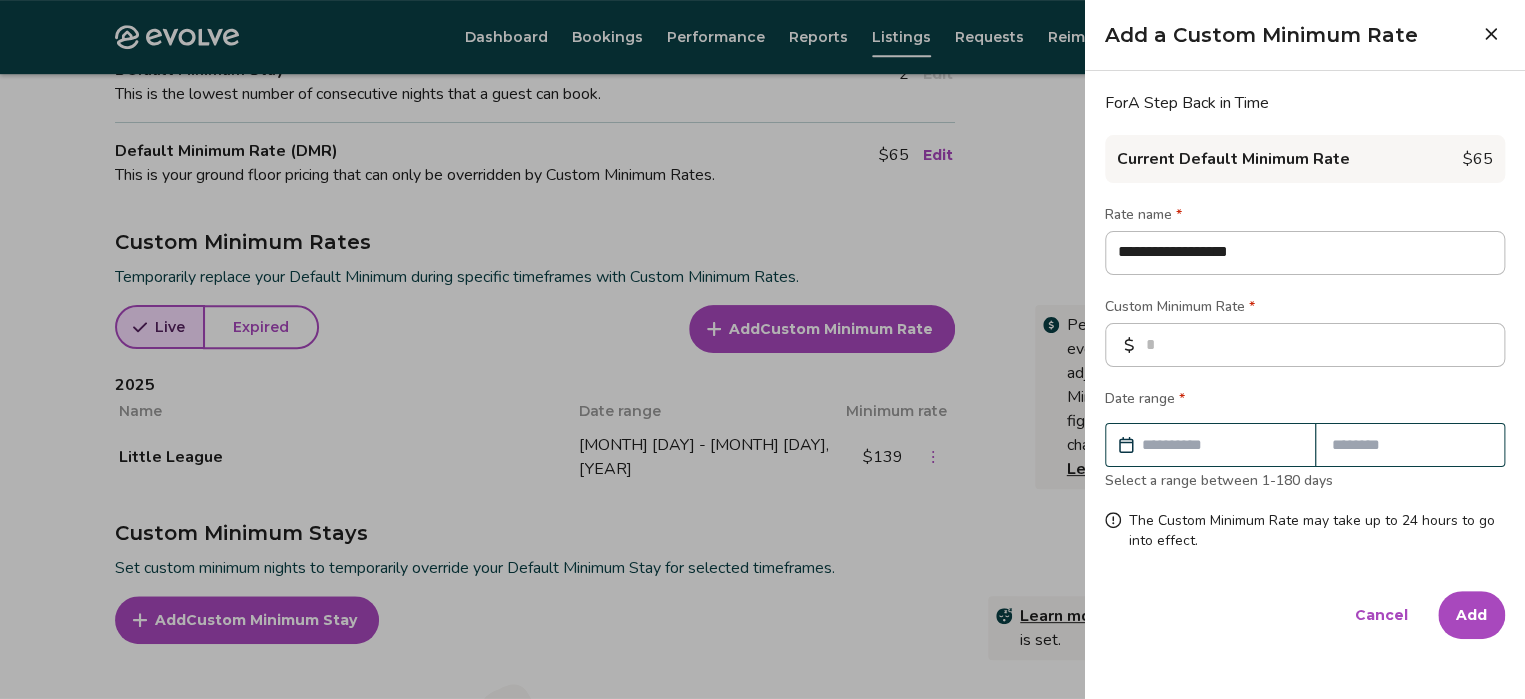 type on "**********" 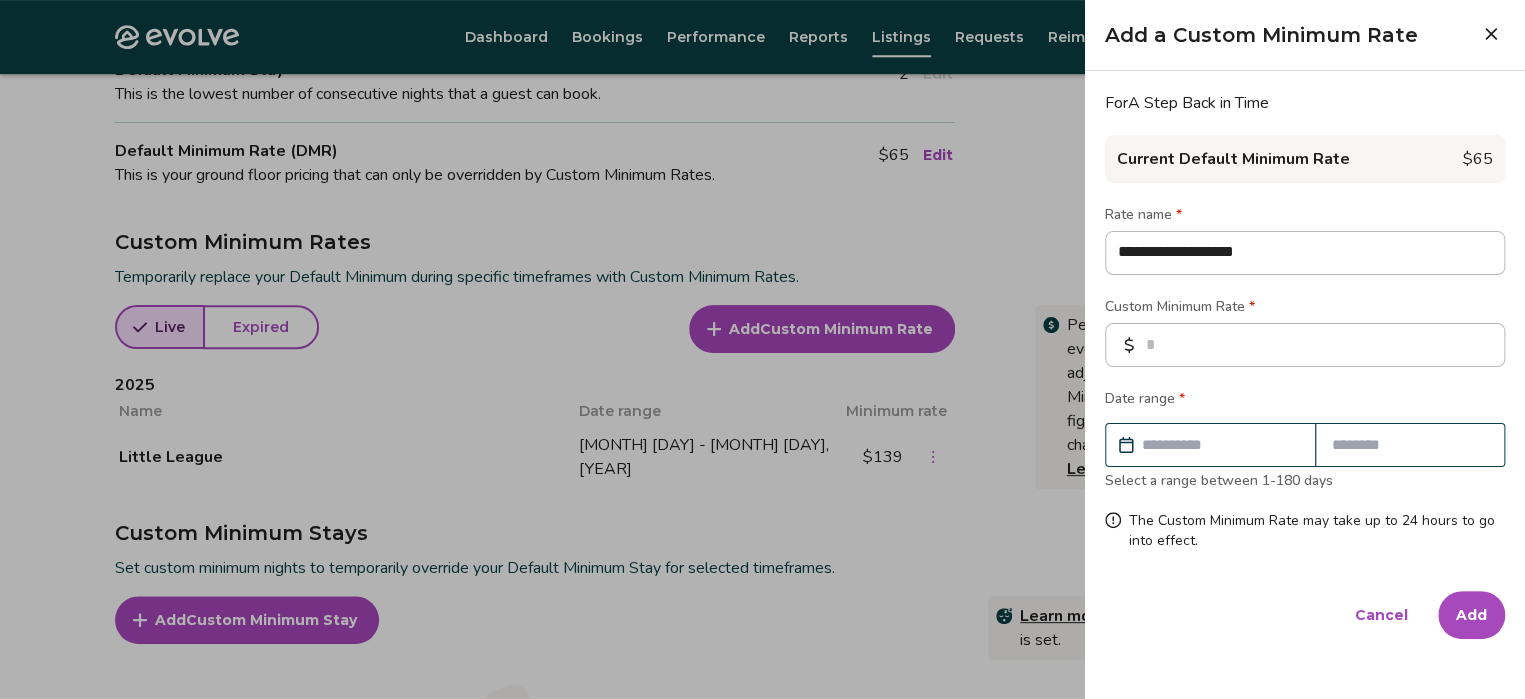 type on "**********" 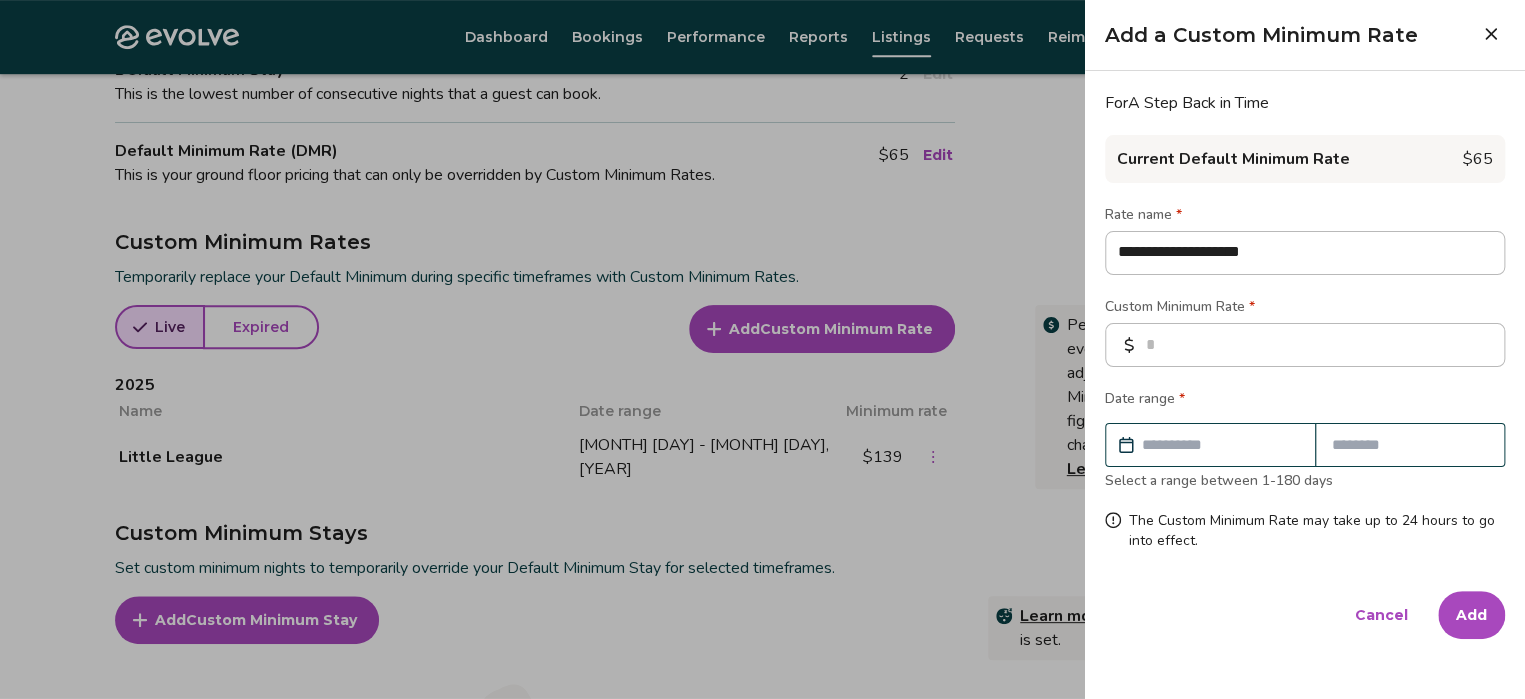 type on "**********" 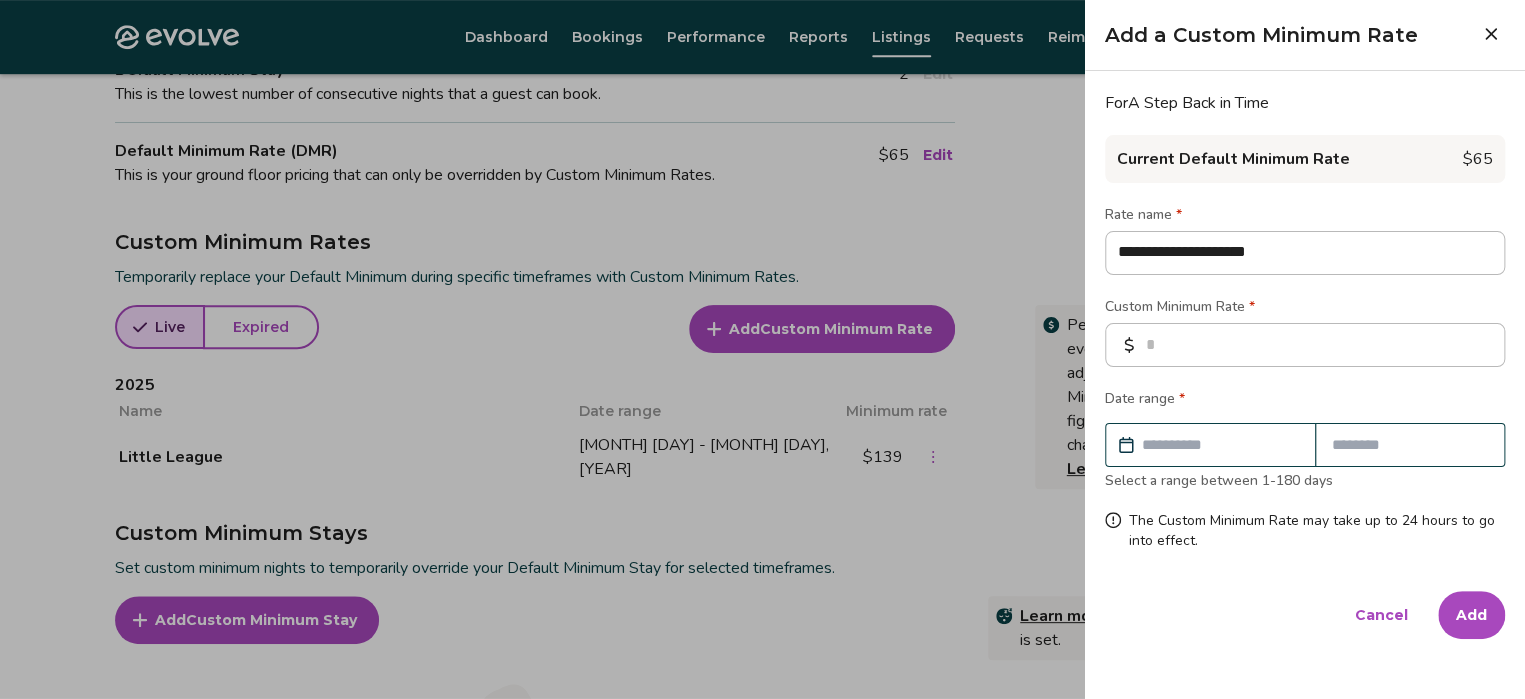 type on "**********" 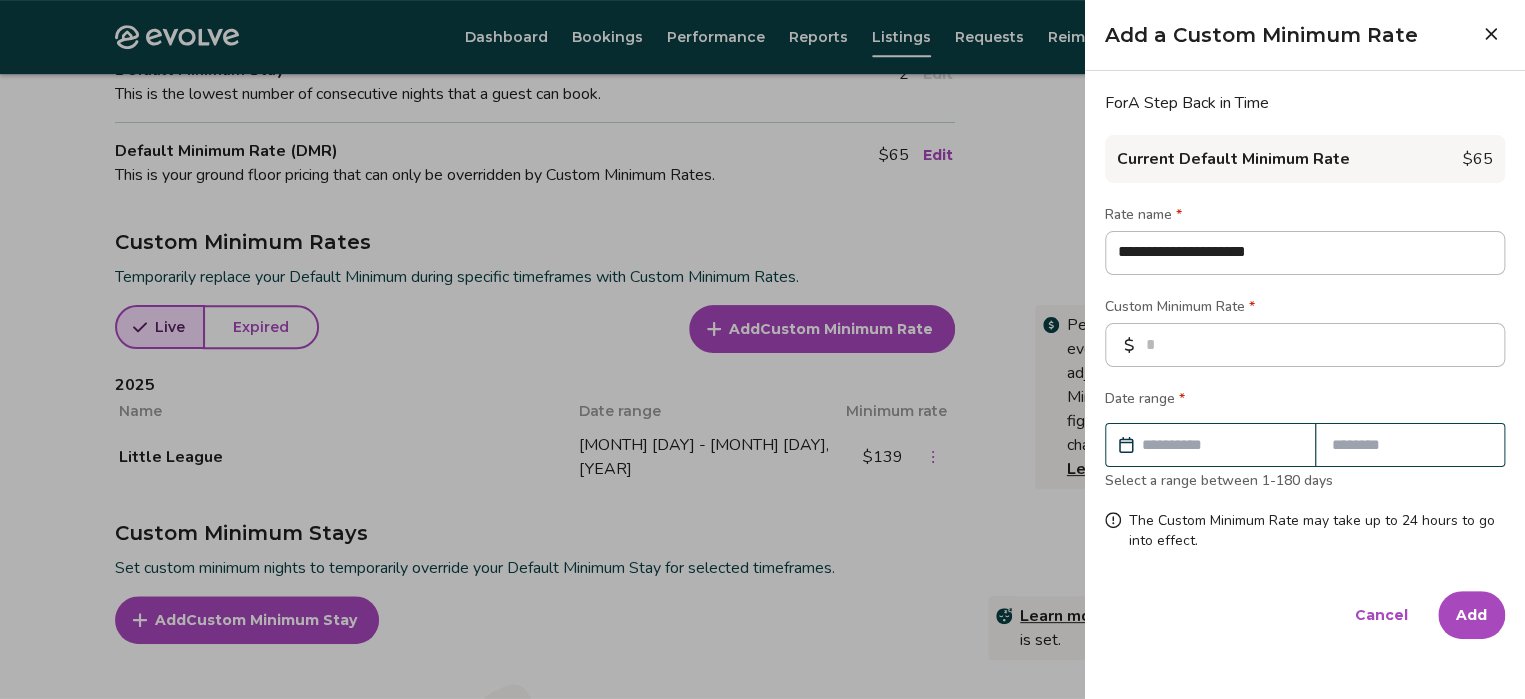 type on "*" 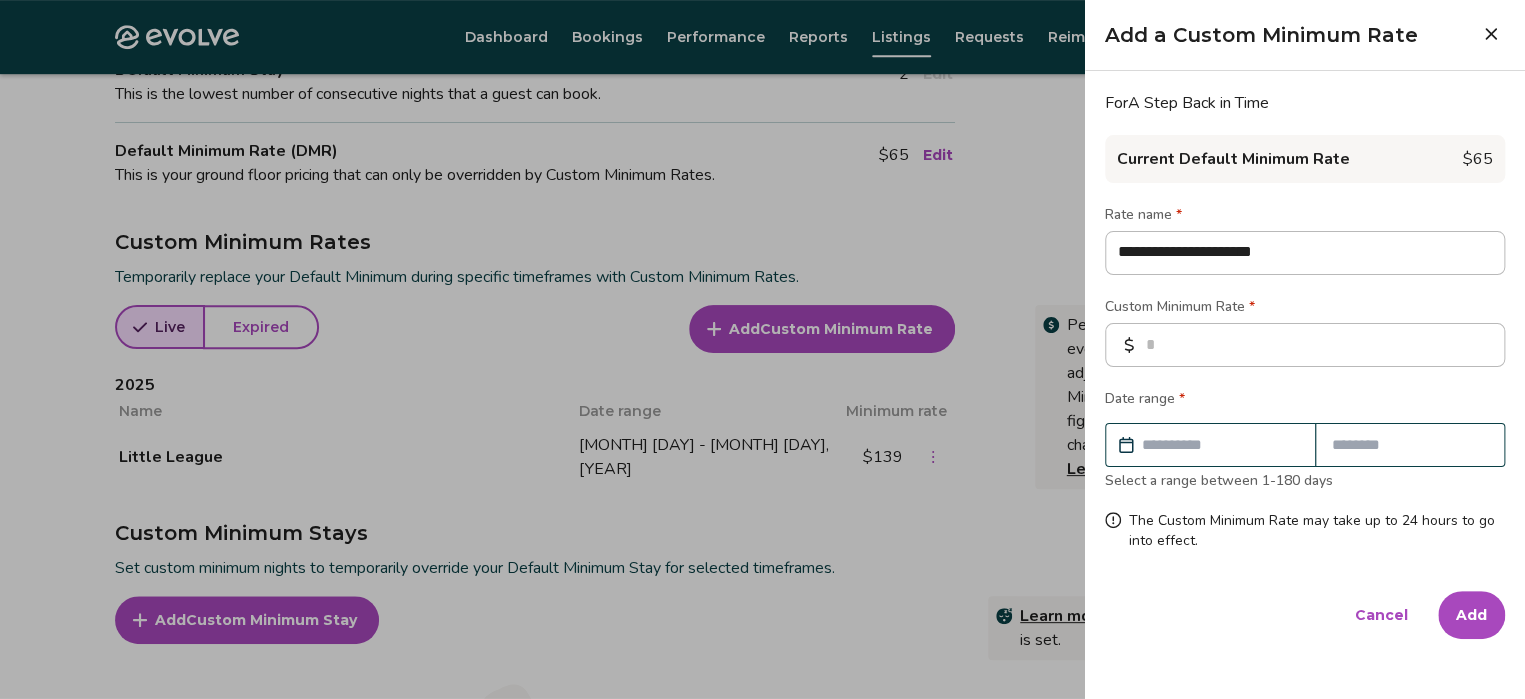 type on "**********" 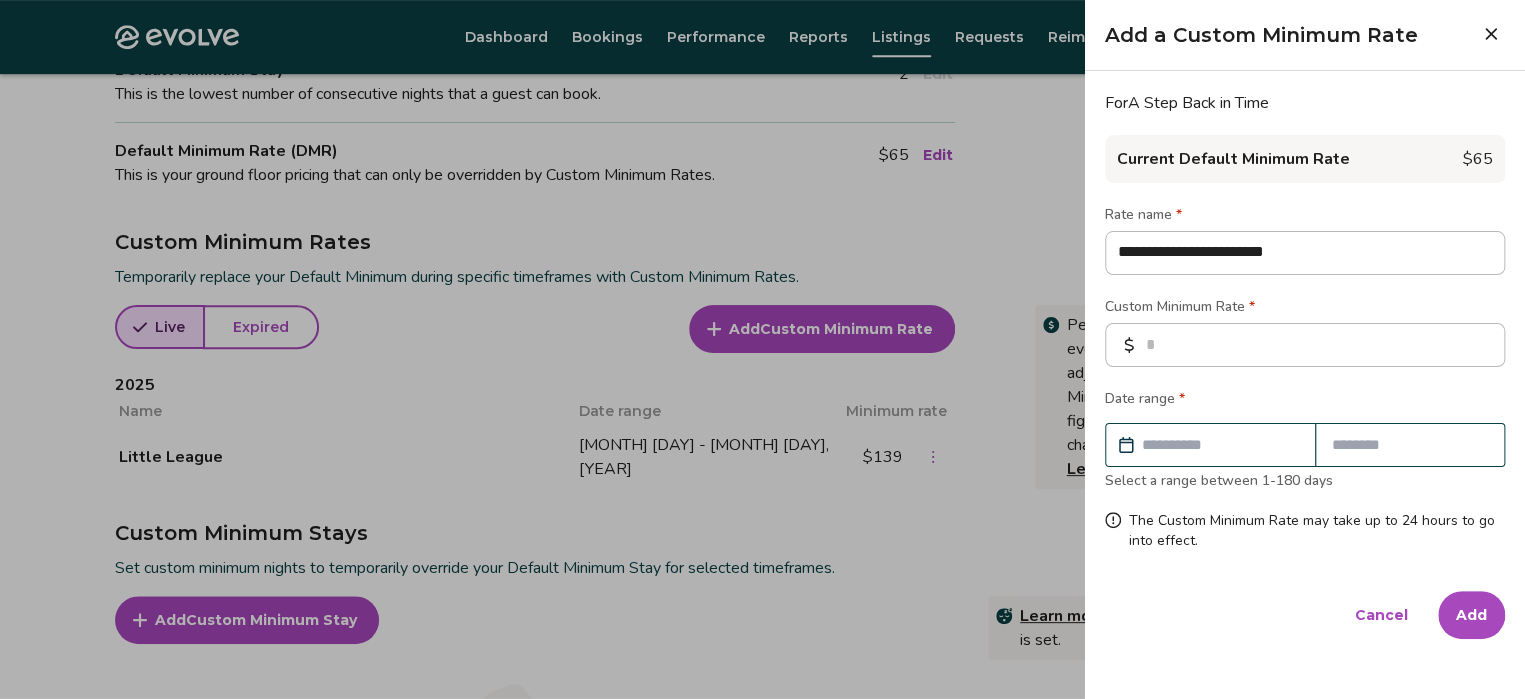 type on "**********" 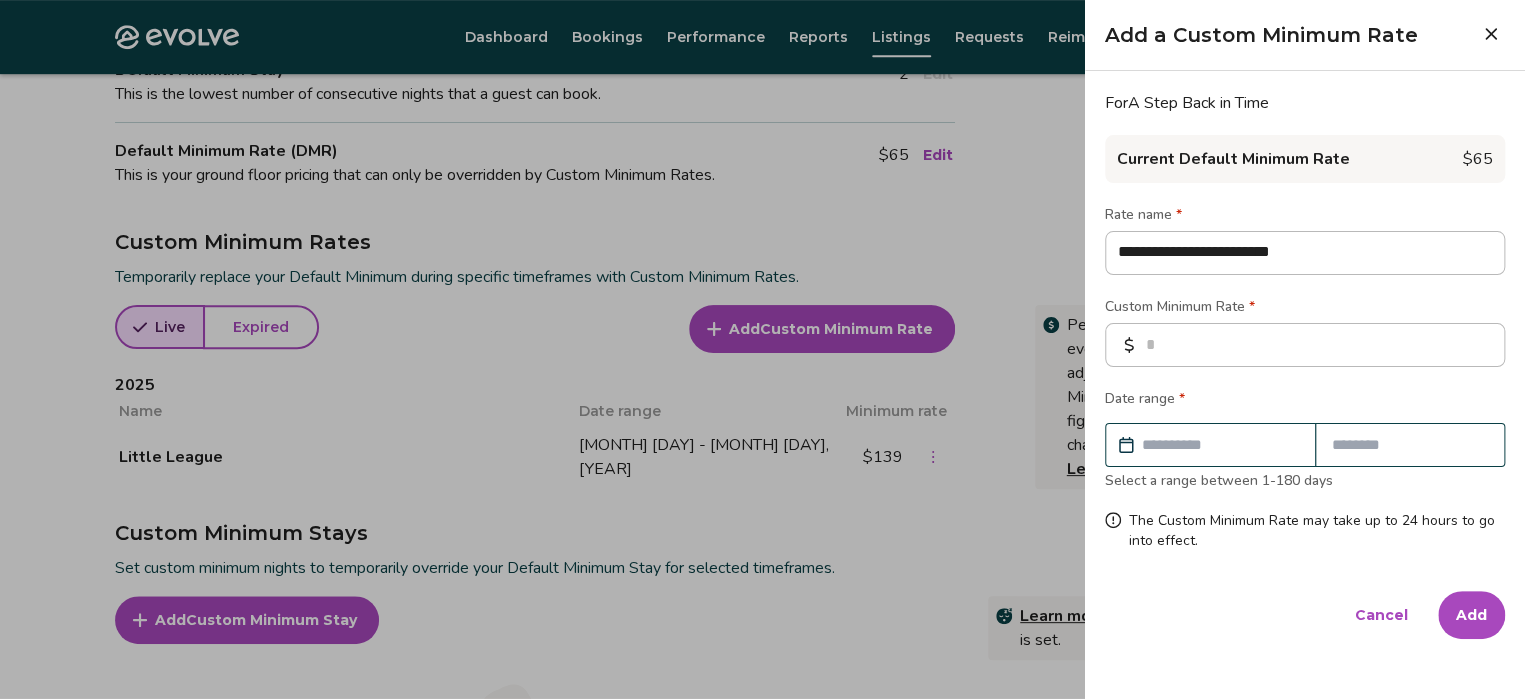 type on "**********" 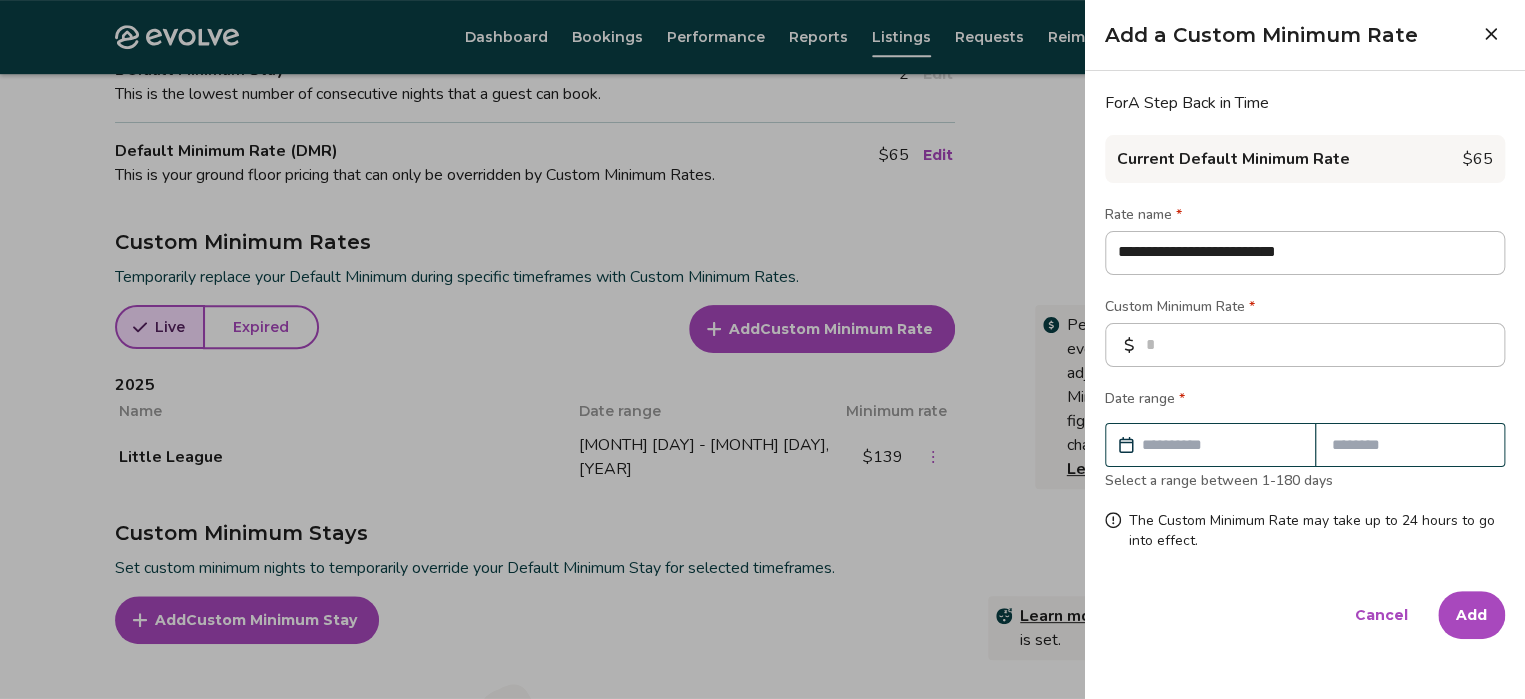 type on "**********" 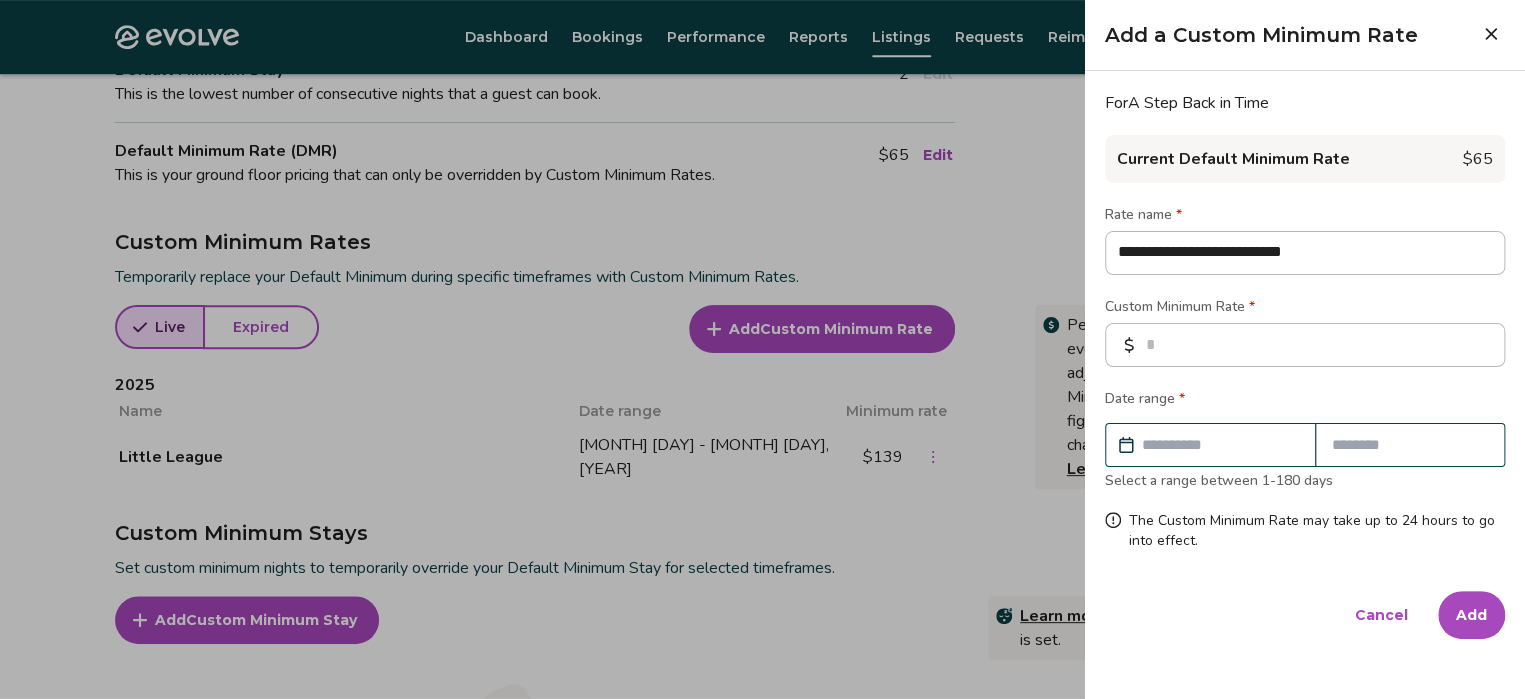 type on "**********" 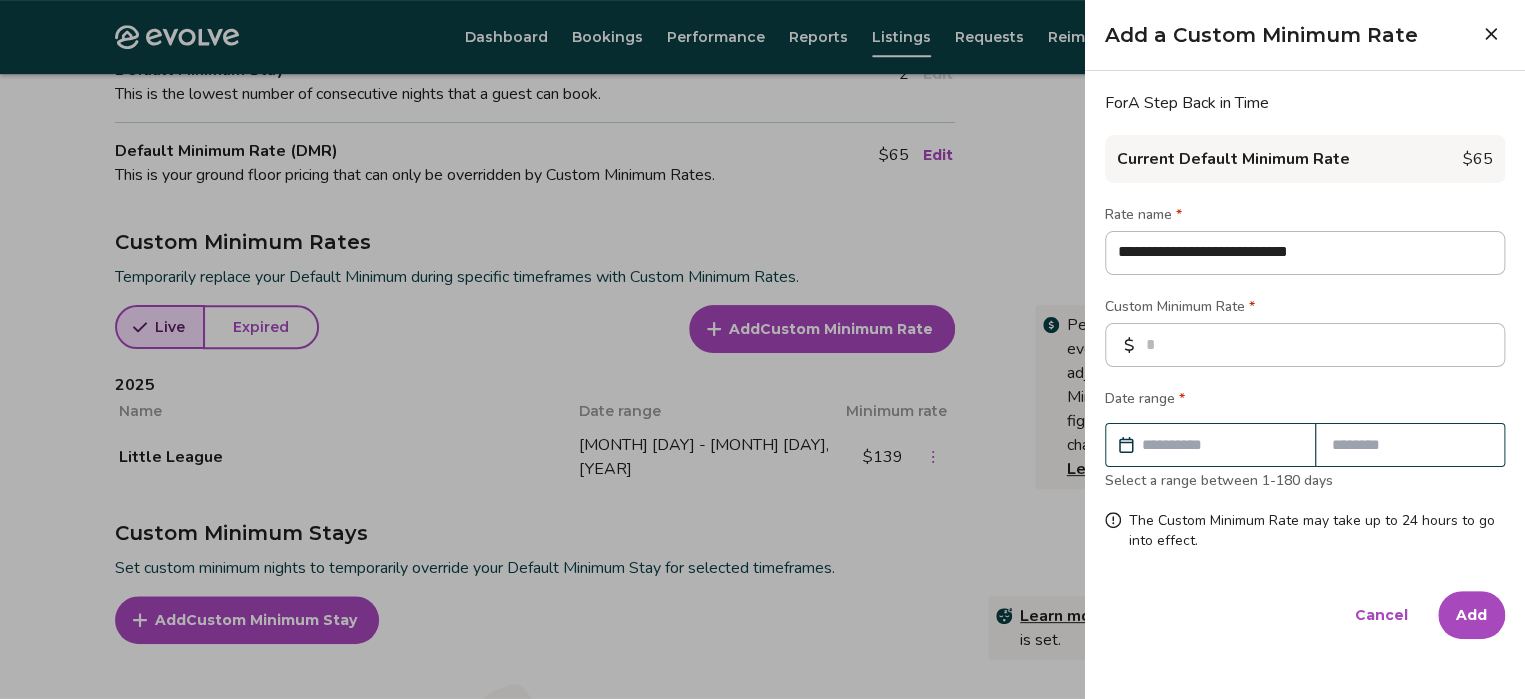 type on "**********" 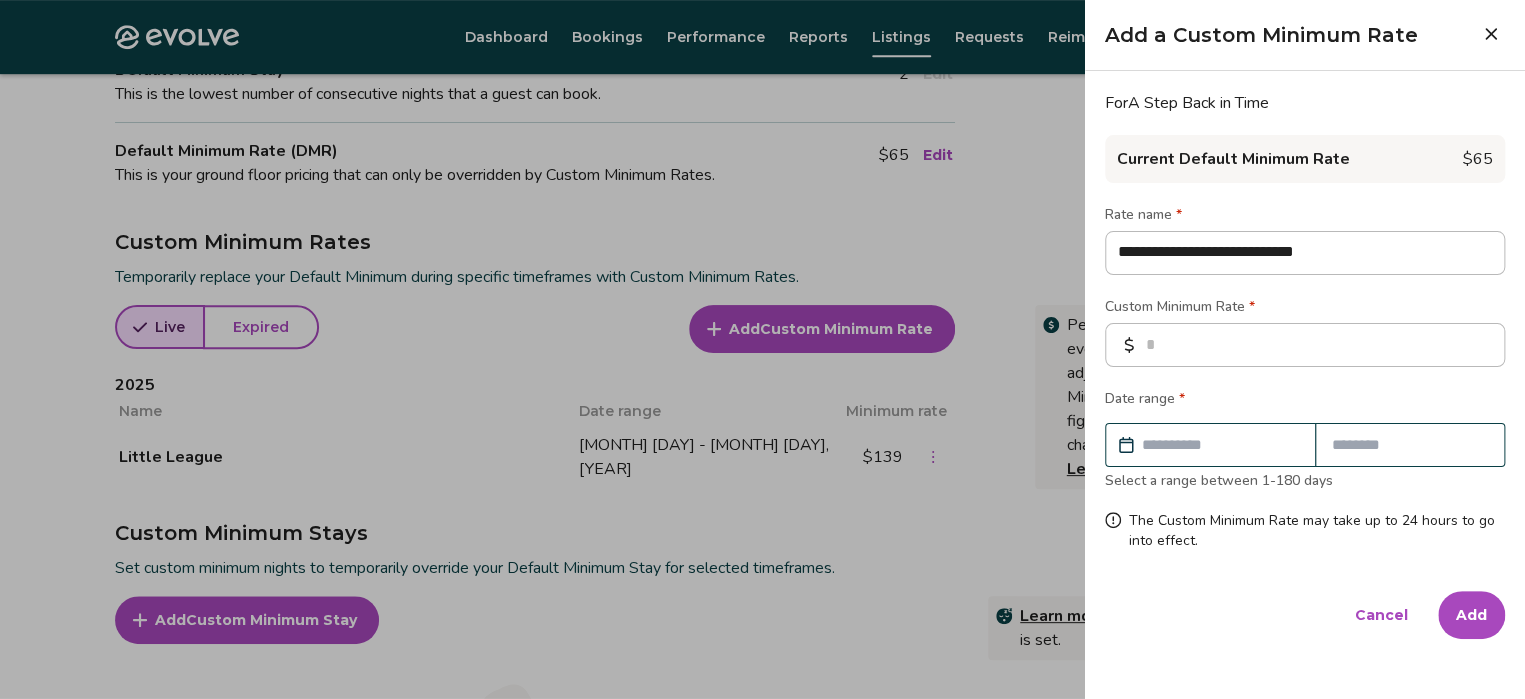 type on "**********" 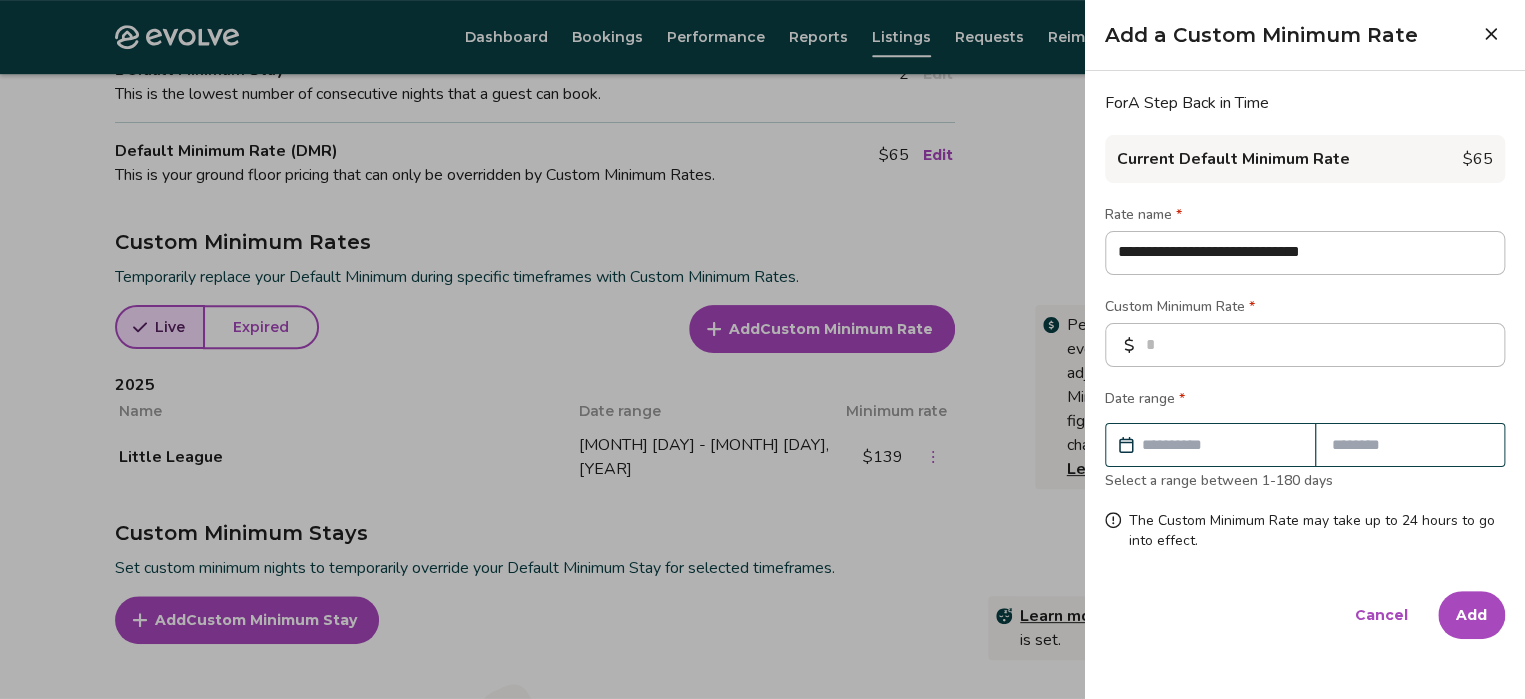 type on "**********" 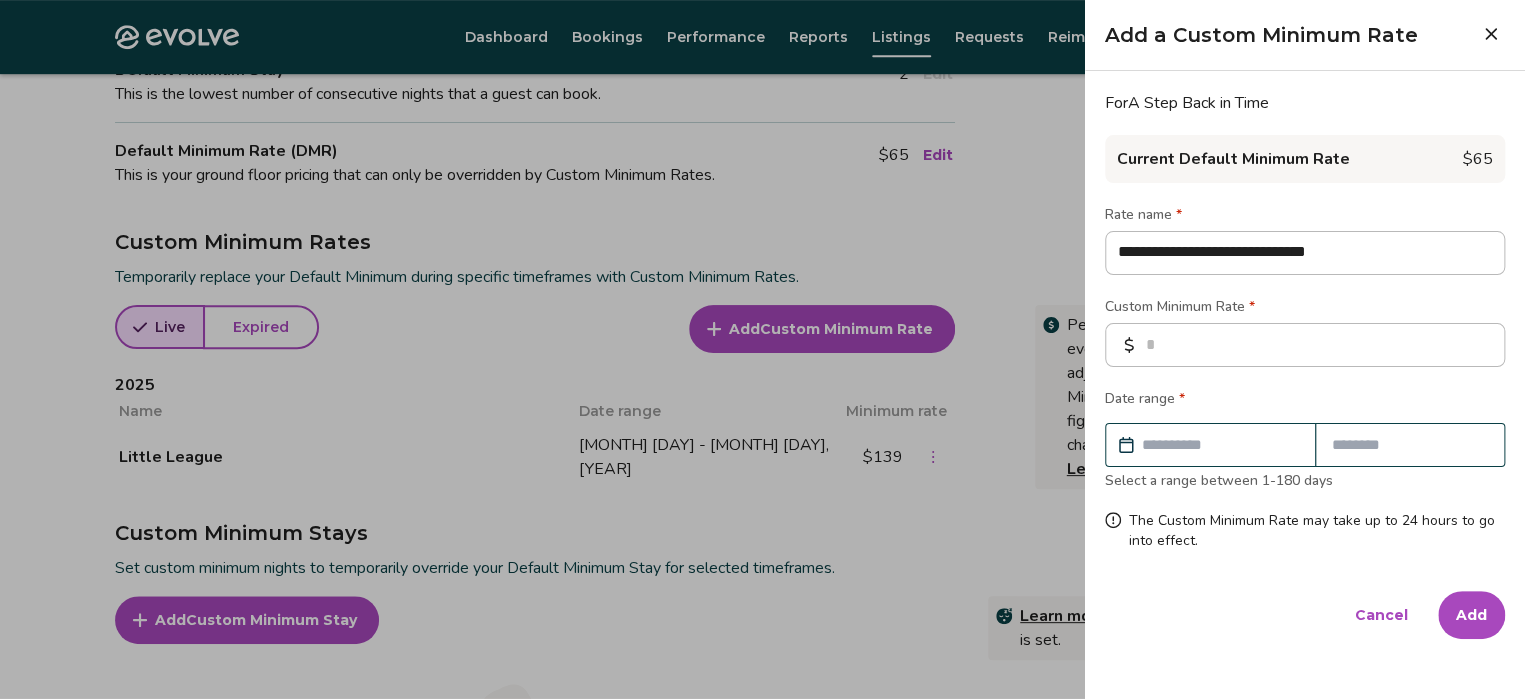 type on "**********" 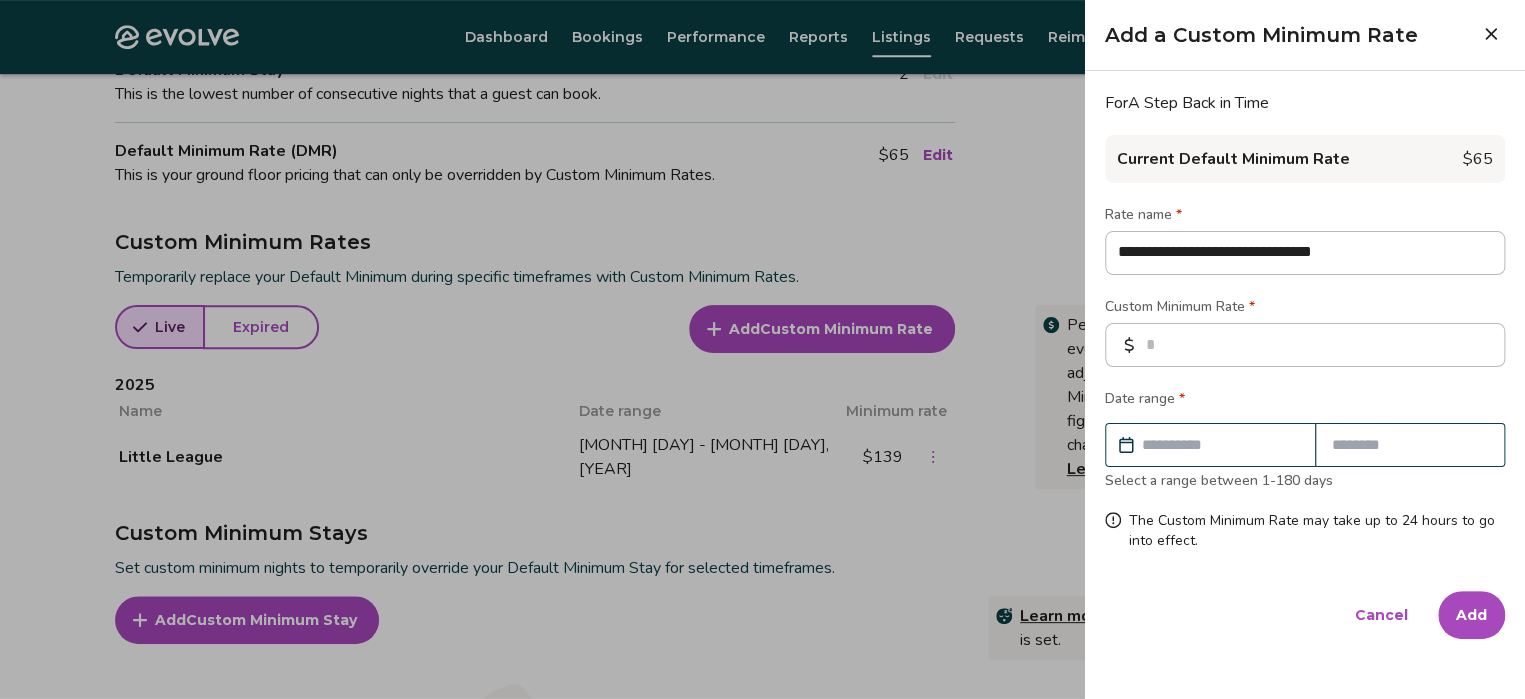 type on "**********" 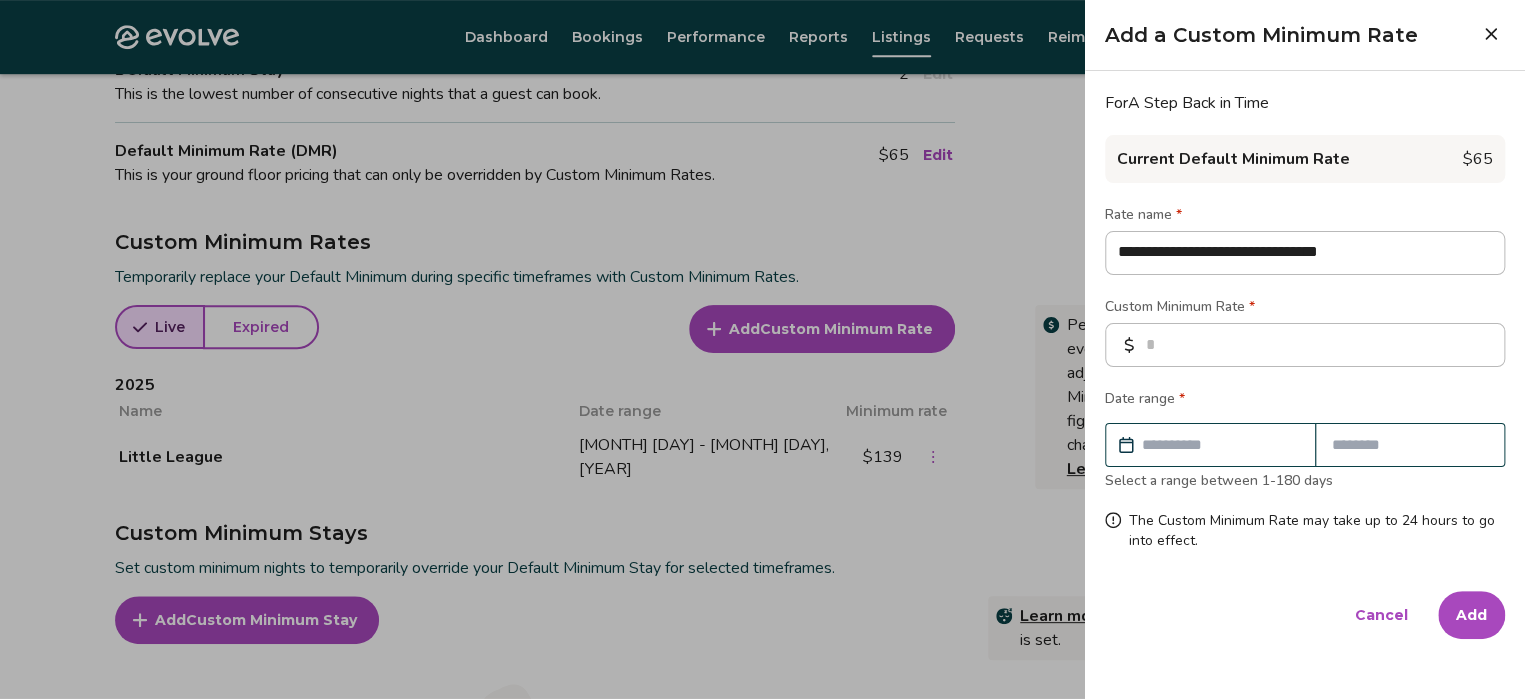 type on "**********" 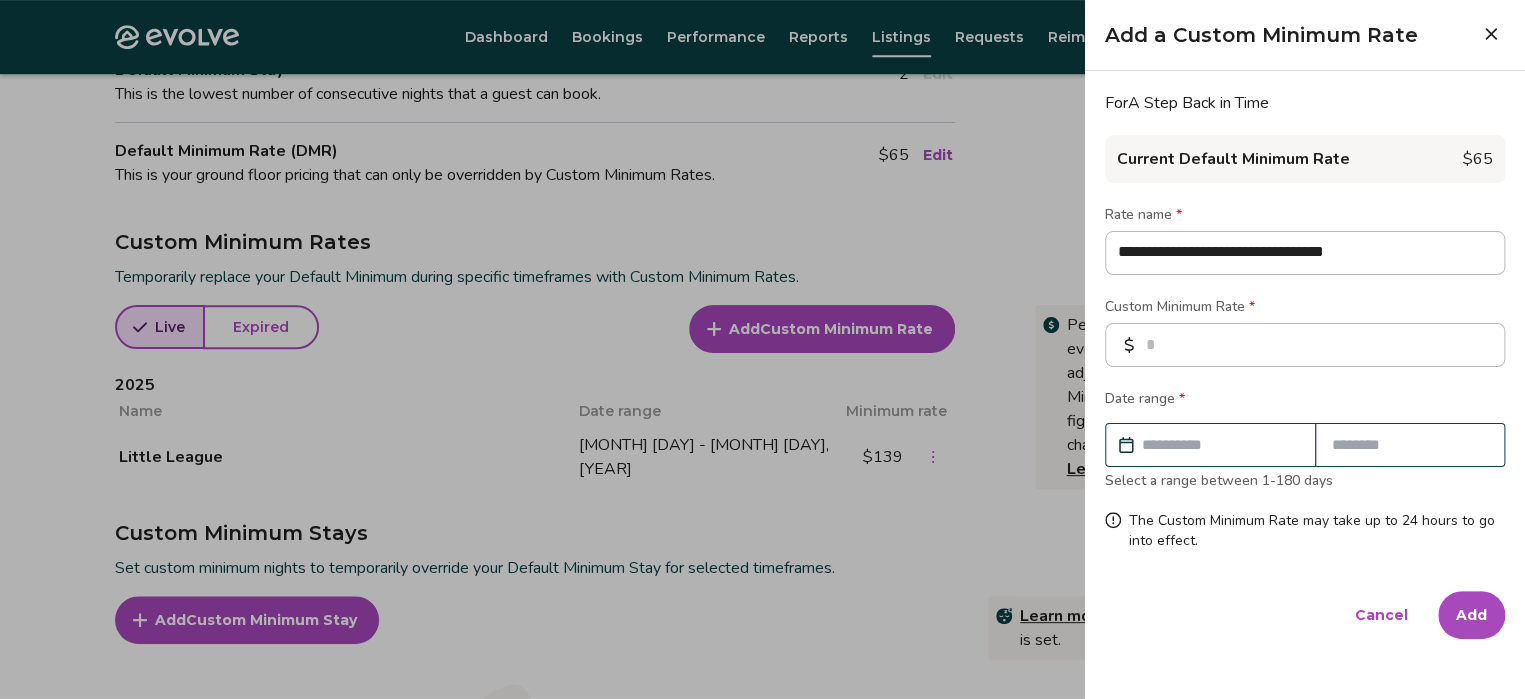 type on "**********" 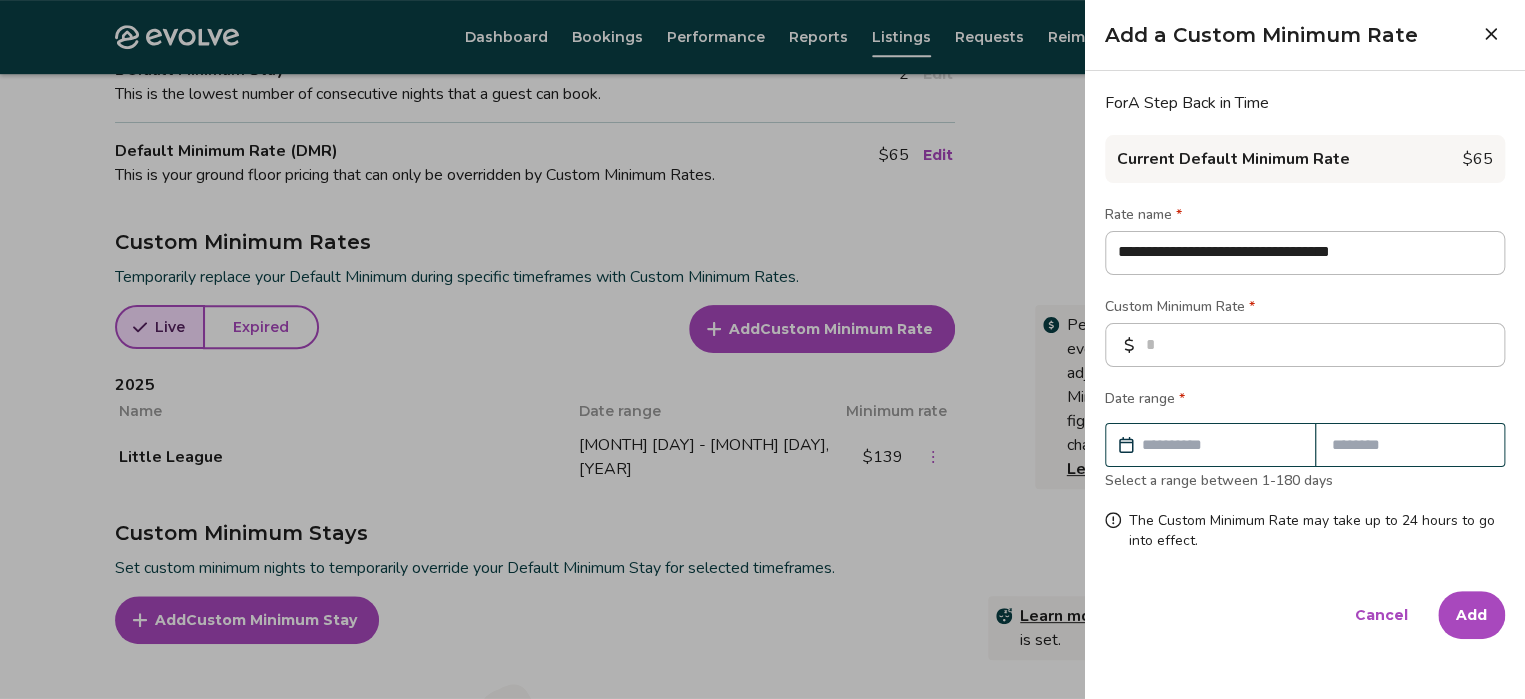 type on "**********" 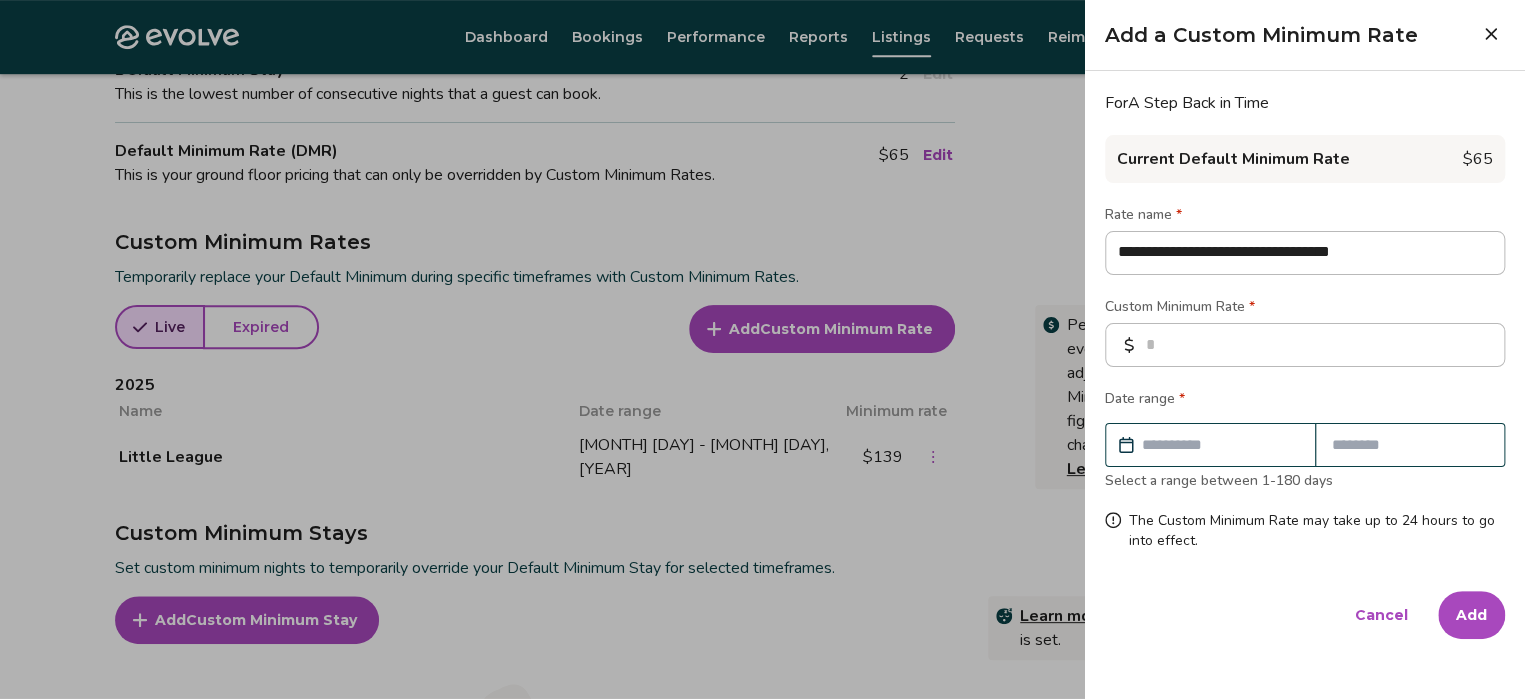 type on "*" 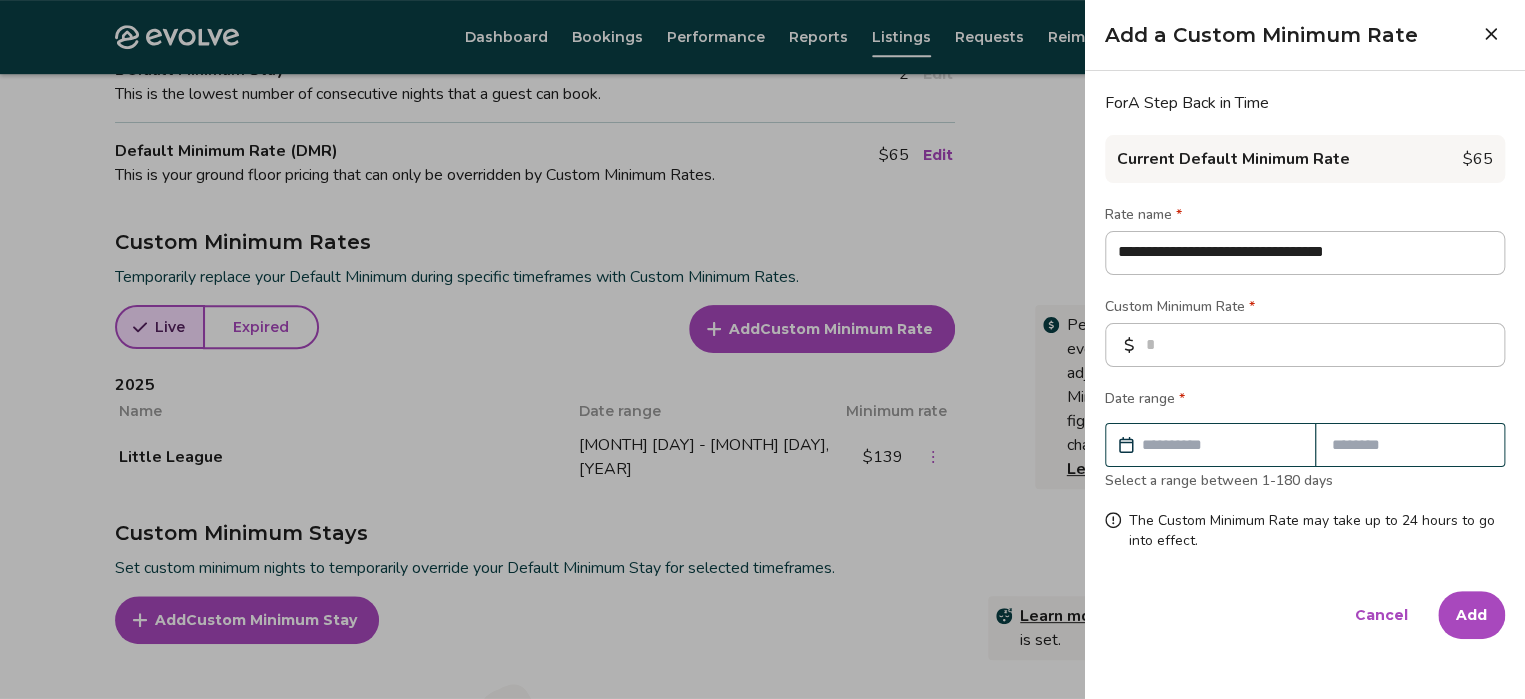 type on "**********" 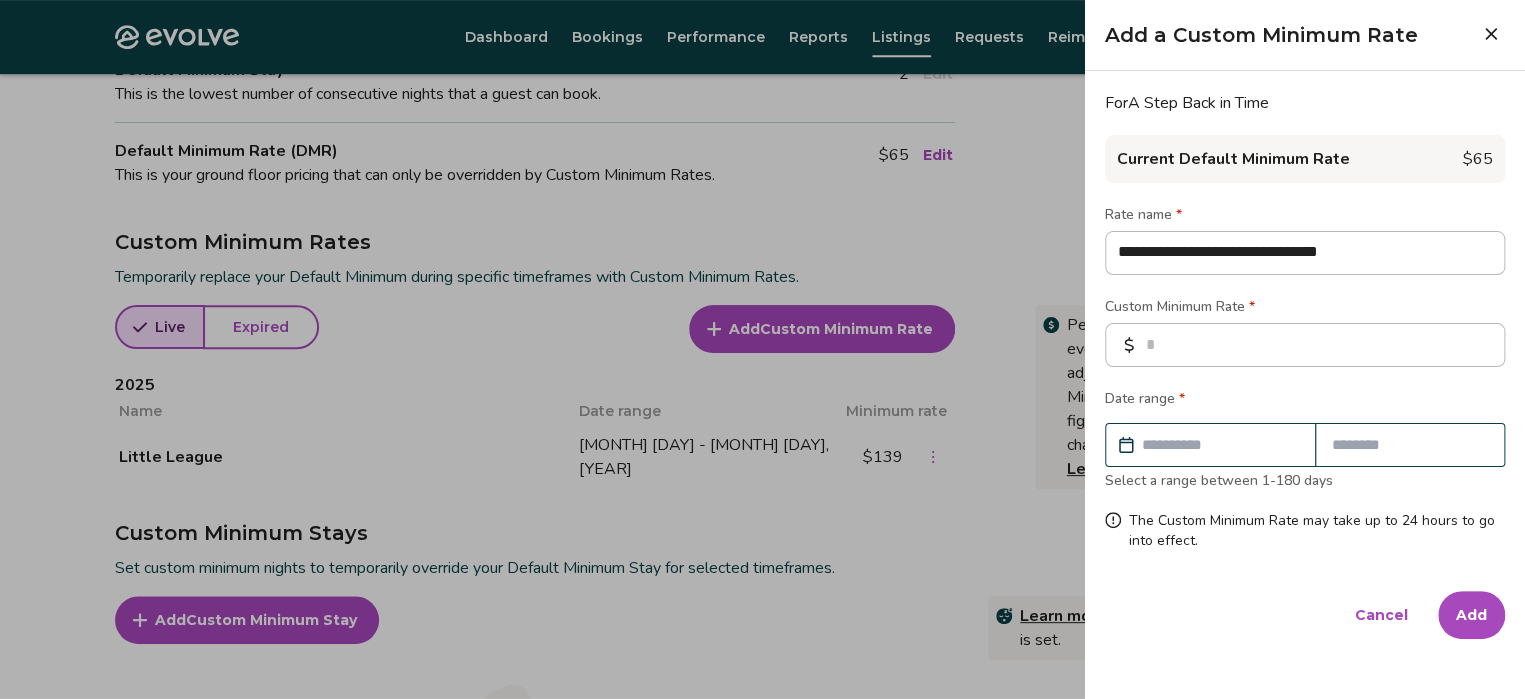 type on "**********" 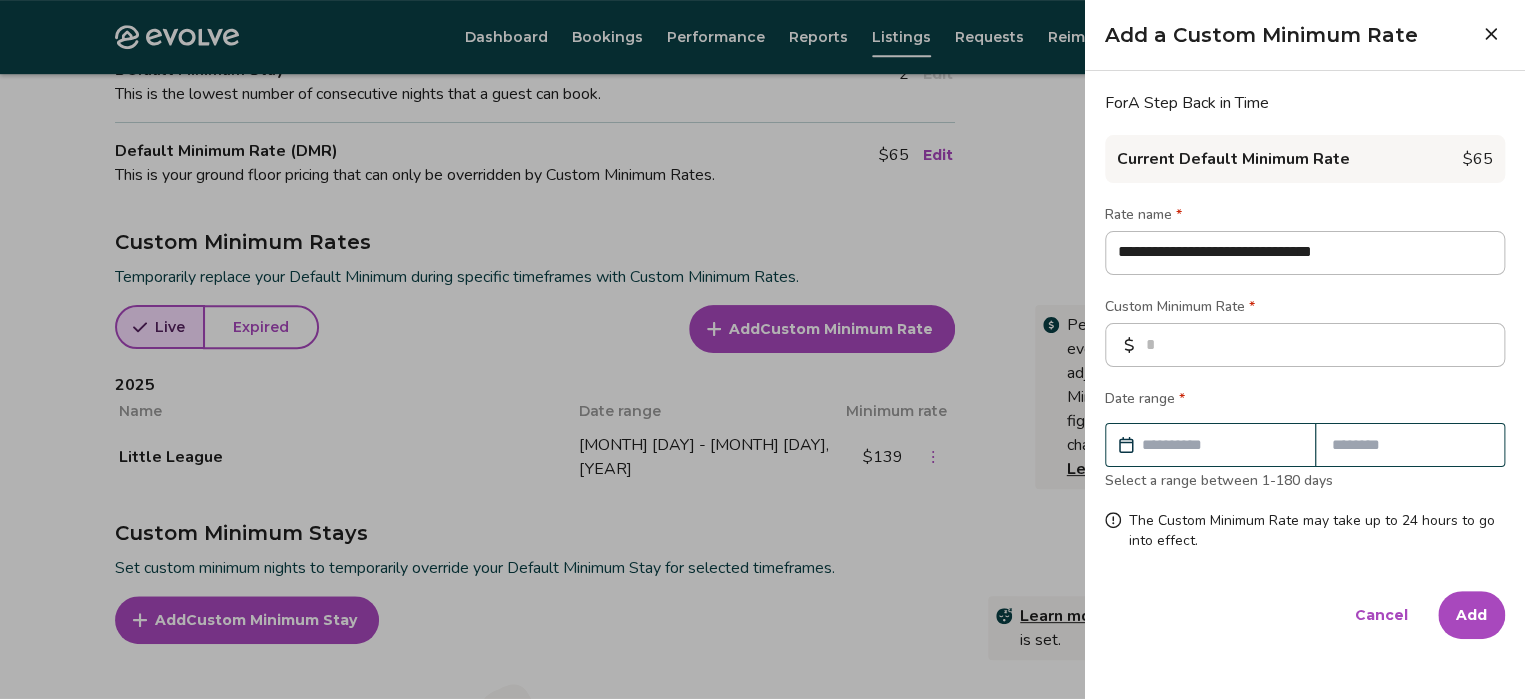 type on "**********" 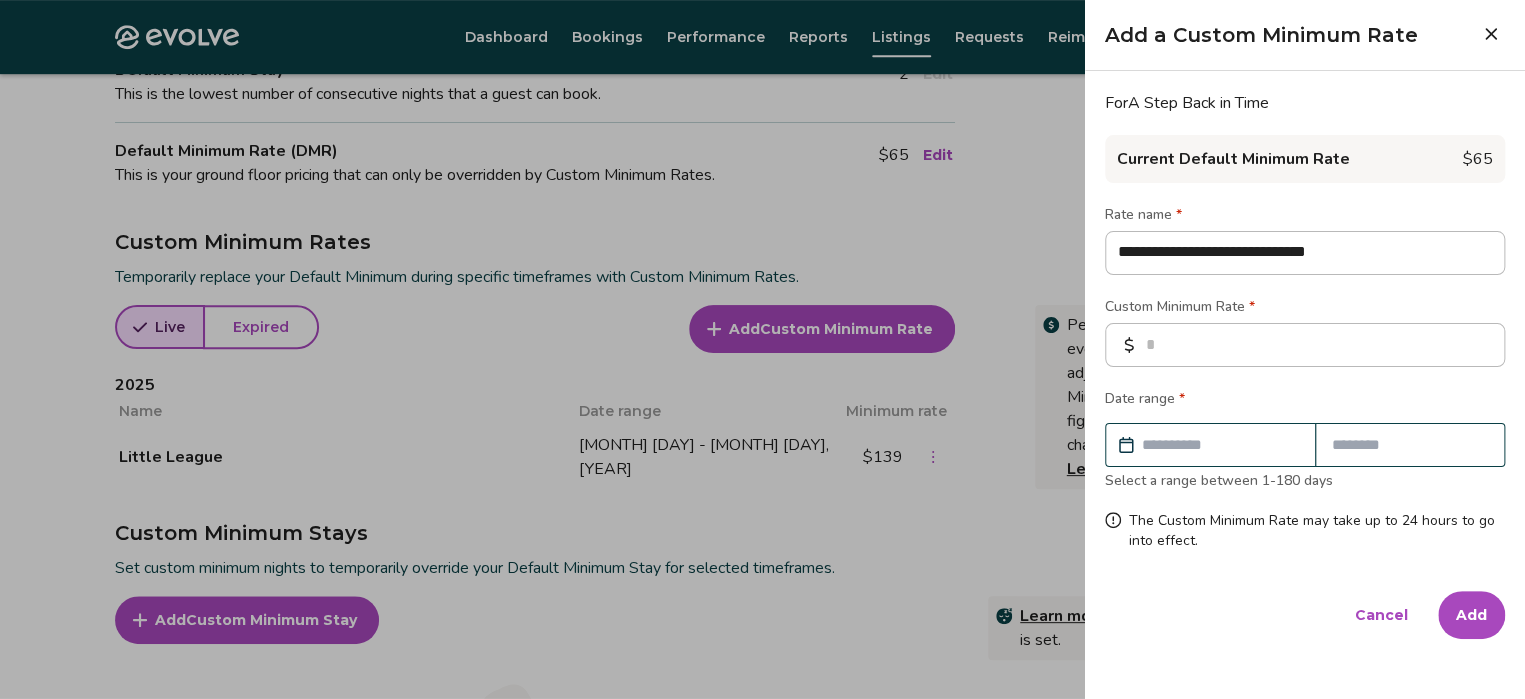 type on "**********" 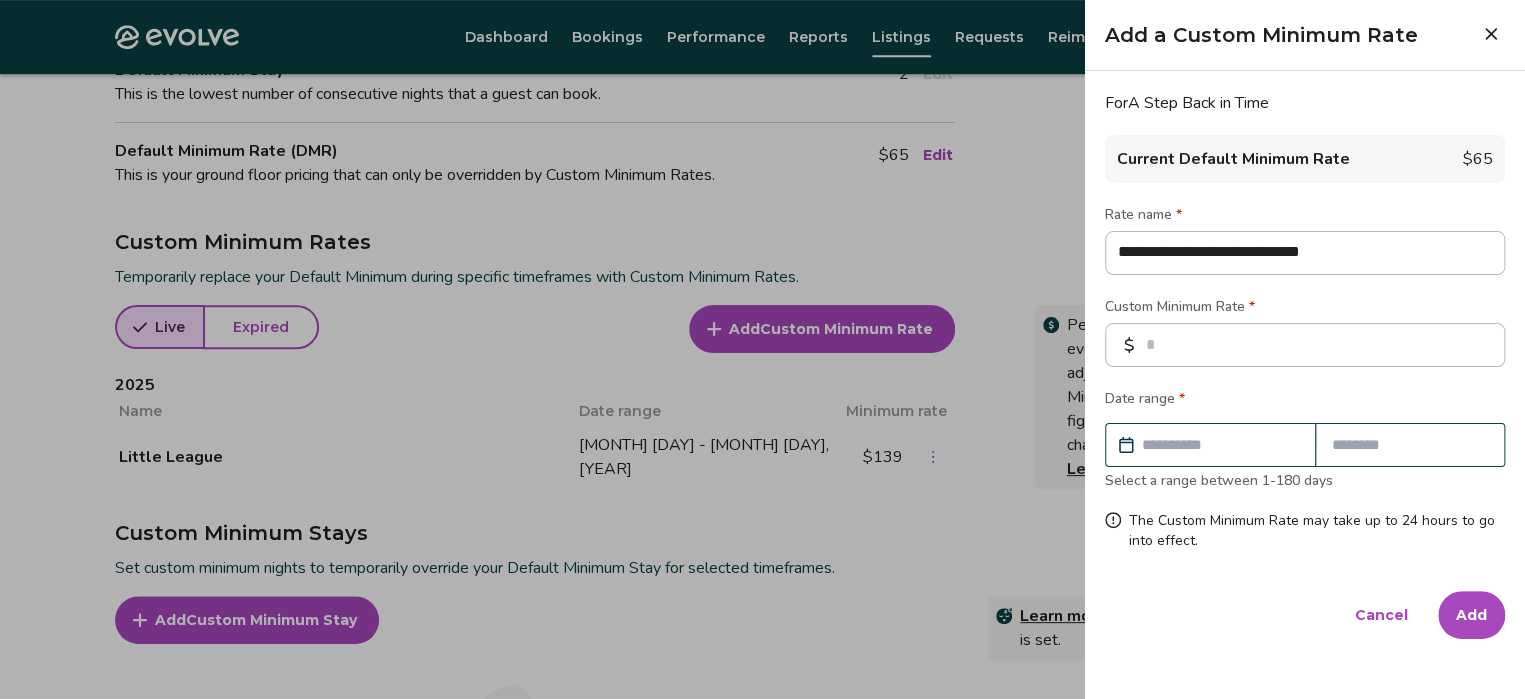 type on "**********" 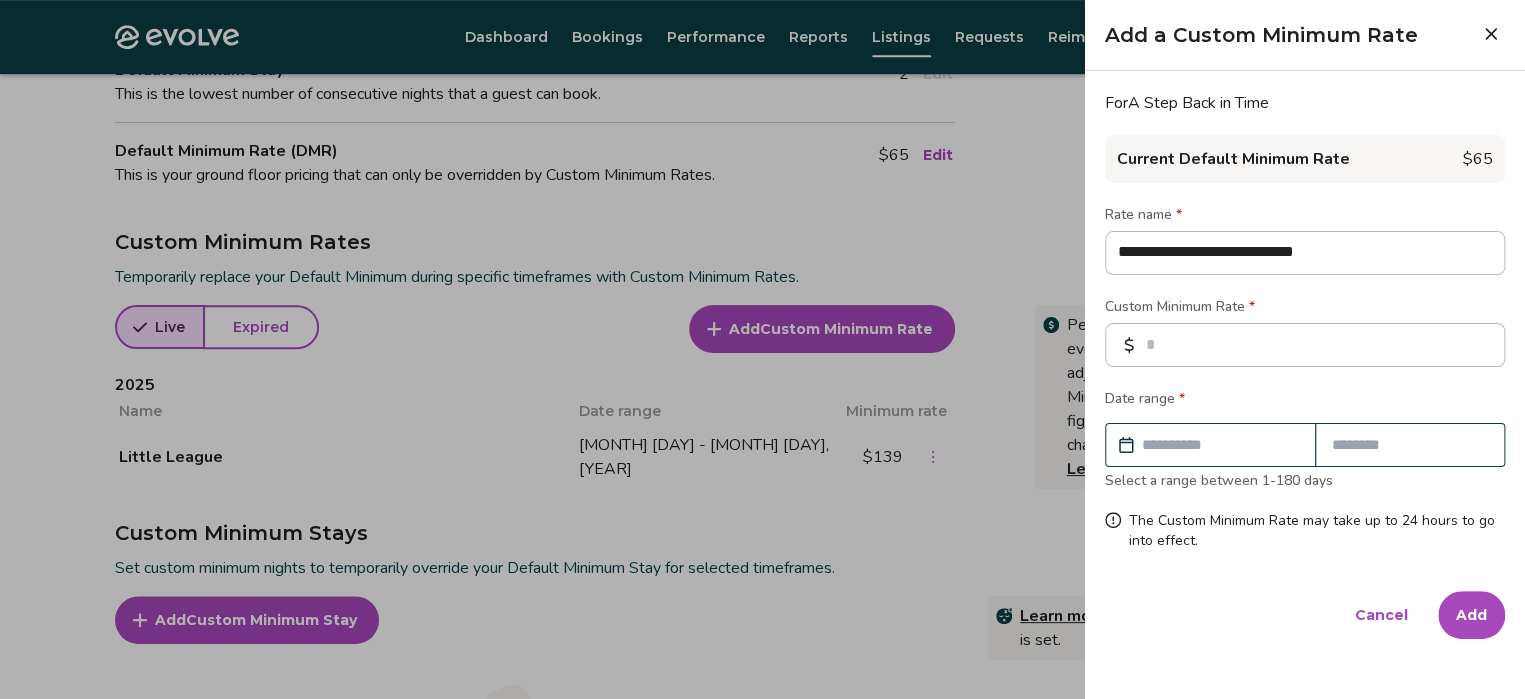 type on "**********" 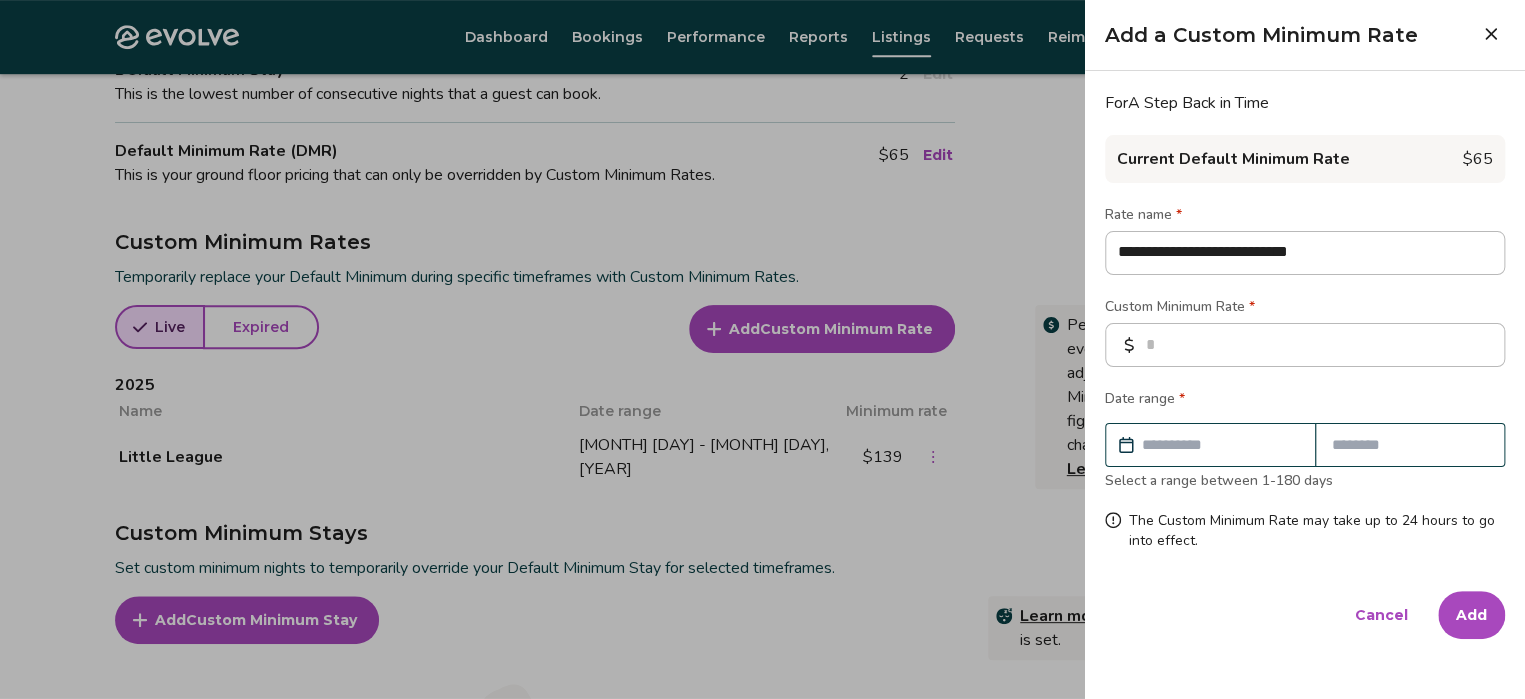 type on "**********" 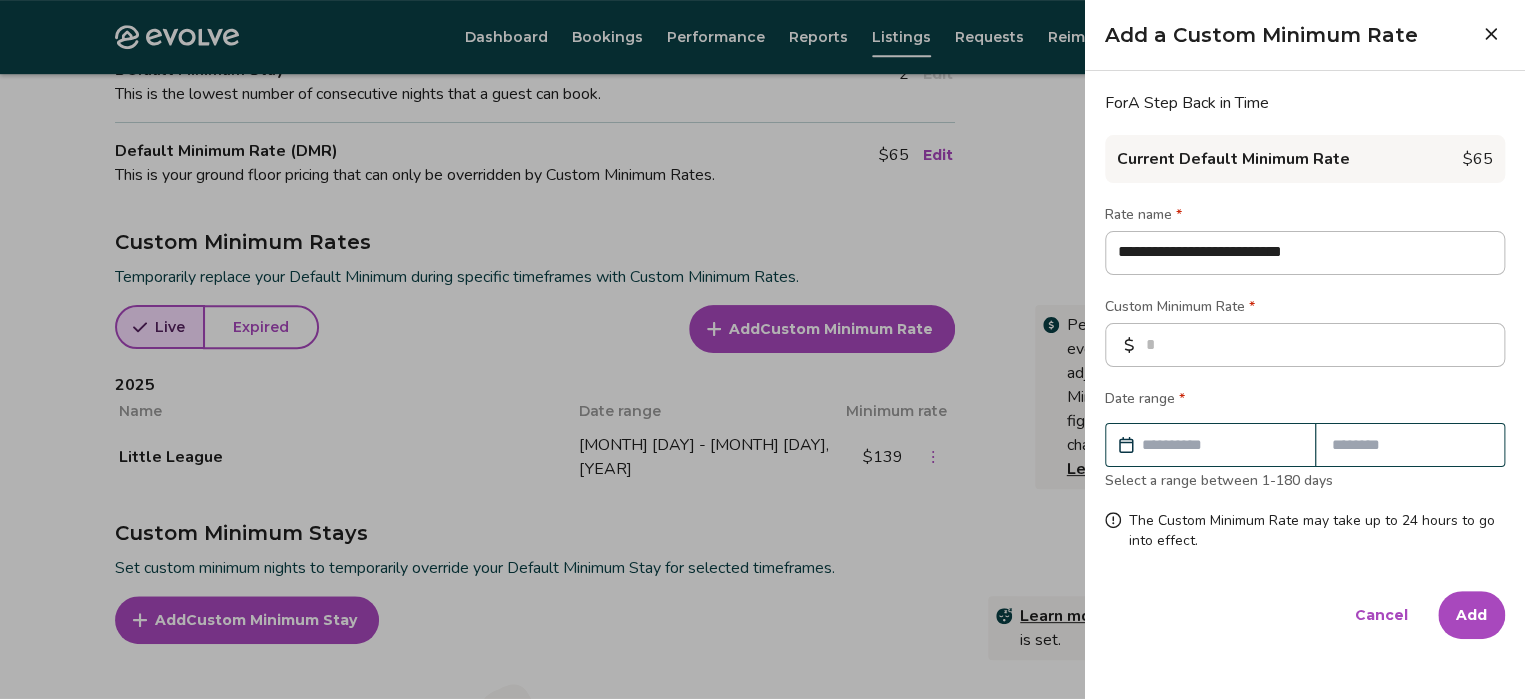 type on "**********" 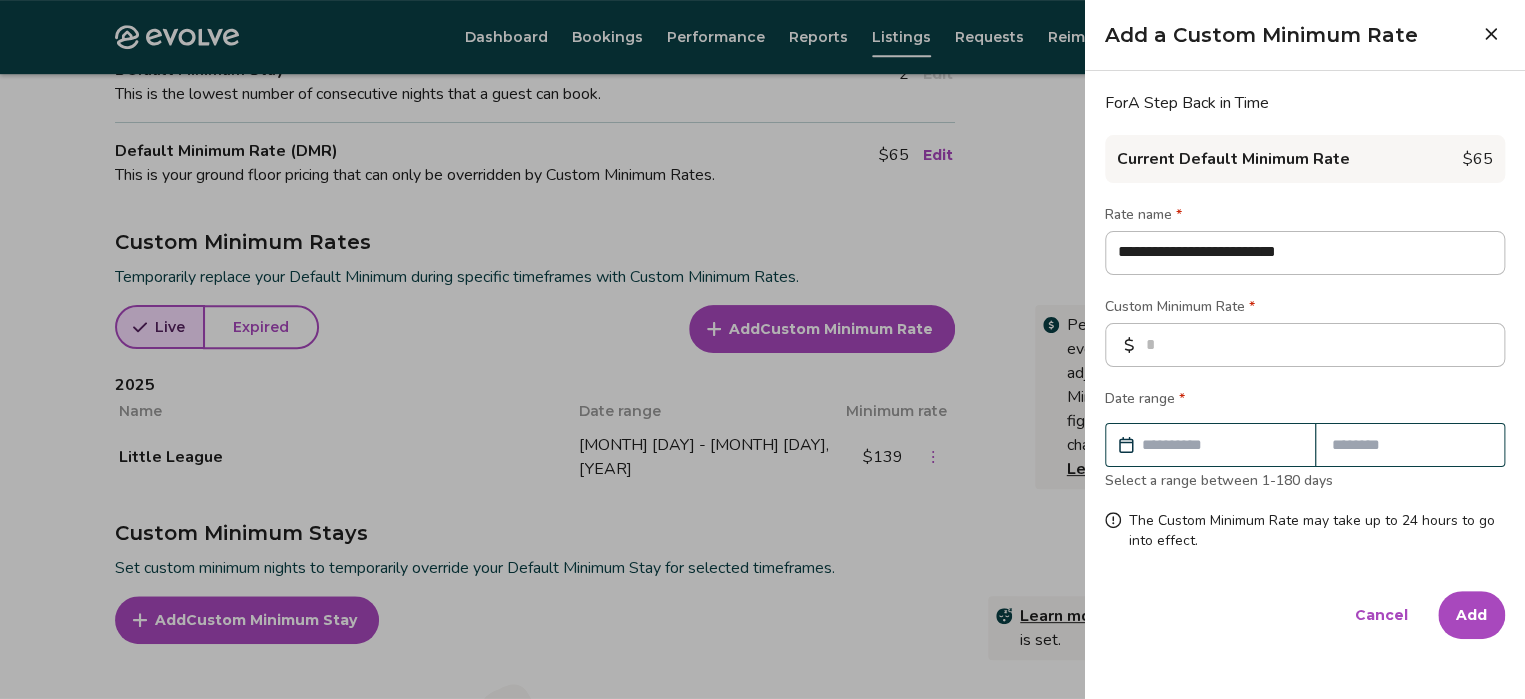 type on "**********" 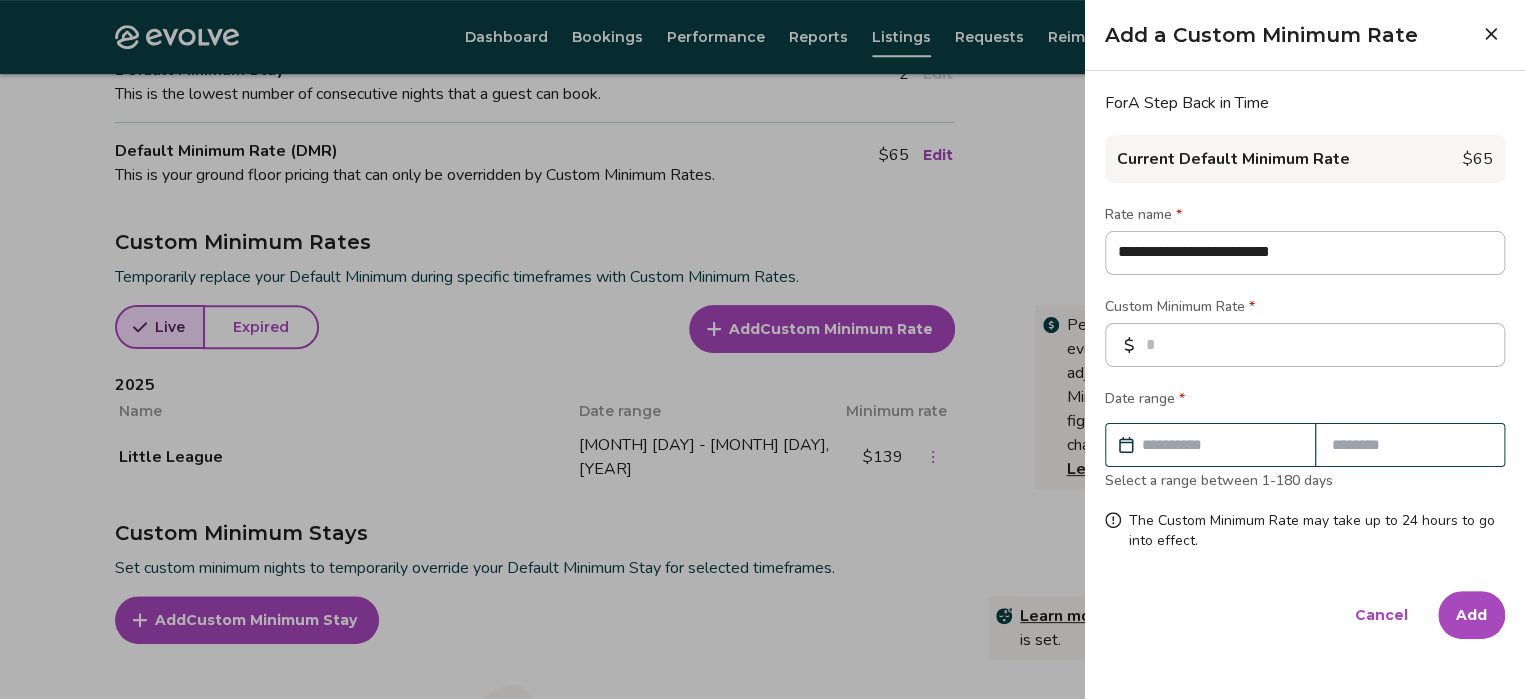 type on "**********" 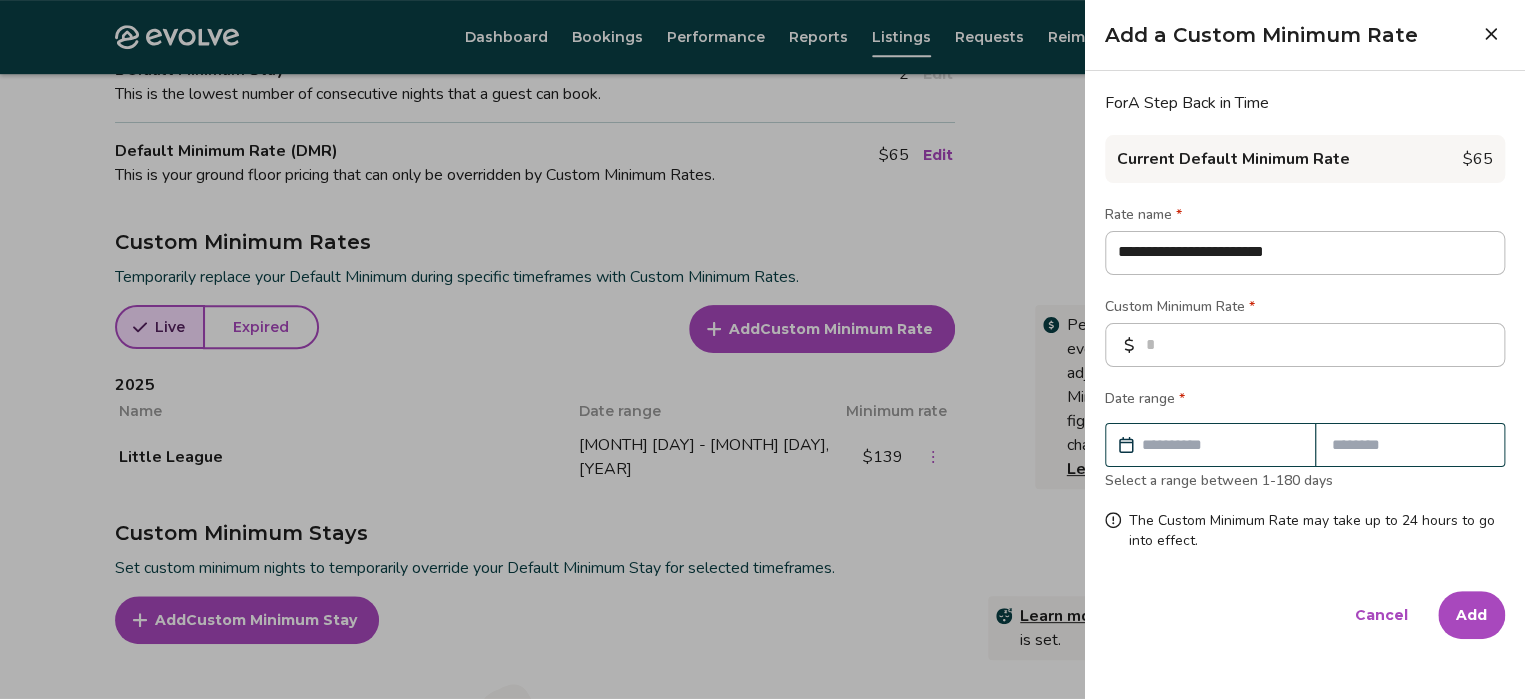 type on "**********" 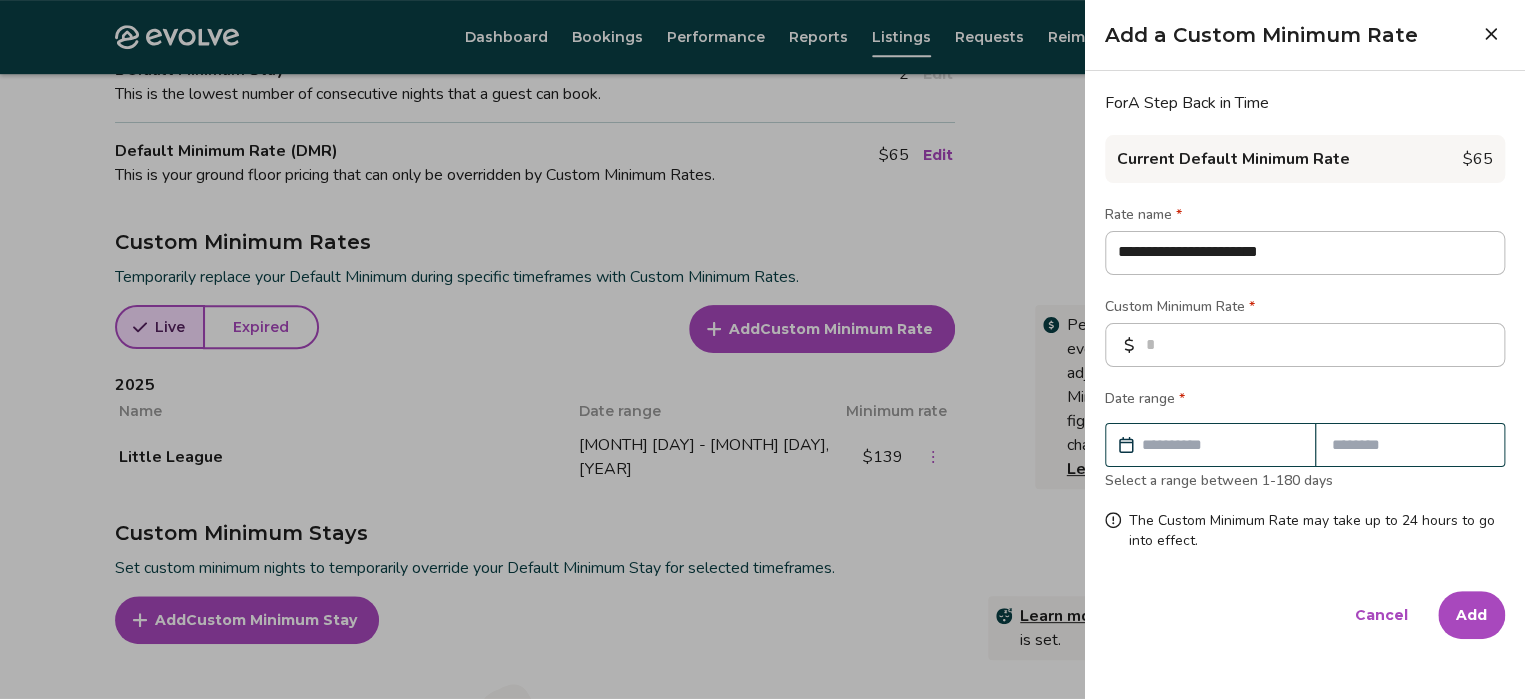 type on "**********" 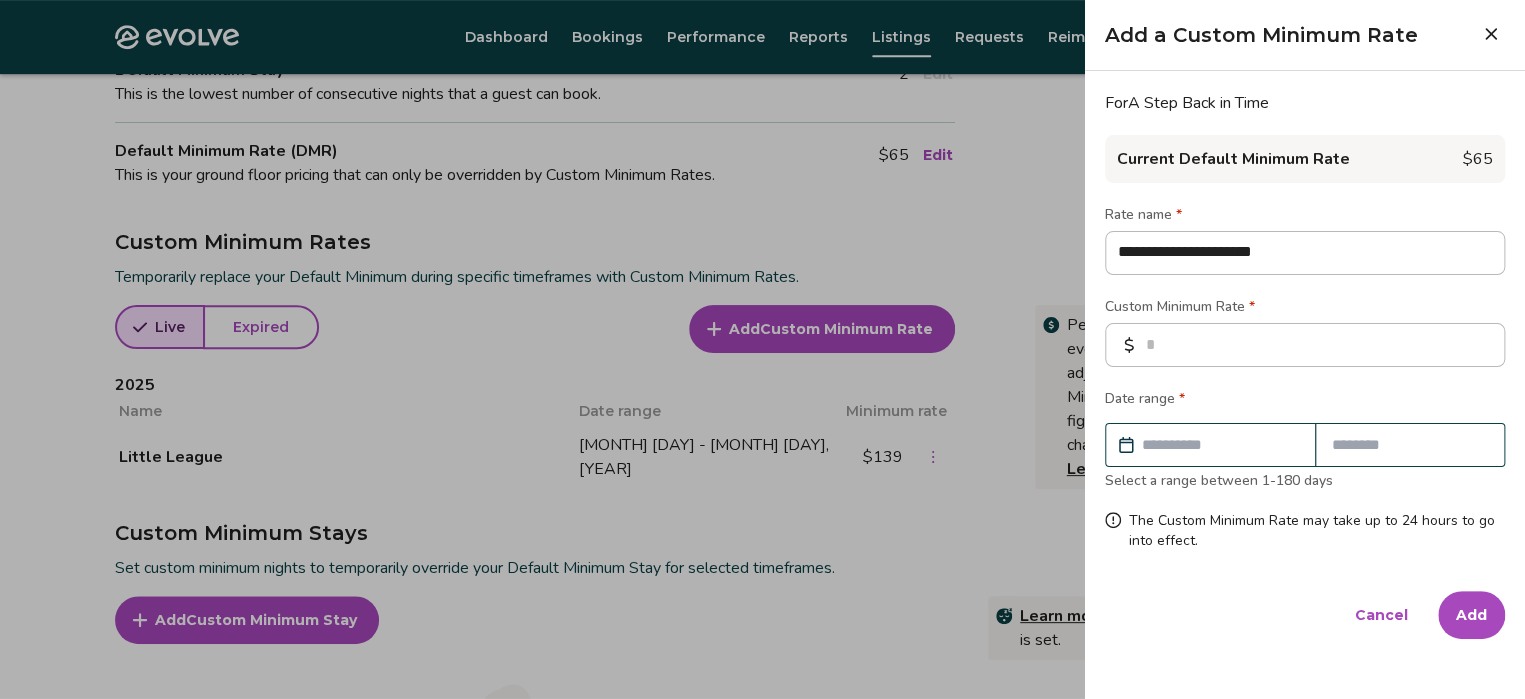 type on "**********" 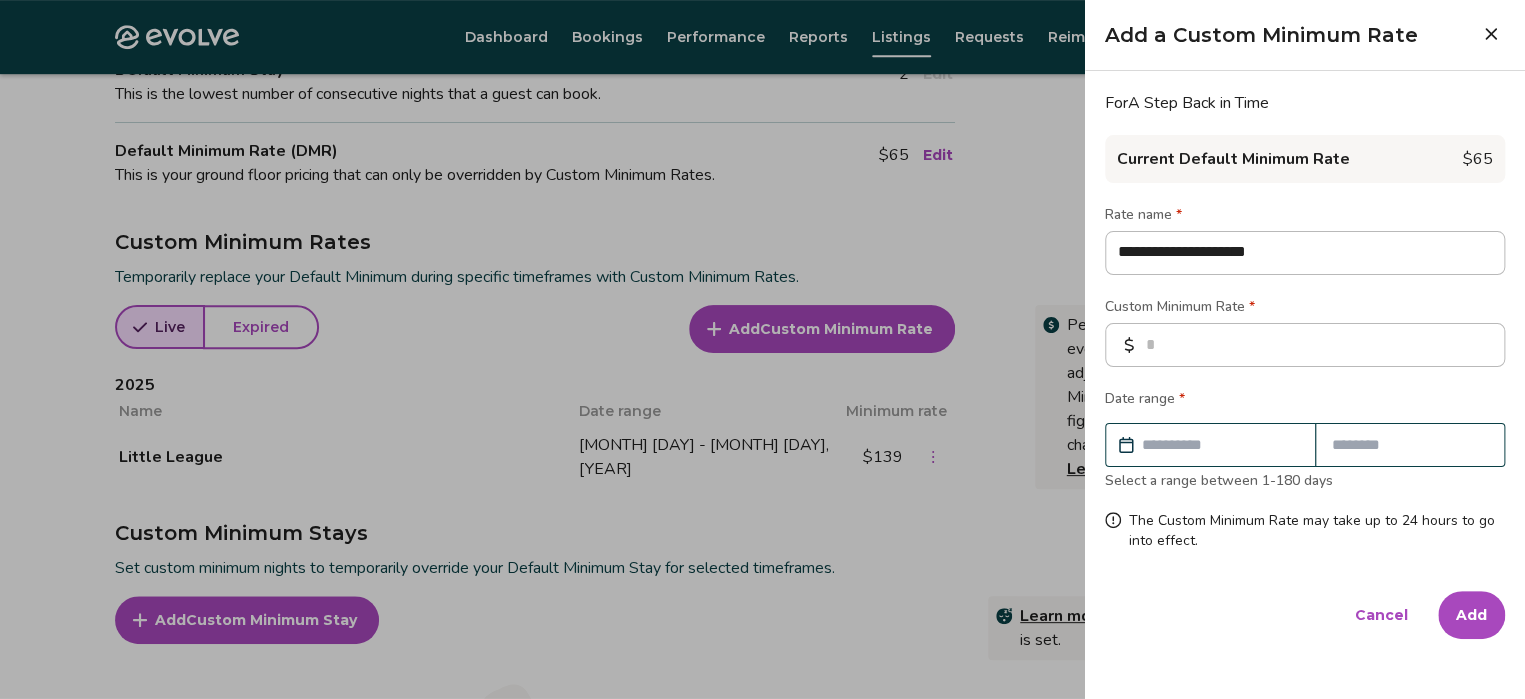 type on "**********" 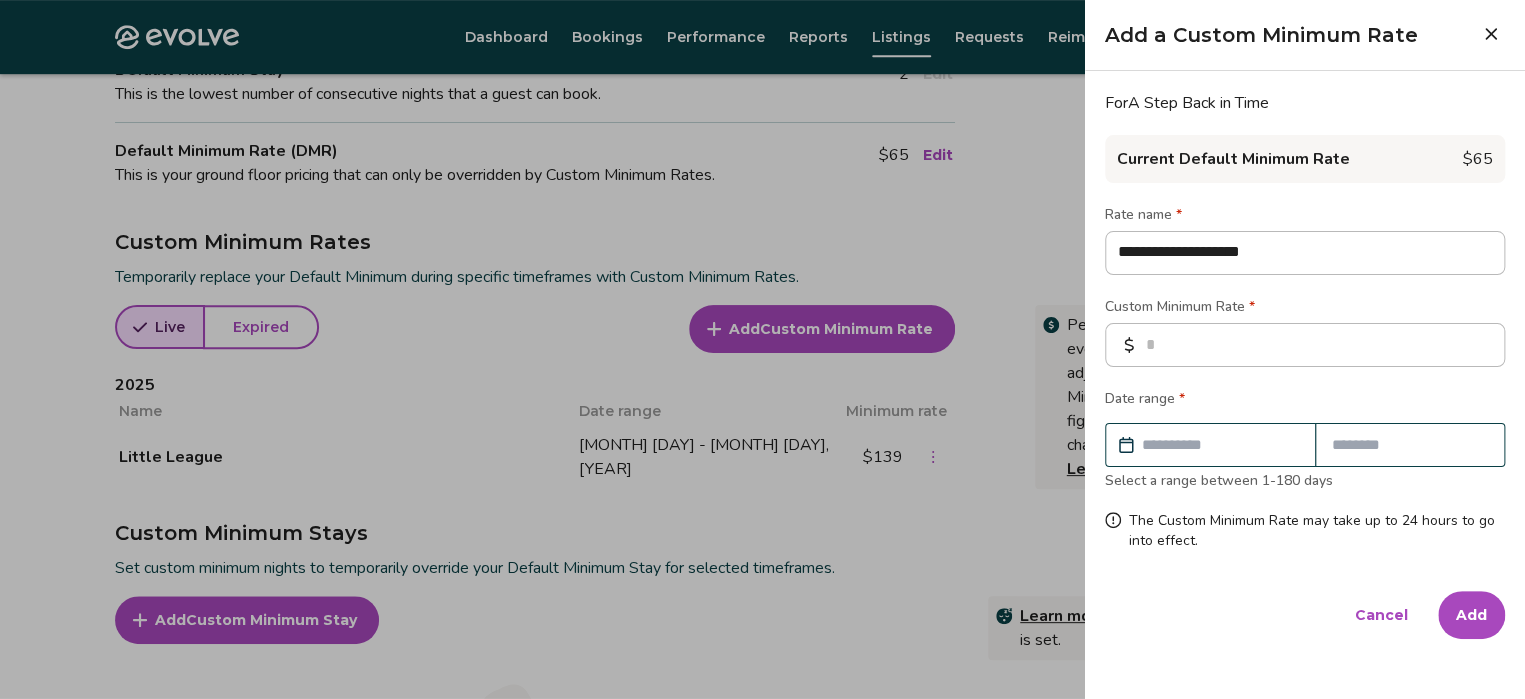 type on "**********" 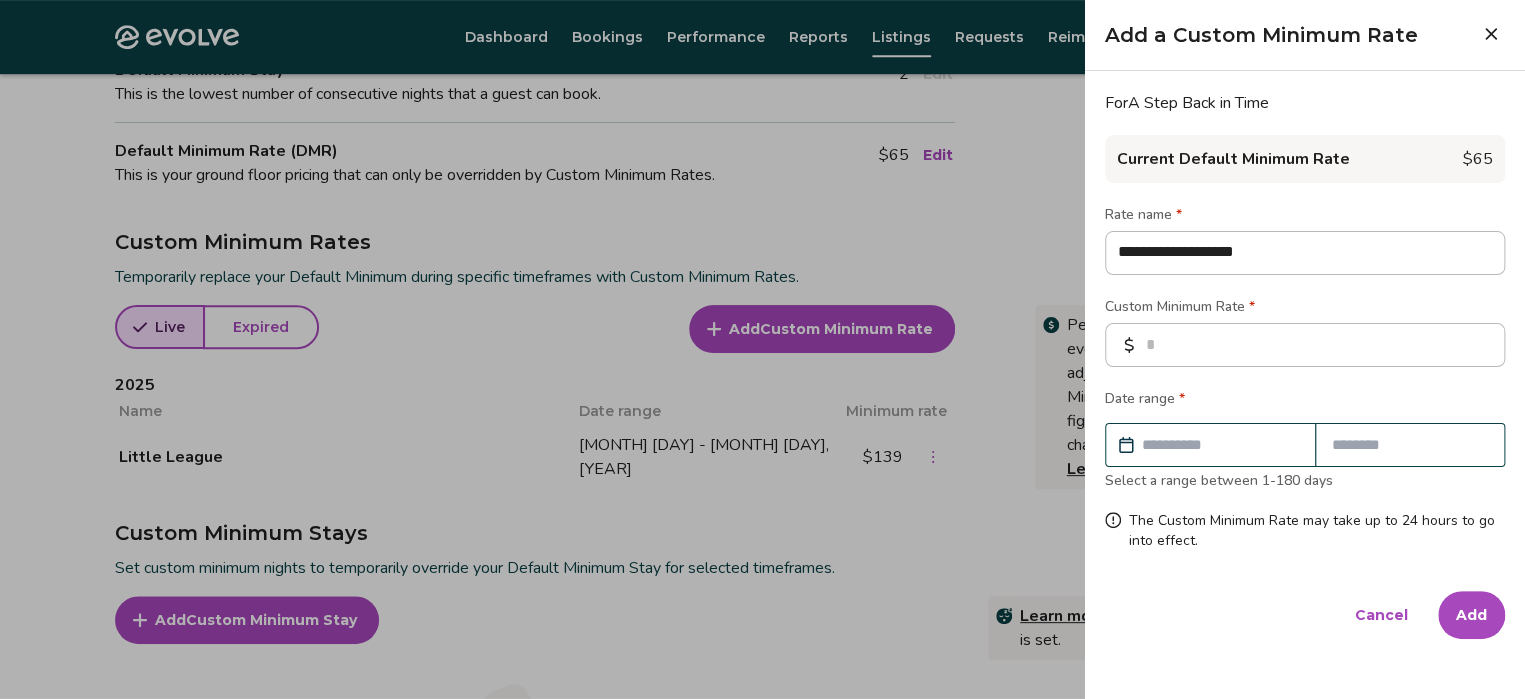 type on "*" 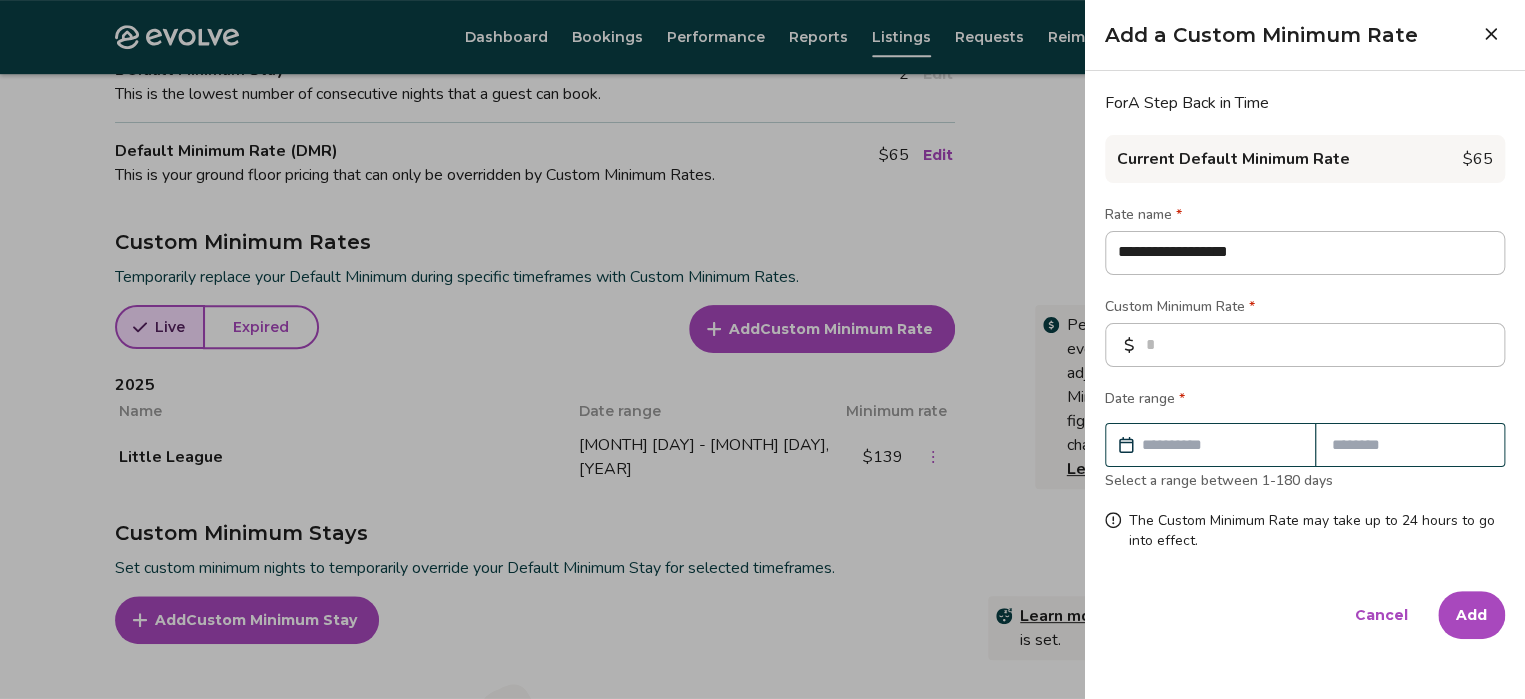type on "**********" 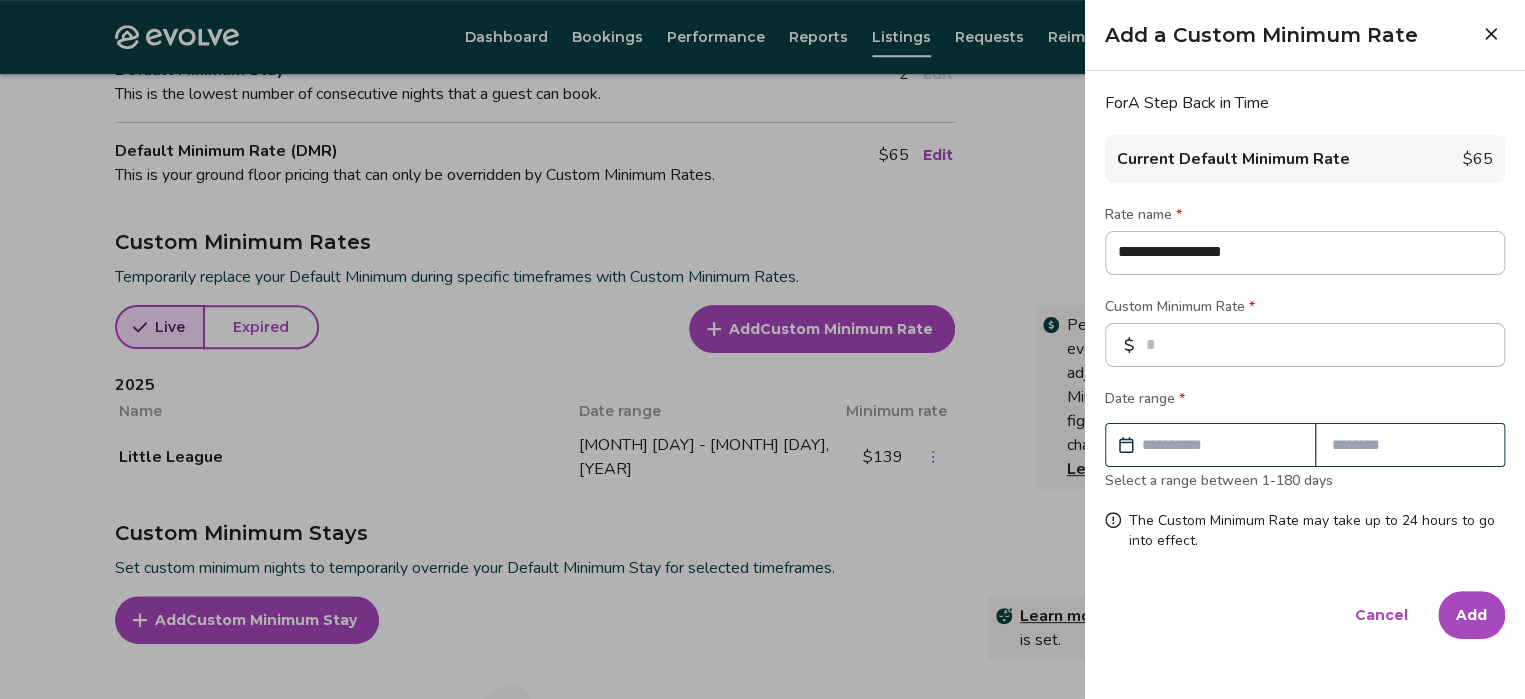 type on "**********" 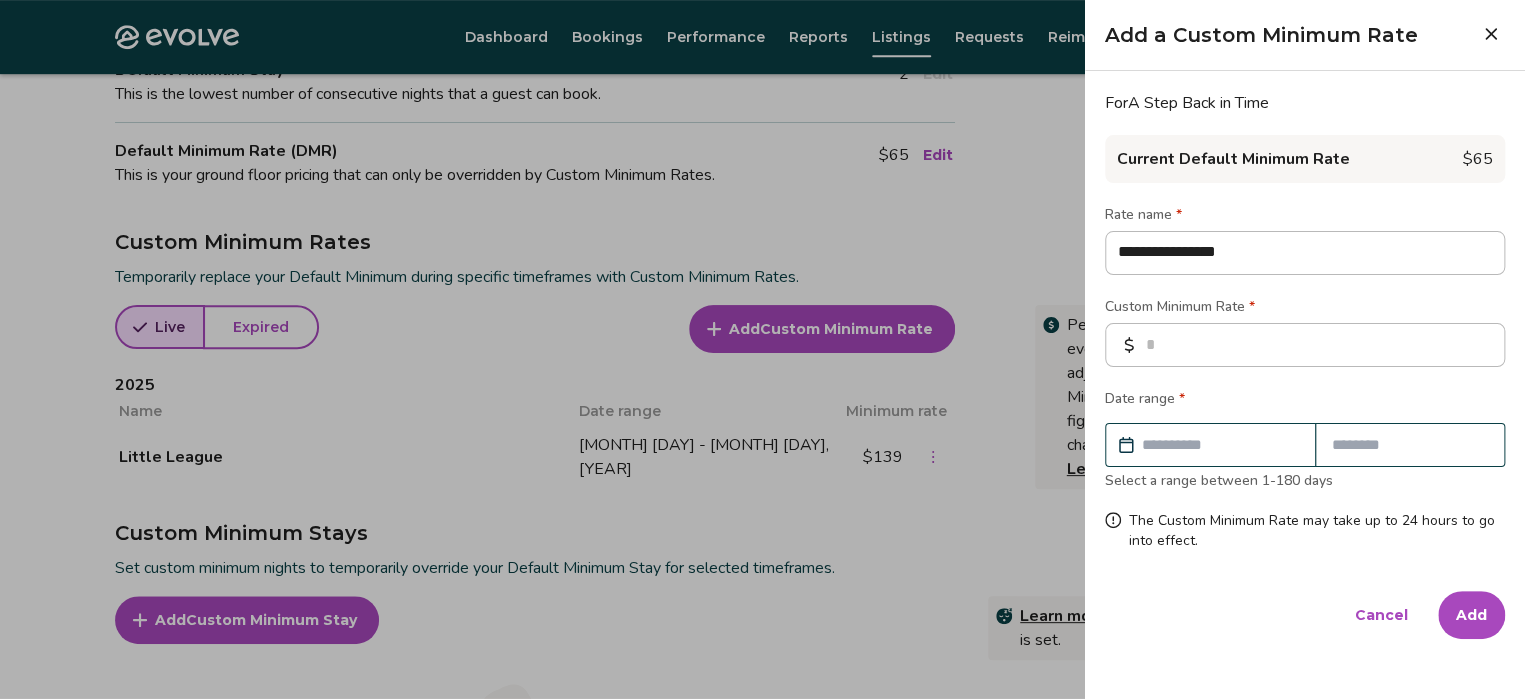type on "**********" 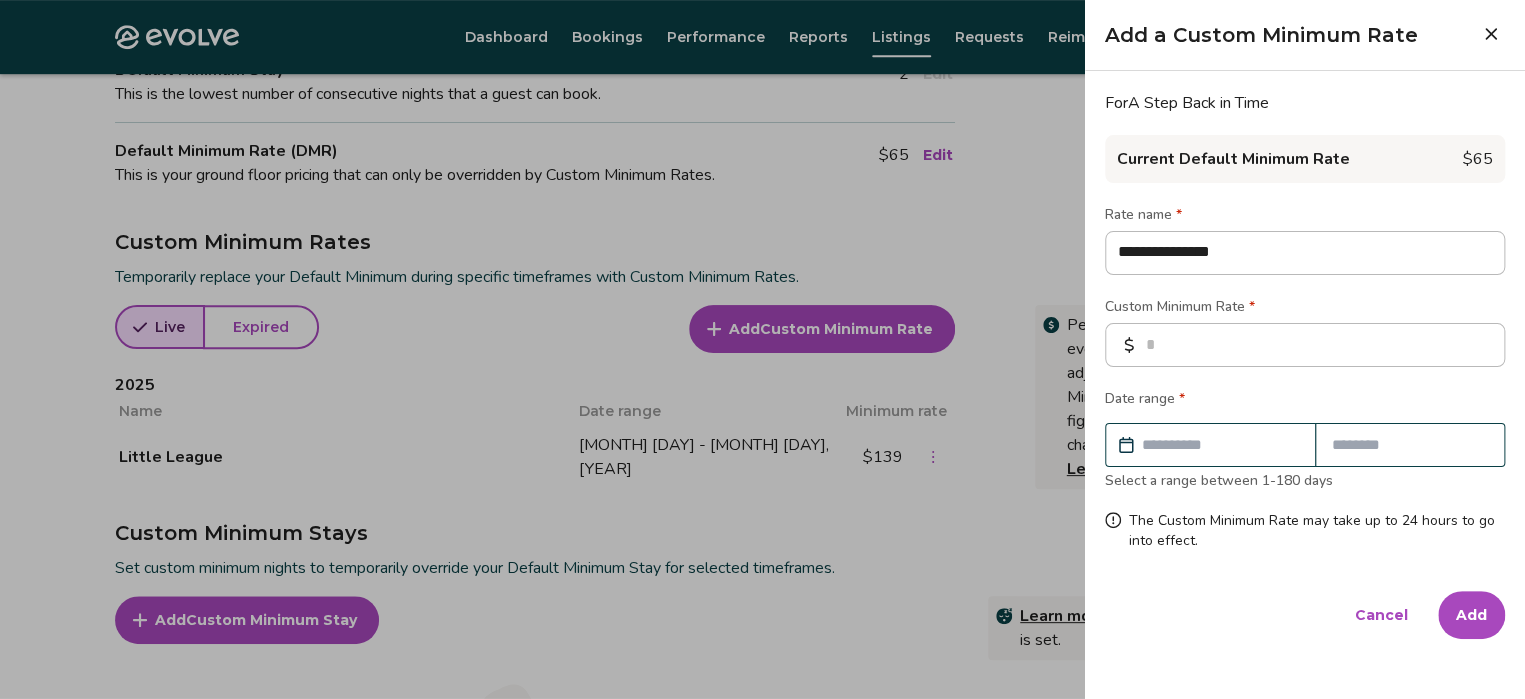 type on "**********" 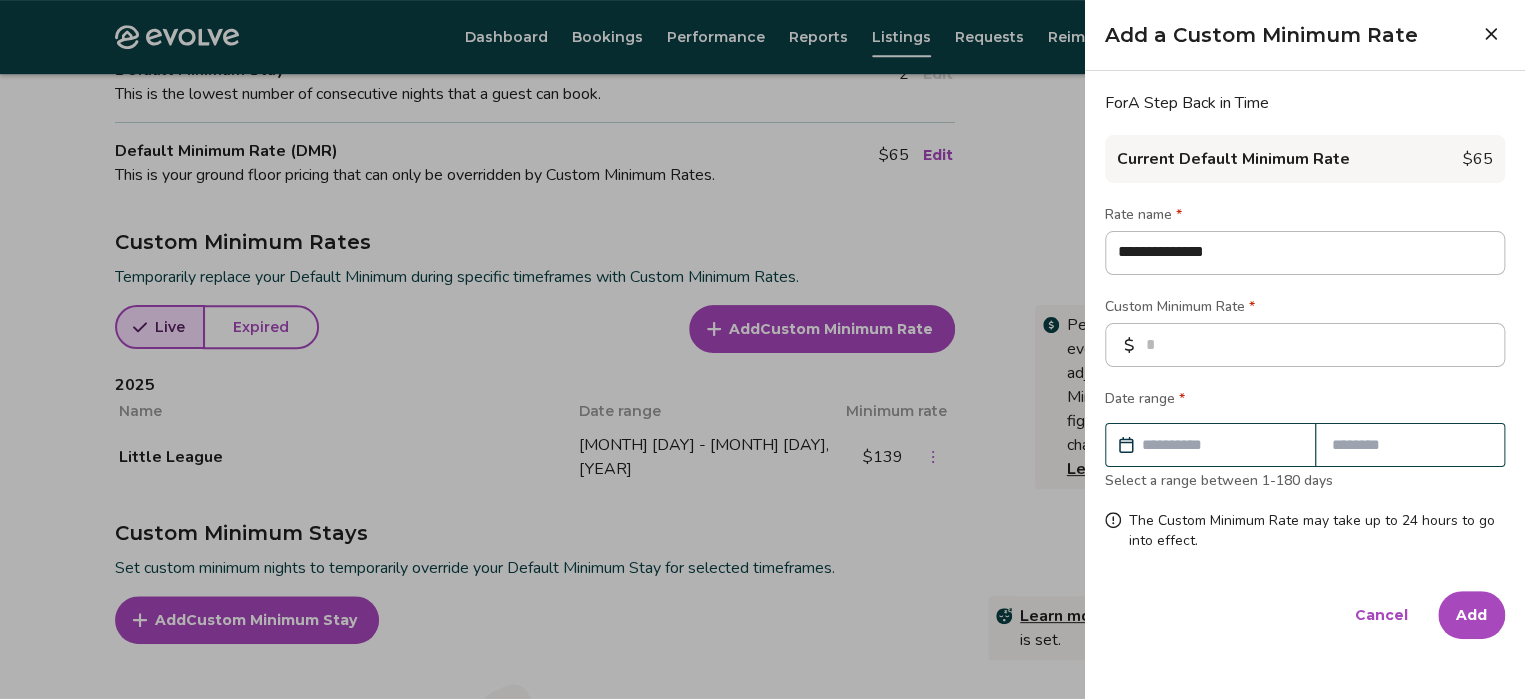 type on "**********" 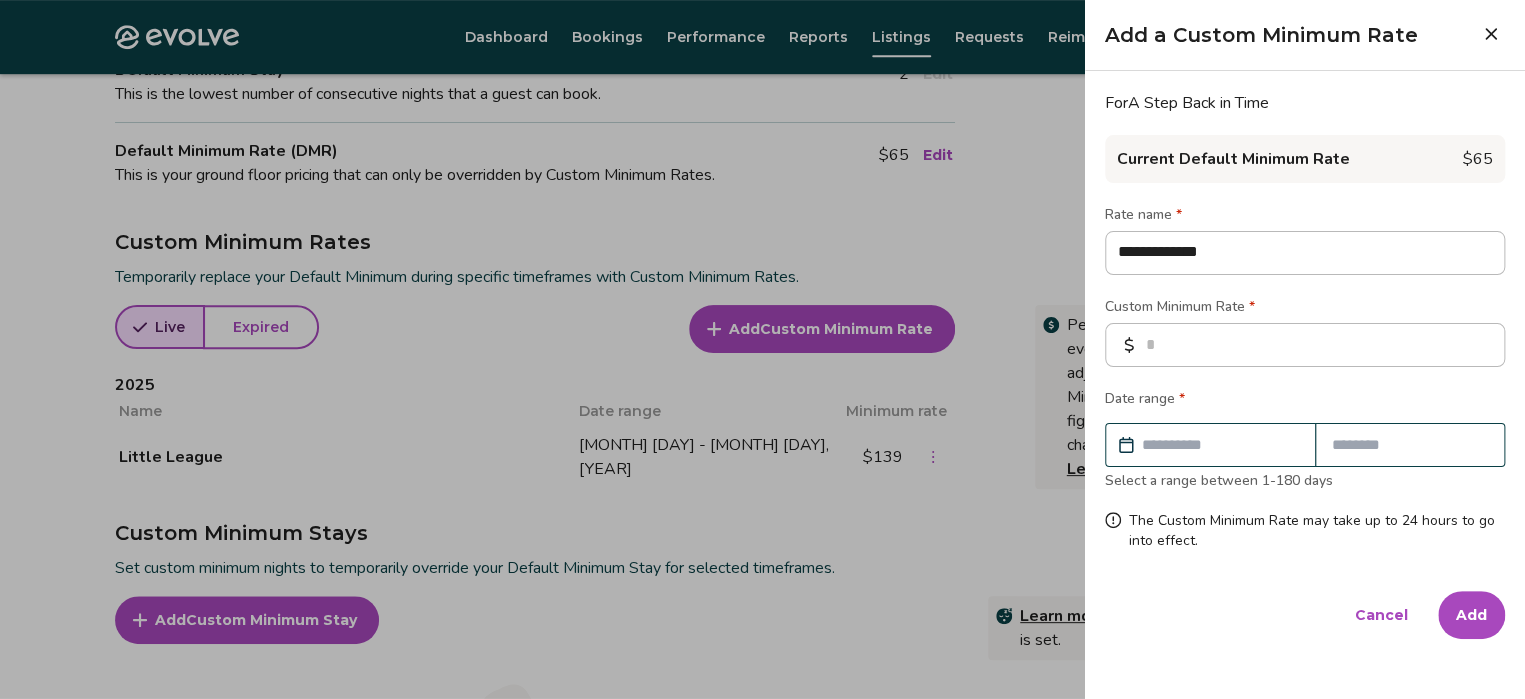 type on "**********" 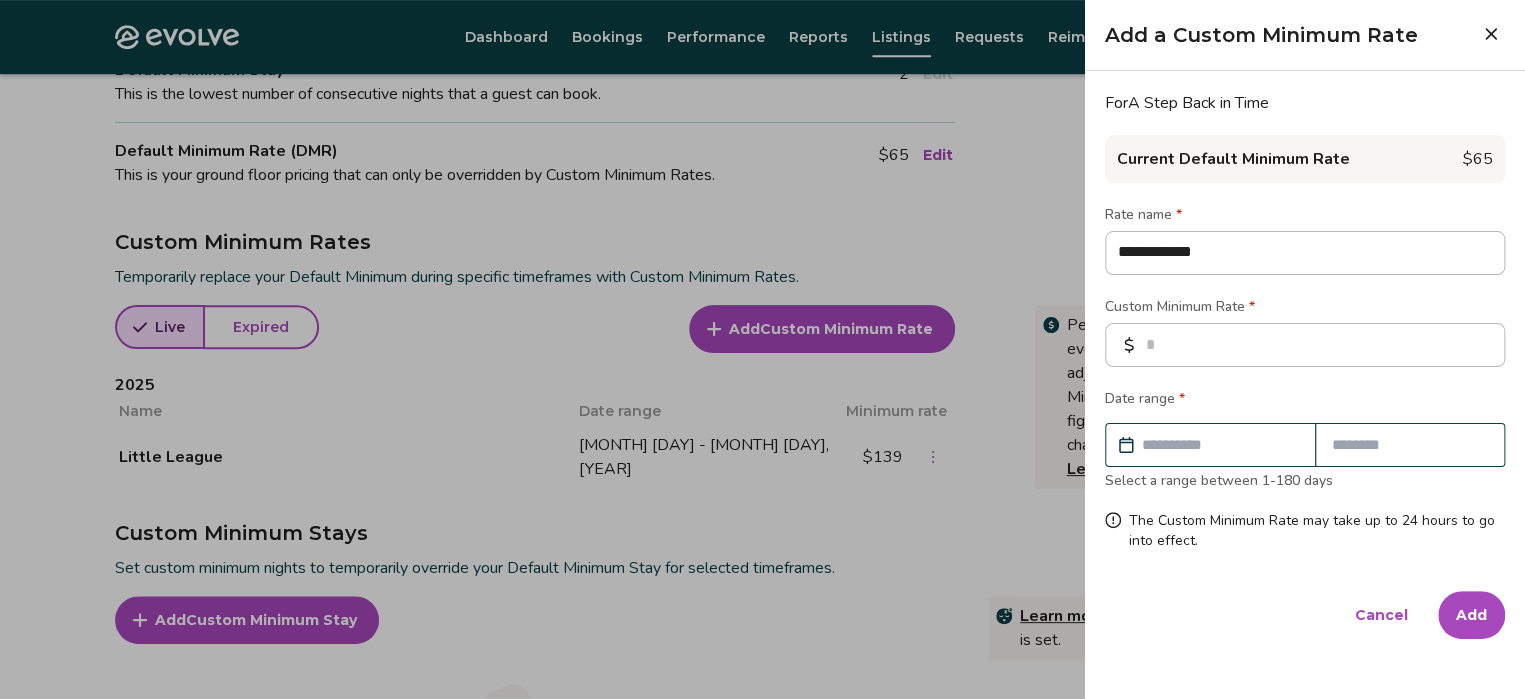 type on "**********" 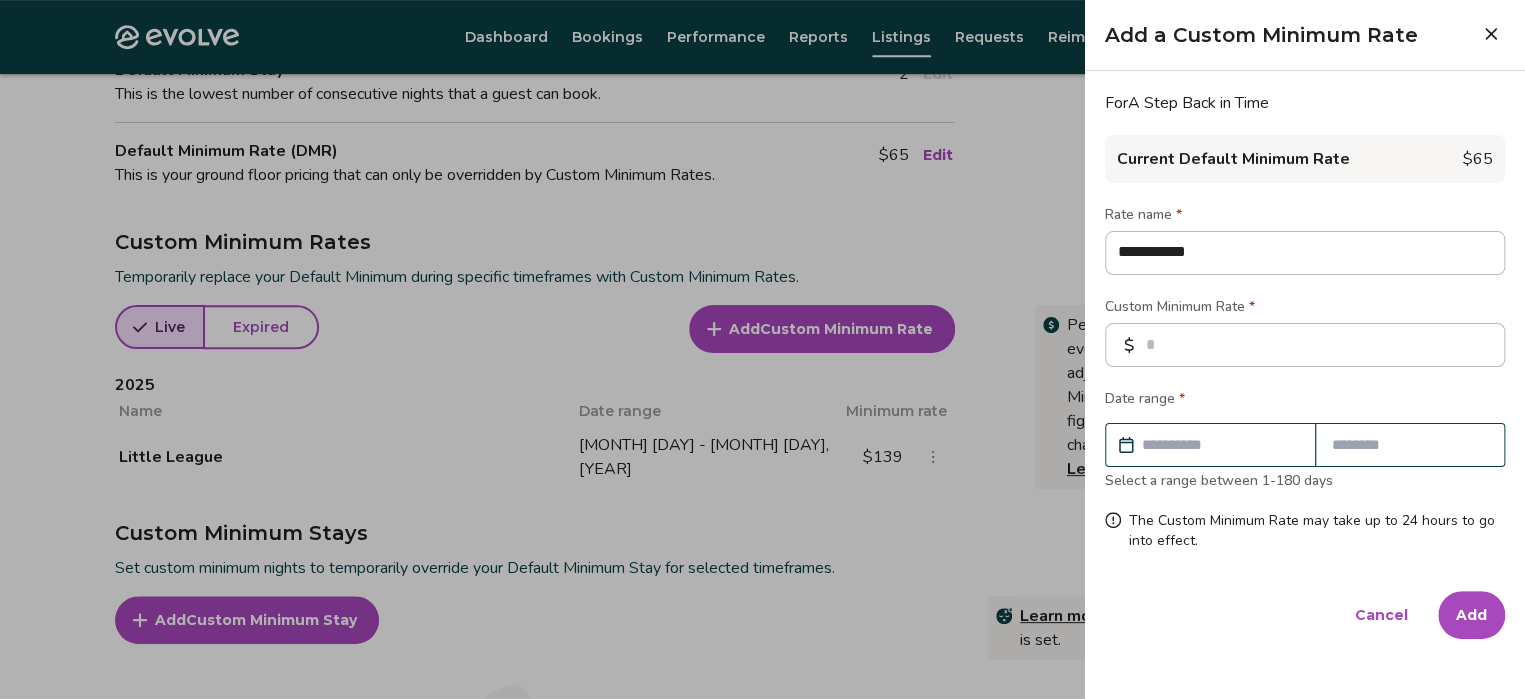type on "**********" 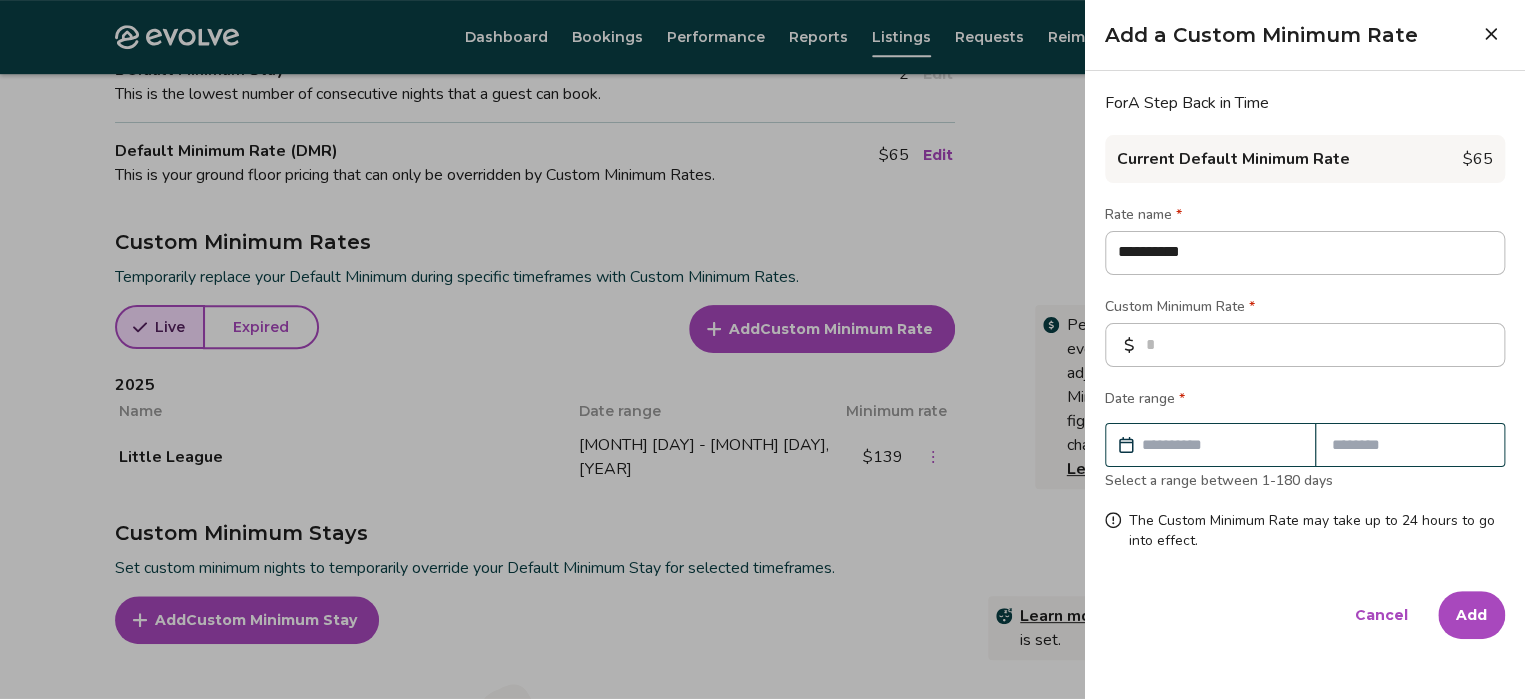 type on "*********" 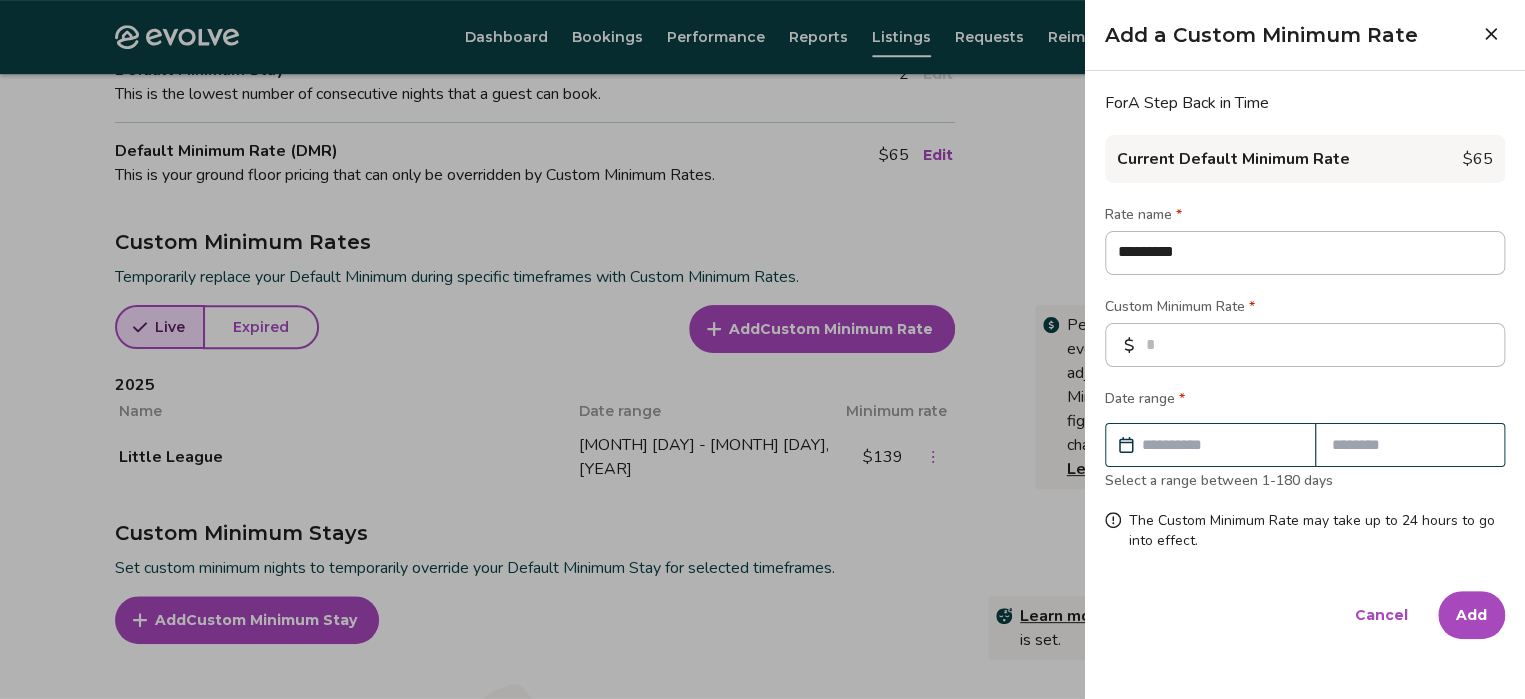 type on "********" 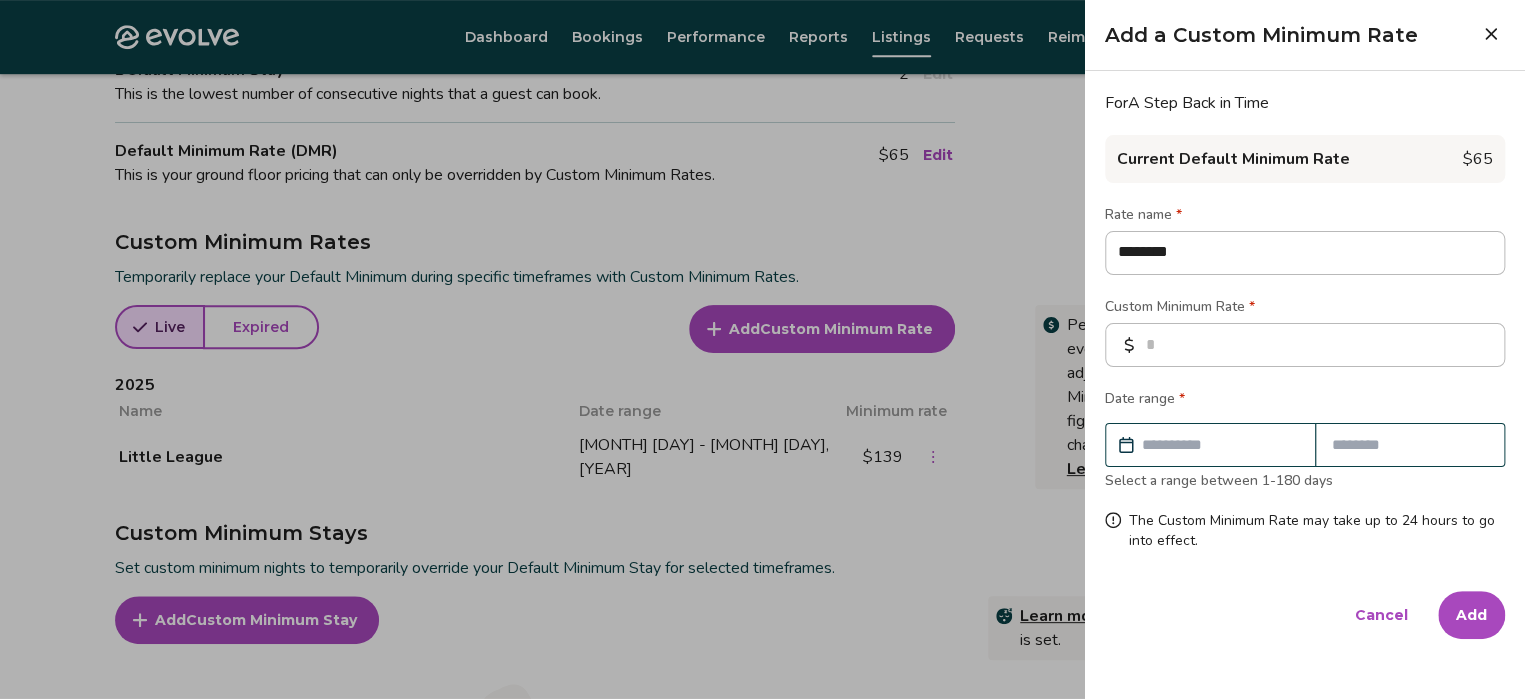 type on "*" 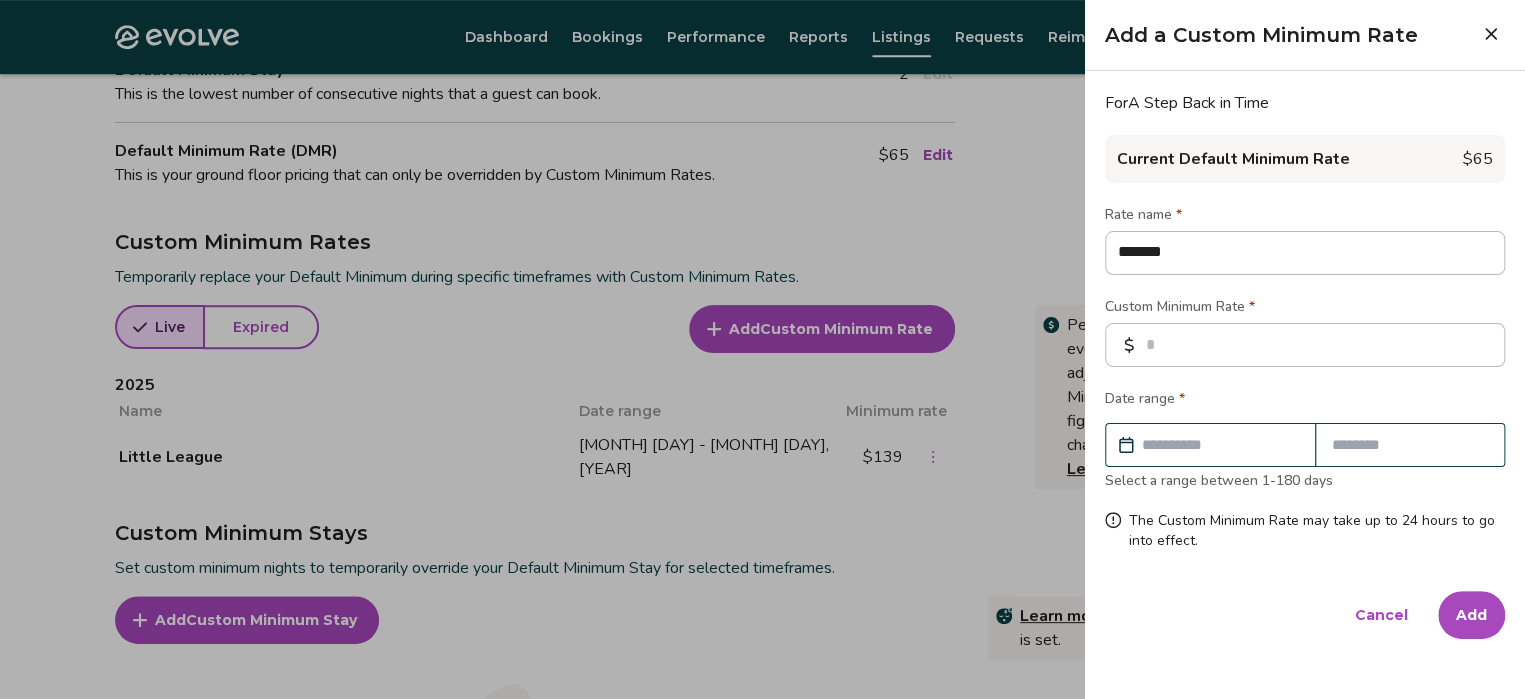 type on "********" 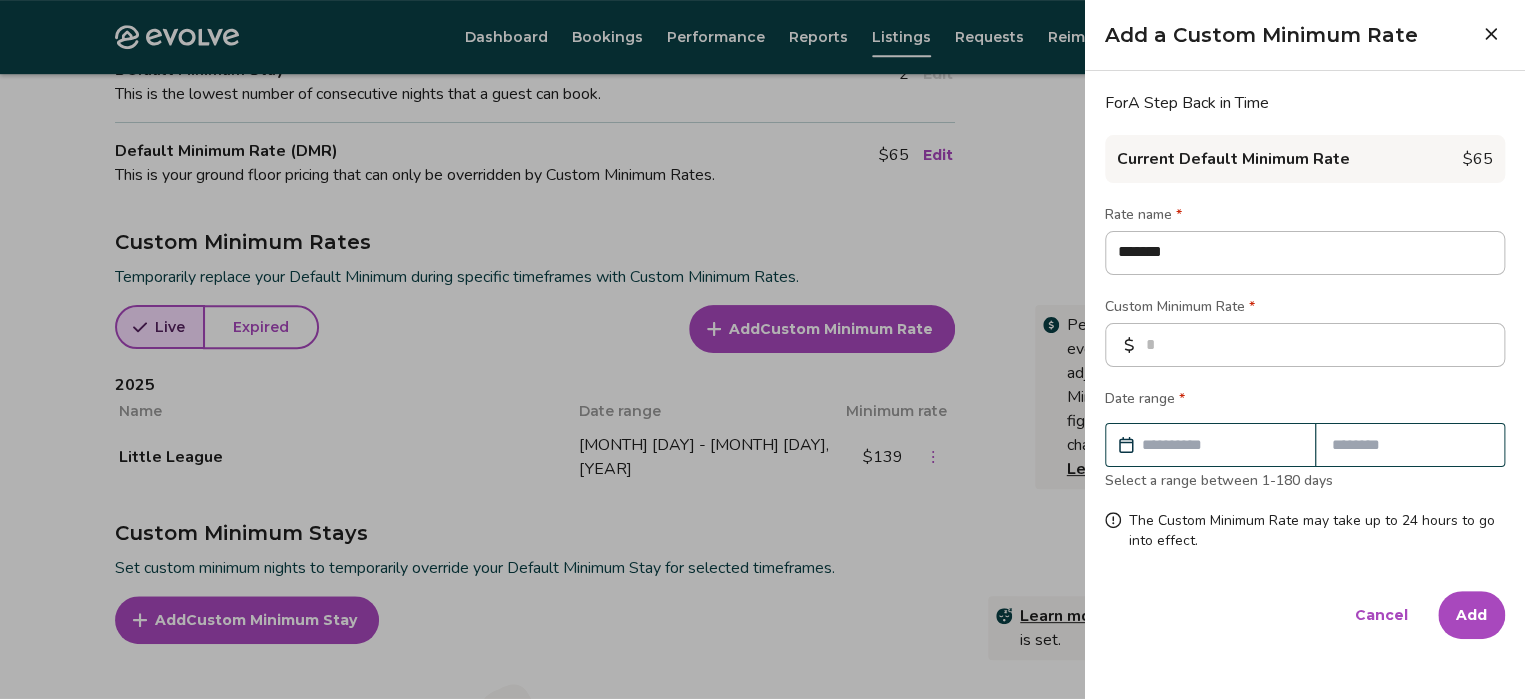 type on "*" 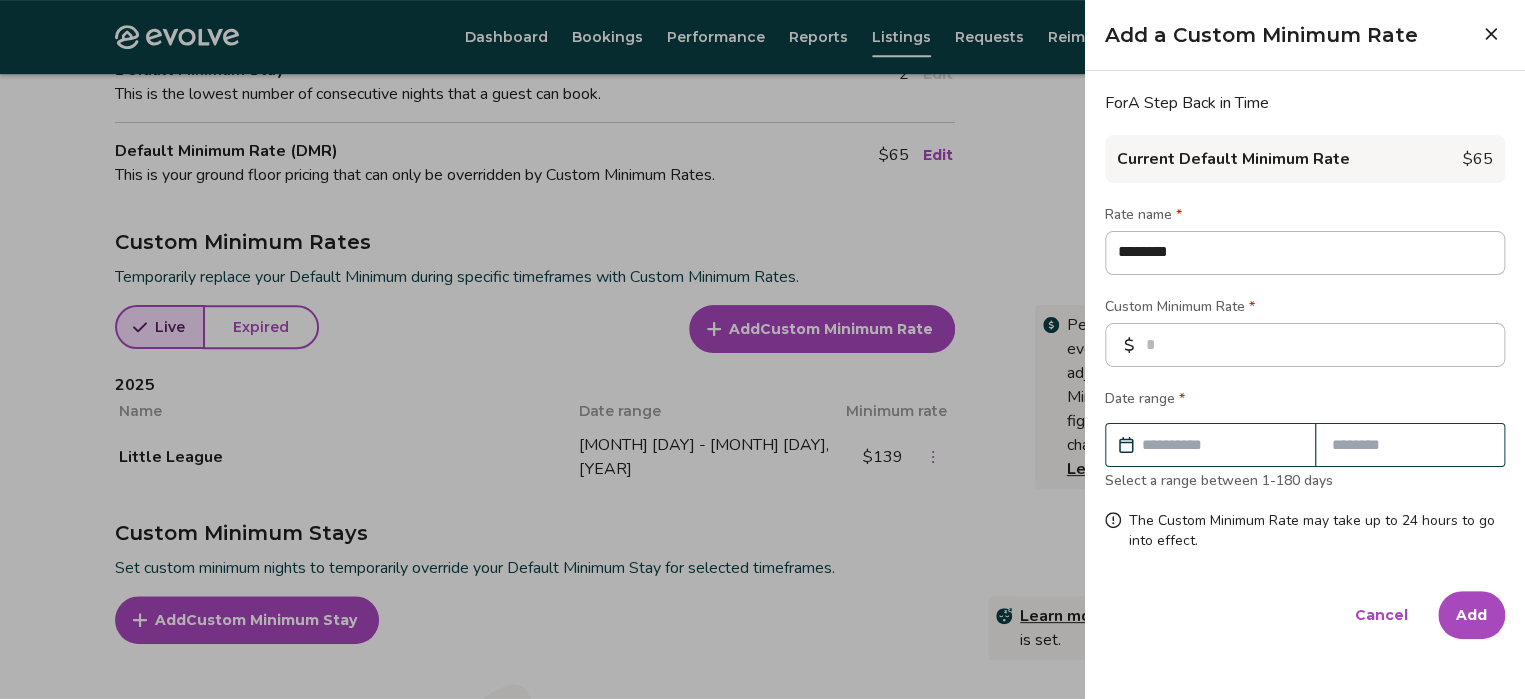 type on "*********" 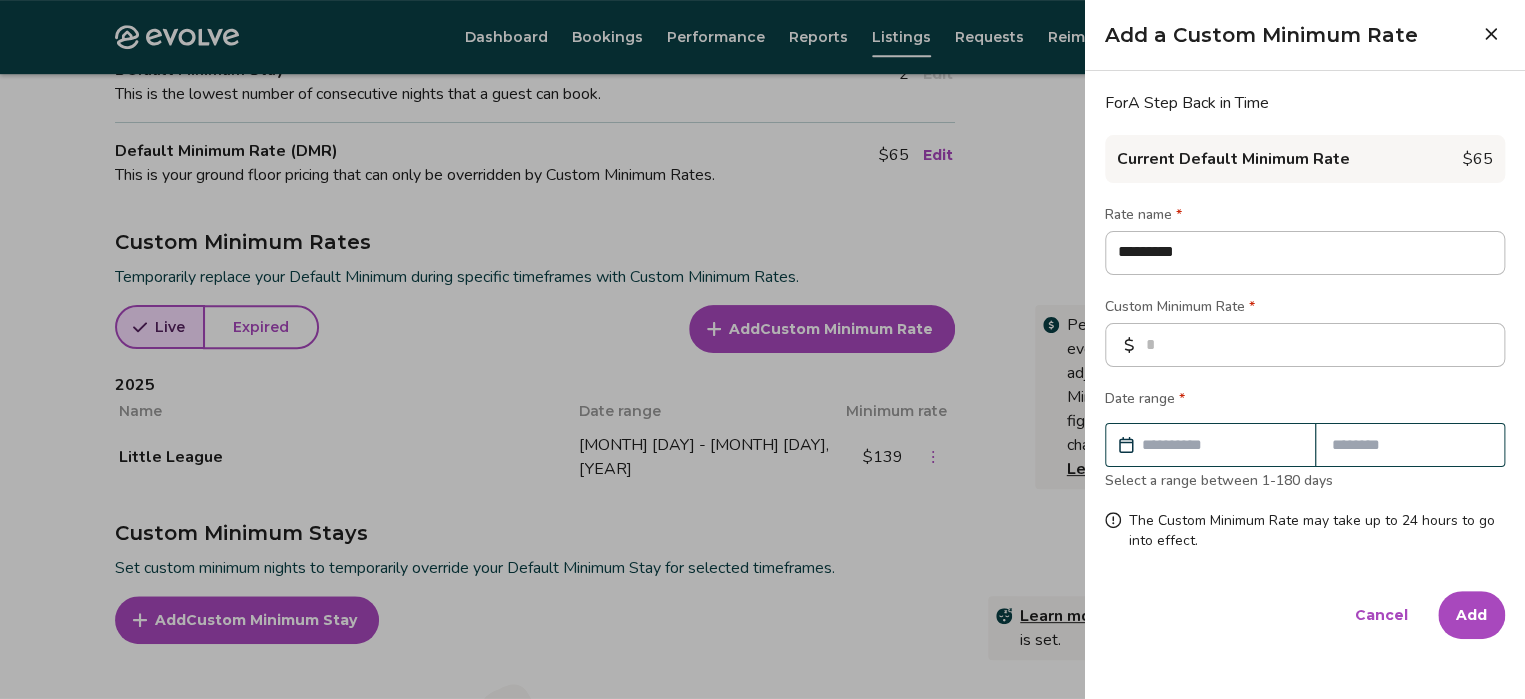 type on "**********" 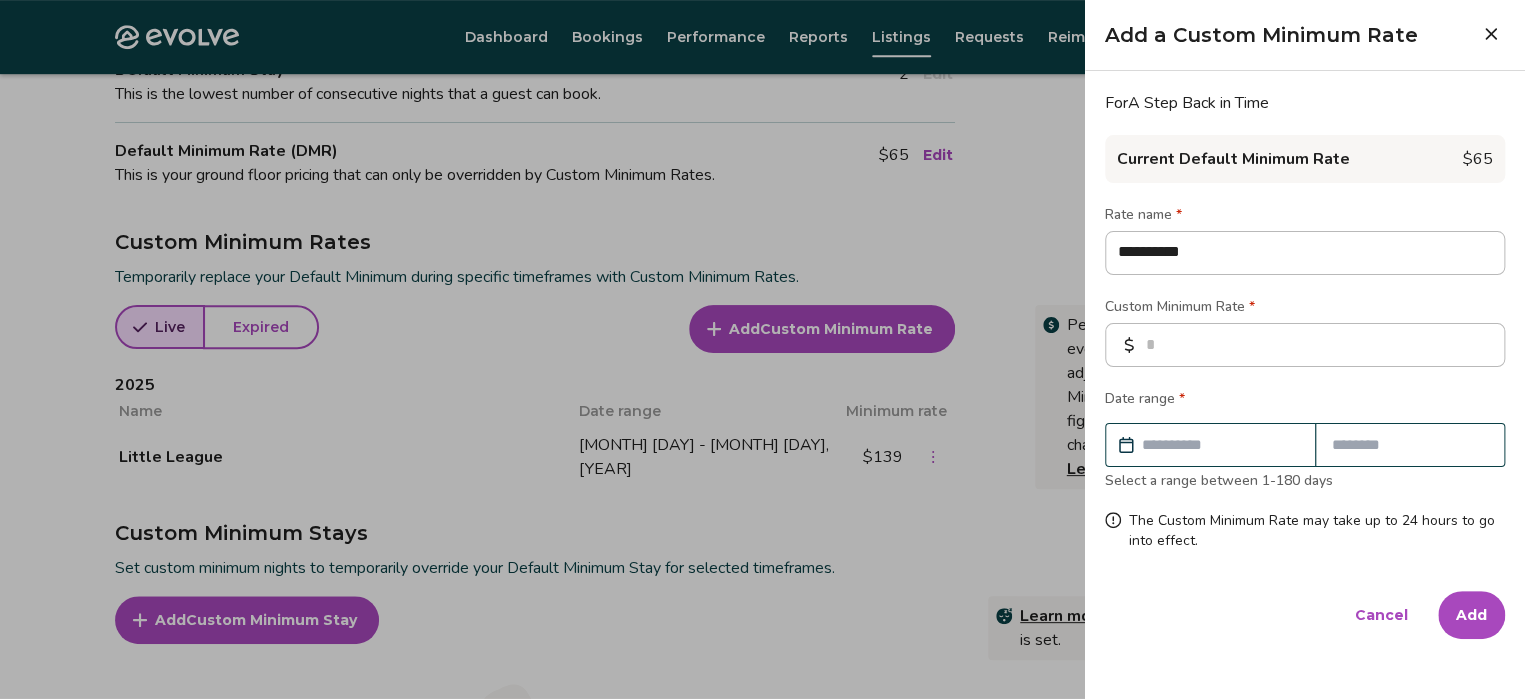 type on "**********" 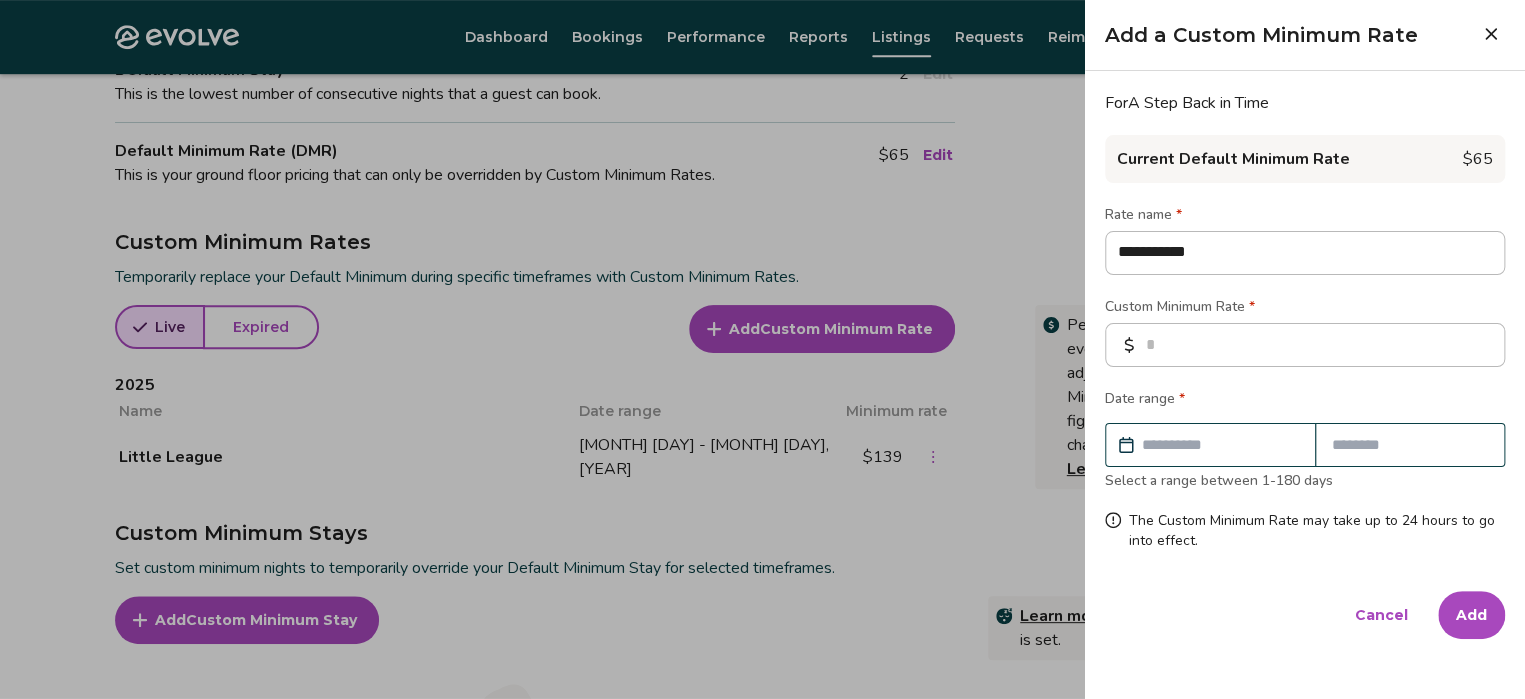 type on "**********" 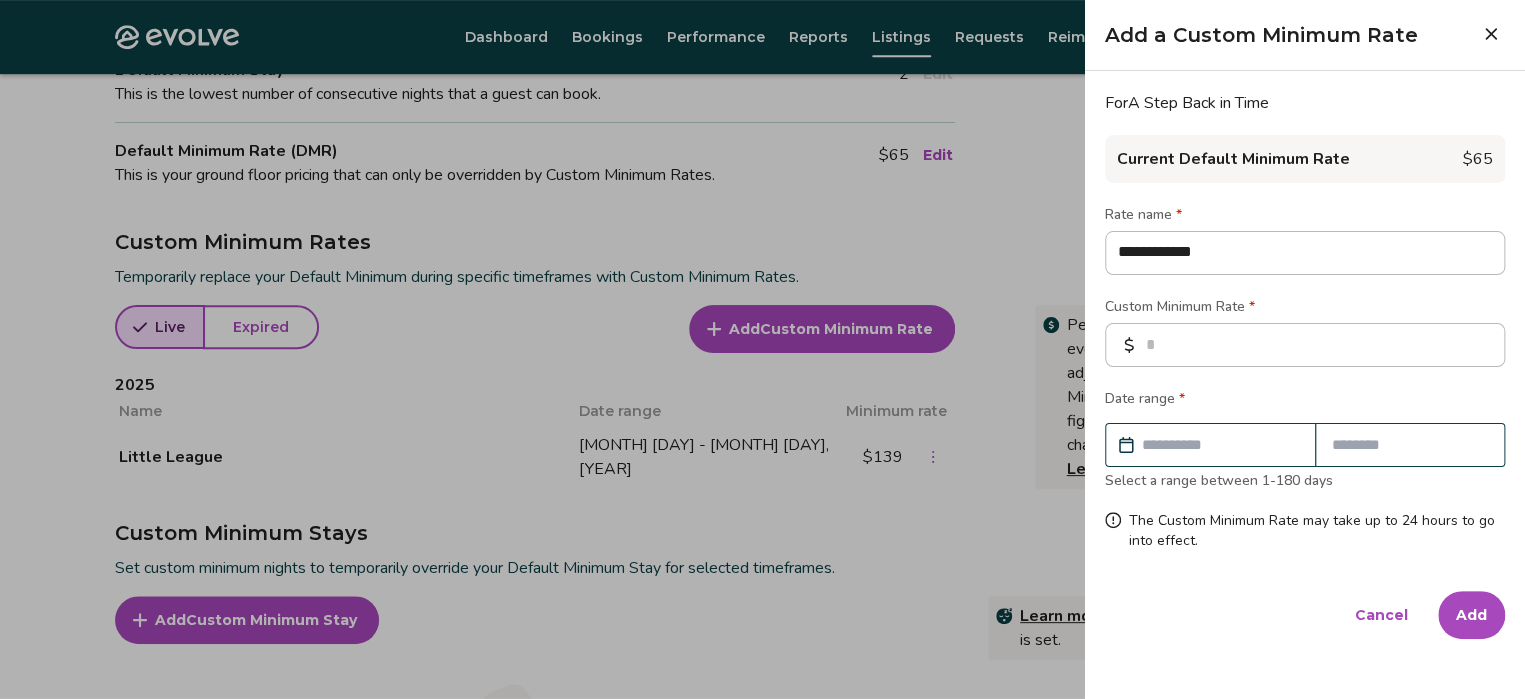 type on "**********" 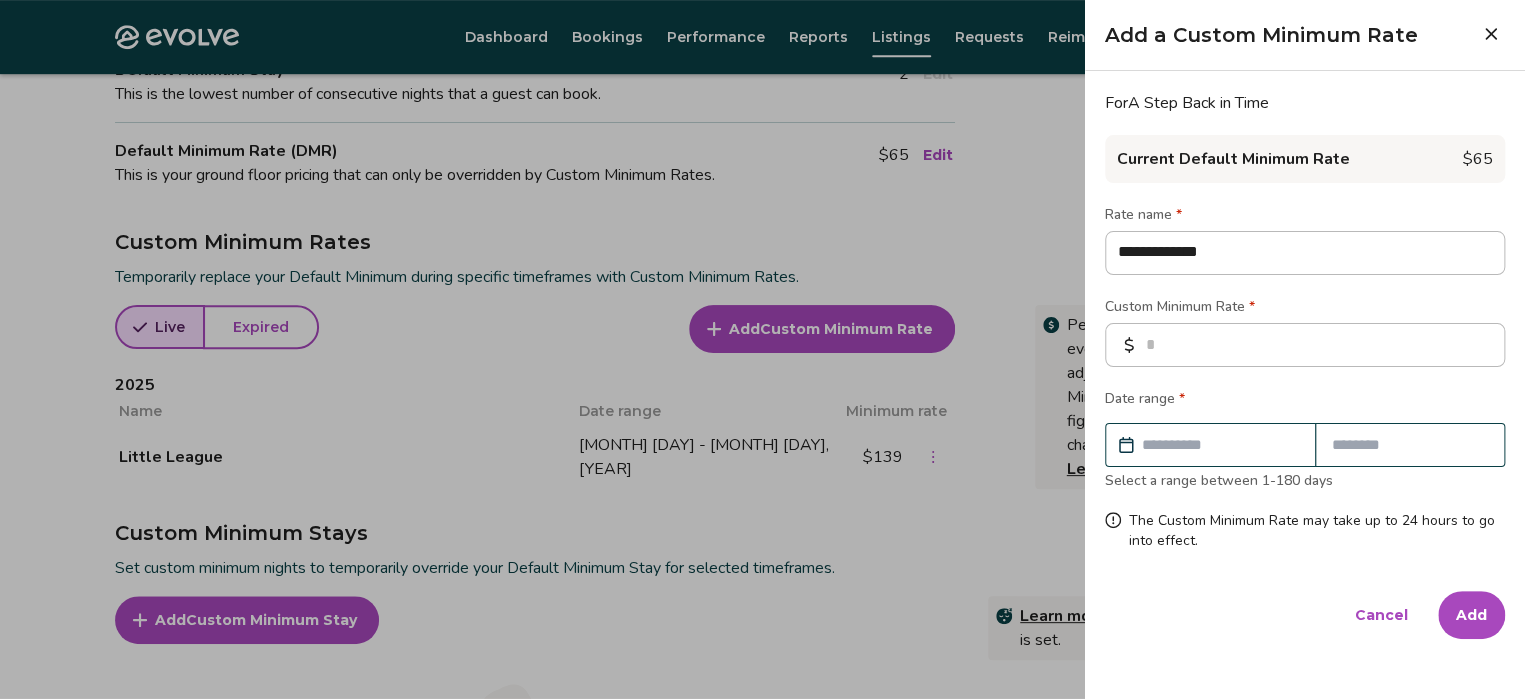 type on "**********" 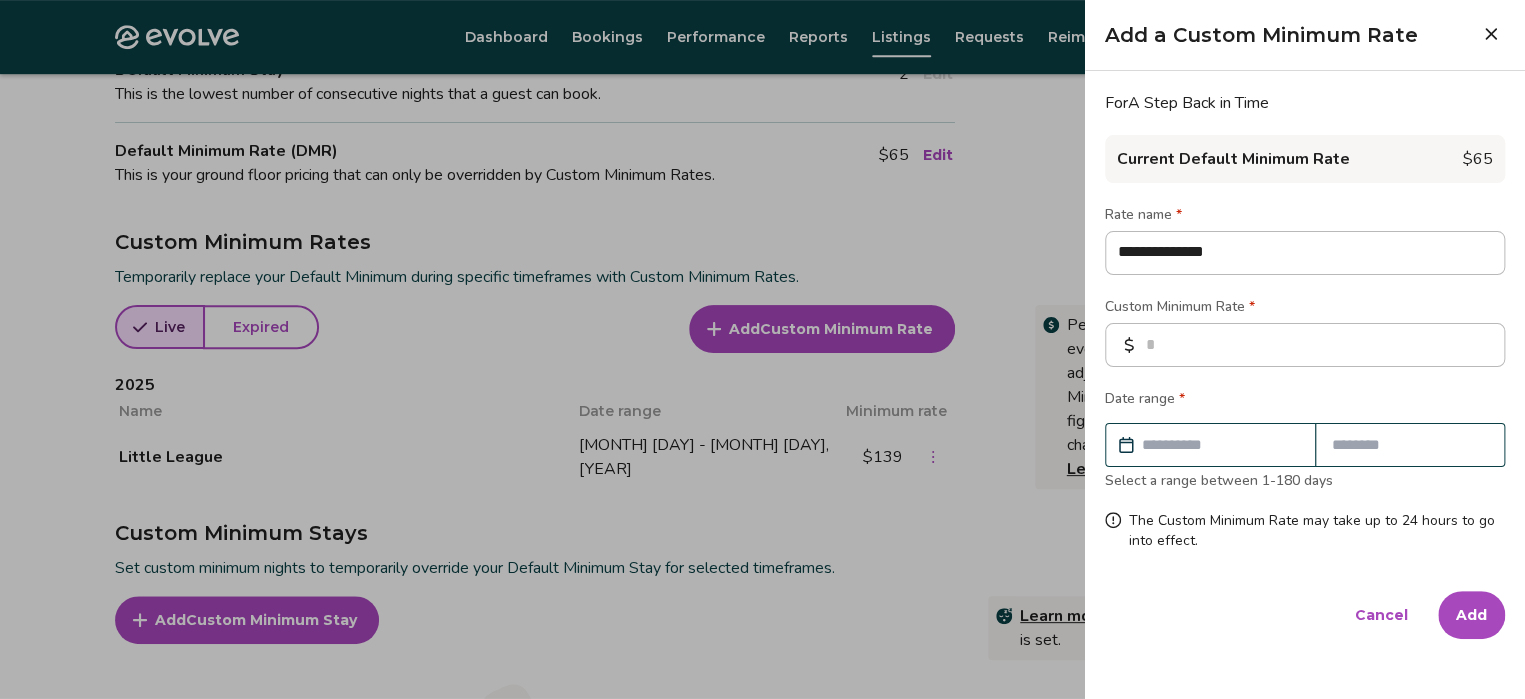 type on "**********" 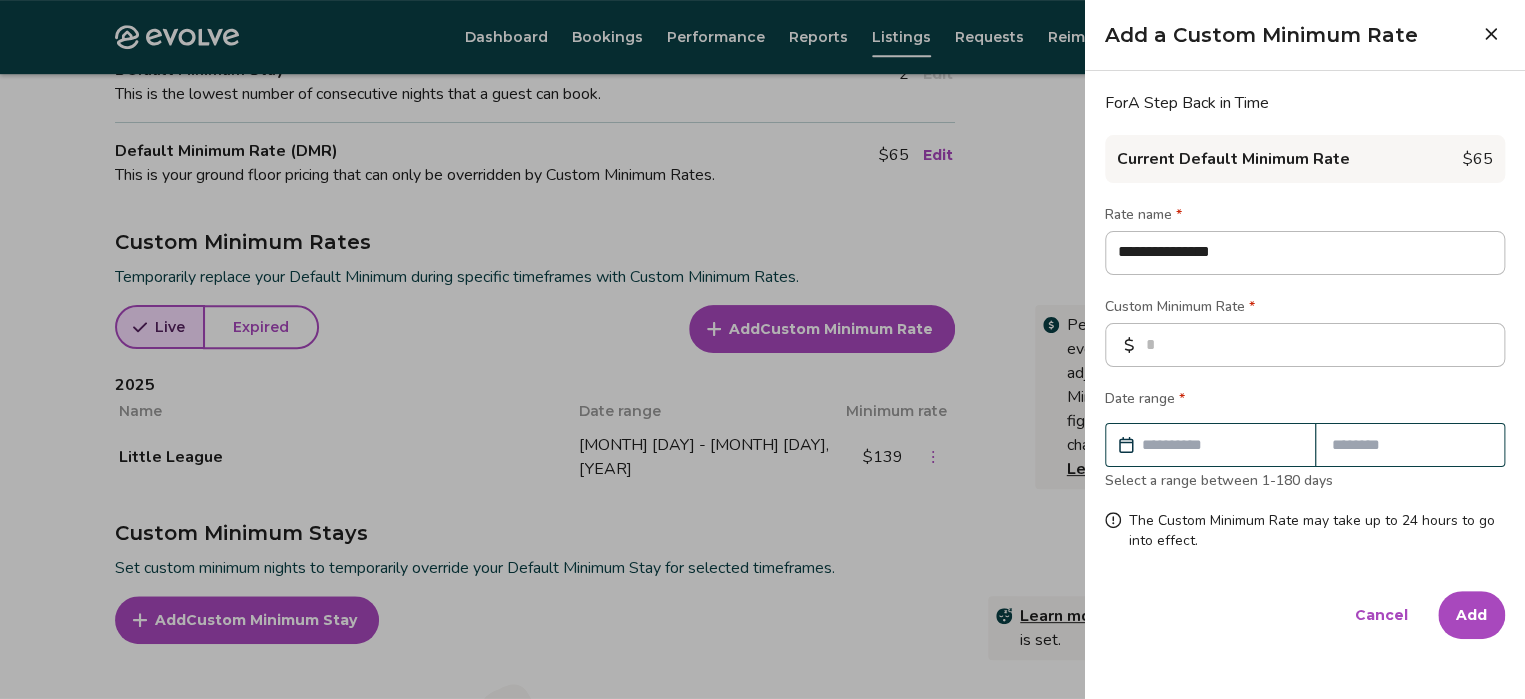 type on "**********" 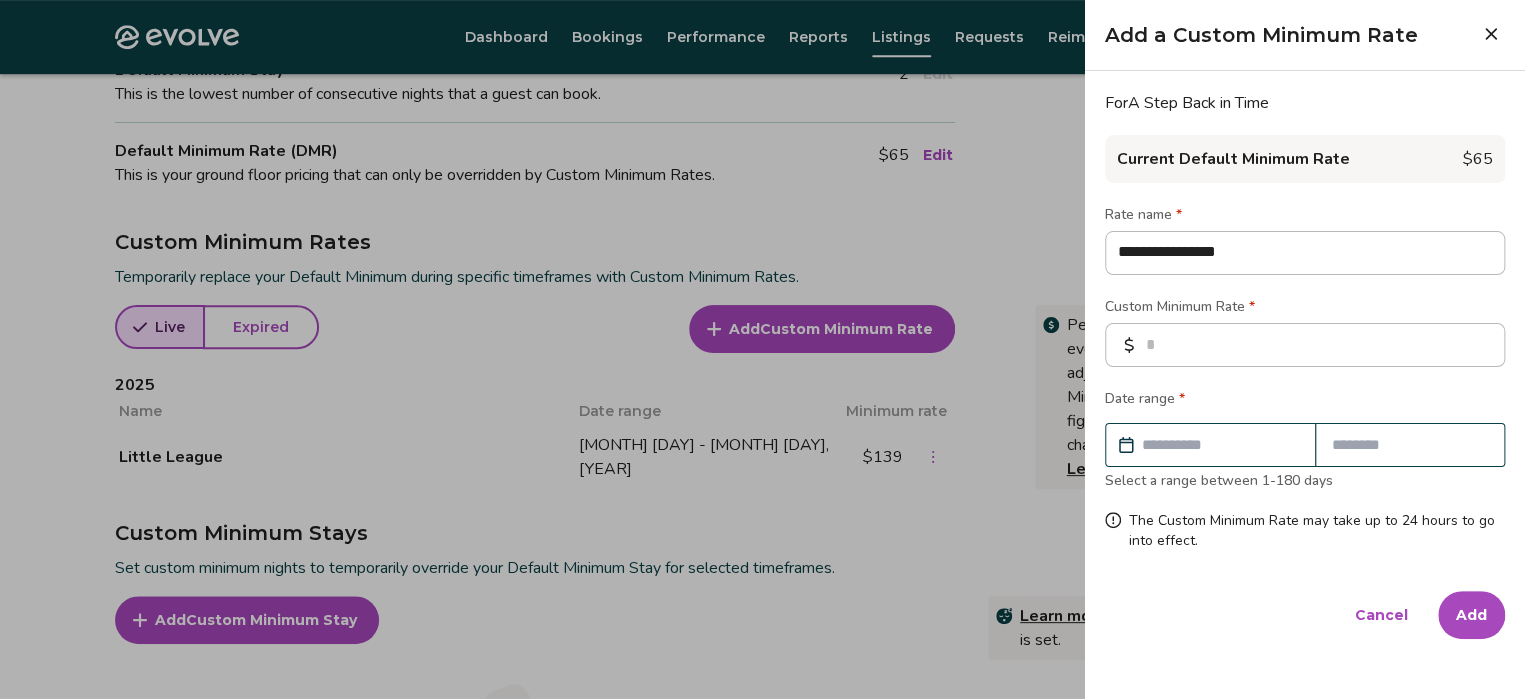 type on "**********" 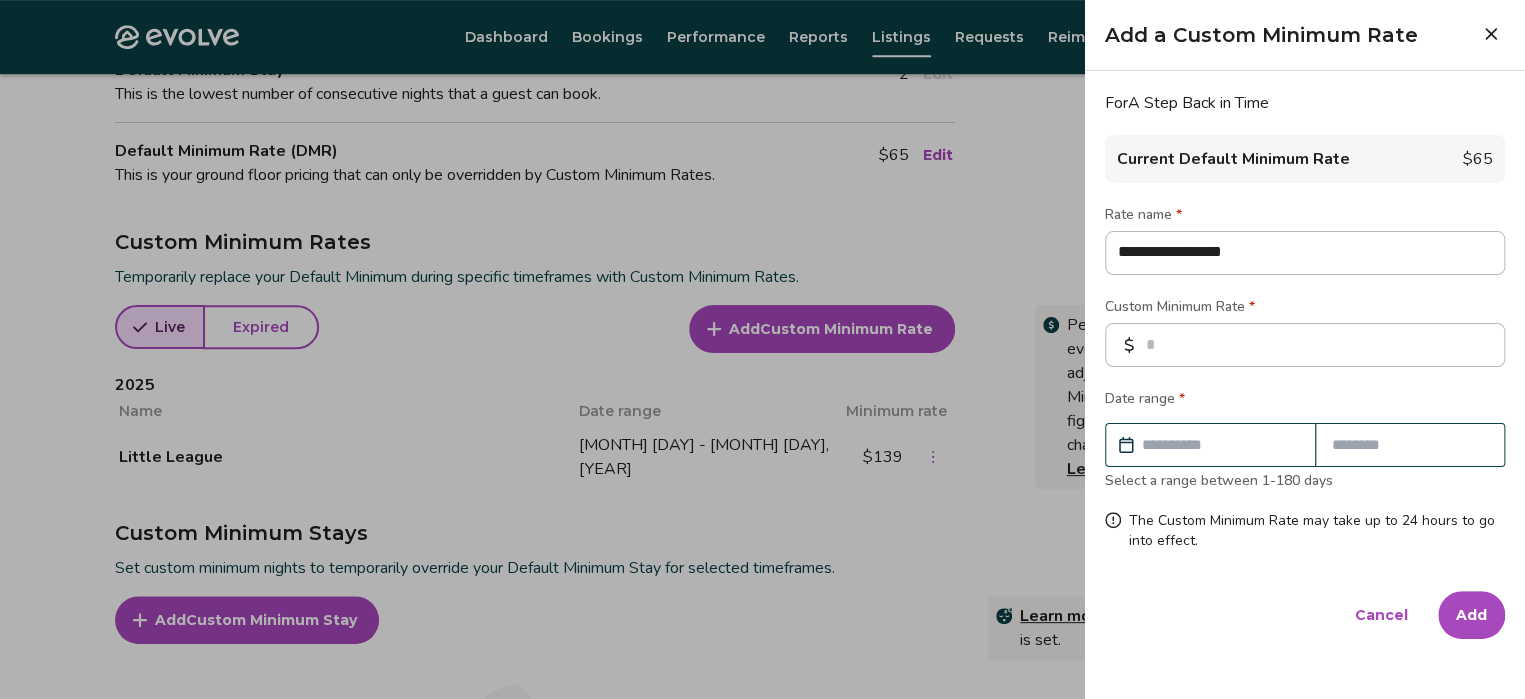 type on "**********" 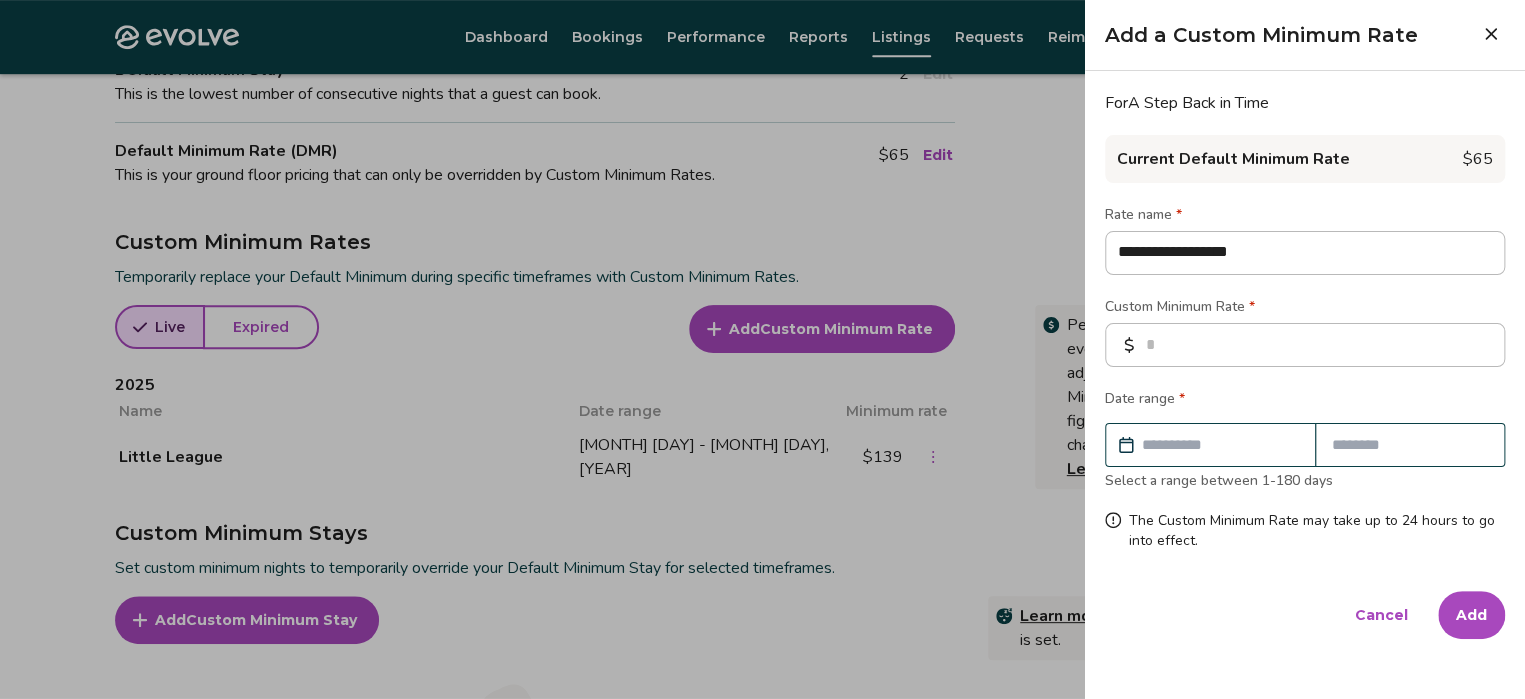 type on "**********" 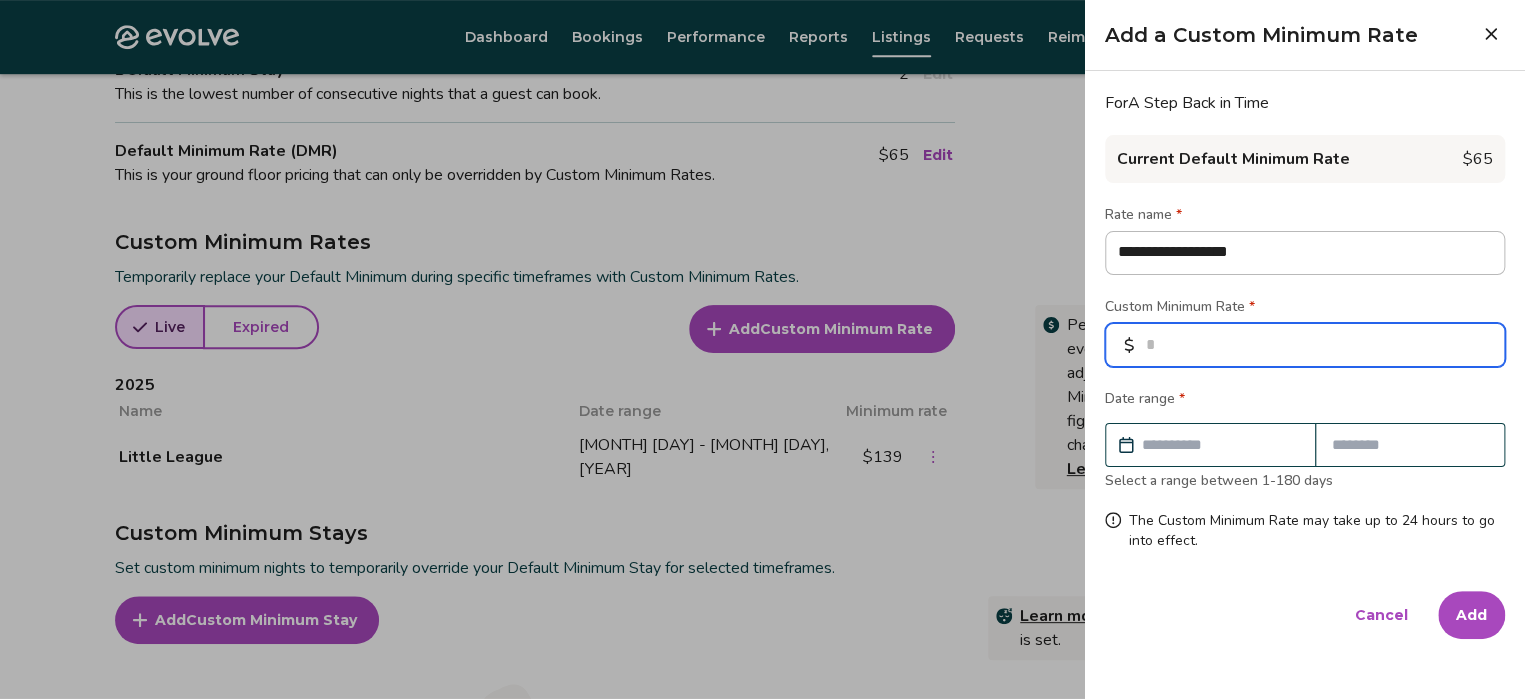 click at bounding box center [1305, 345] 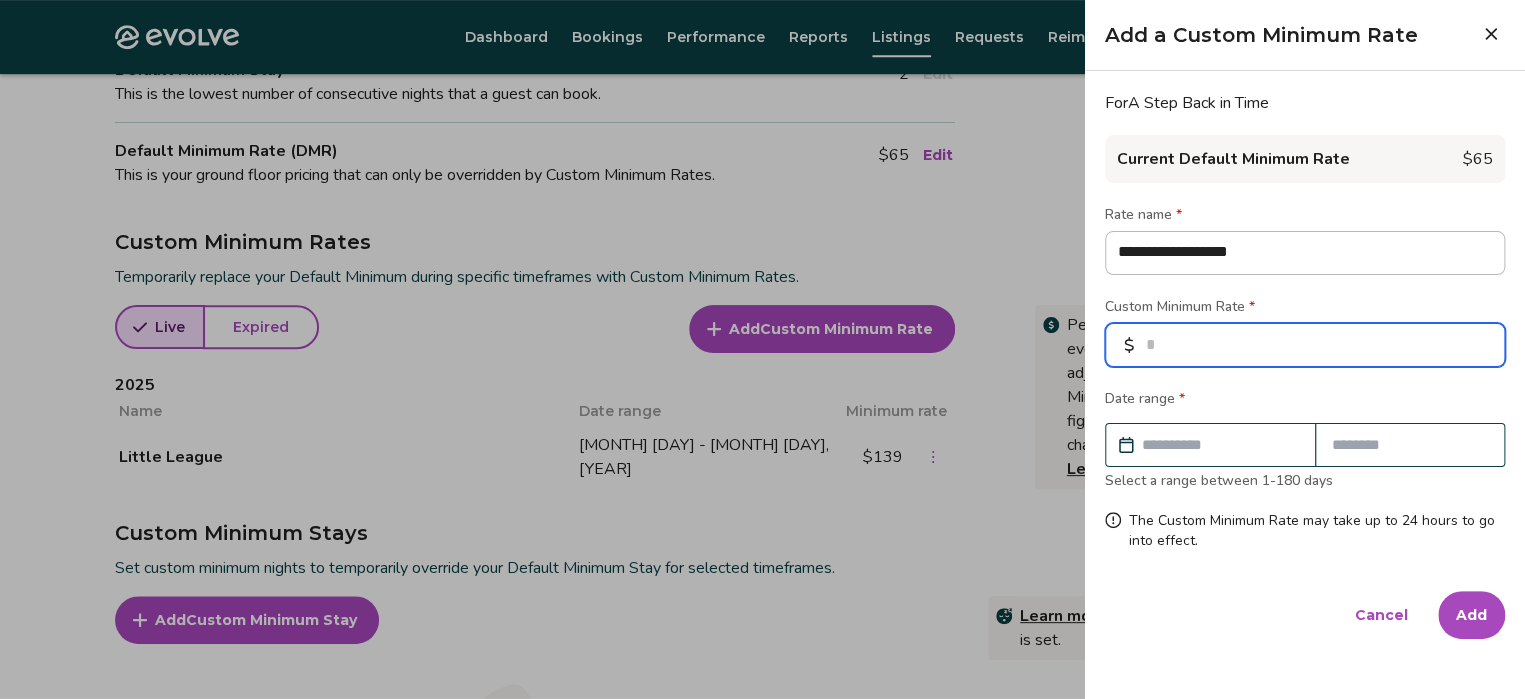 type on "*" 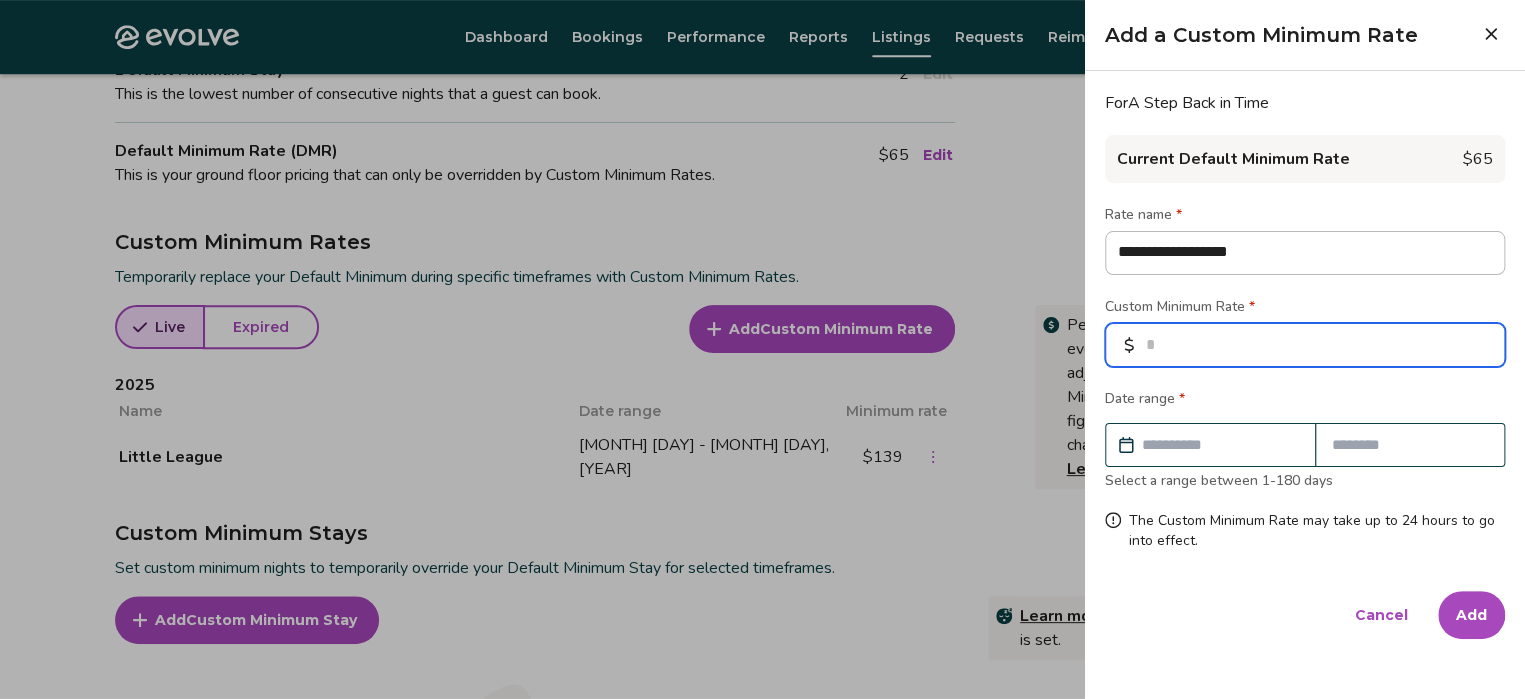 type on "*" 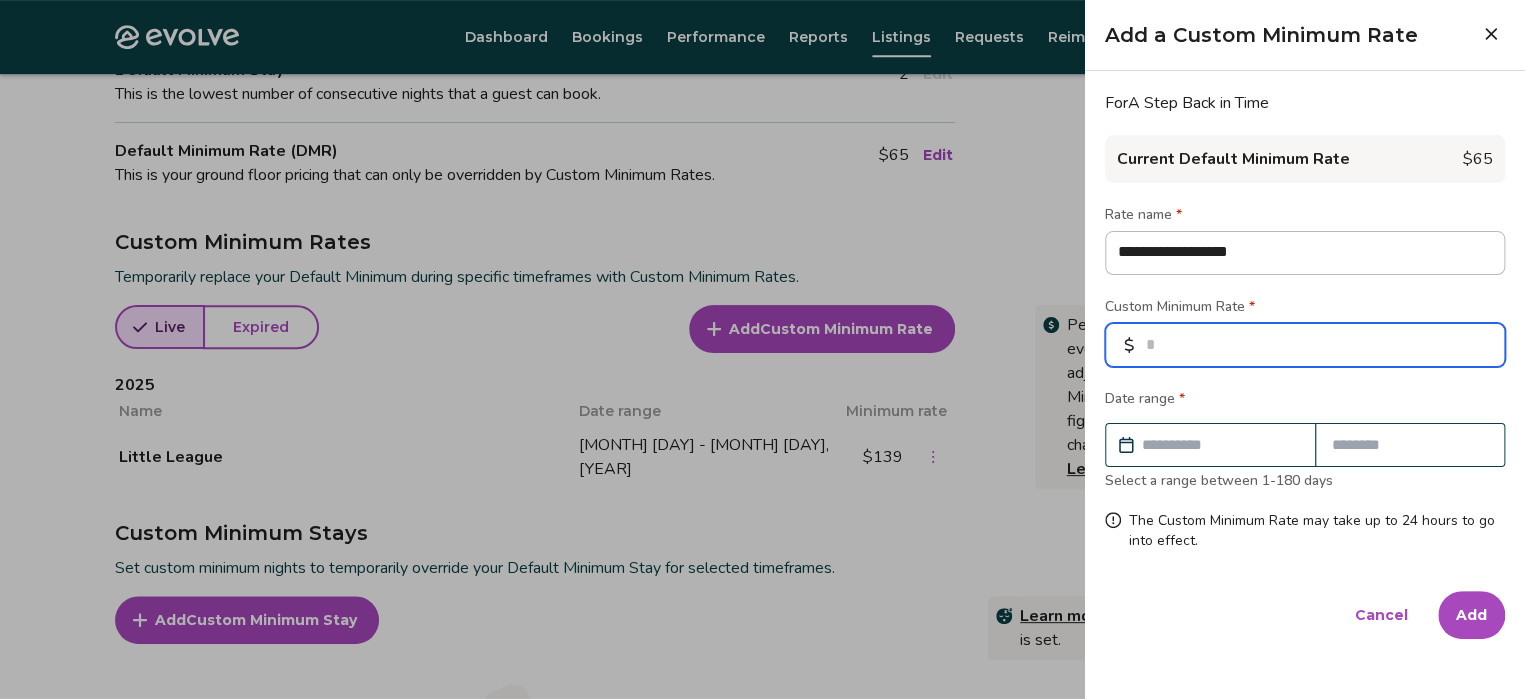 type 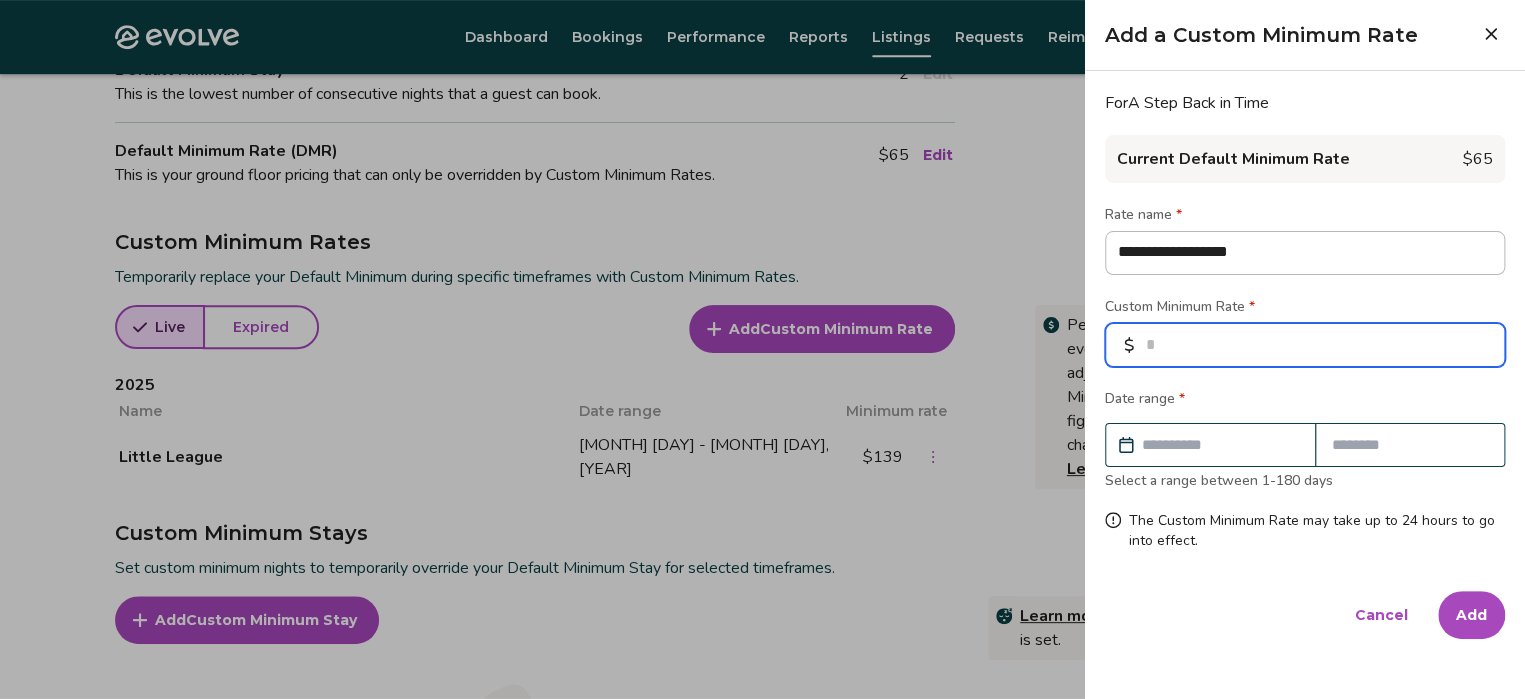 type on "*" 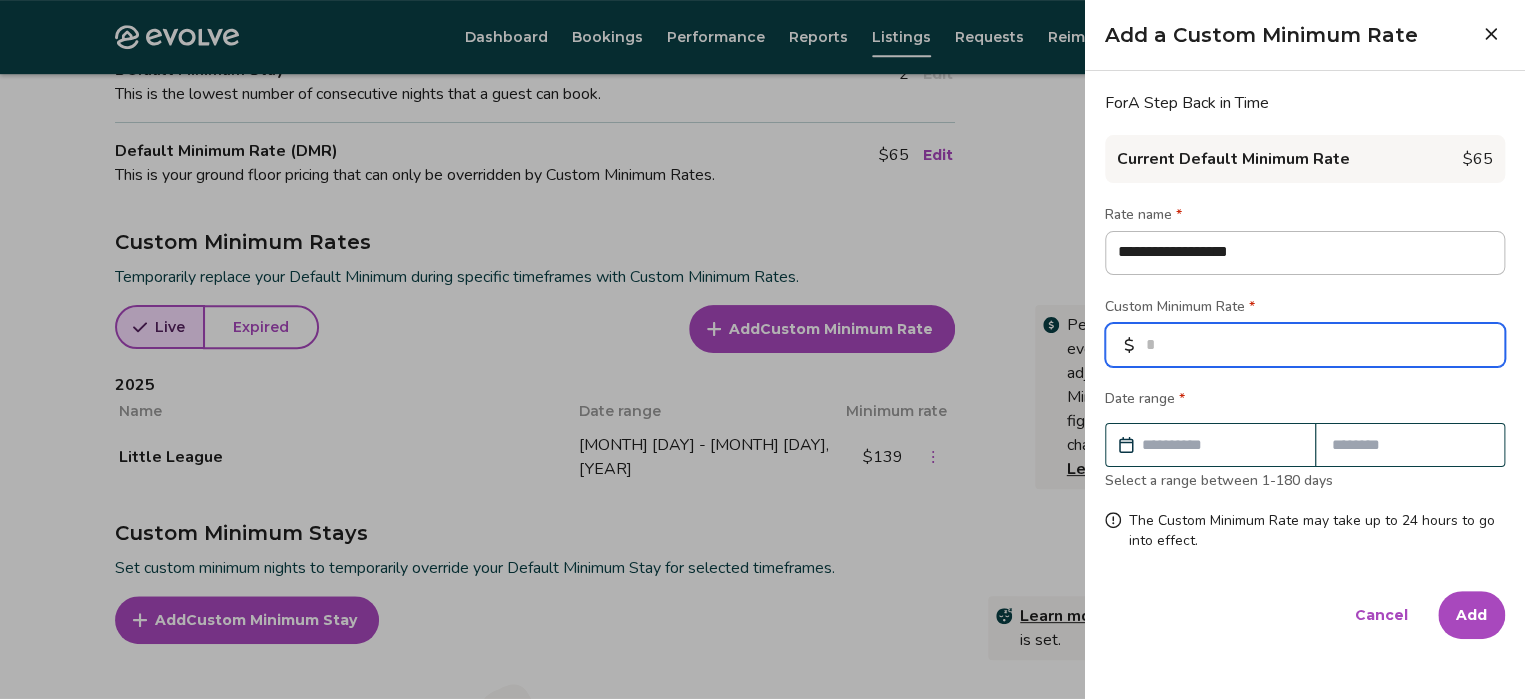 type on "*" 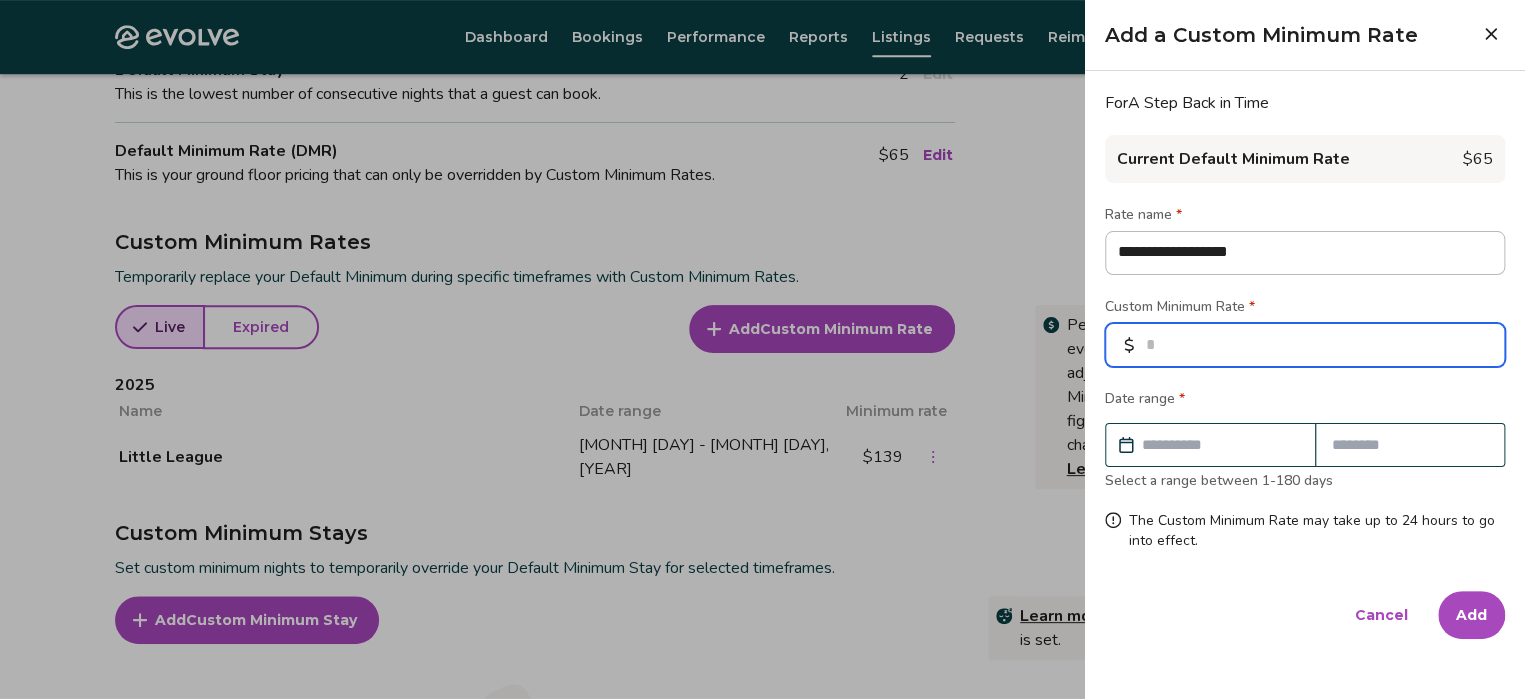 type on "*" 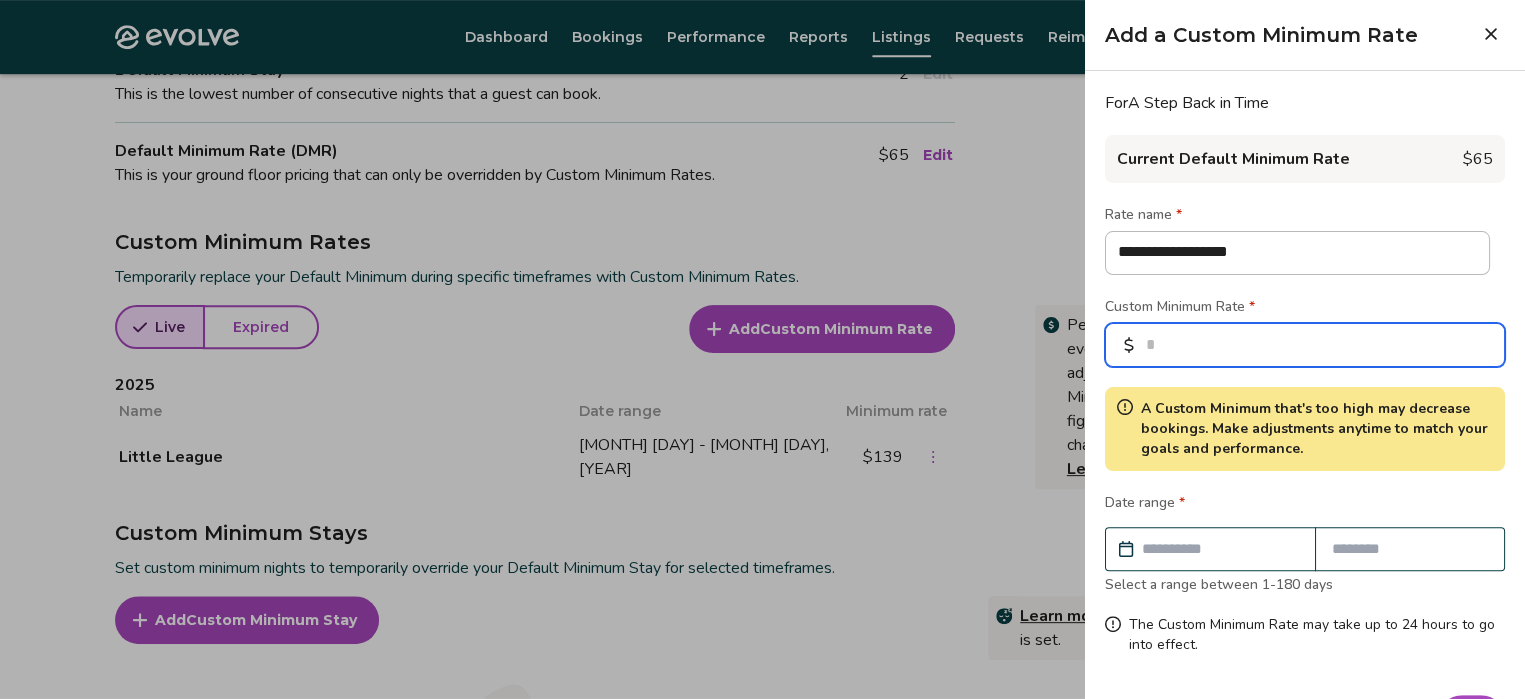 type on "**" 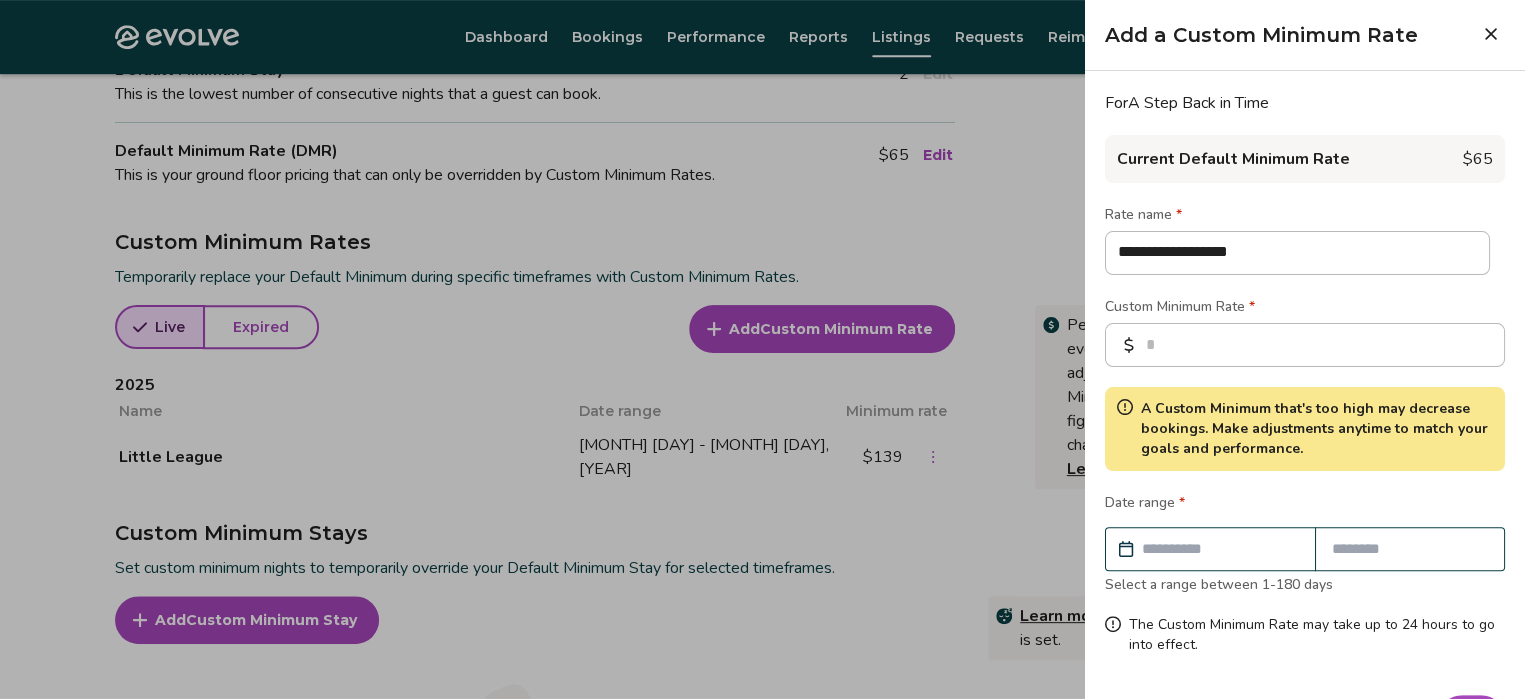 click at bounding box center [1220, 549] 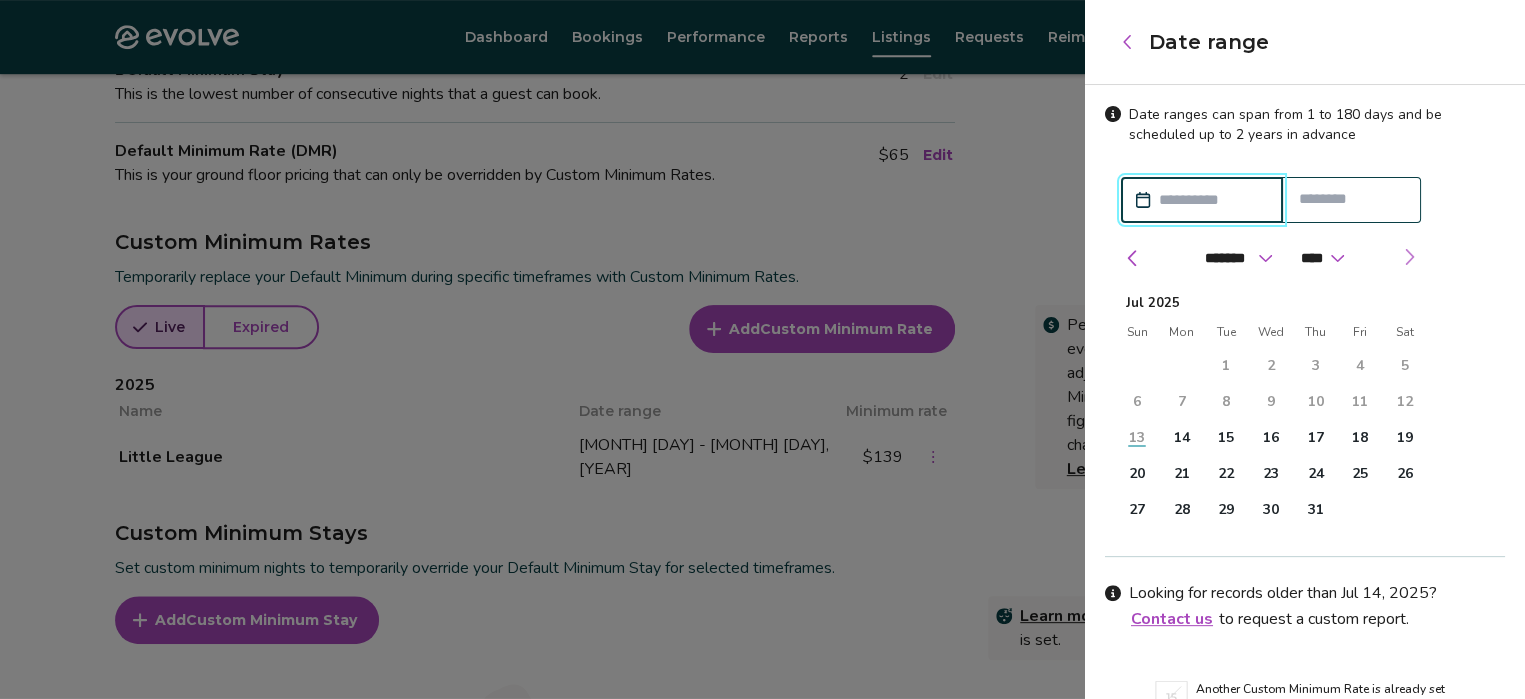 click at bounding box center [1409, 257] 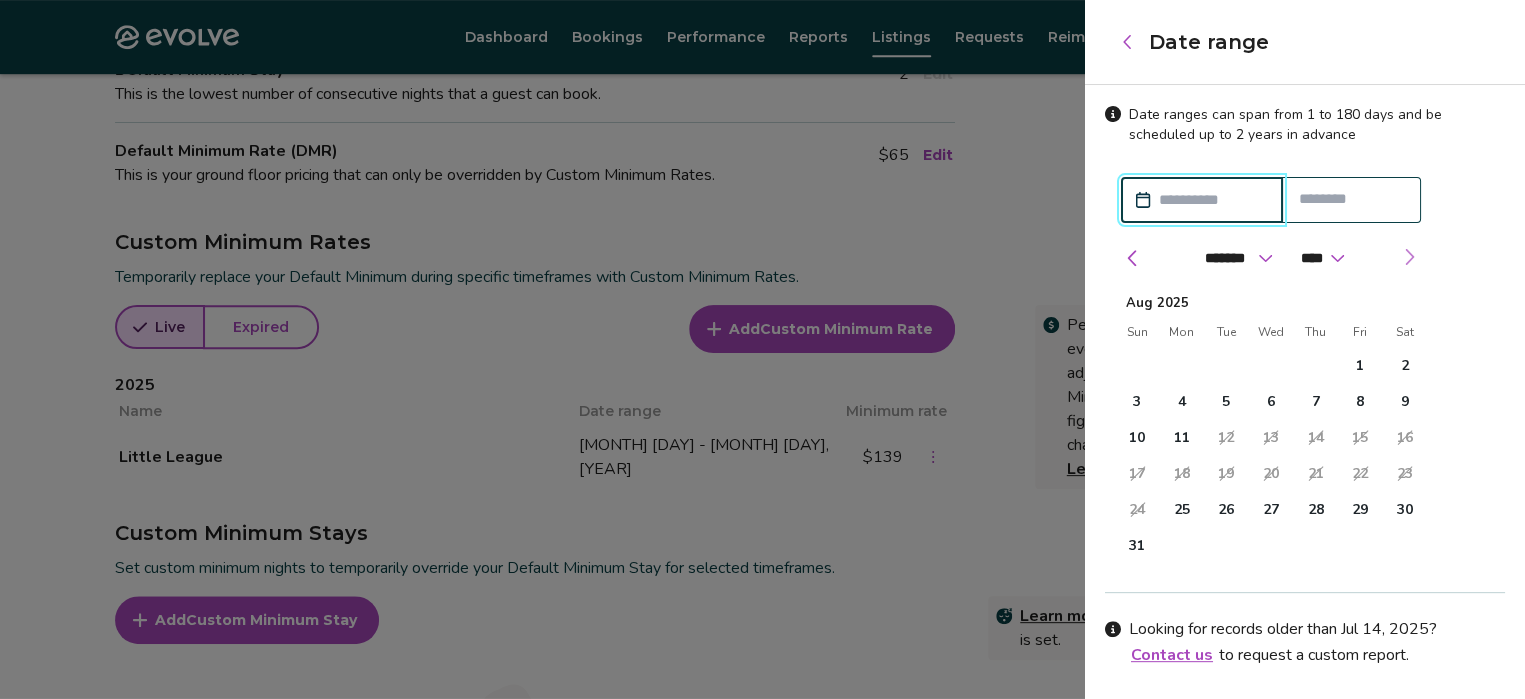 click at bounding box center (1409, 257) 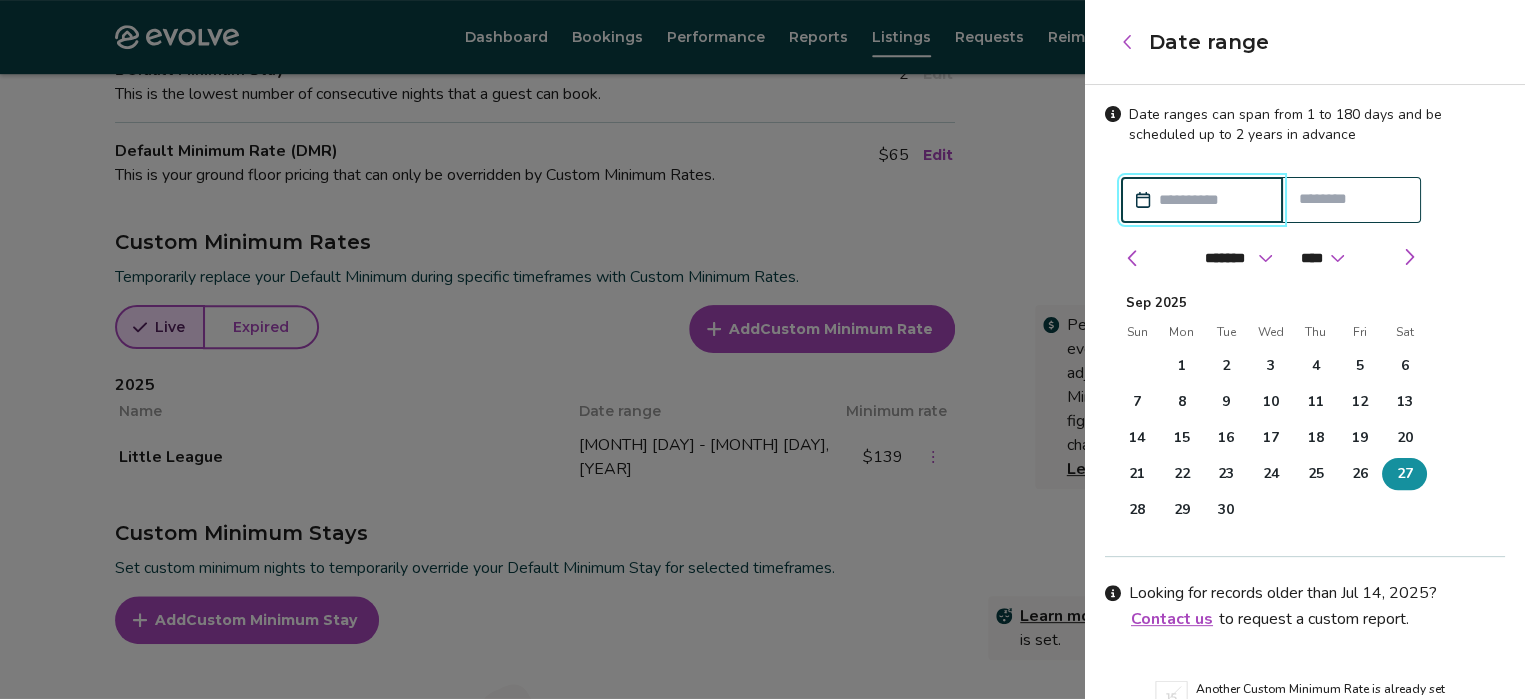 click on "27" at bounding box center (1405, 474) 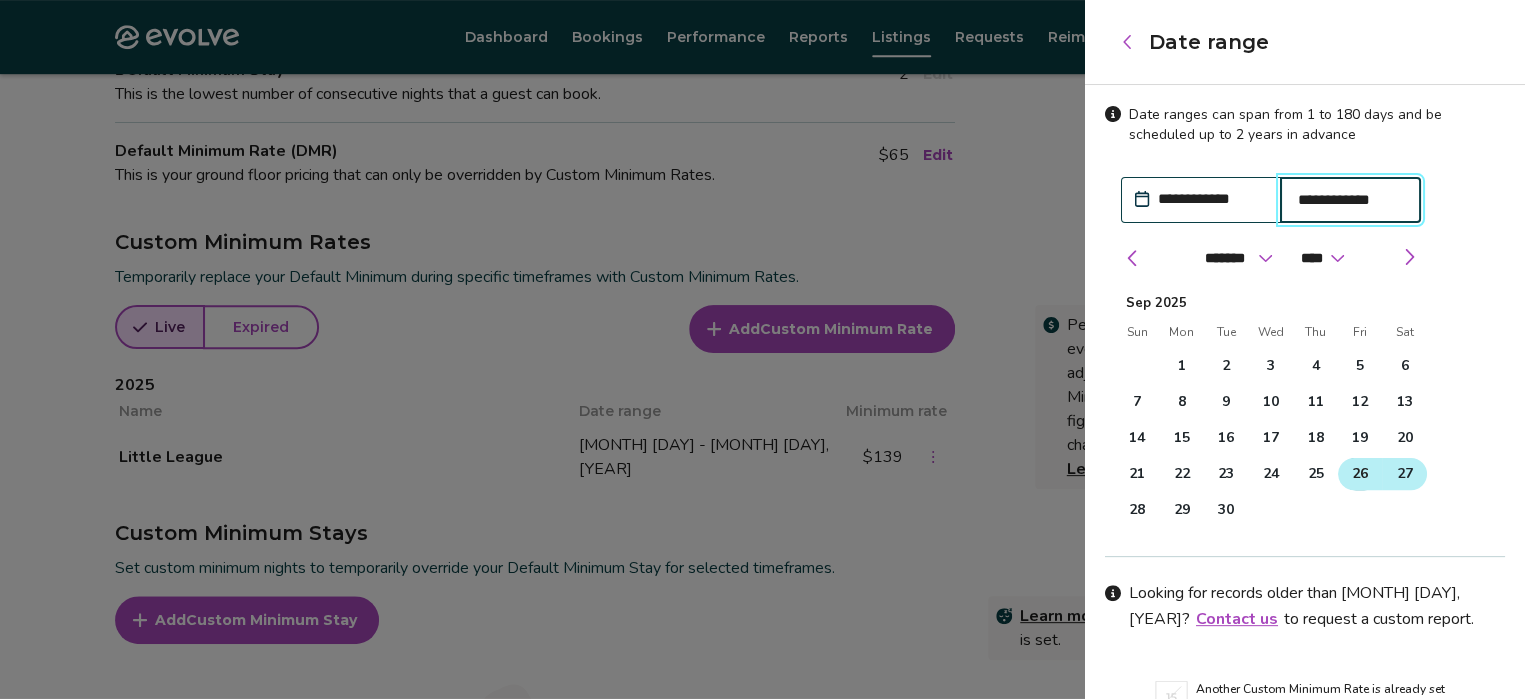 click on "26" at bounding box center (1360, 474) 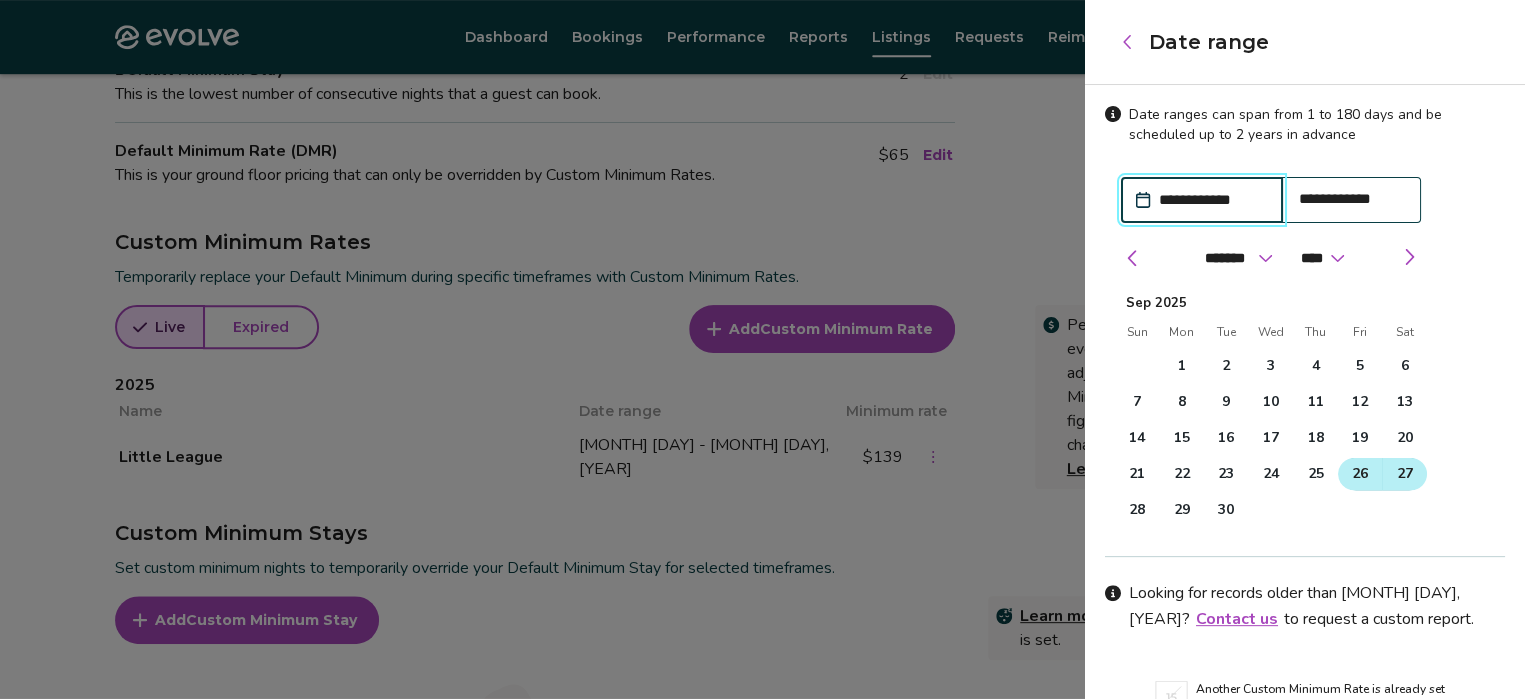 click on "26" at bounding box center (1360, 474) 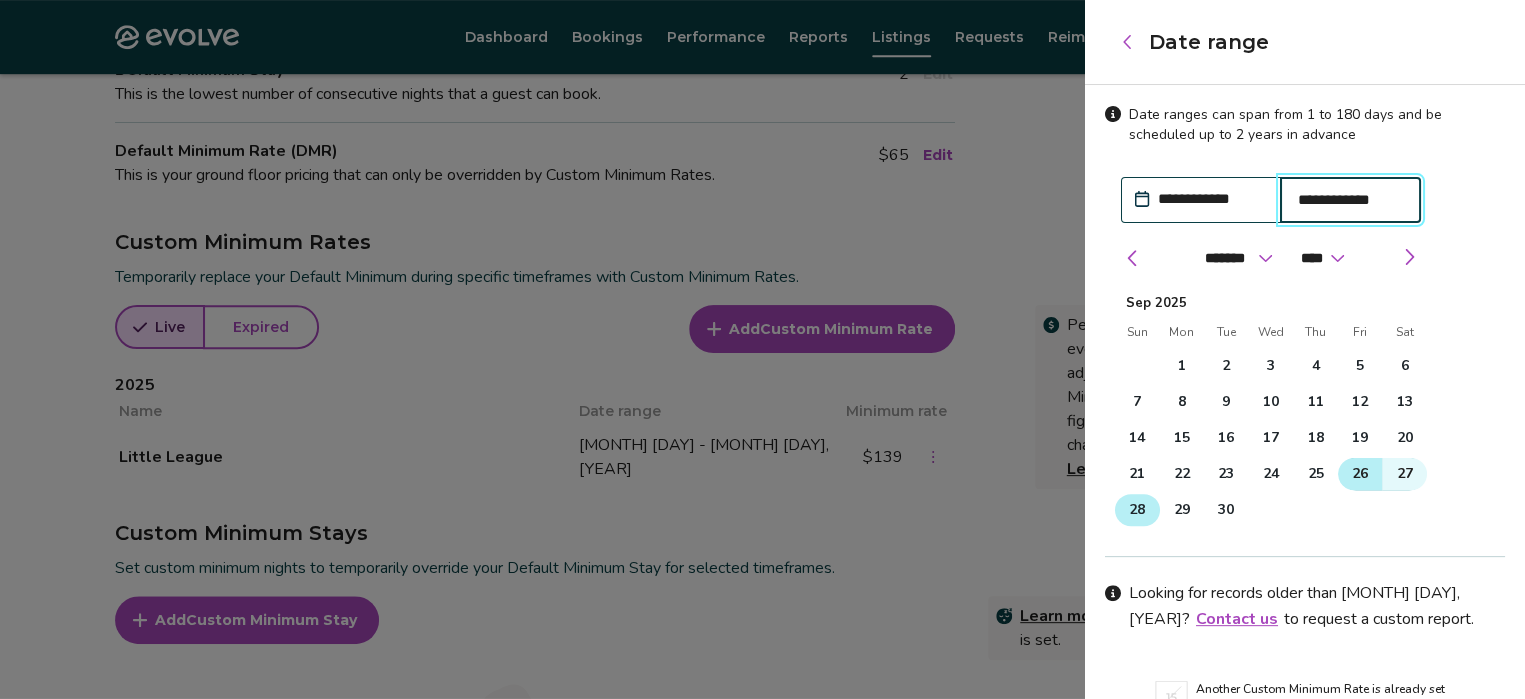 click on "28" at bounding box center [1137, 510] 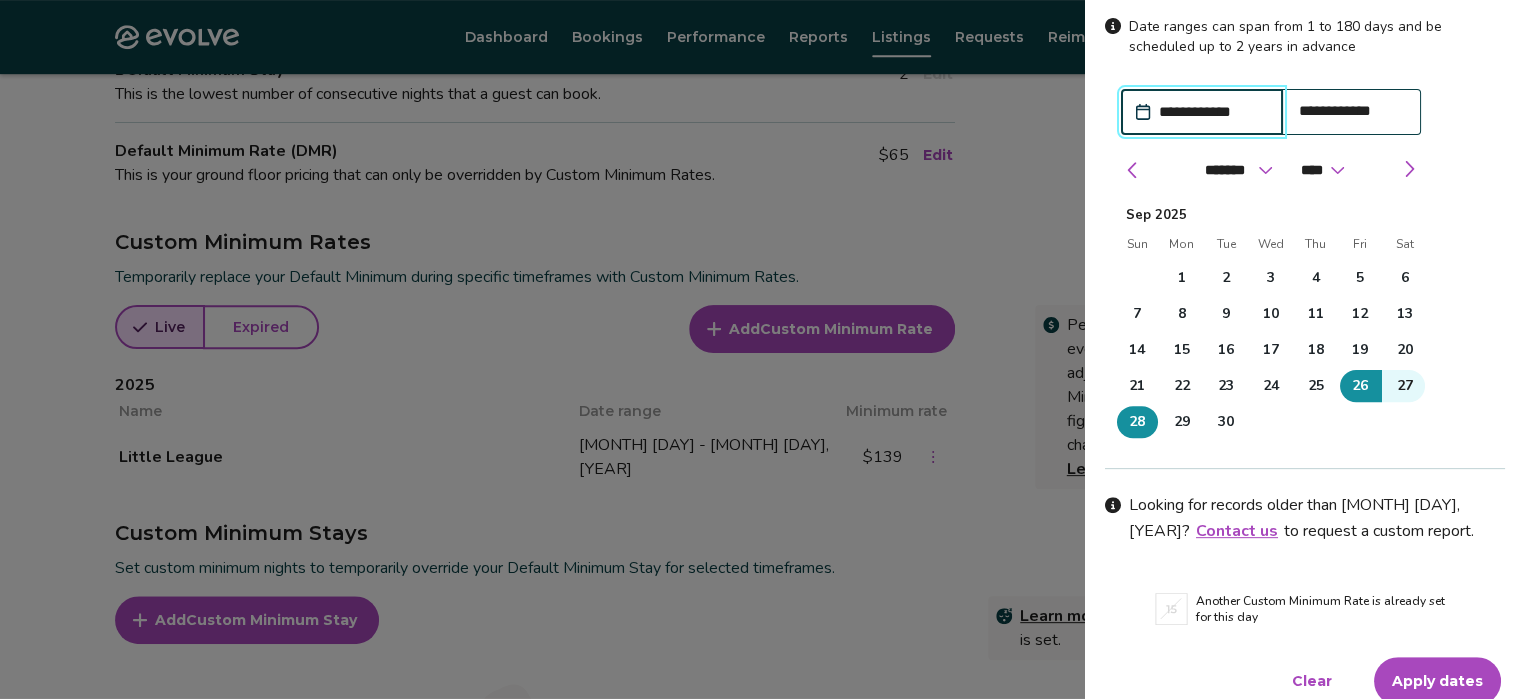 scroll, scrollTop: 94, scrollLeft: 0, axis: vertical 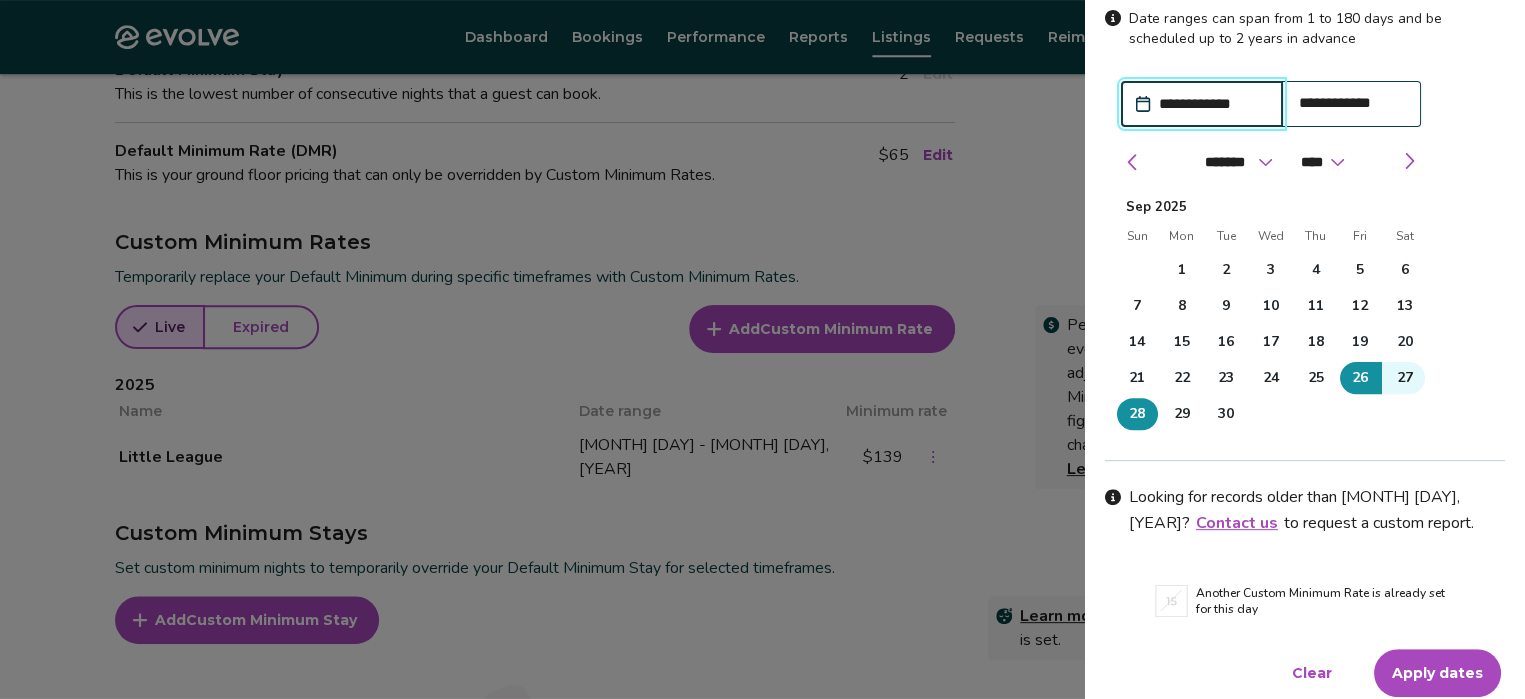 click on "Apply dates" at bounding box center (1437, 673) 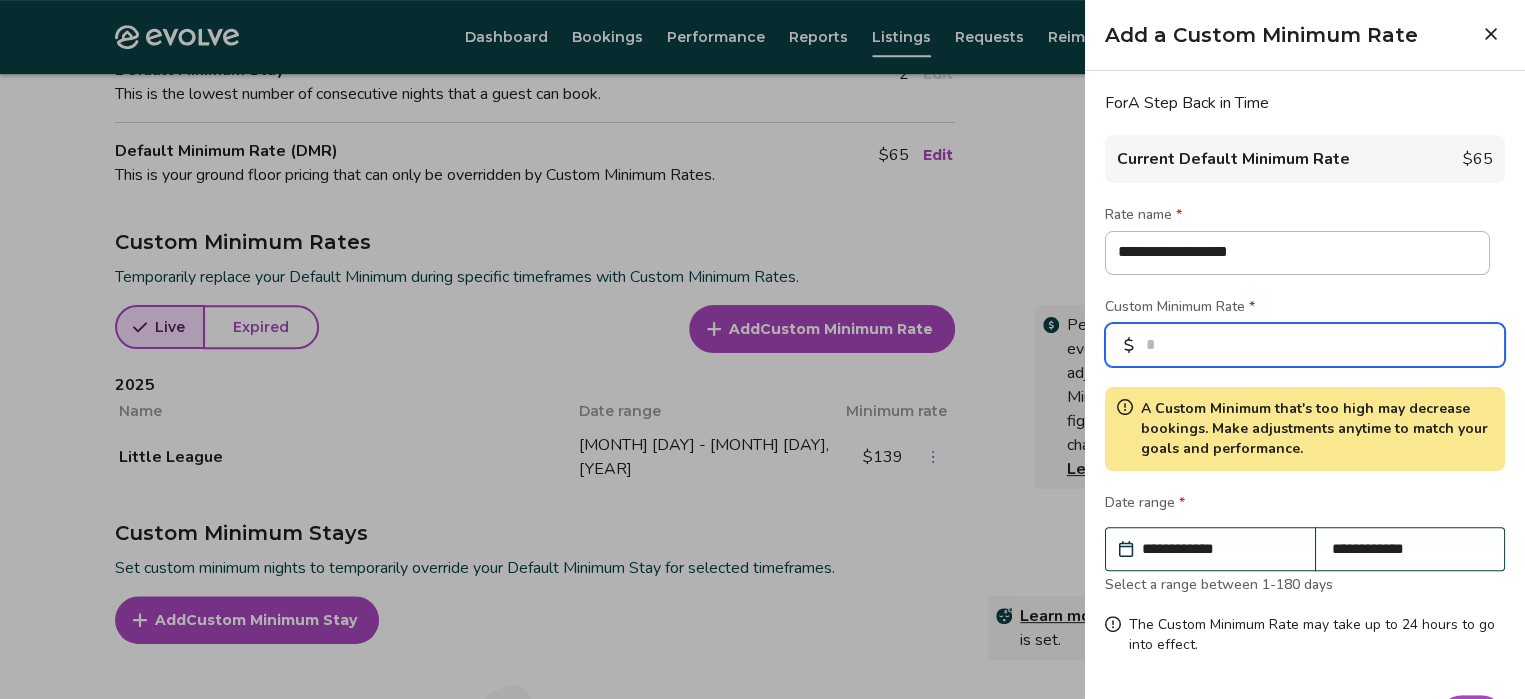 click on "**" at bounding box center (1305, 345) 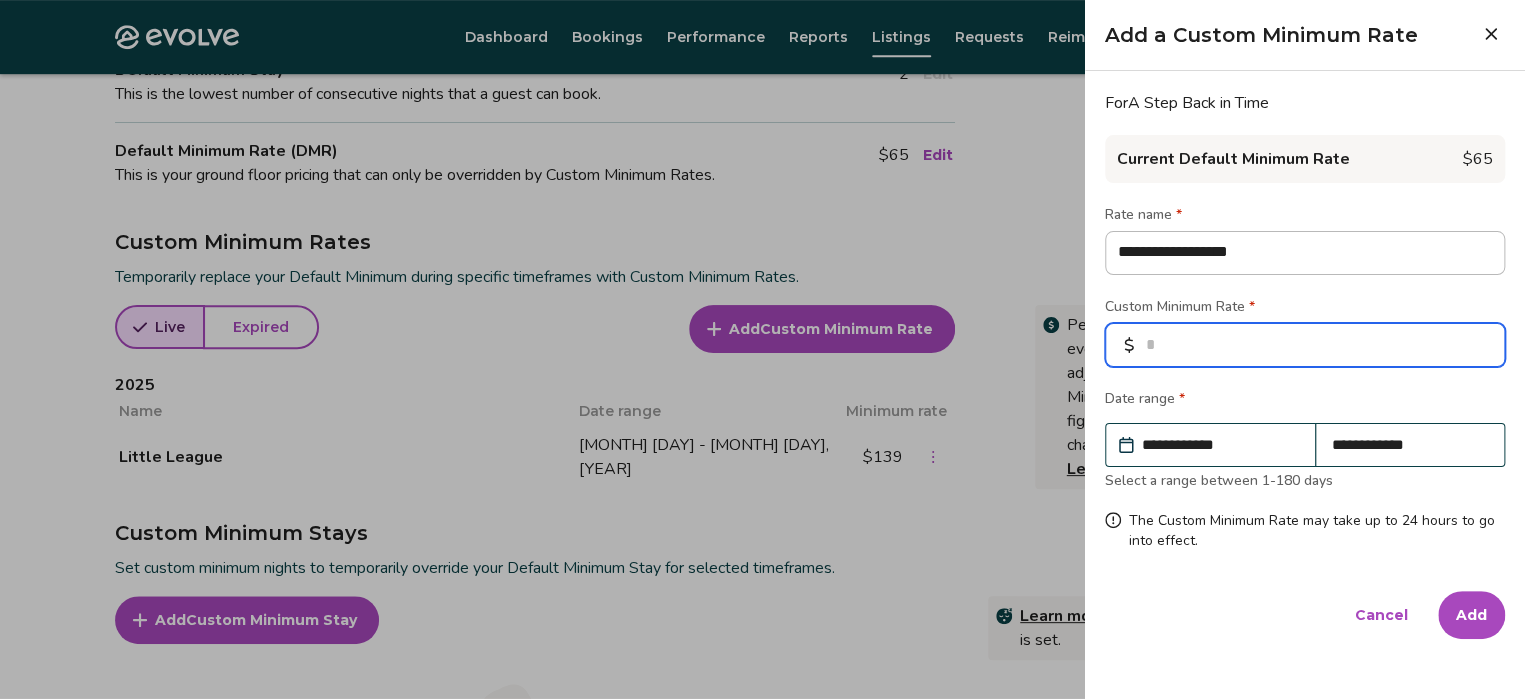 type on "**" 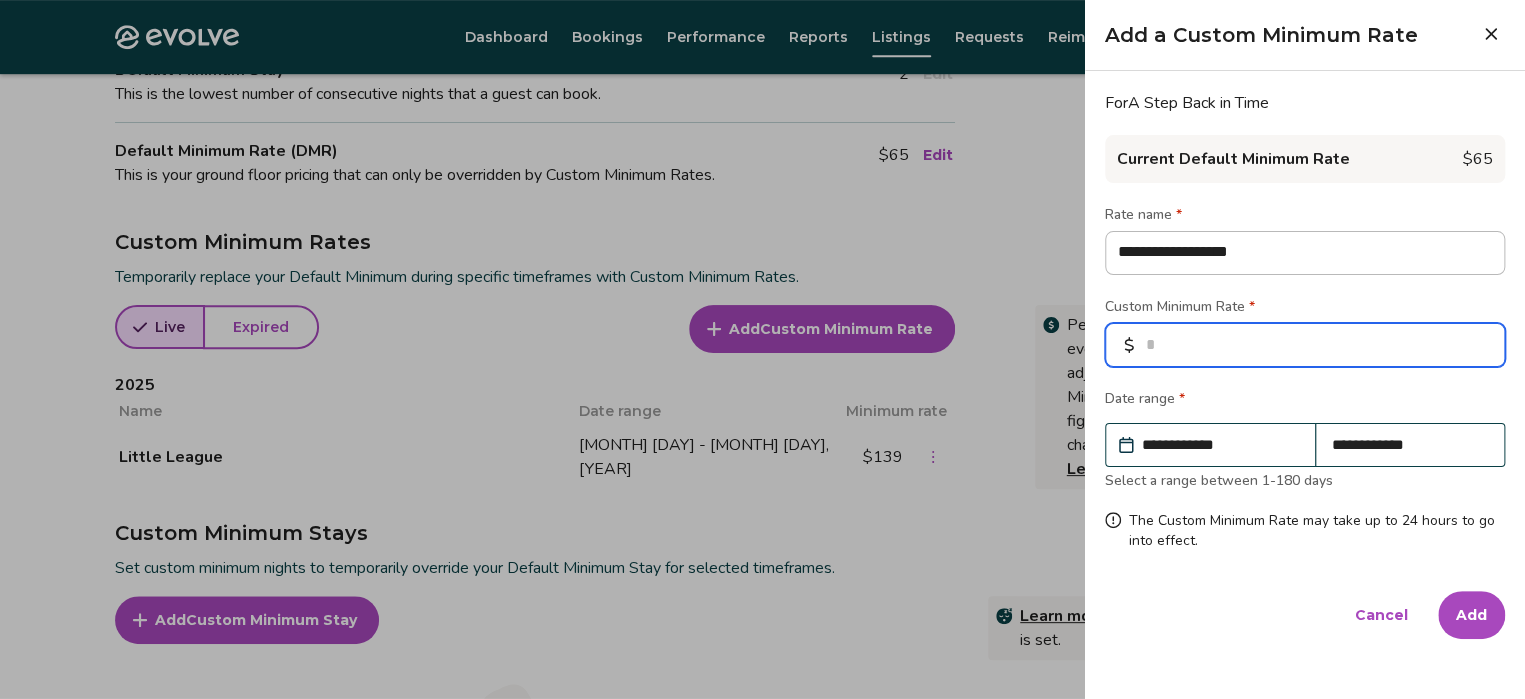 type on "*" 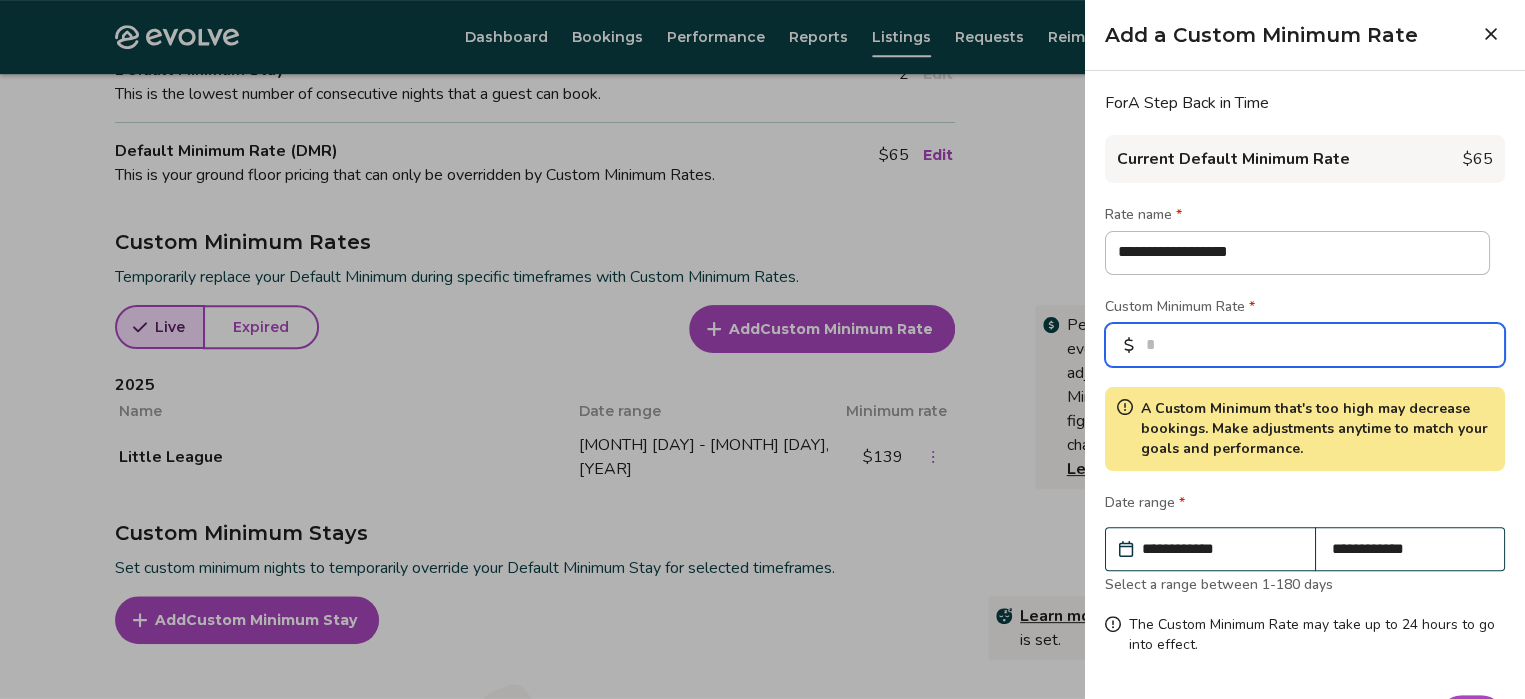 type on "**" 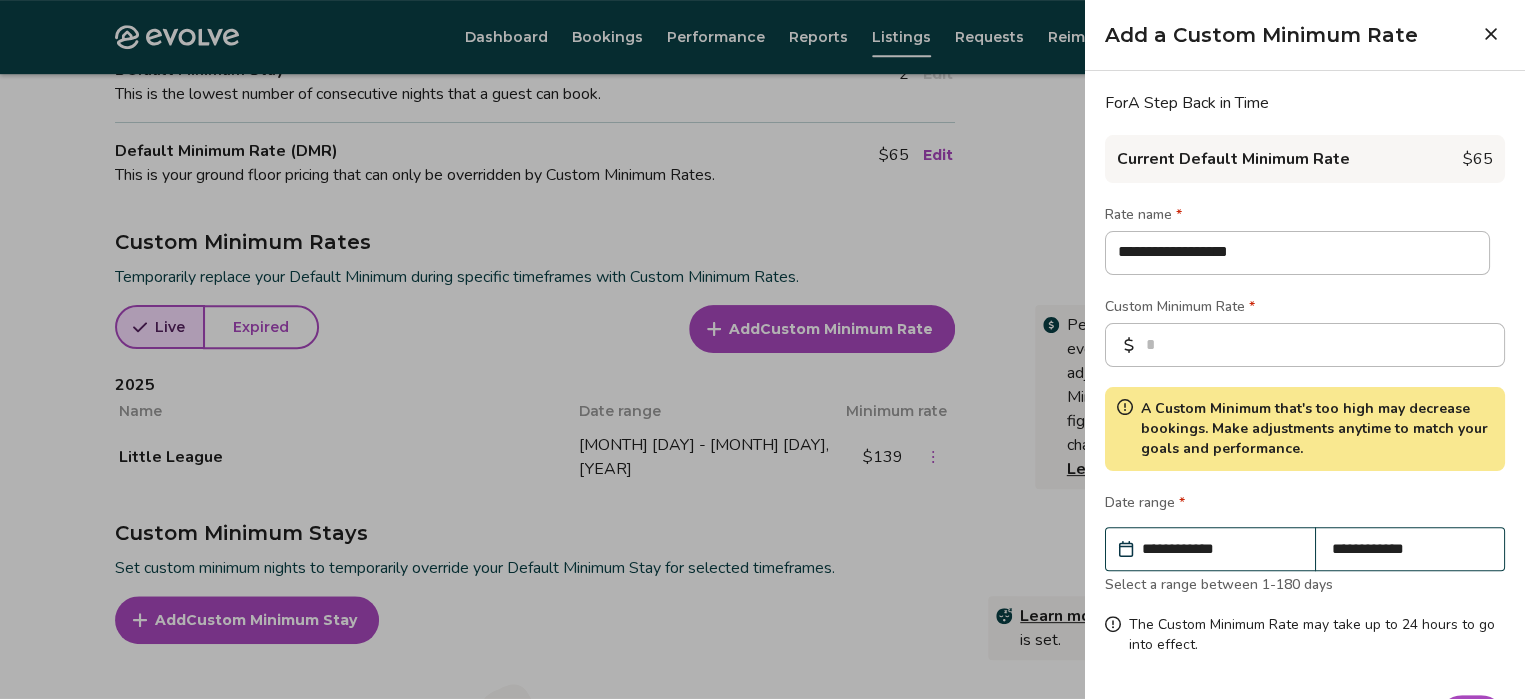 scroll, scrollTop: 61, scrollLeft: 0, axis: vertical 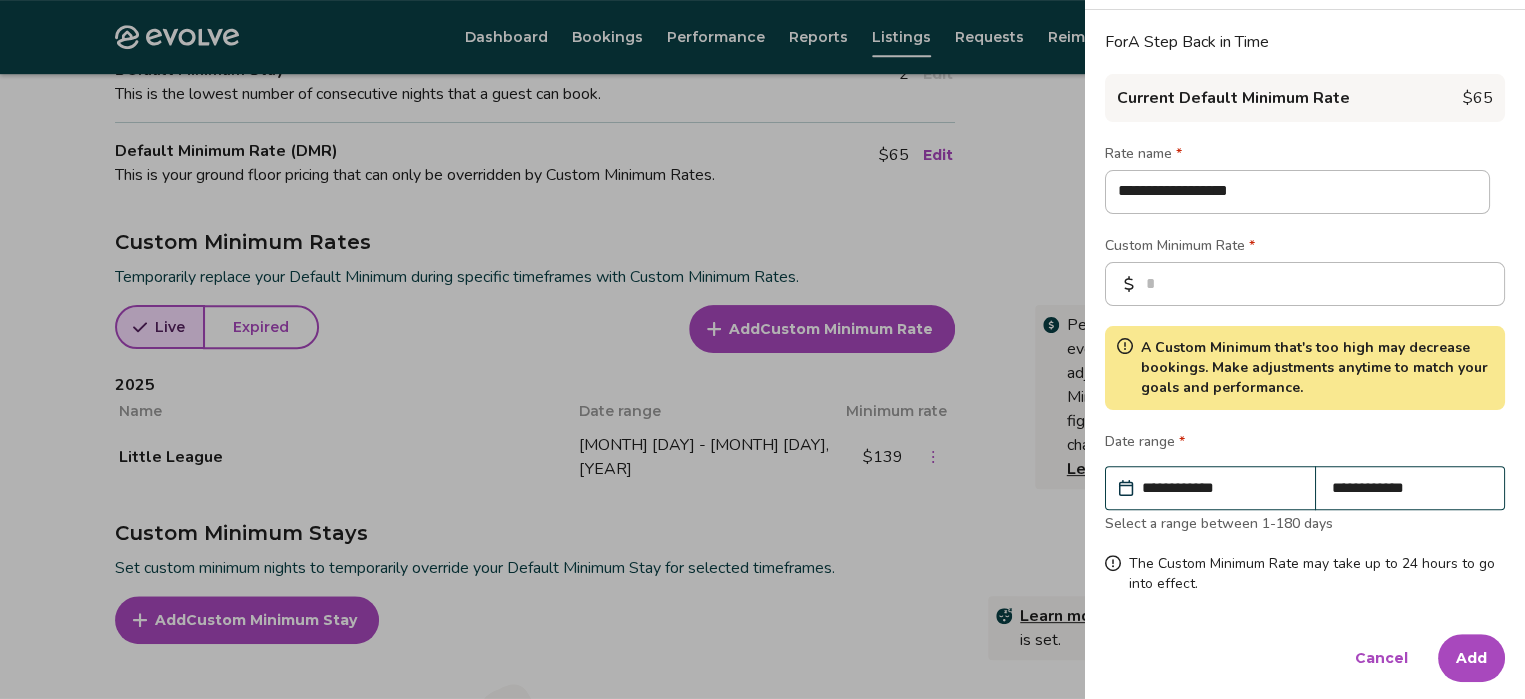 click on "Add" at bounding box center [1471, 658] 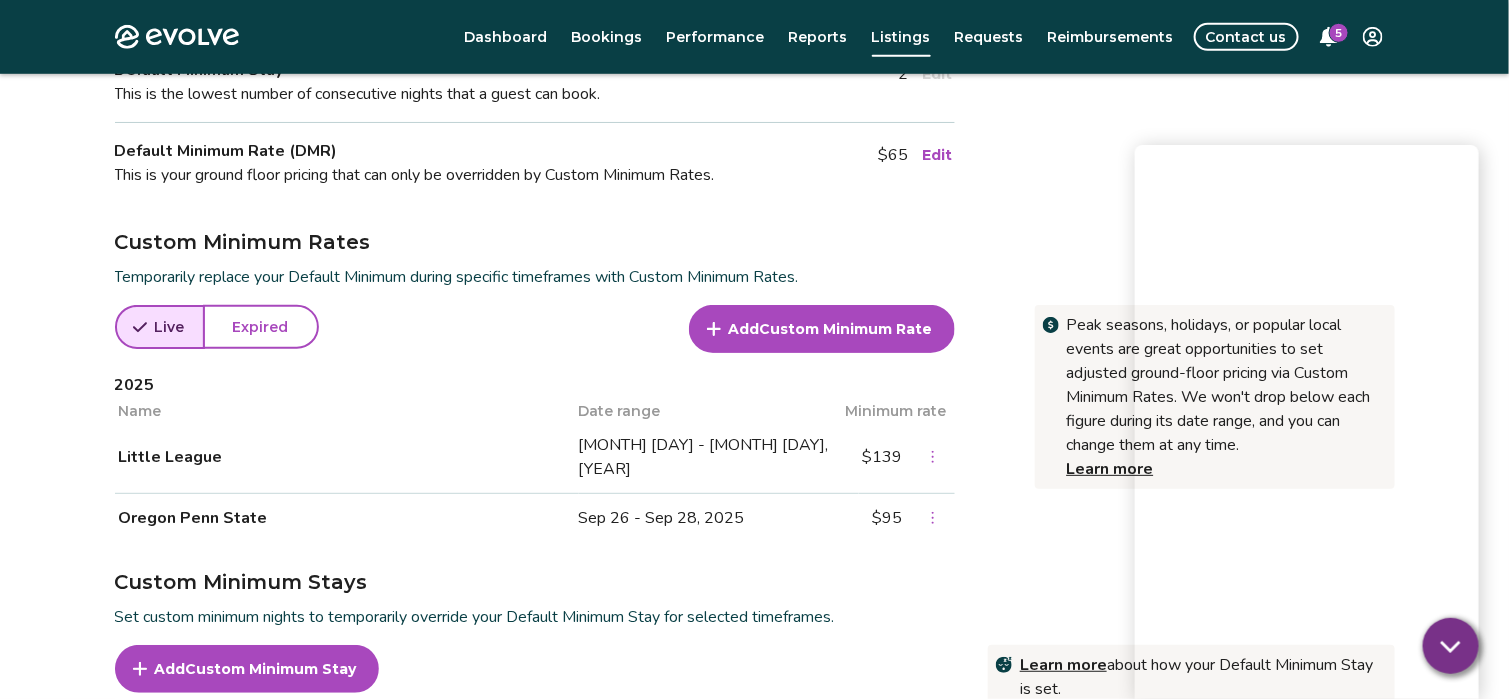 click on "Add  Custom Minimum Rate" at bounding box center (822, 329) 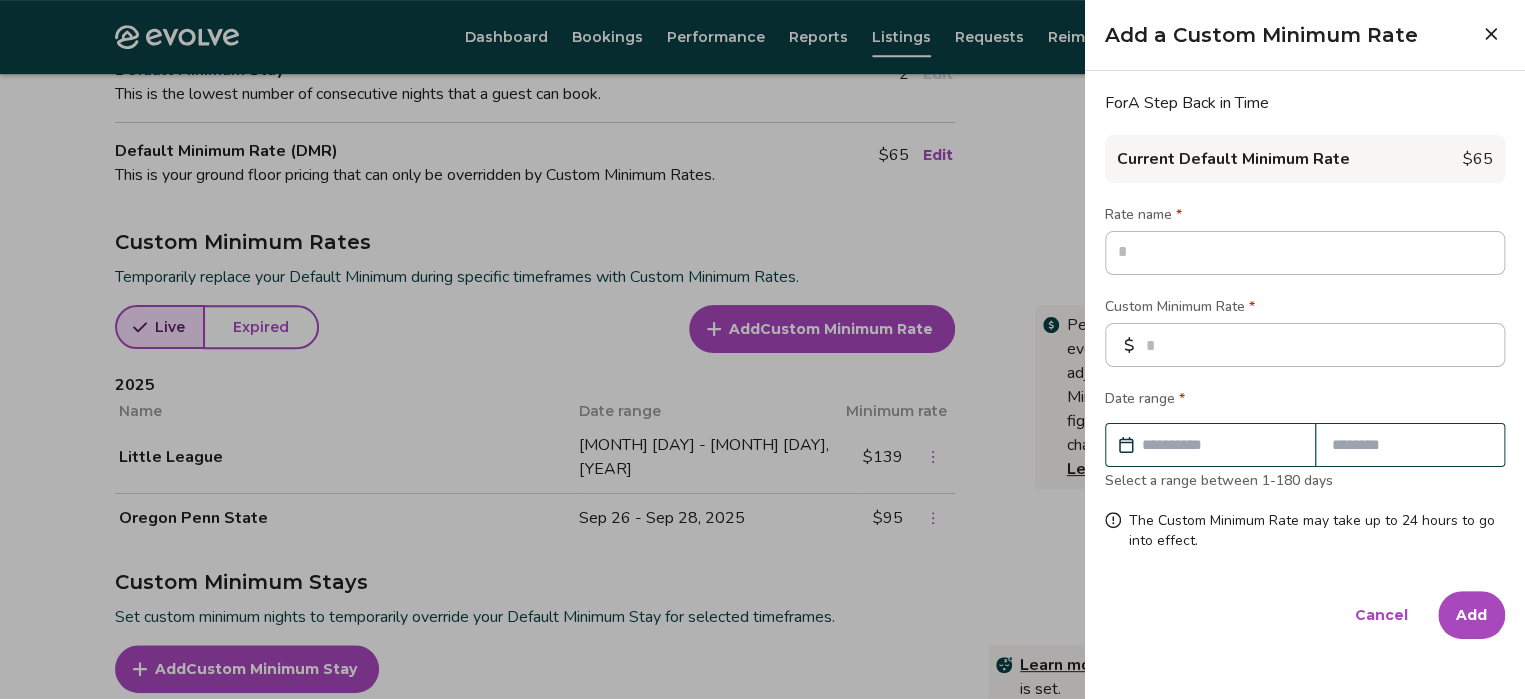click at bounding box center (1305, 253) 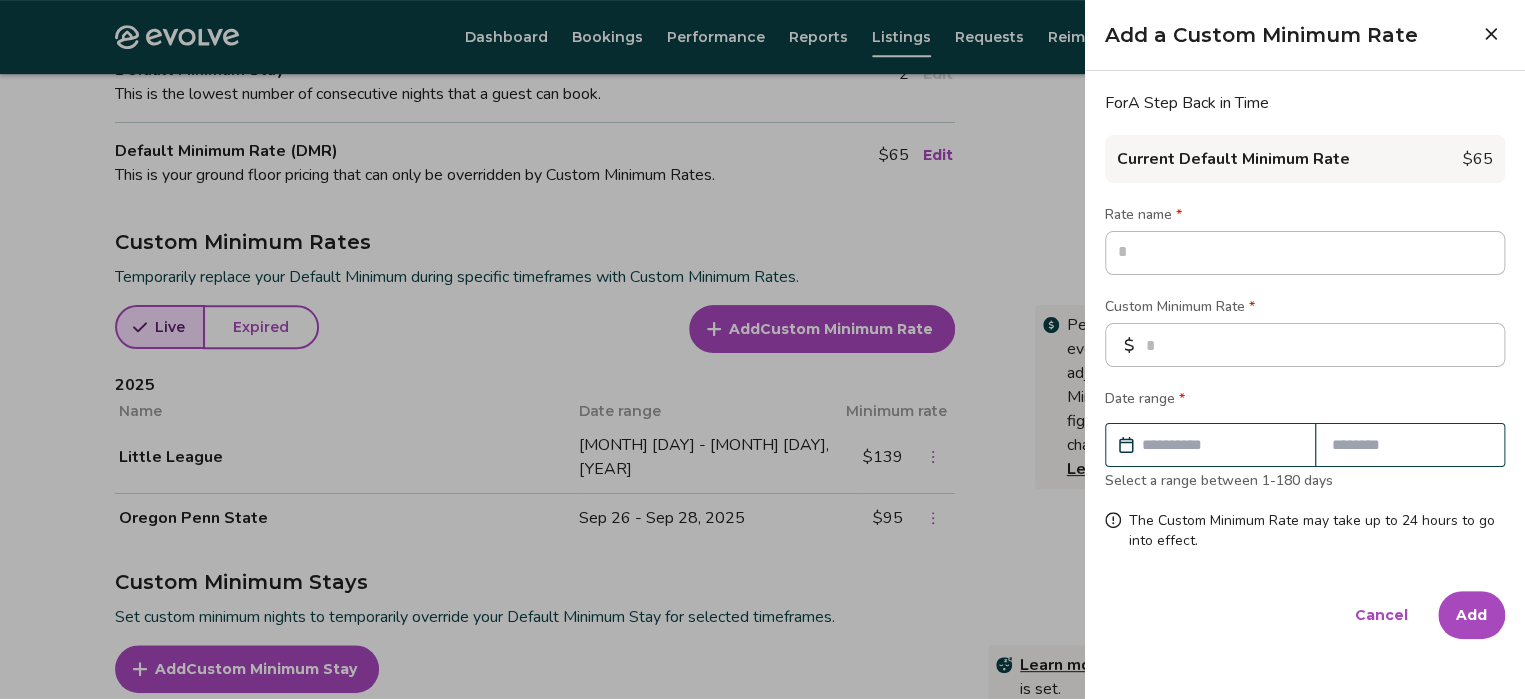 type on "*" 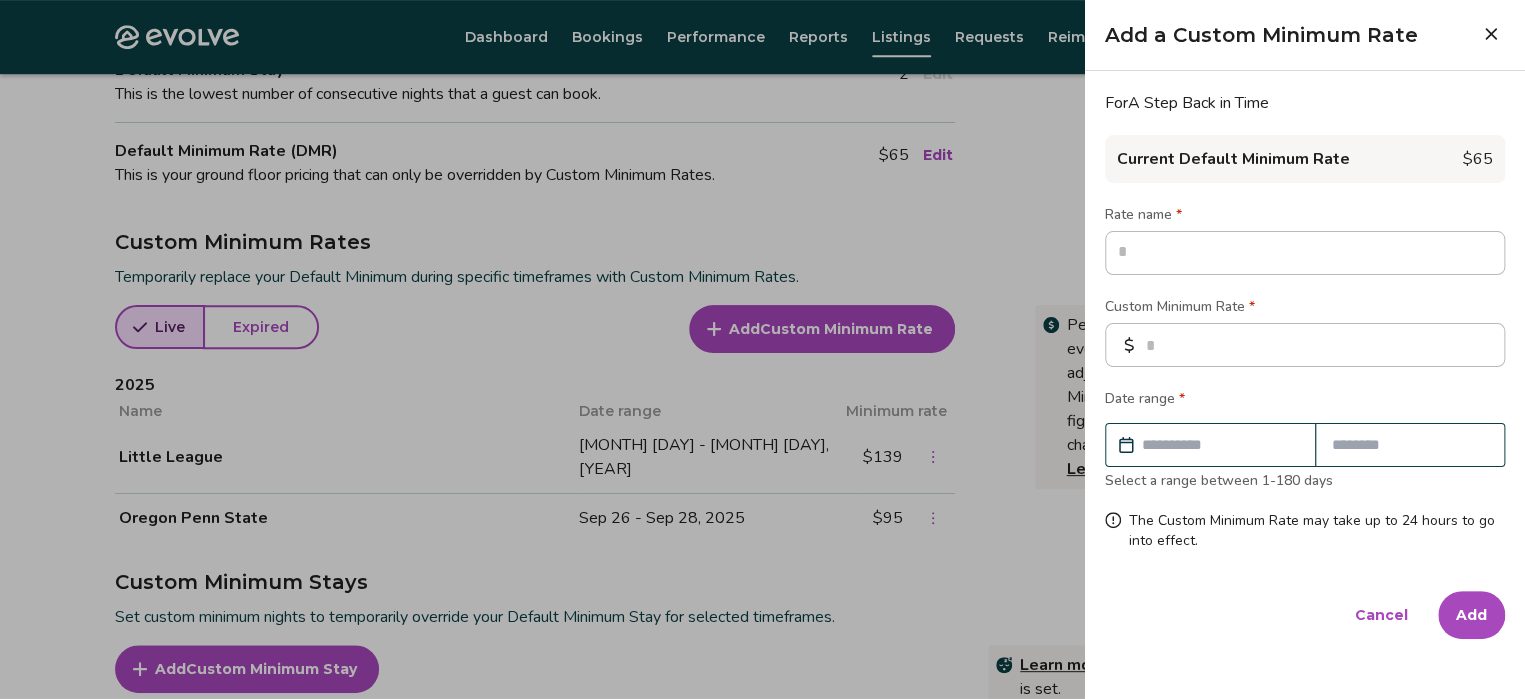 type on "*" 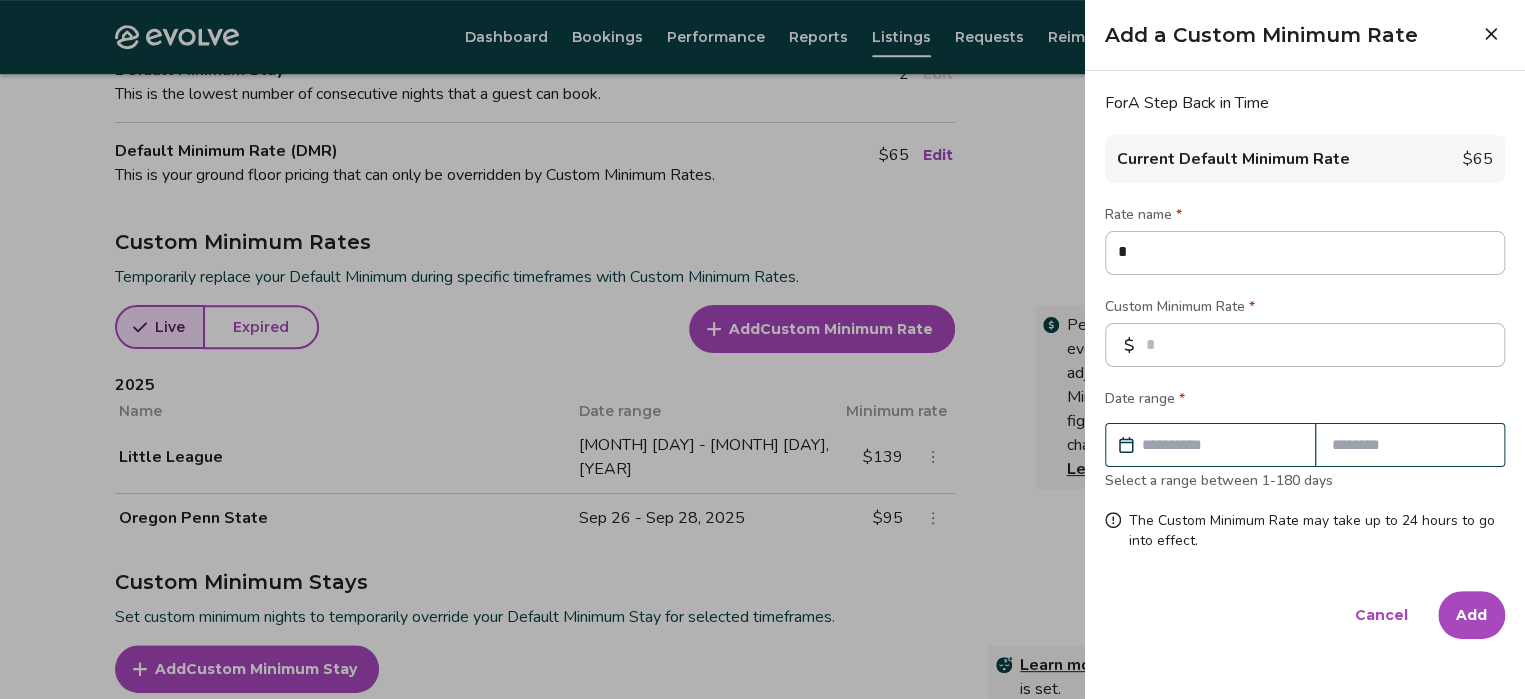 type on "*" 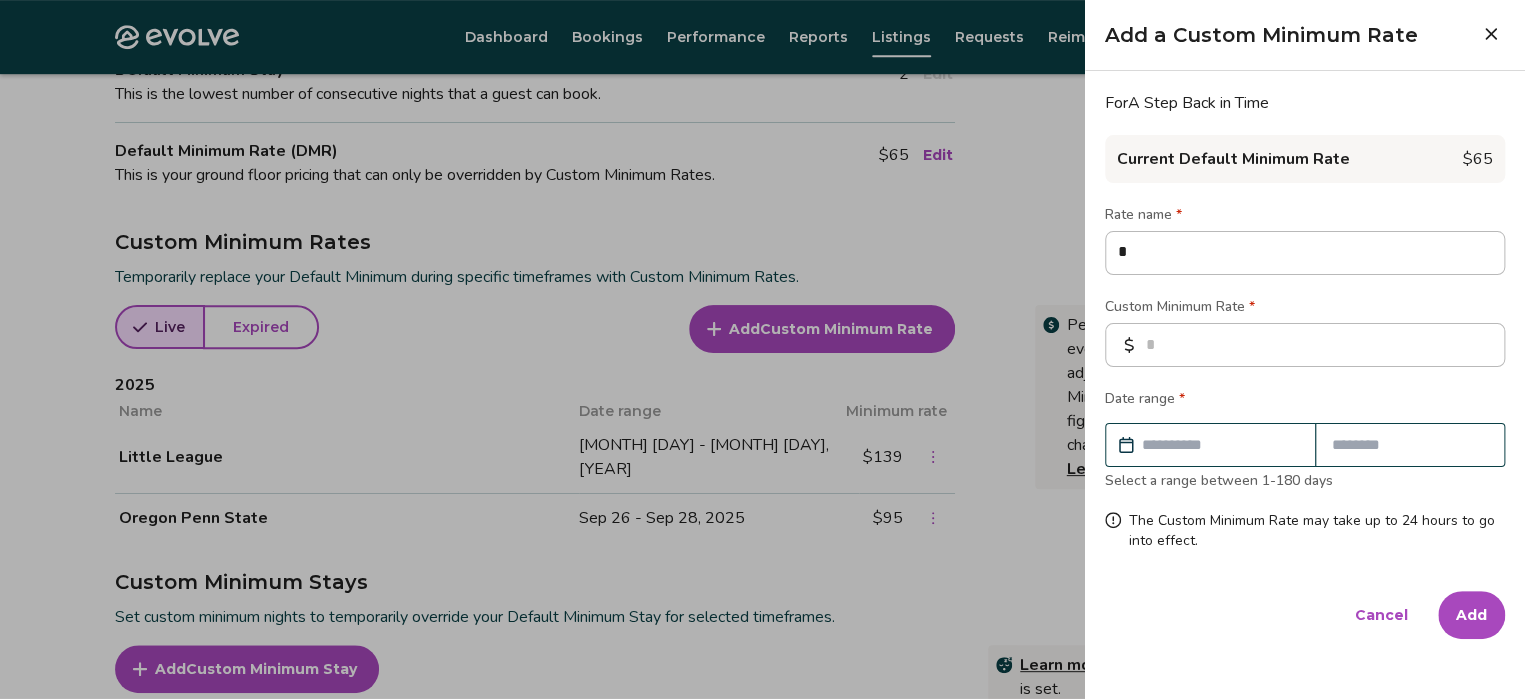 type on "**" 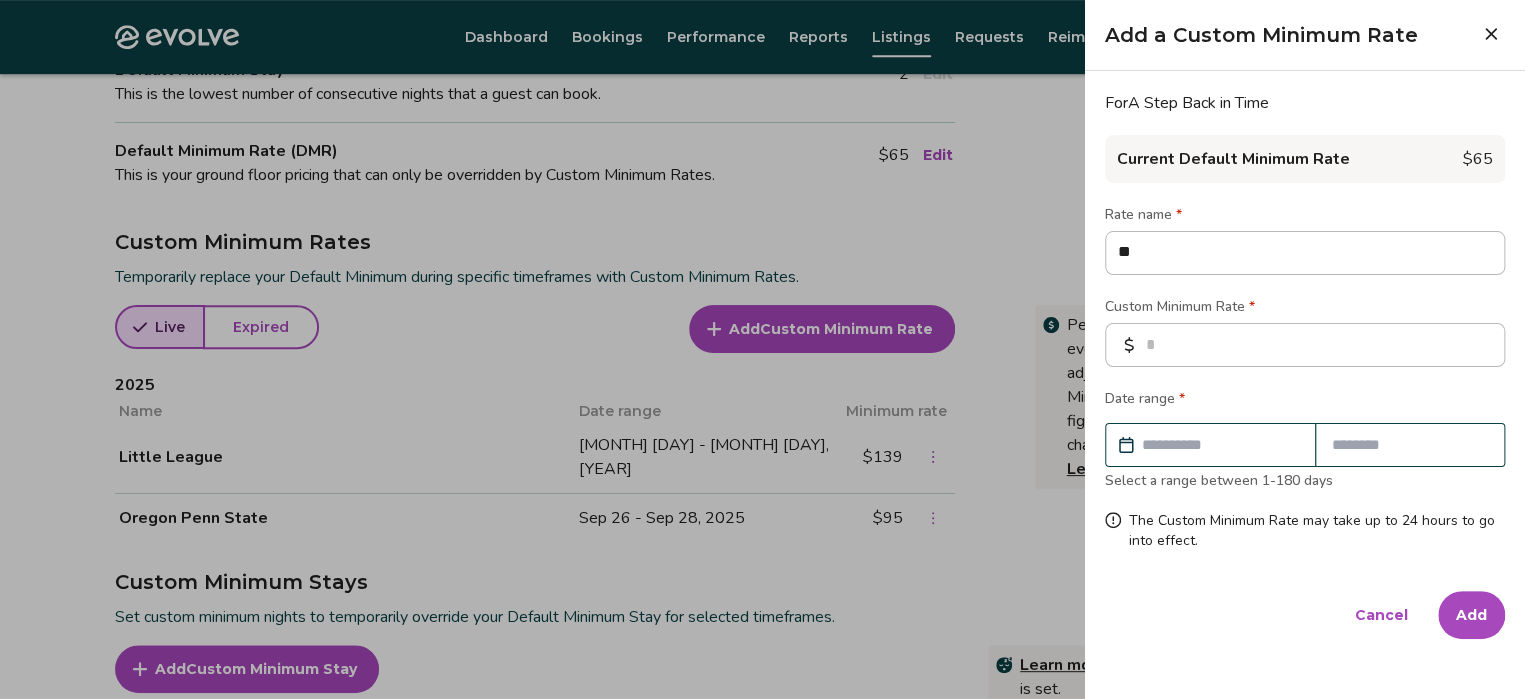 type on "*" 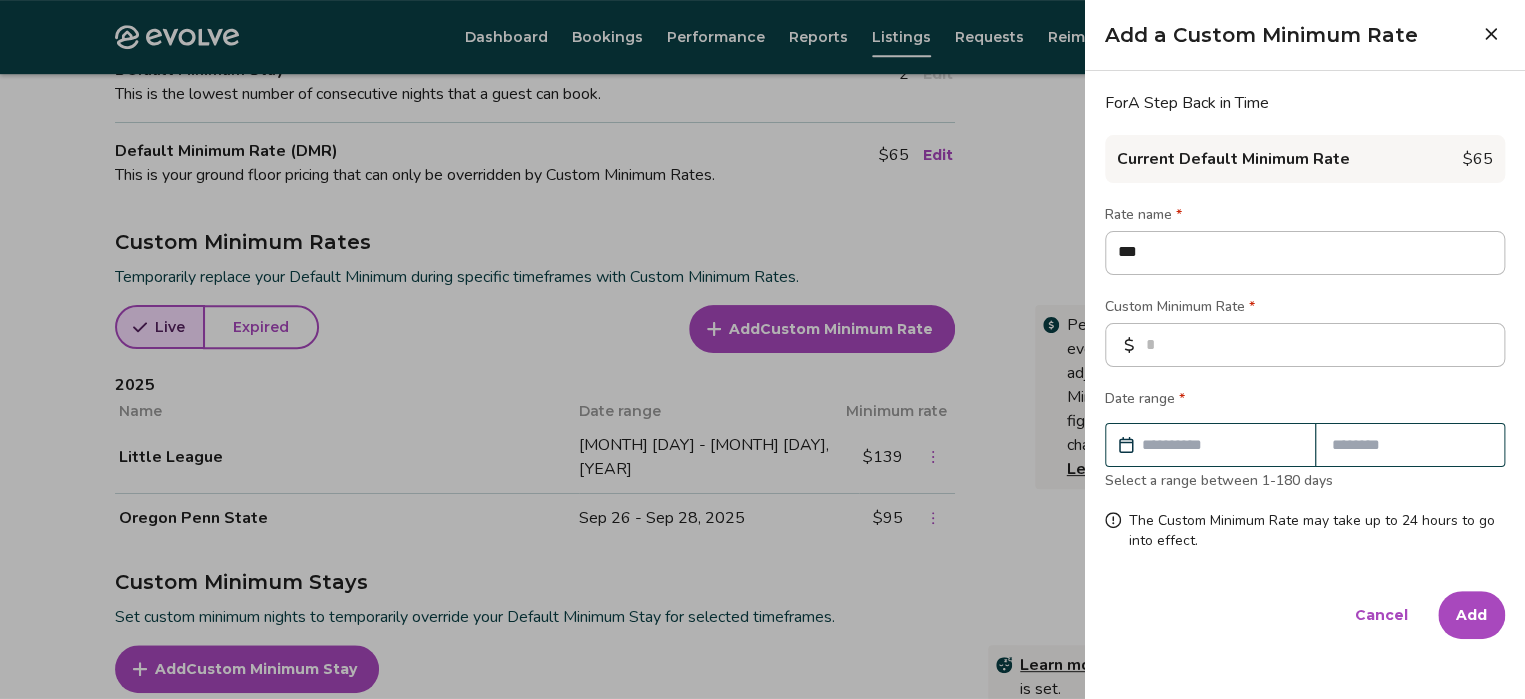 type on "*" 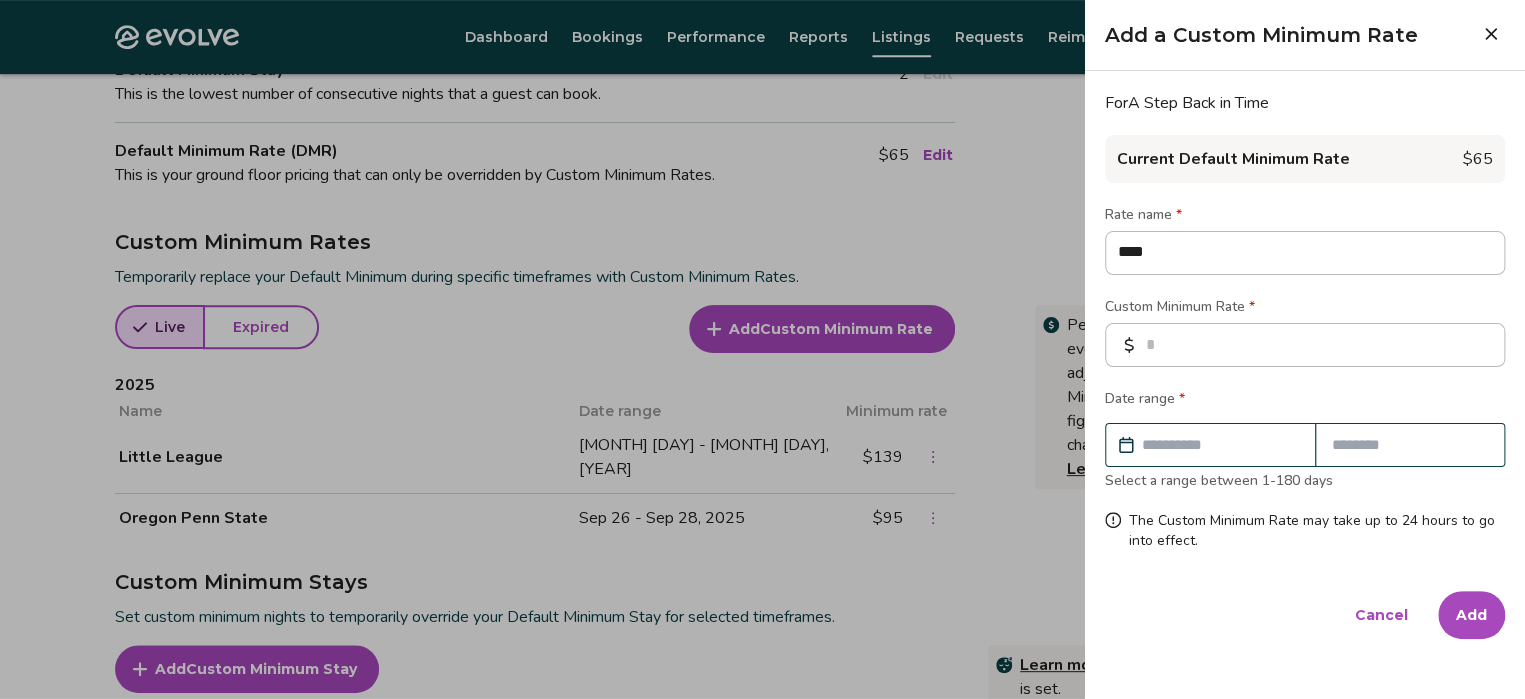 type on "*" 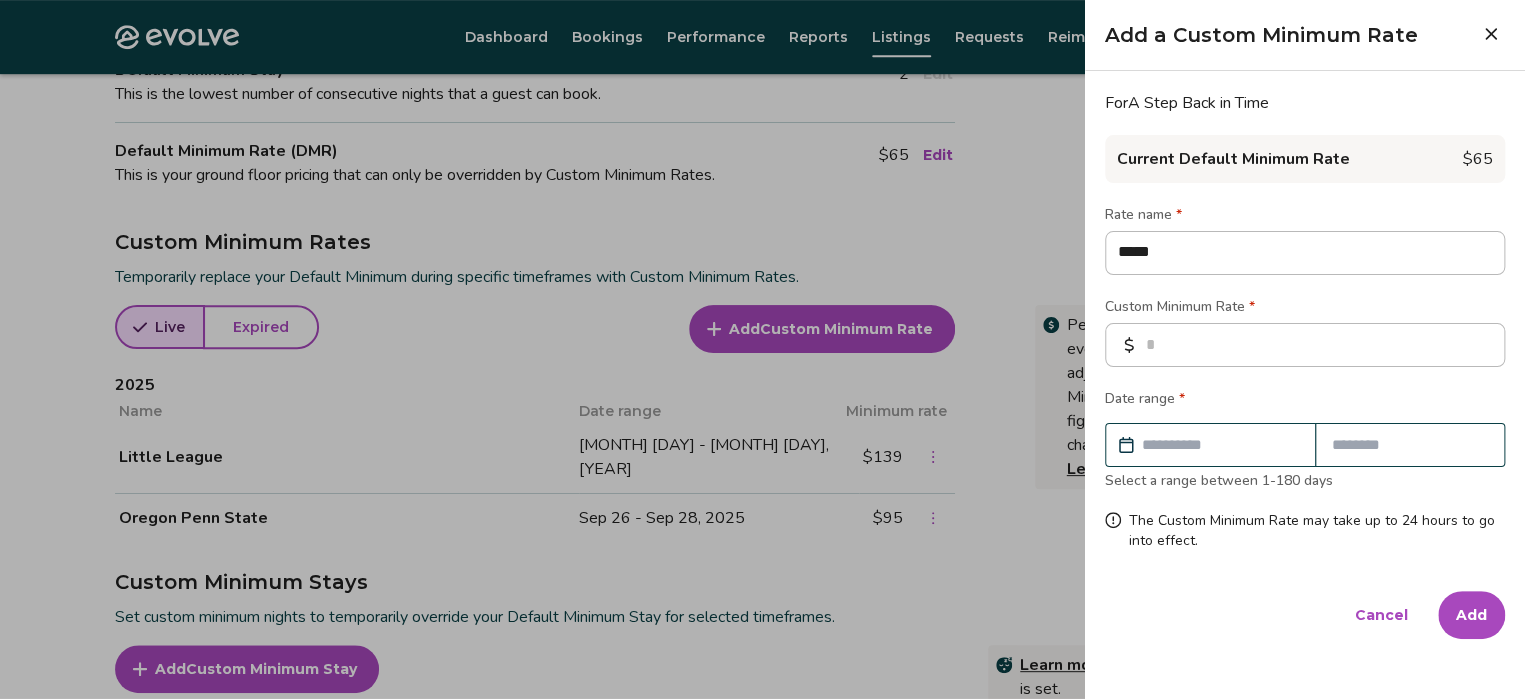 type on "*" 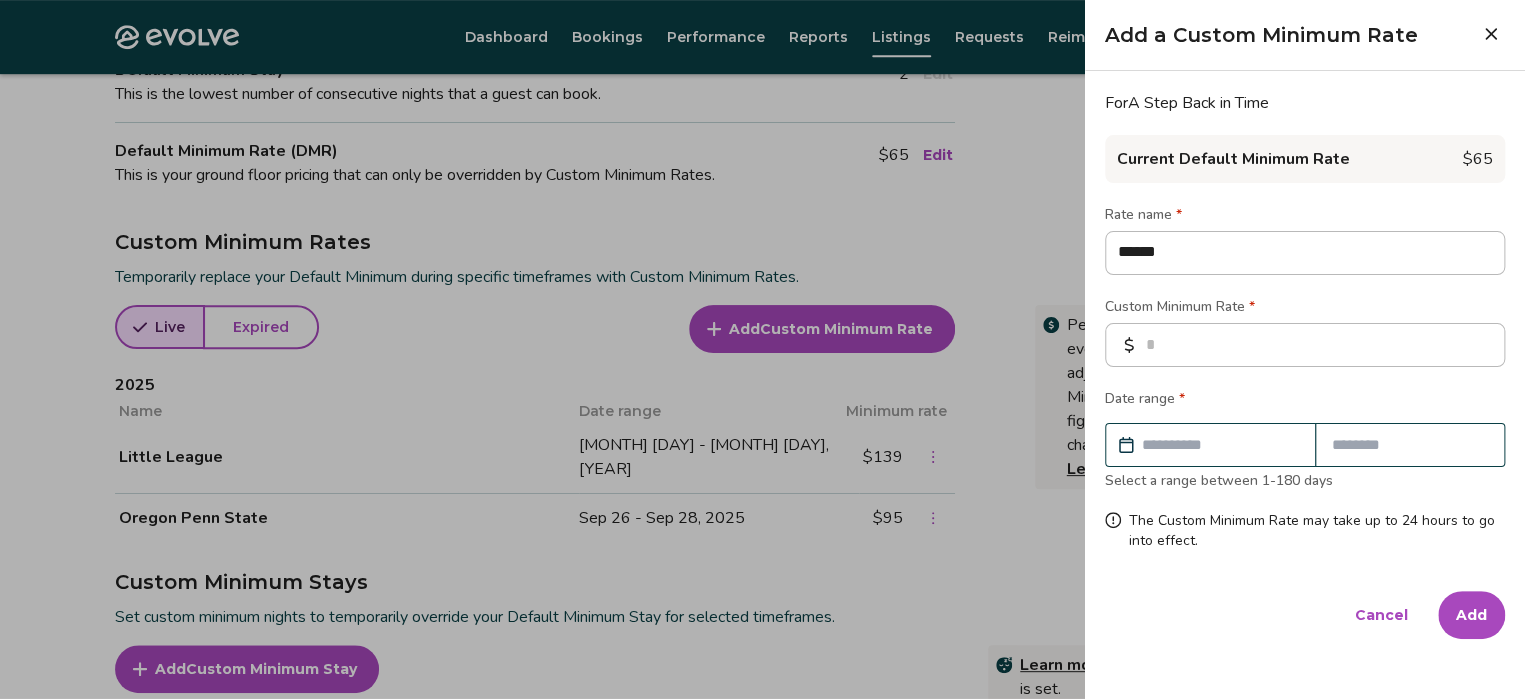 type on "*" 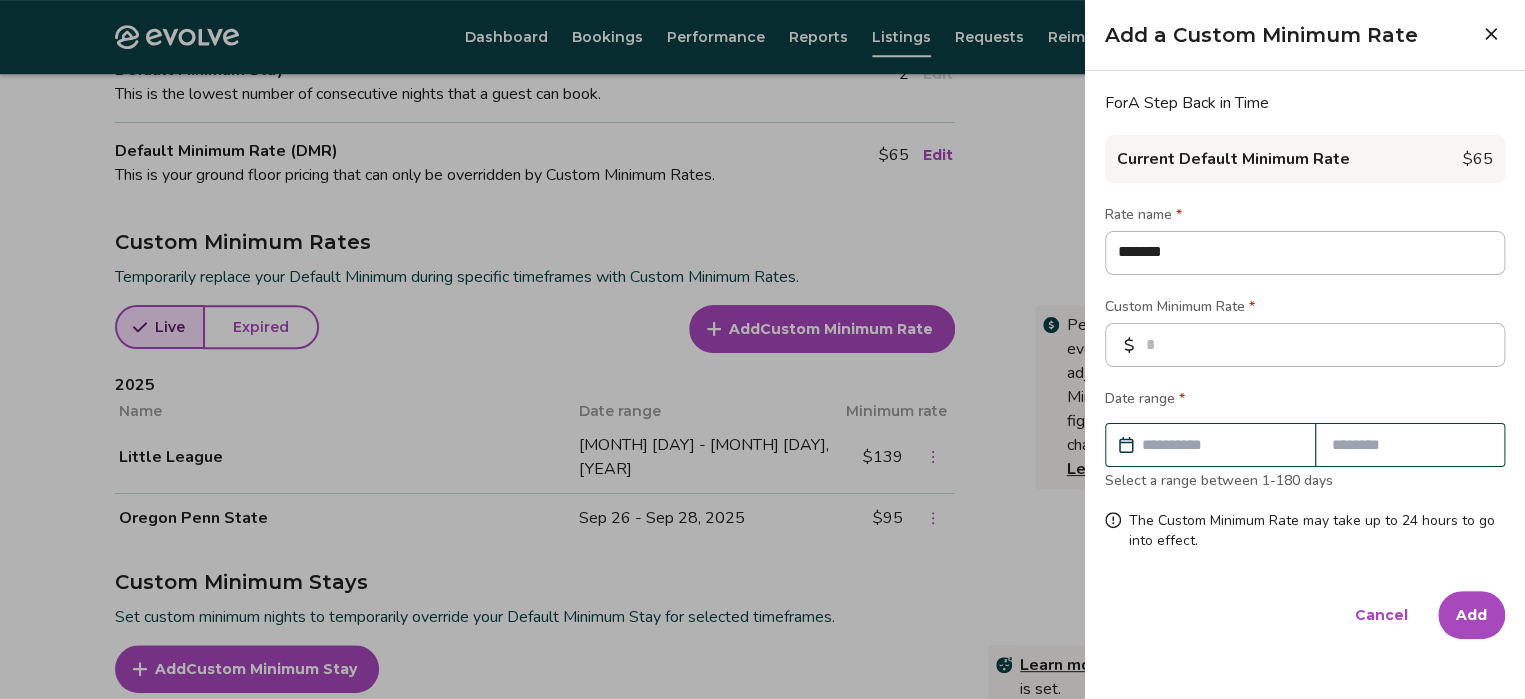 type on "*" 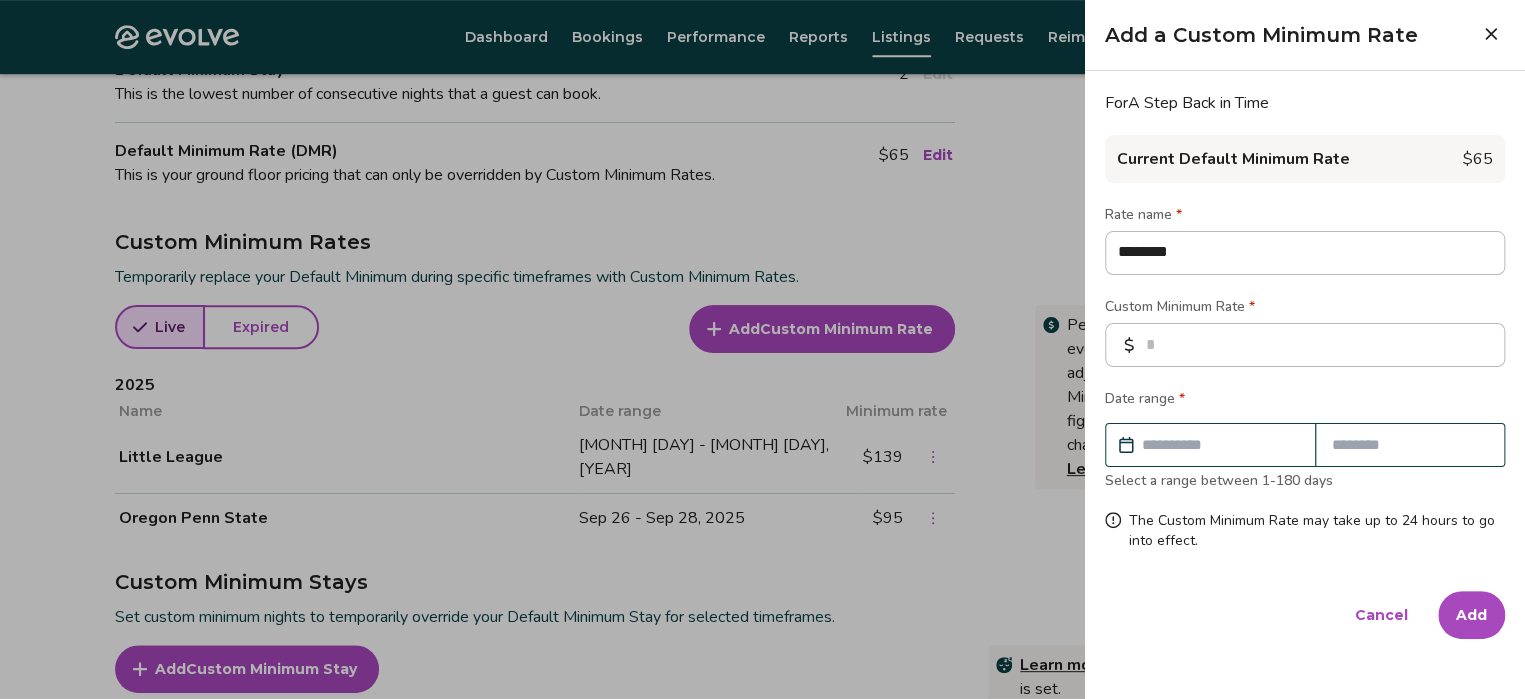 type on "*" 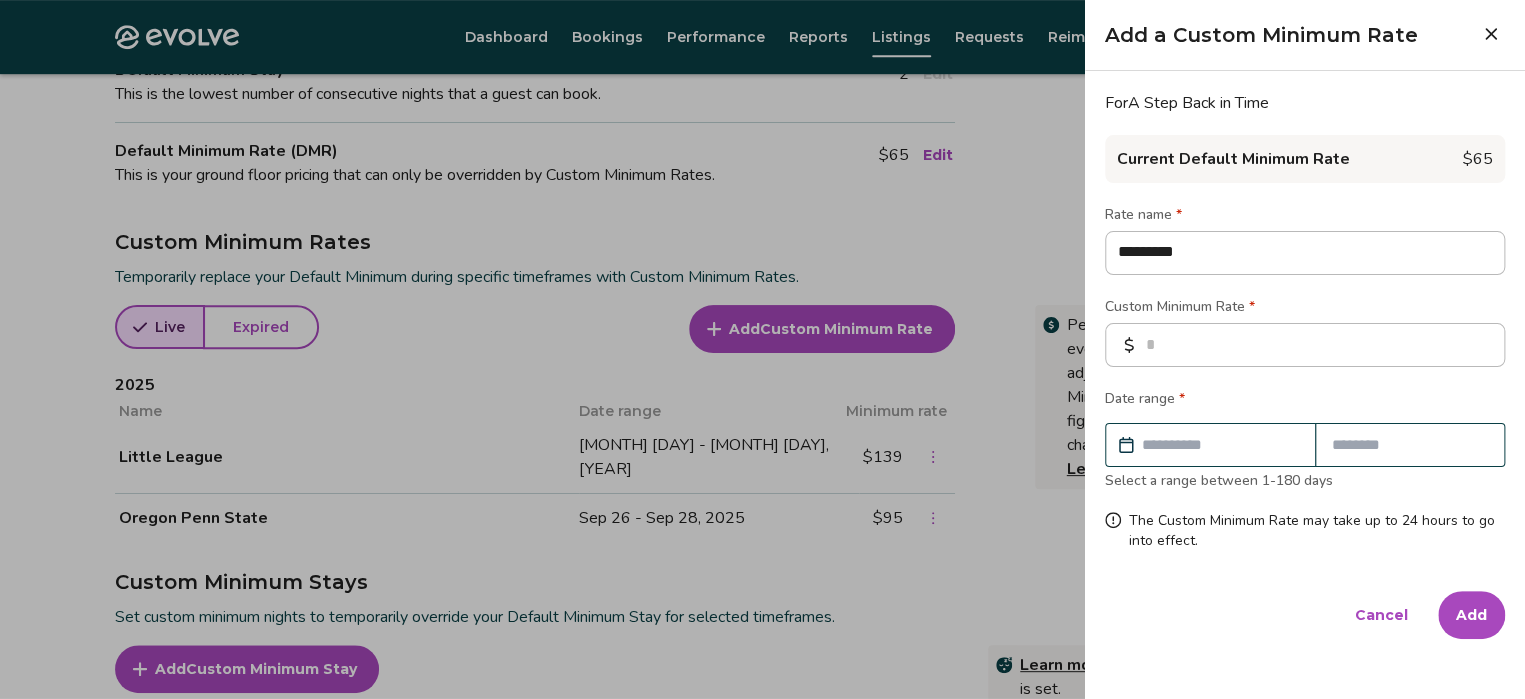 type on "*" 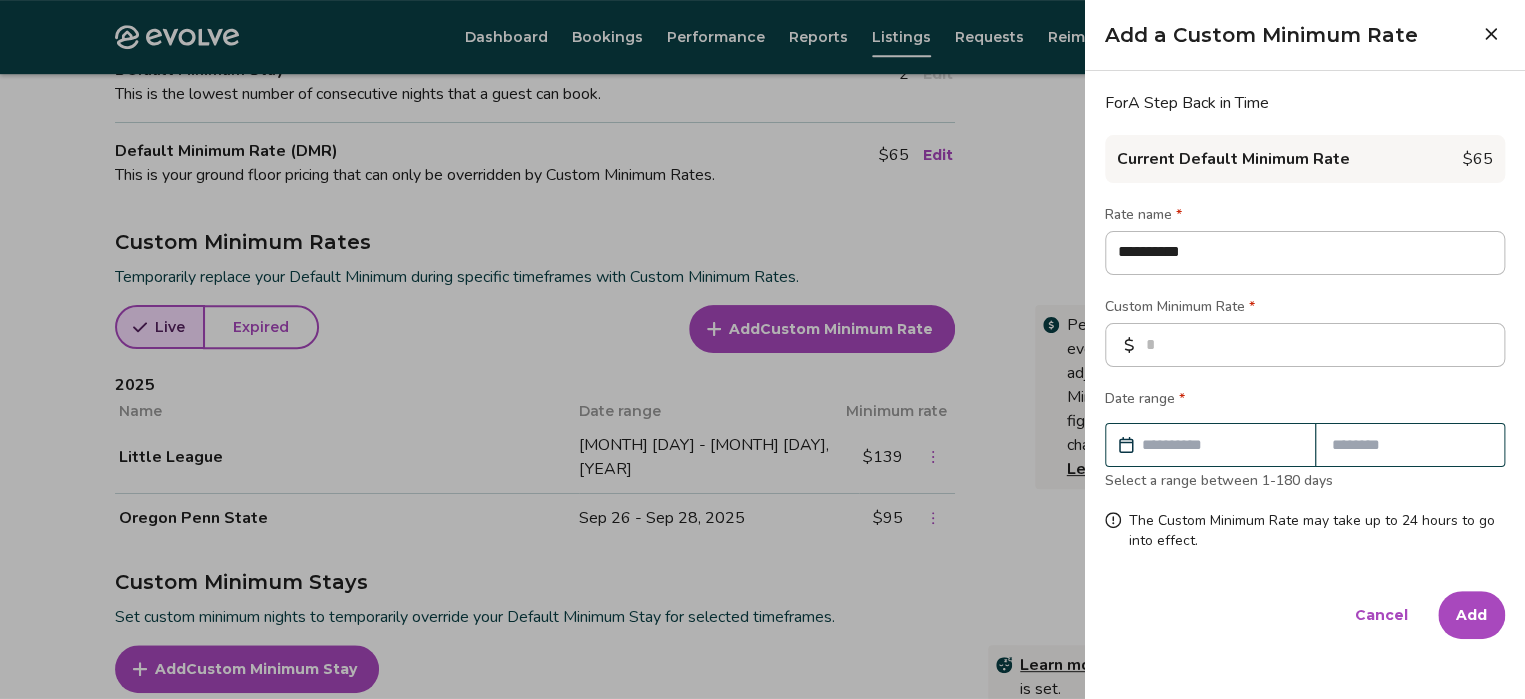 type on "*" 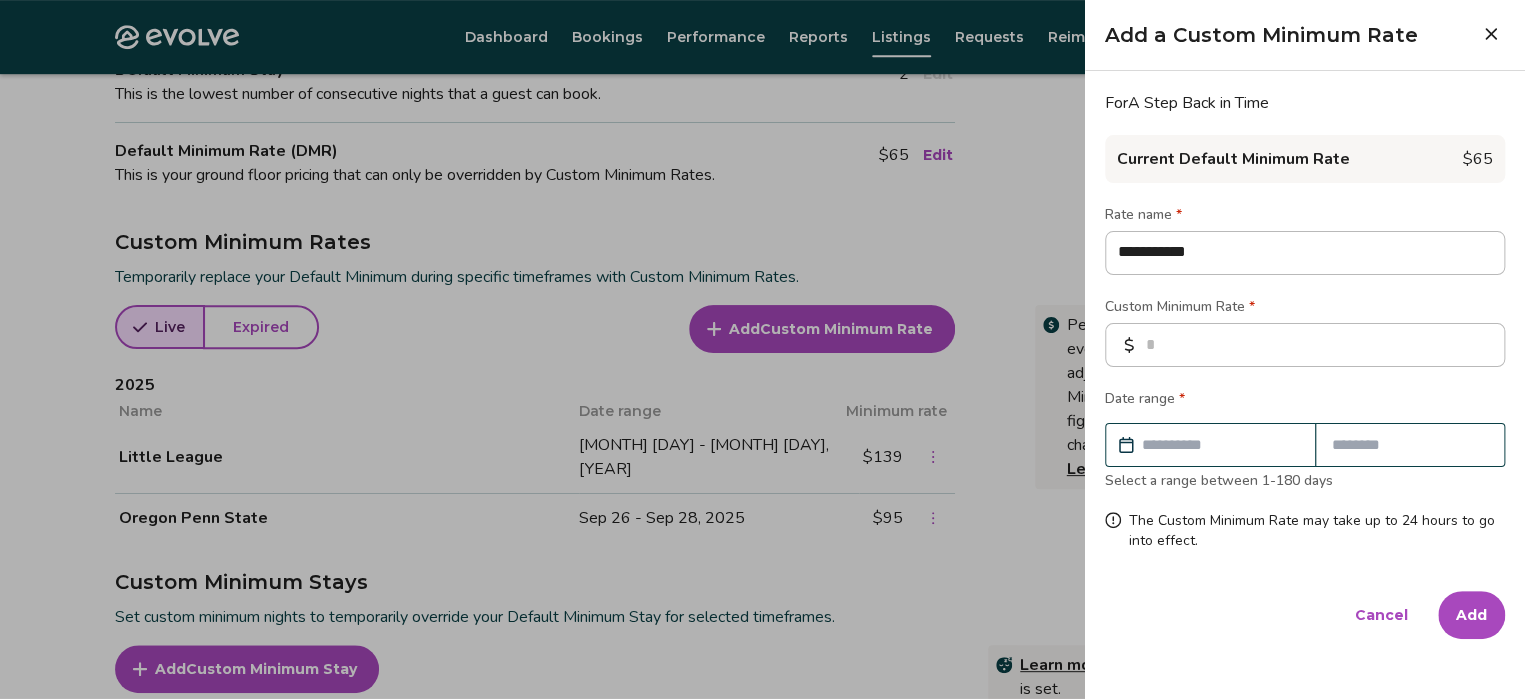 type on "*" 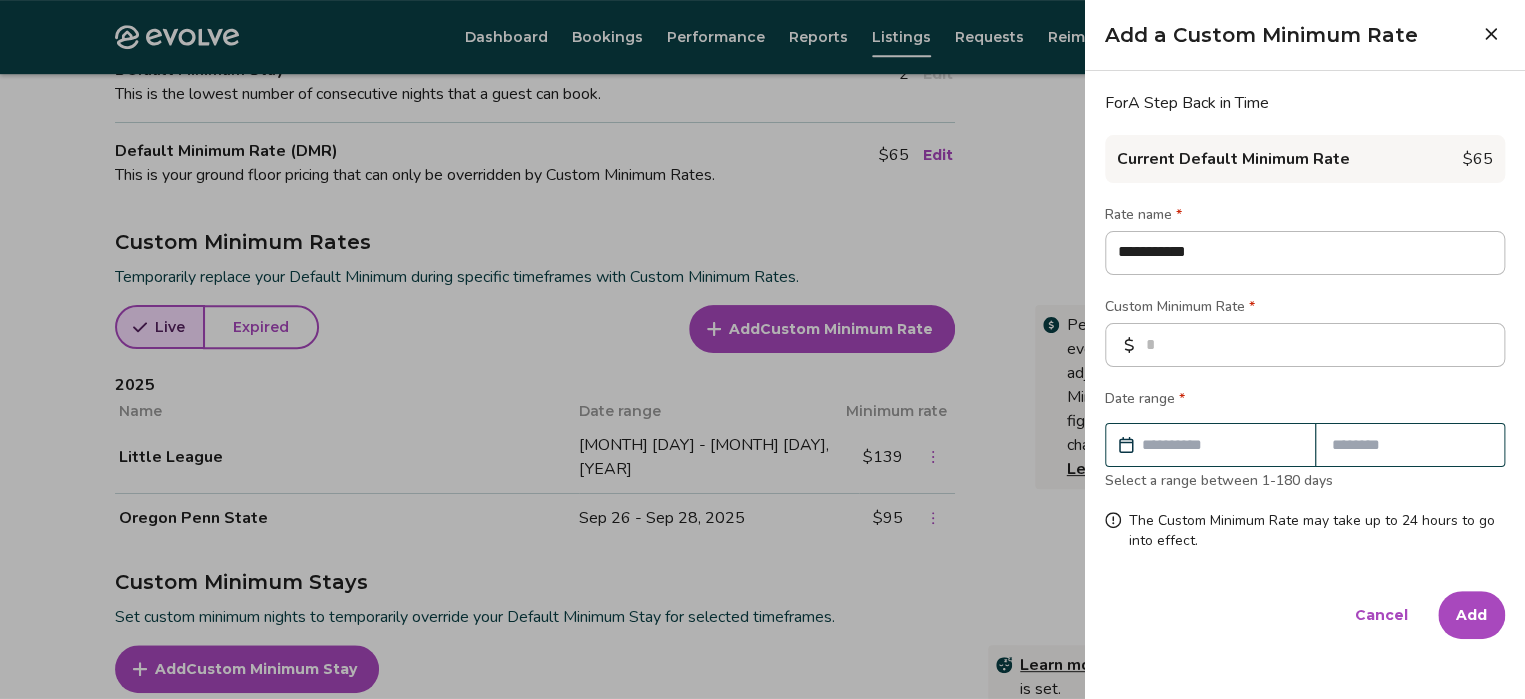 type 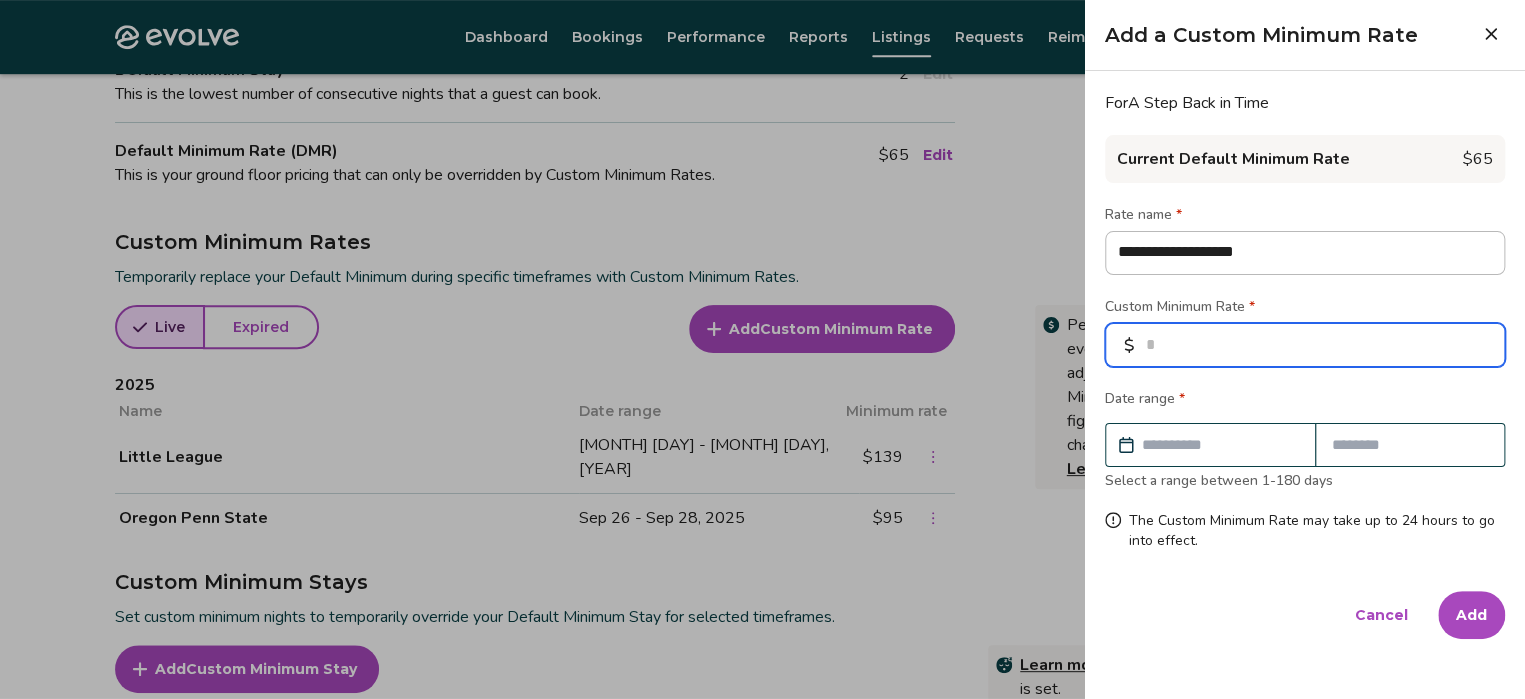 click at bounding box center (1305, 345) 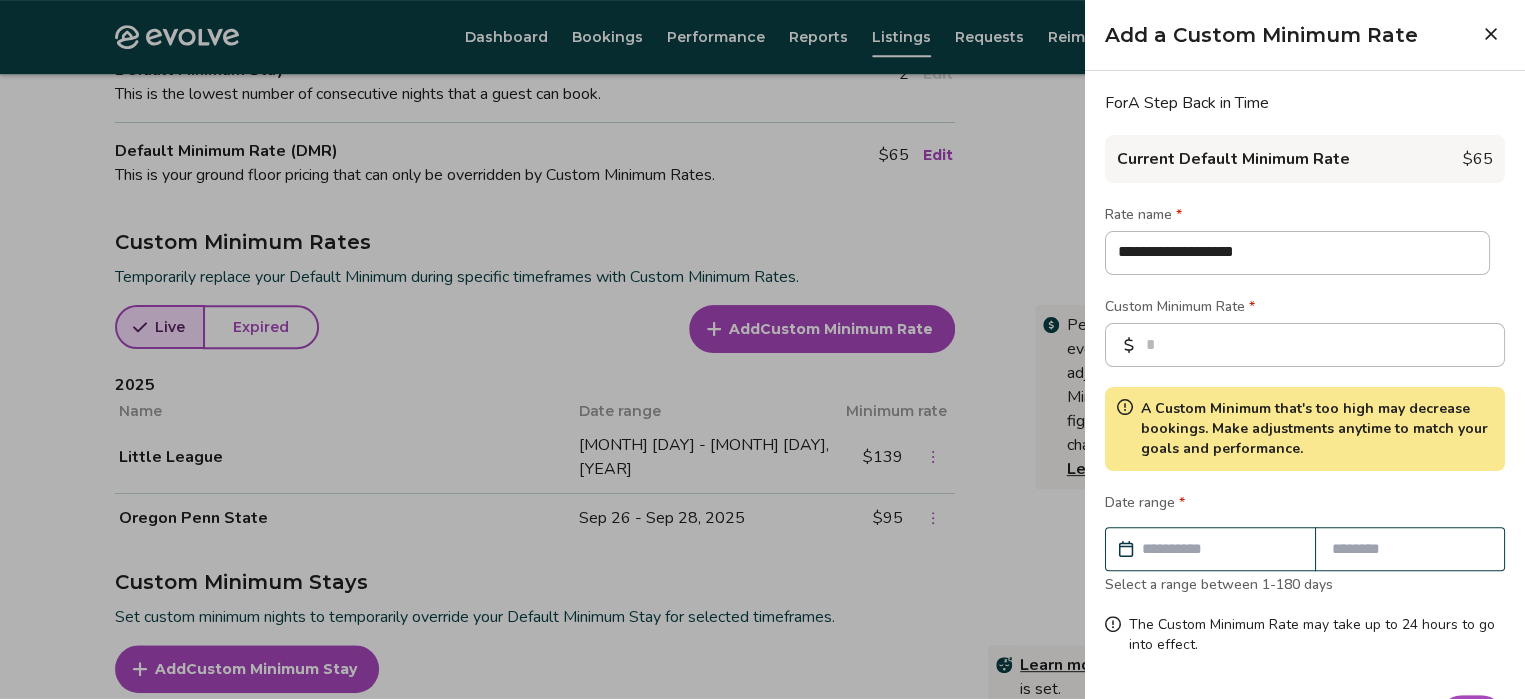 click at bounding box center [1220, 549] 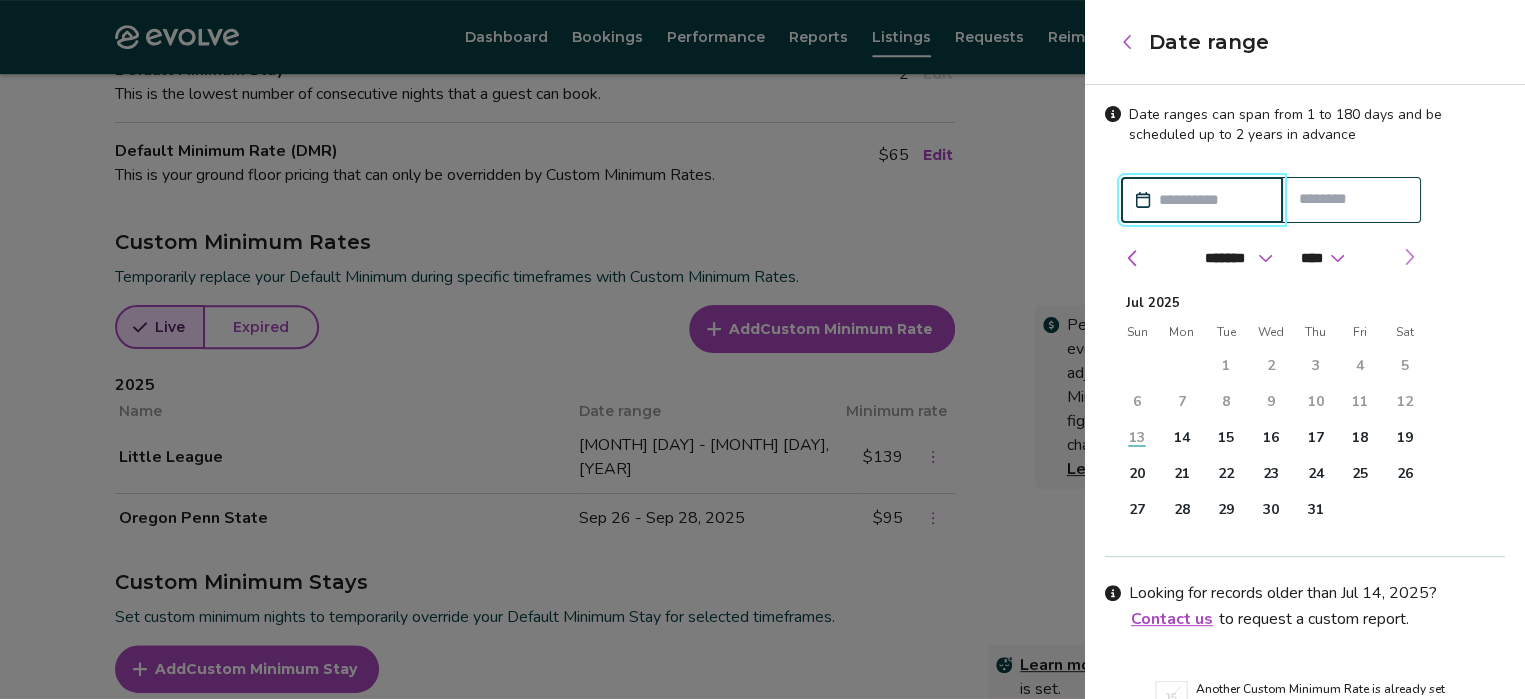 click at bounding box center (1409, 257) 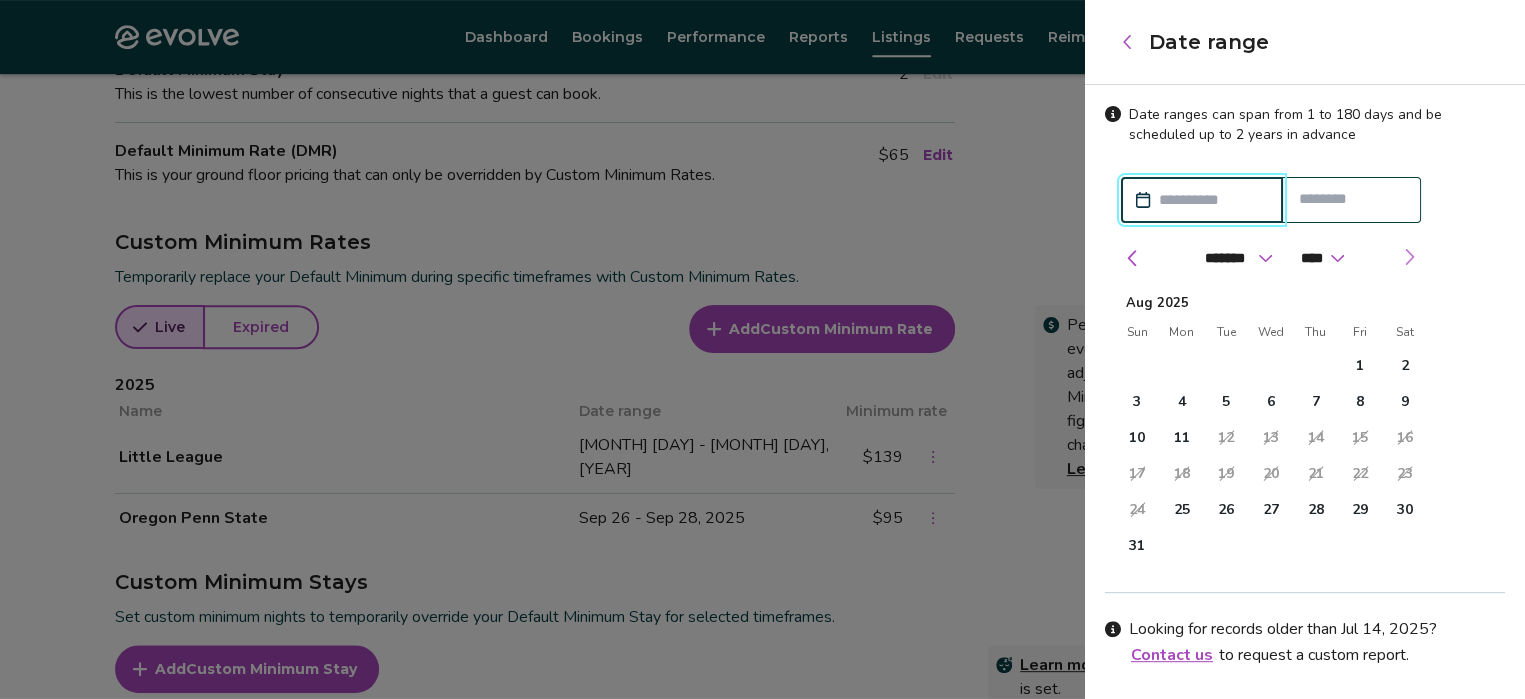 click at bounding box center (1409, 257) 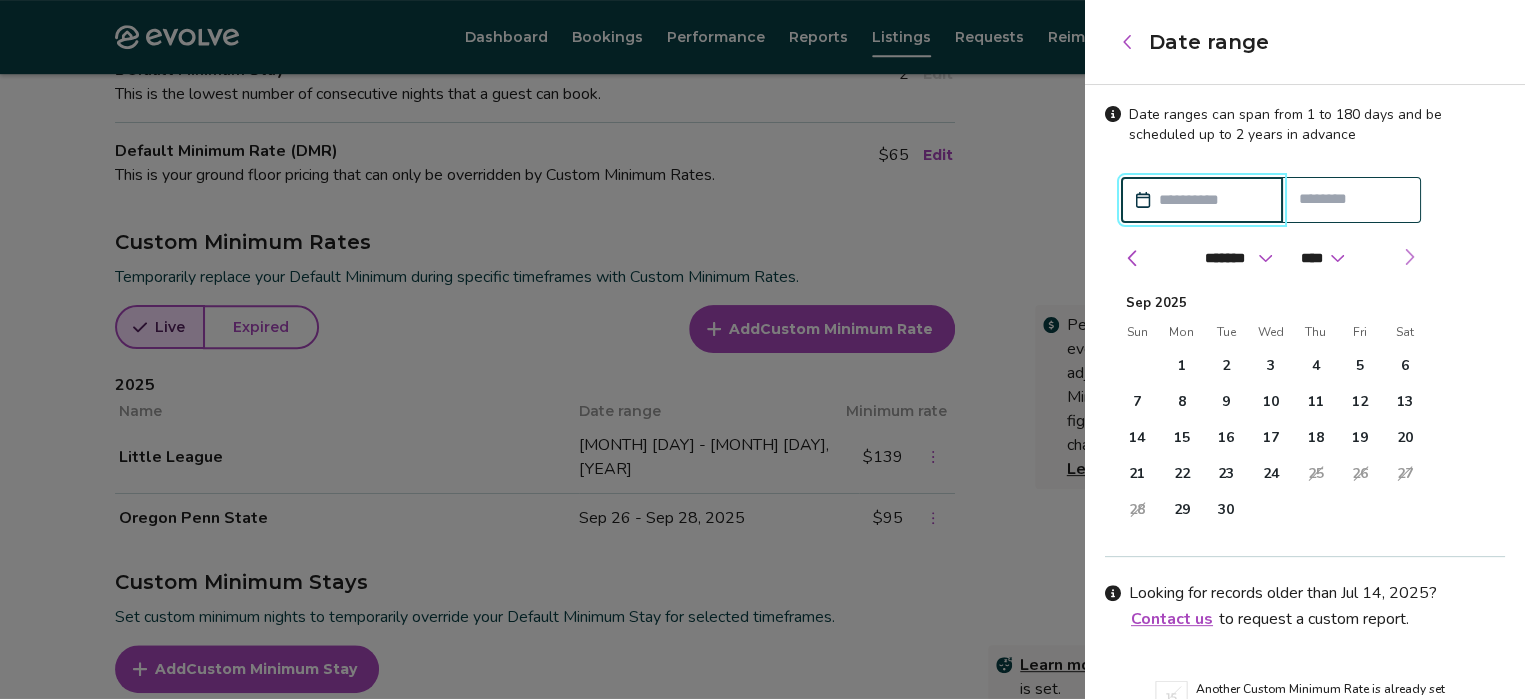 click at bounding box center (1409, 257) 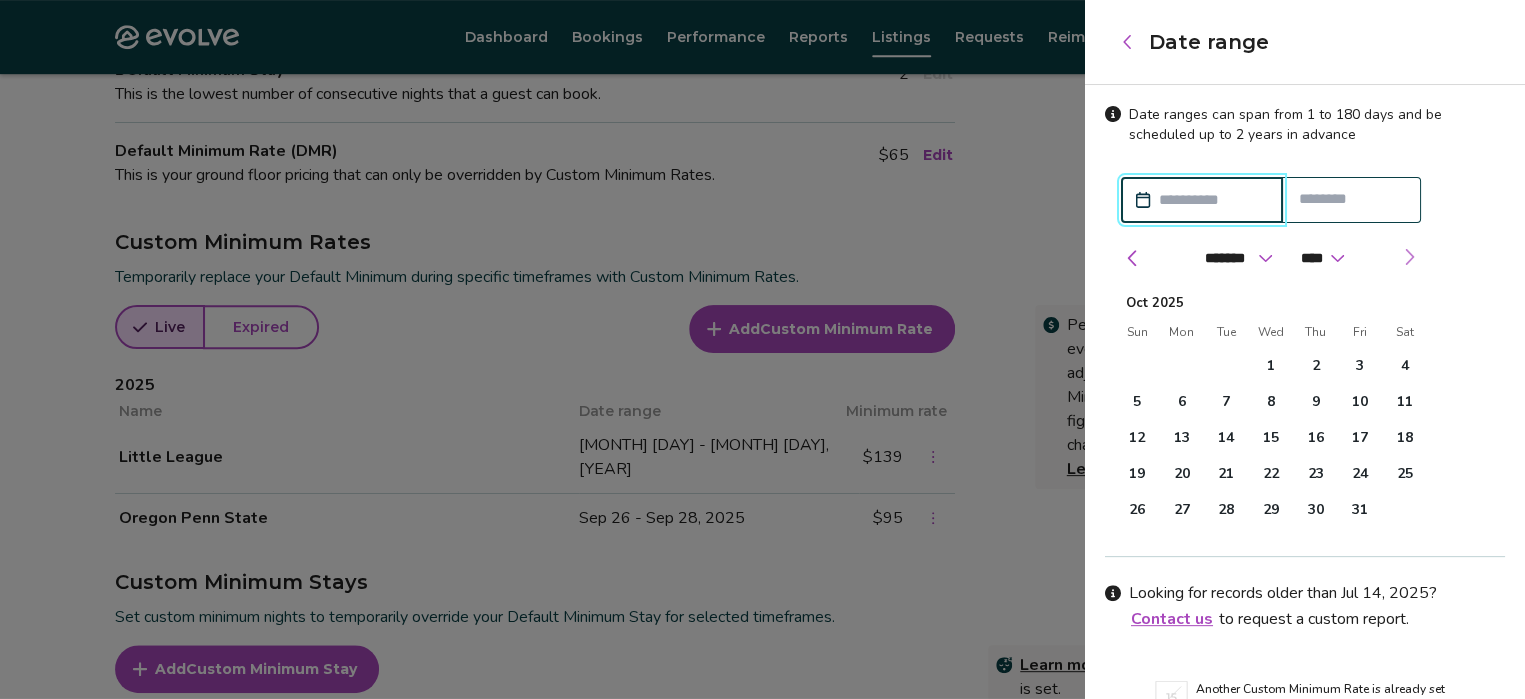click at bounding box center [1409, 257] 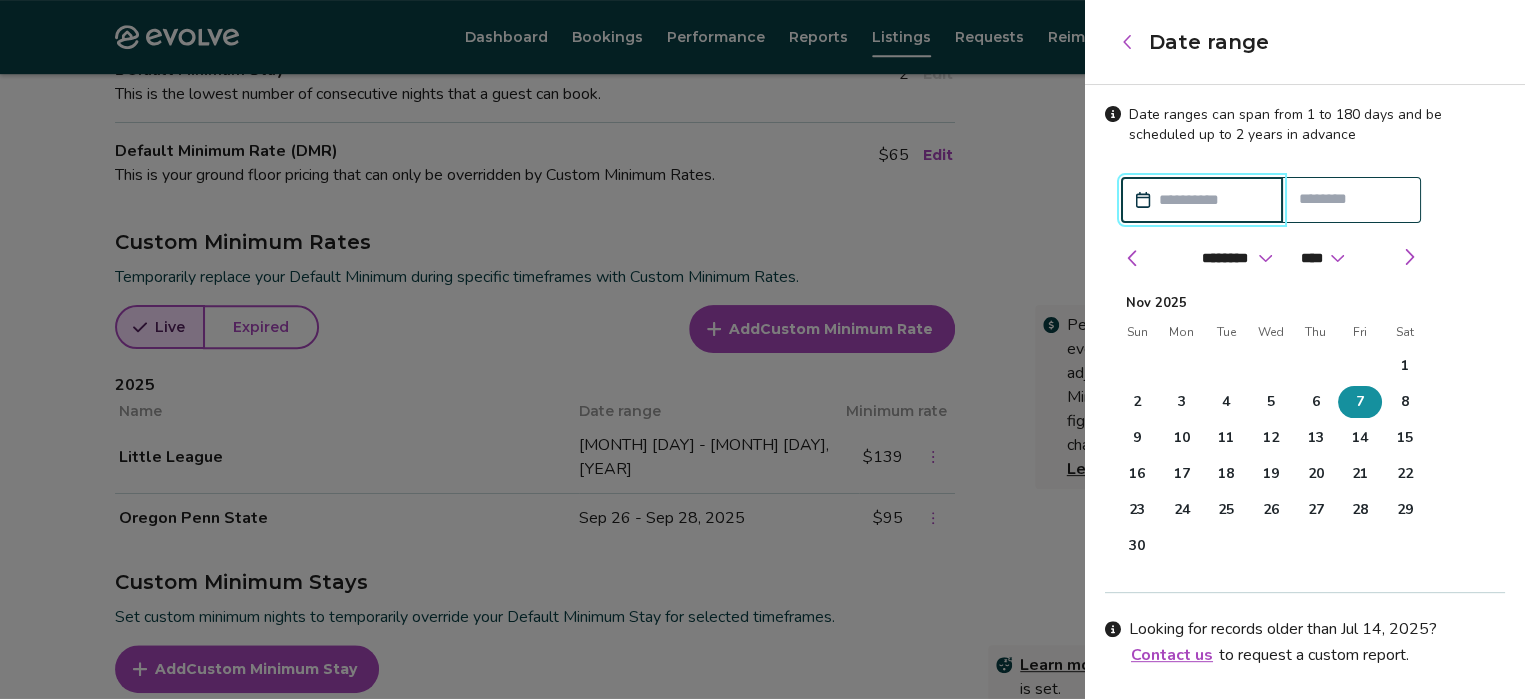 click on "7" at bounding box center (1360, 402) 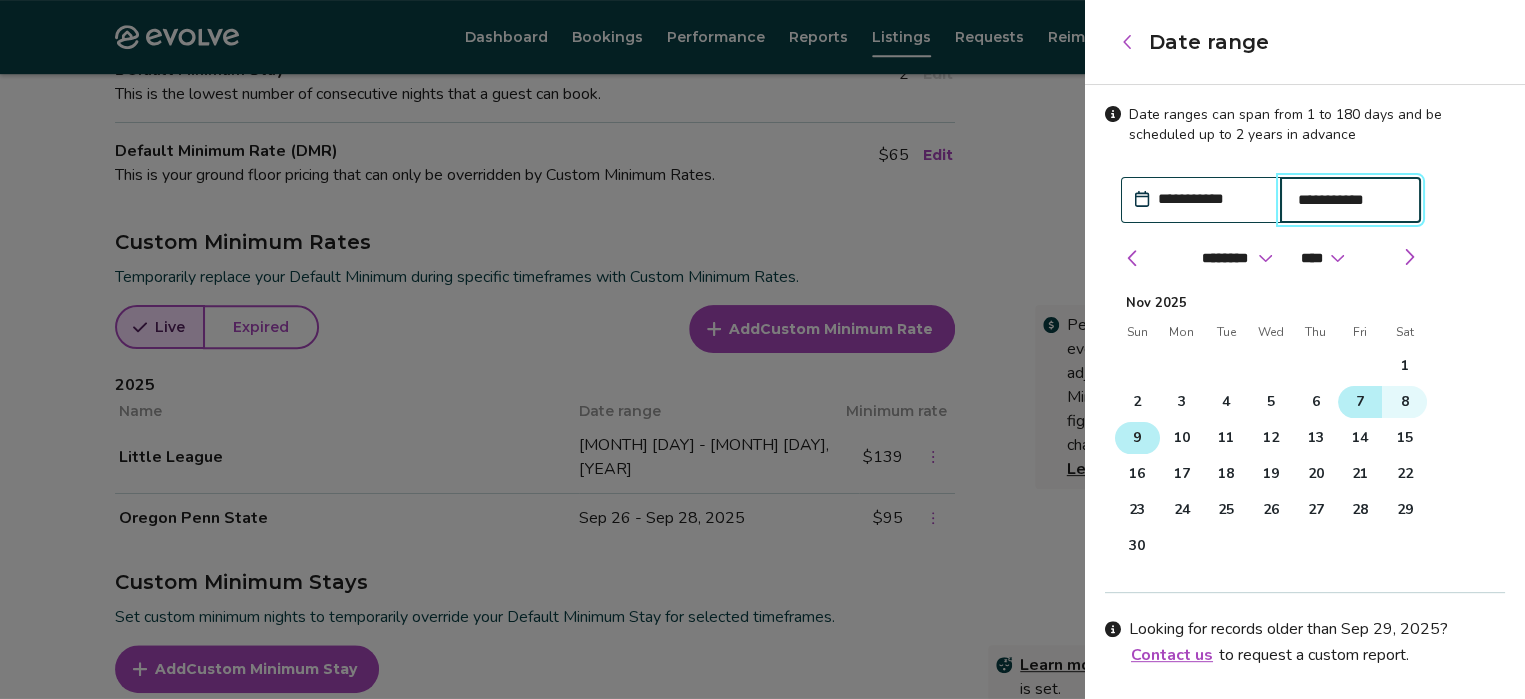 click on "9" at bounding box center (1137, 438) 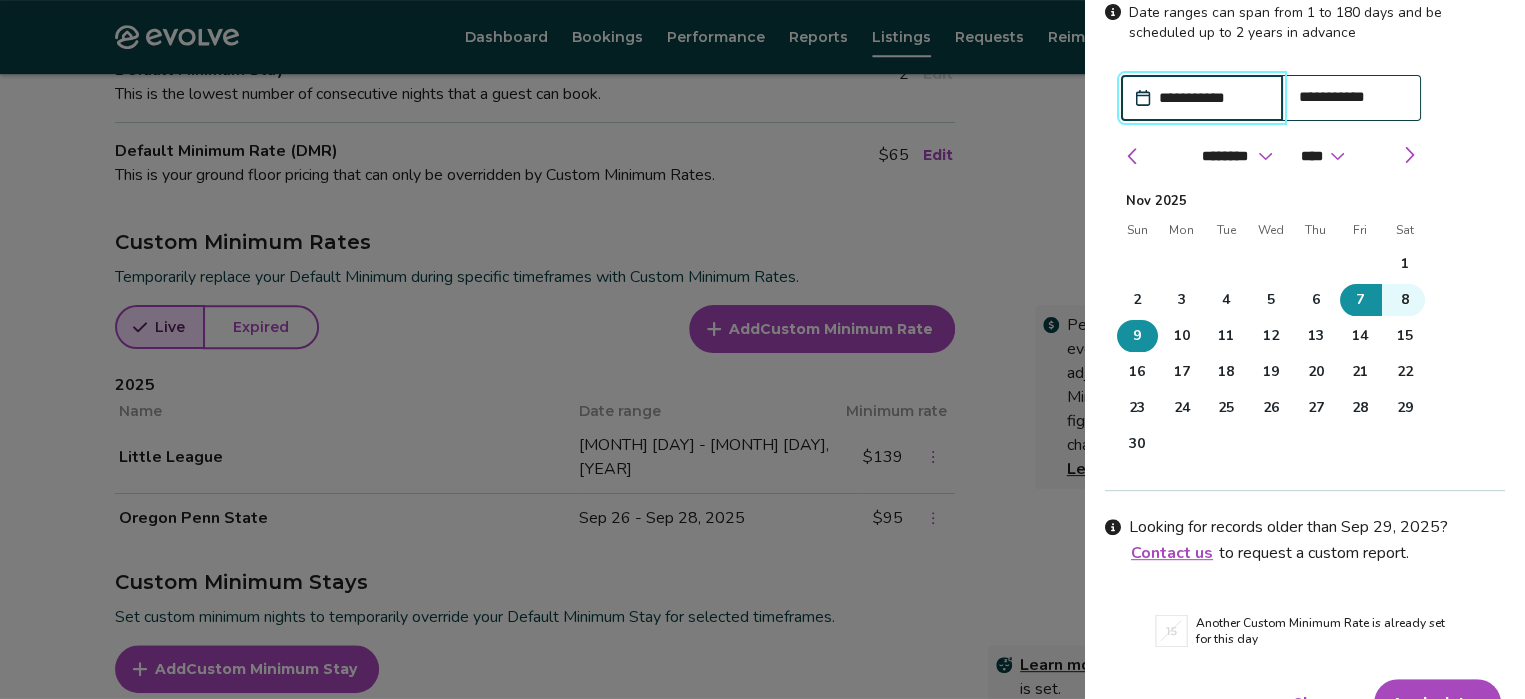 scroll, scrollTop: 138, scrollLeft: 0, axis: vertical 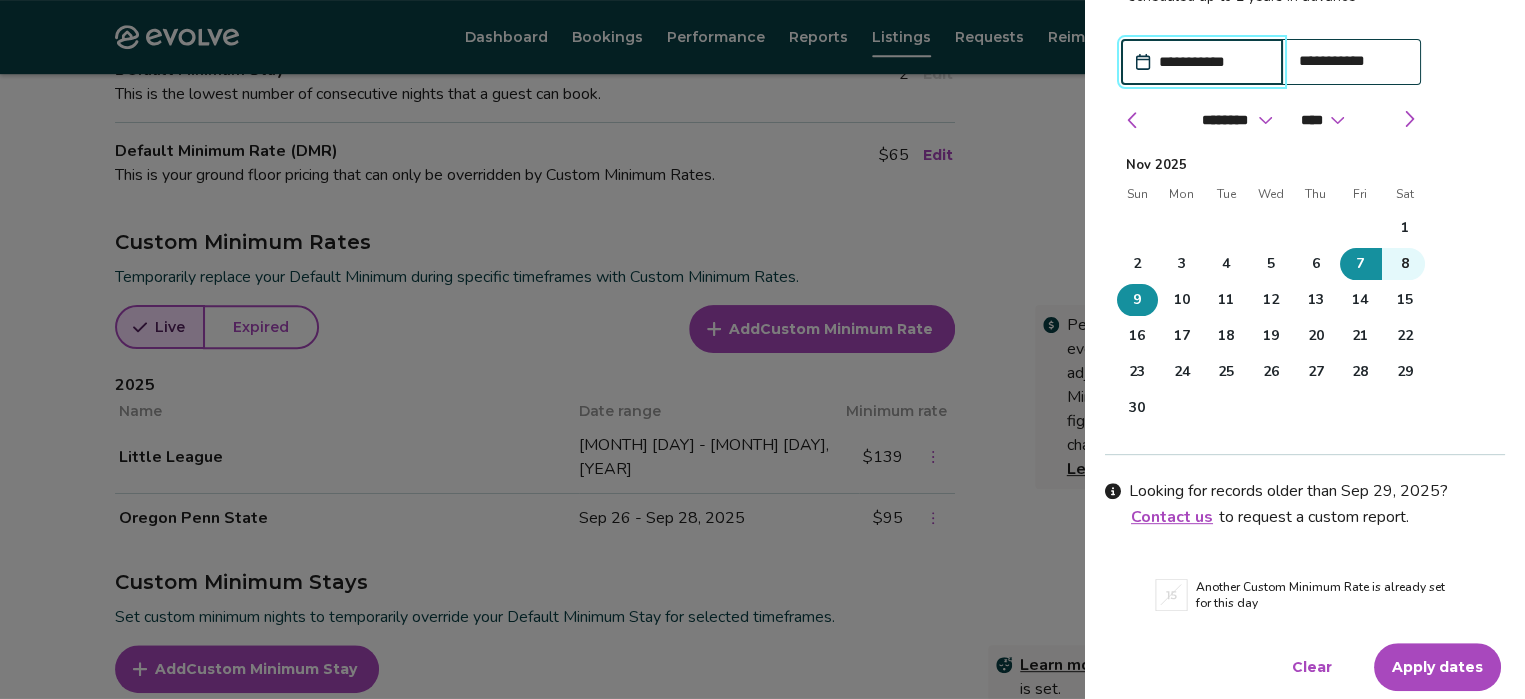 click on "Apply dates" at bounding box center [1437, 667] 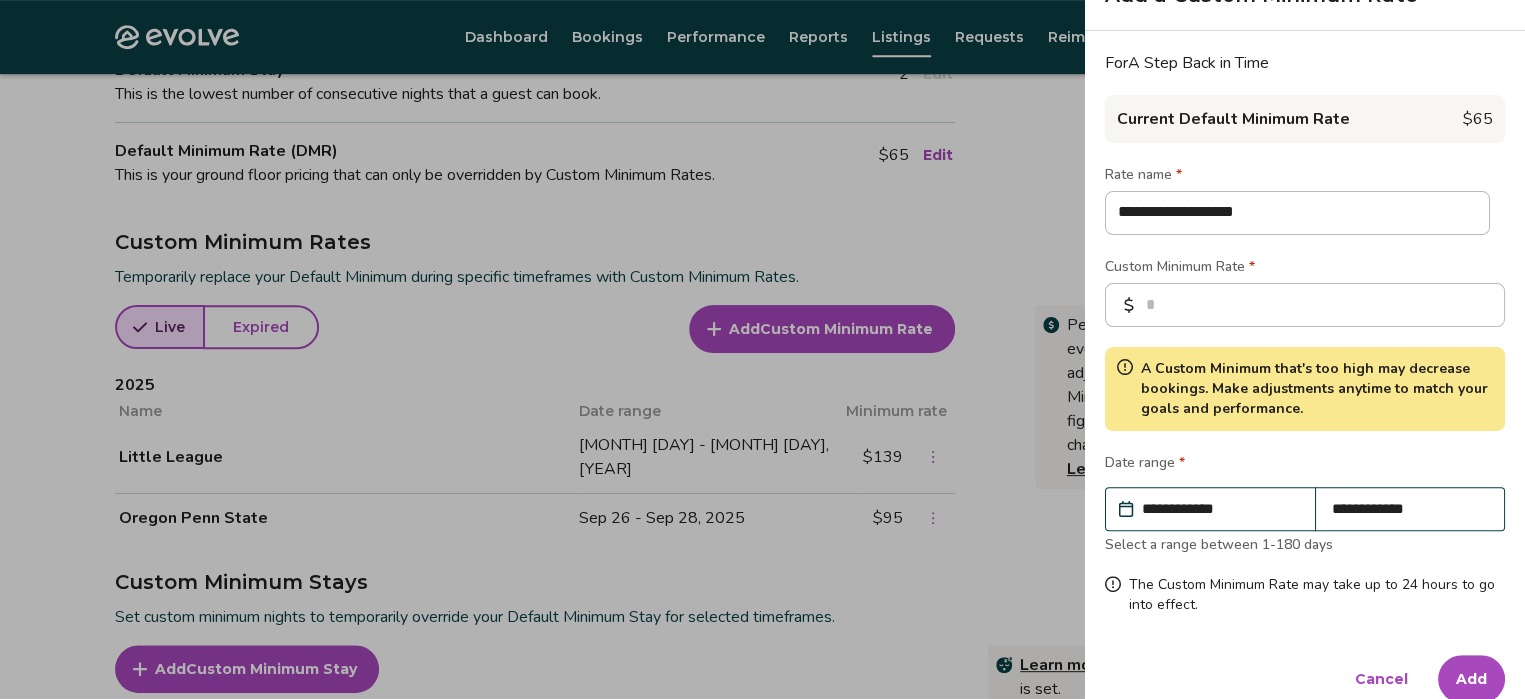 scroll, scrollTop: 61, scrollLeft: 0, axis: vertical 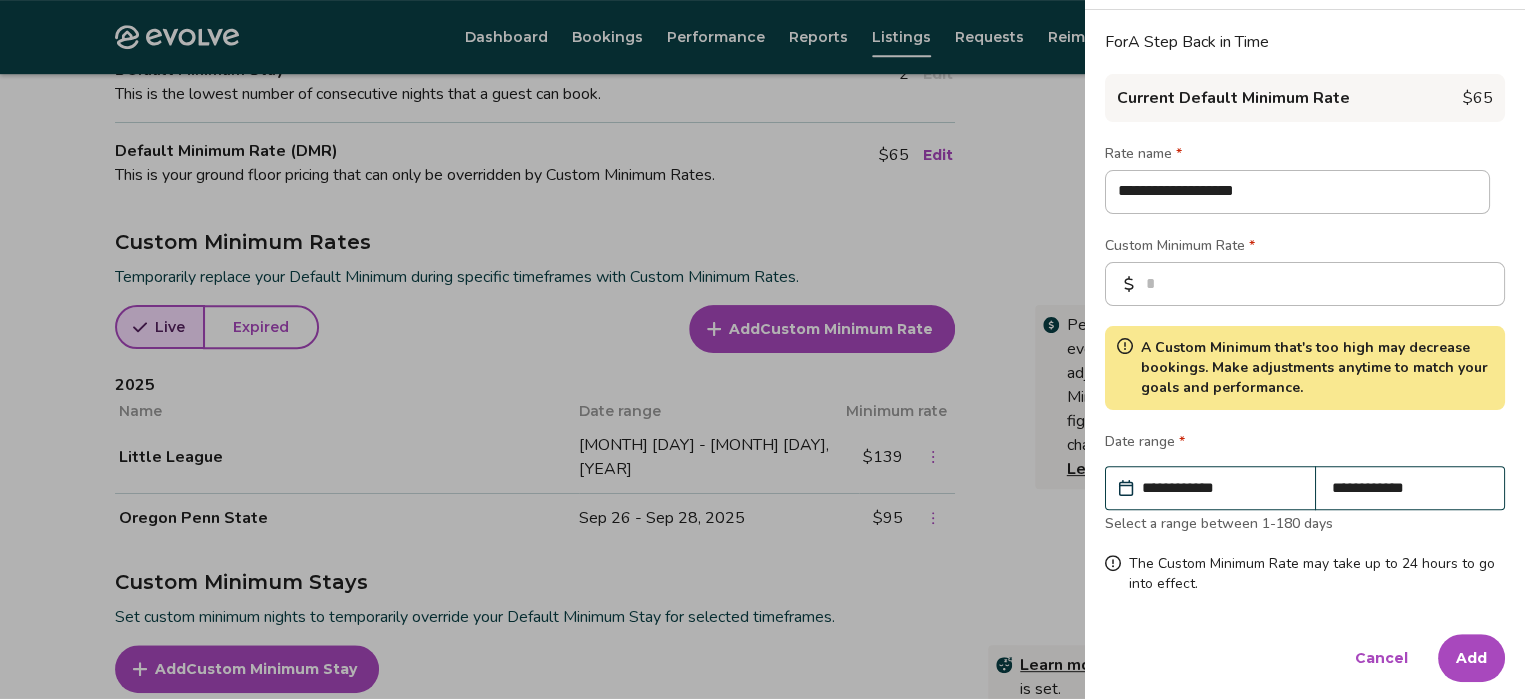 click on "Add" at bounding box center (1471, 658) 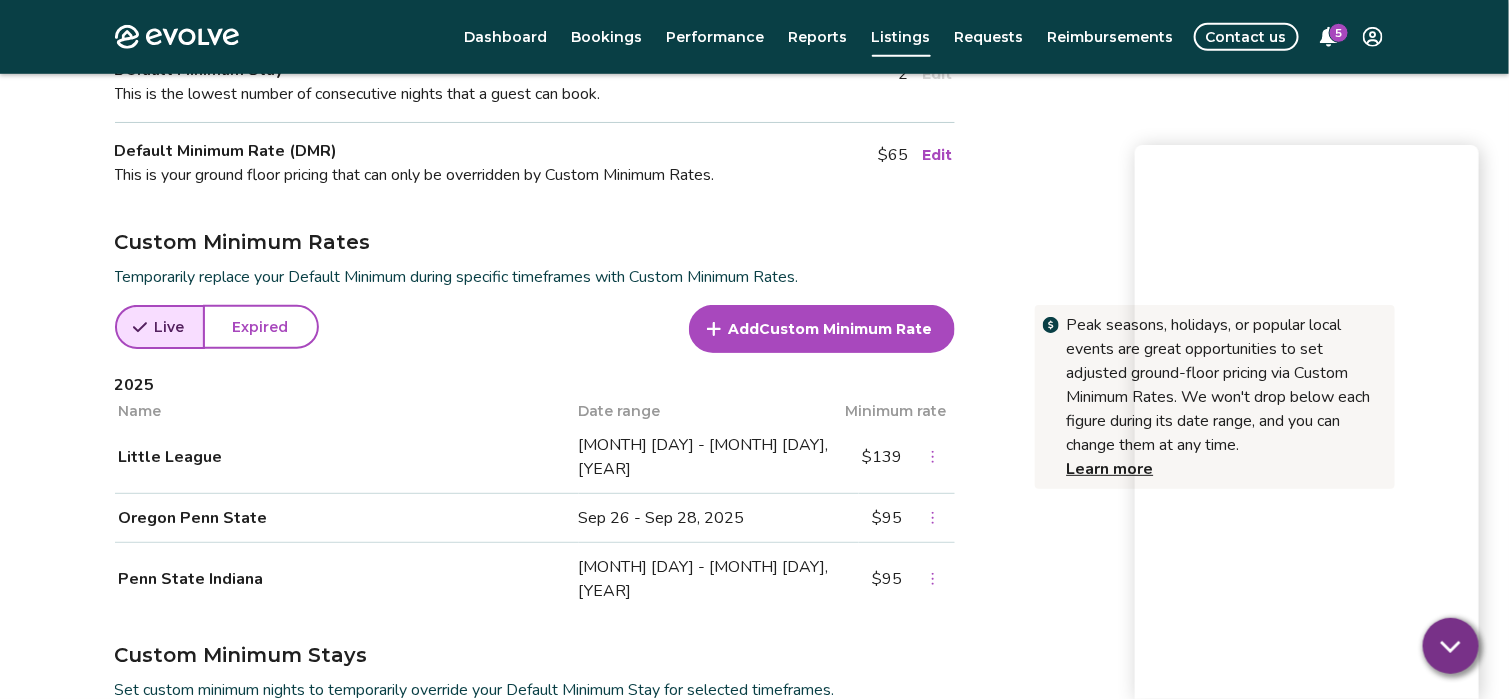 click on "Custom Minimum Rate" at bounding box center (846, 329) 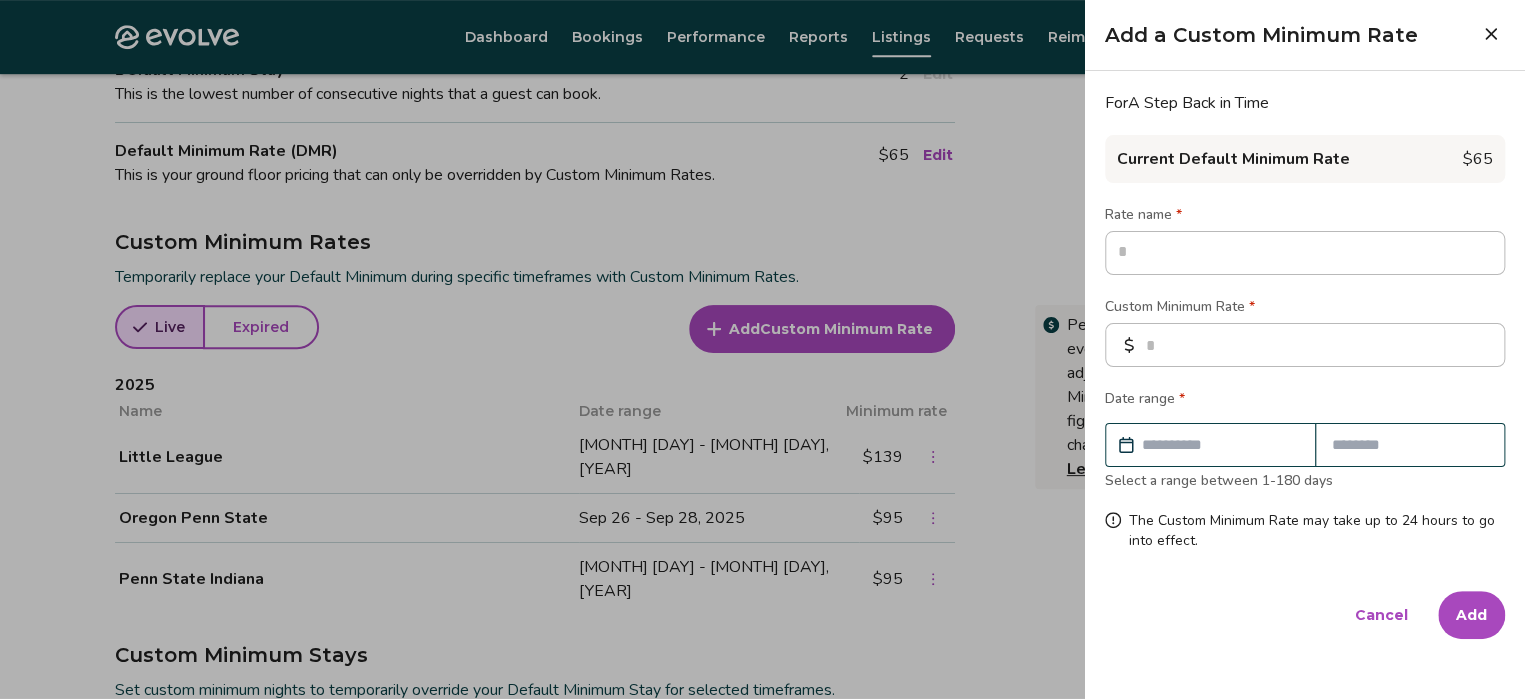 click at bounding box center [1305, 253] 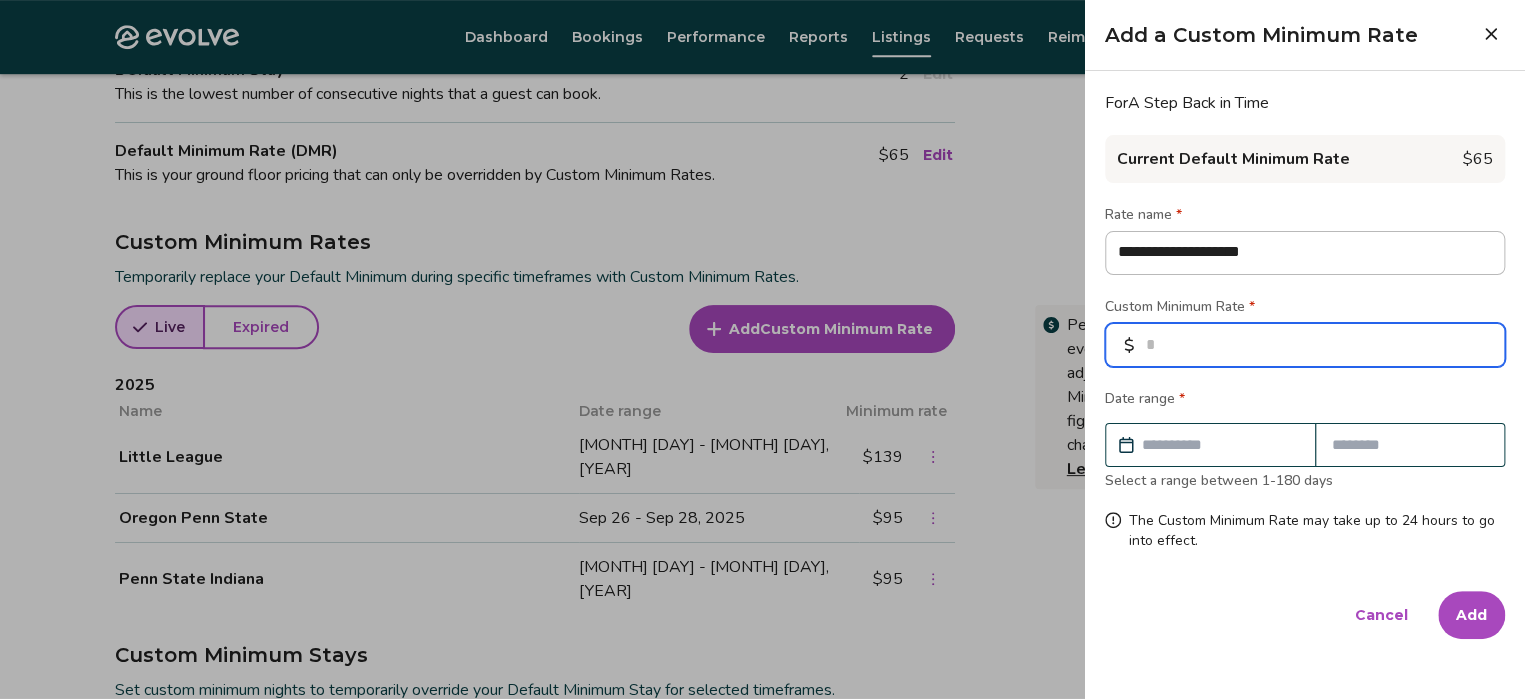click at bounding box center [1305, 345] 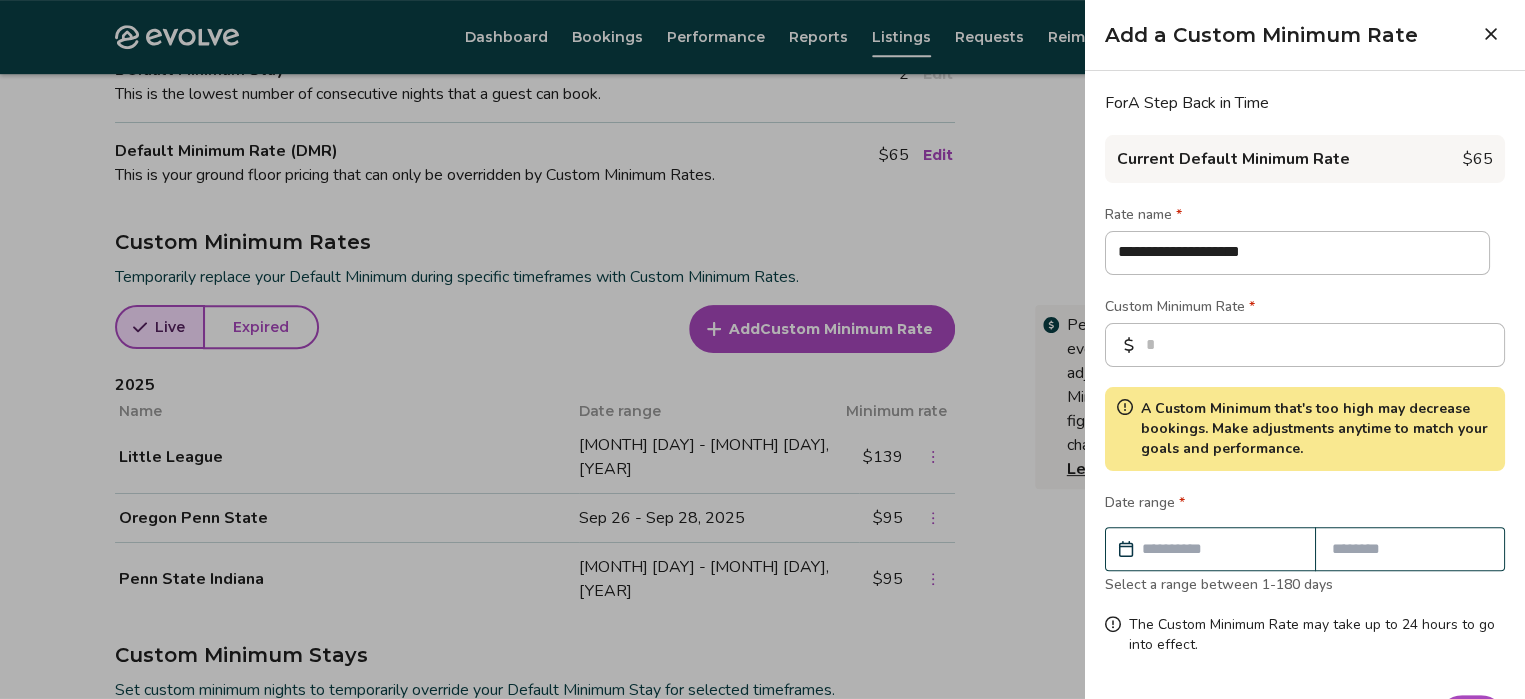 scroll, scrollTop: 61, scrollLeft: 0, axis: vertical 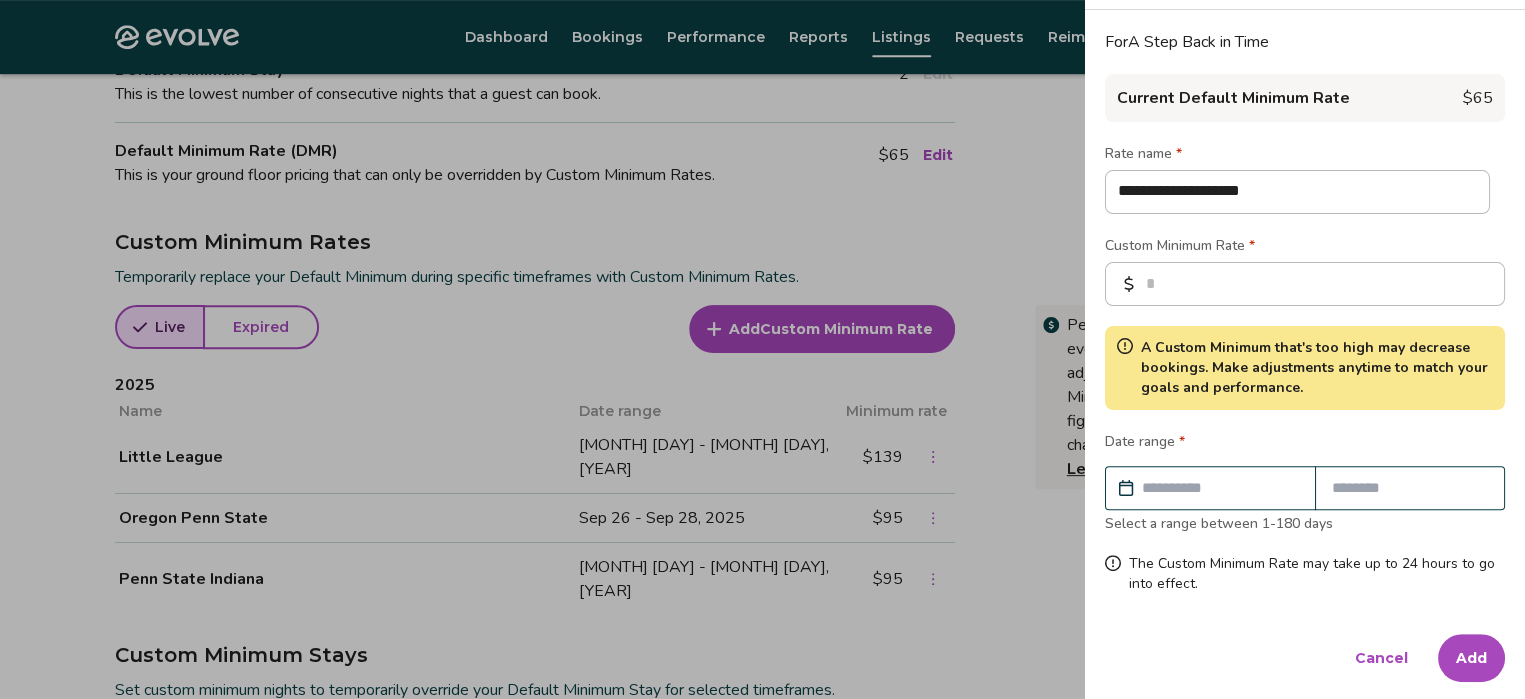 click at bounding box center (1220, 488) 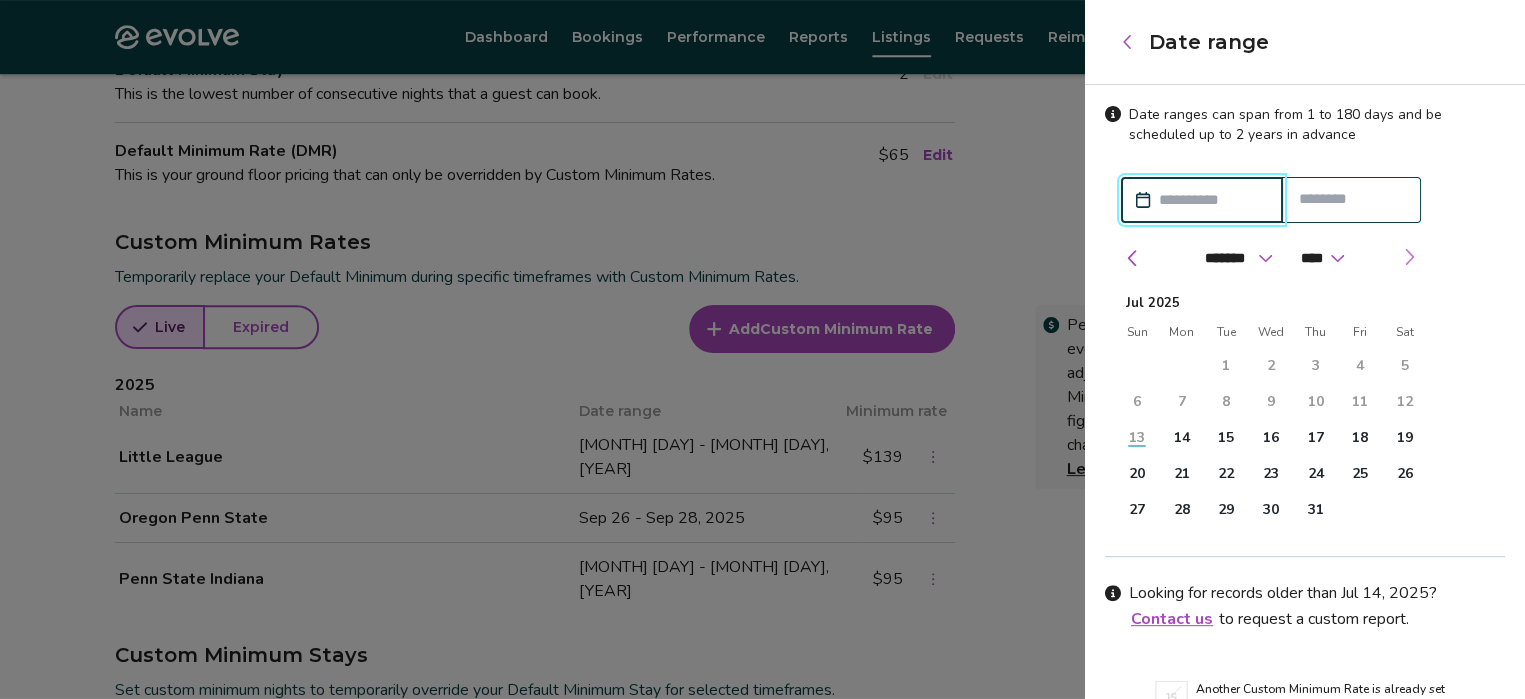 click at bounding box center (1409, 257) 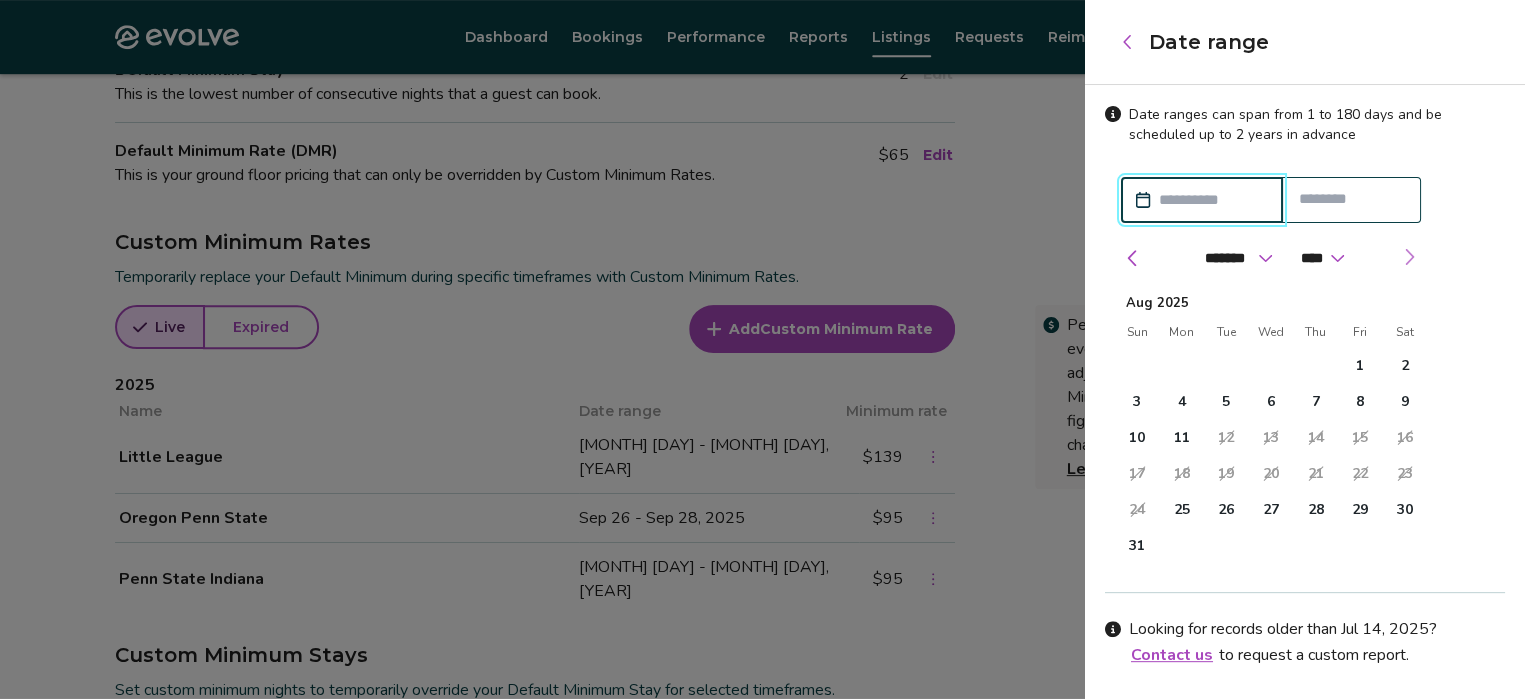 click at bounding box center [1409, 257] 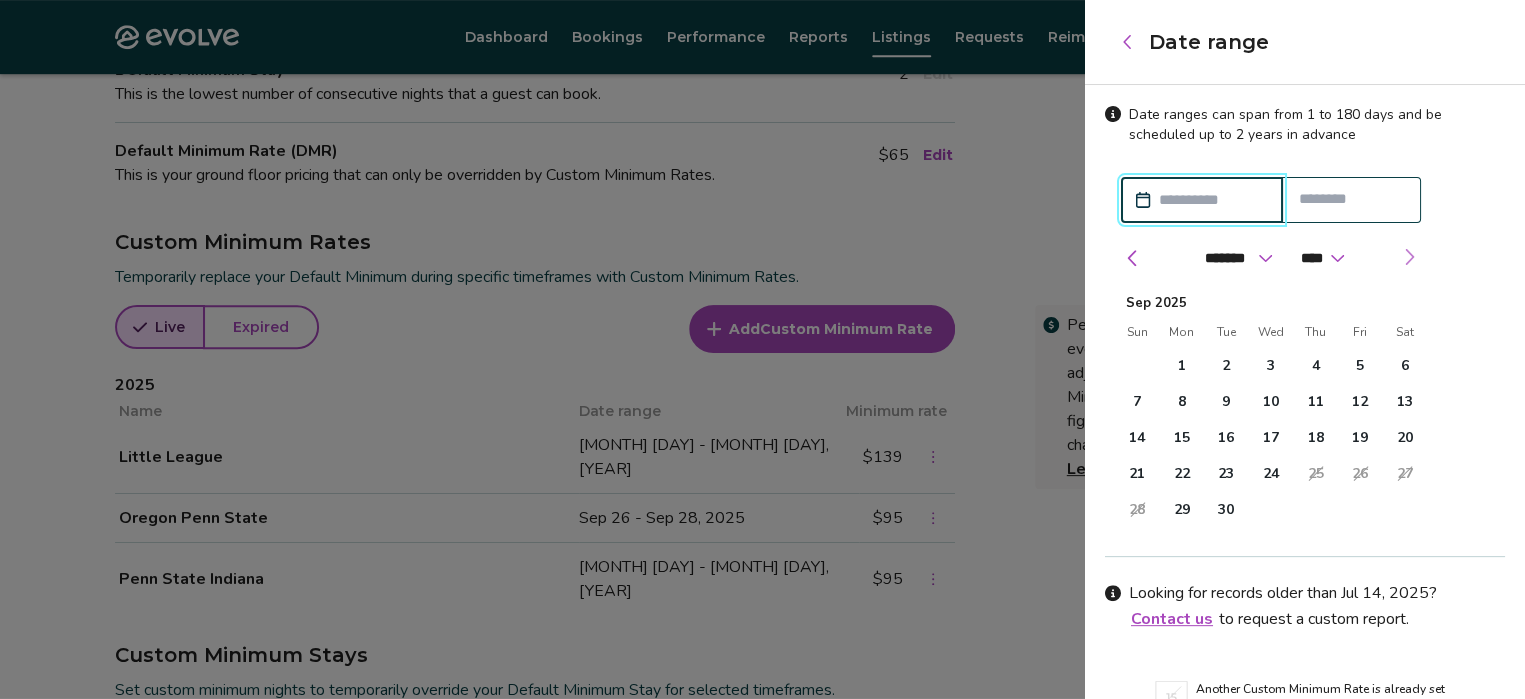 click at bounding box center (1409, 257) 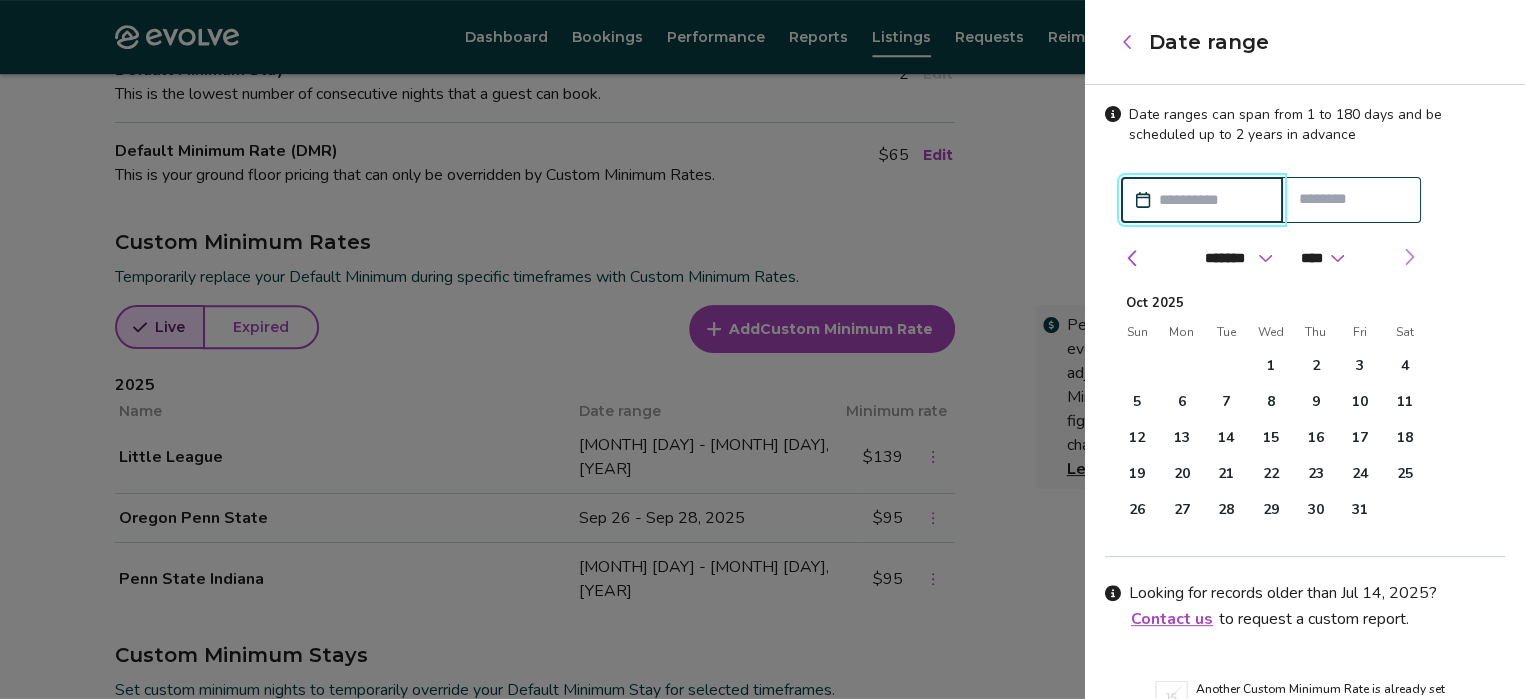 click at bounding box center [1409, 257] 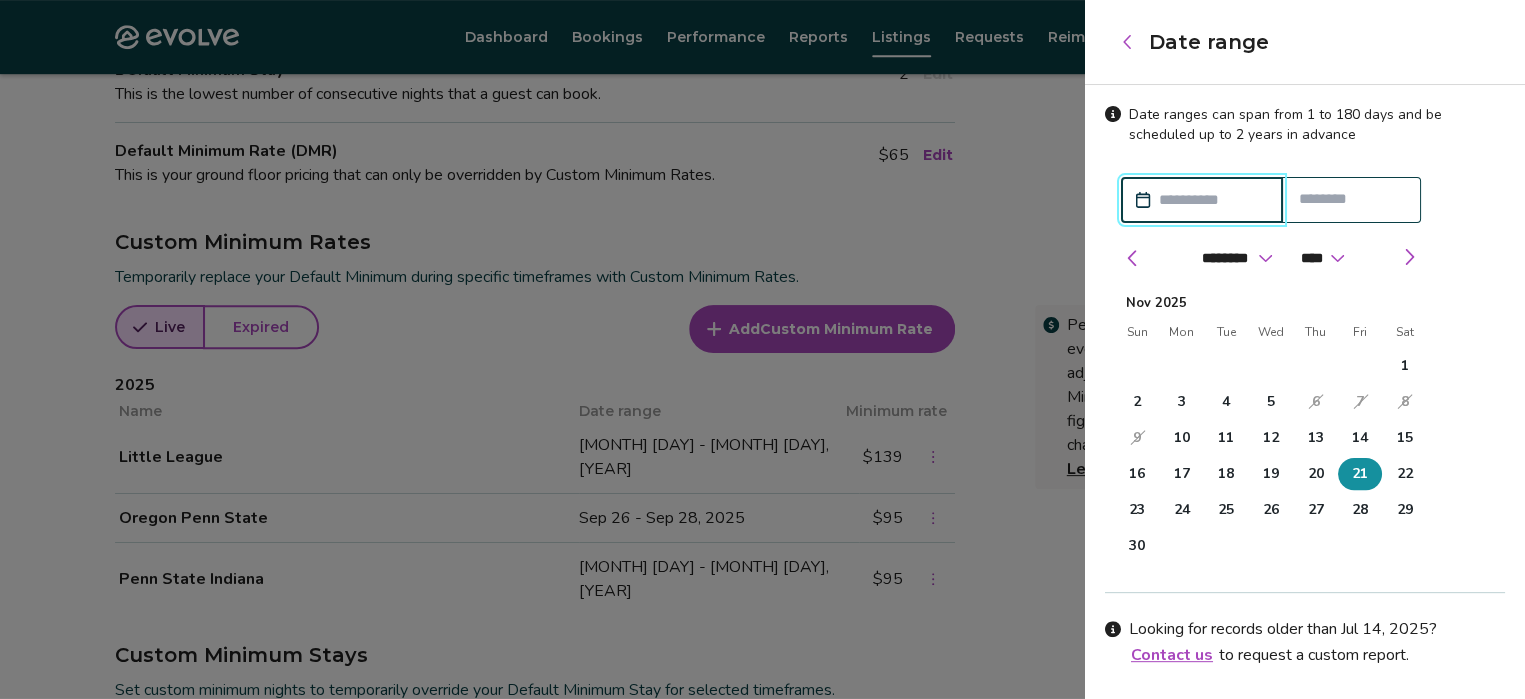 click on "21" at bounding box center [1360, 474] 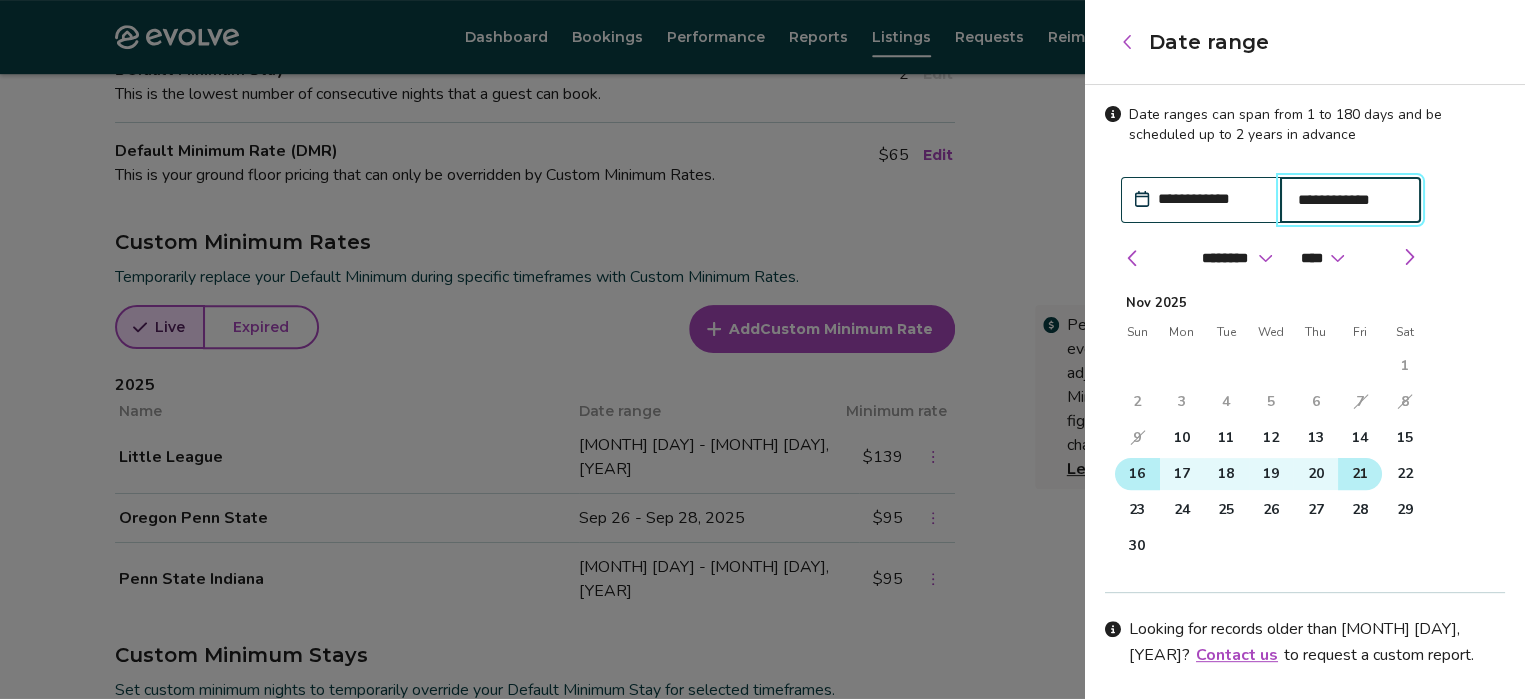 click on "16" at bounding box center [1137, 474] 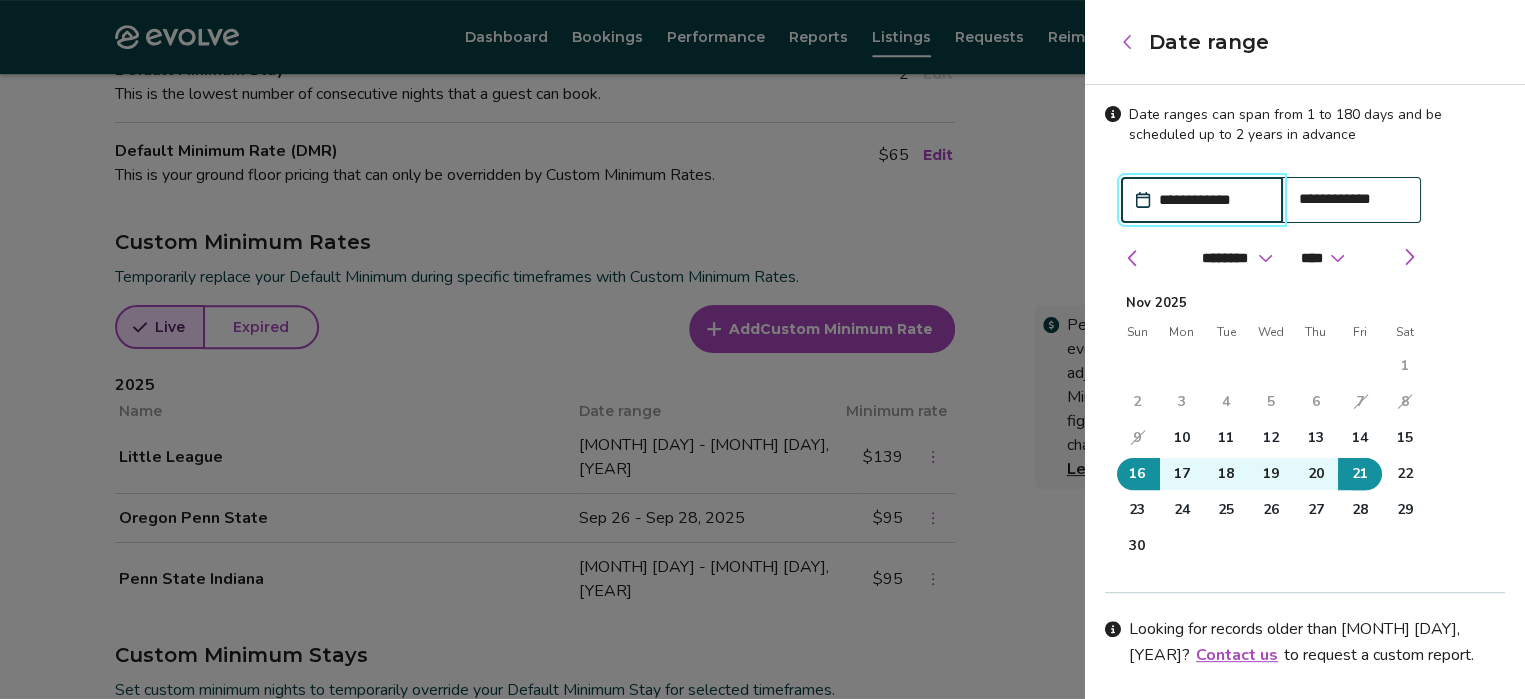 click on "21" at bounding box center [1360, 474] 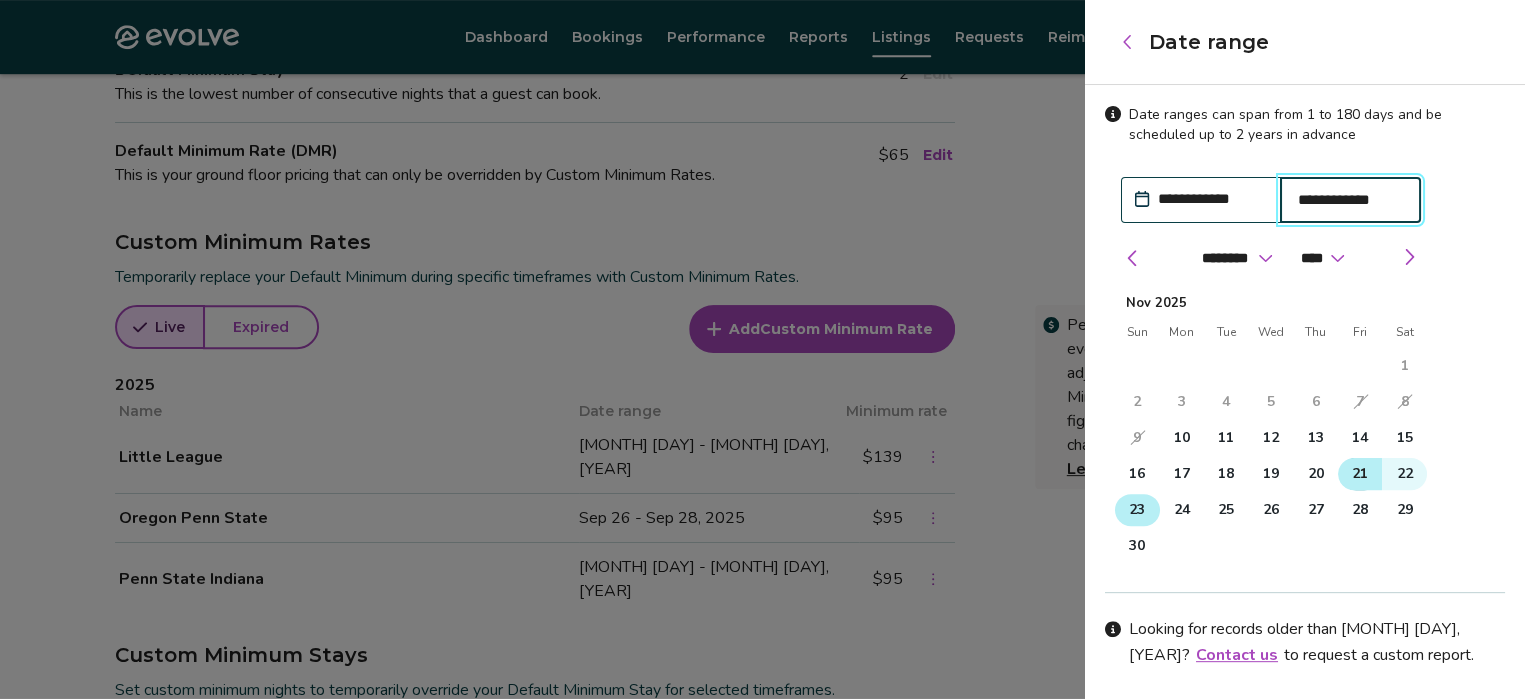 click on "23" at bounding box center [1137, 510] 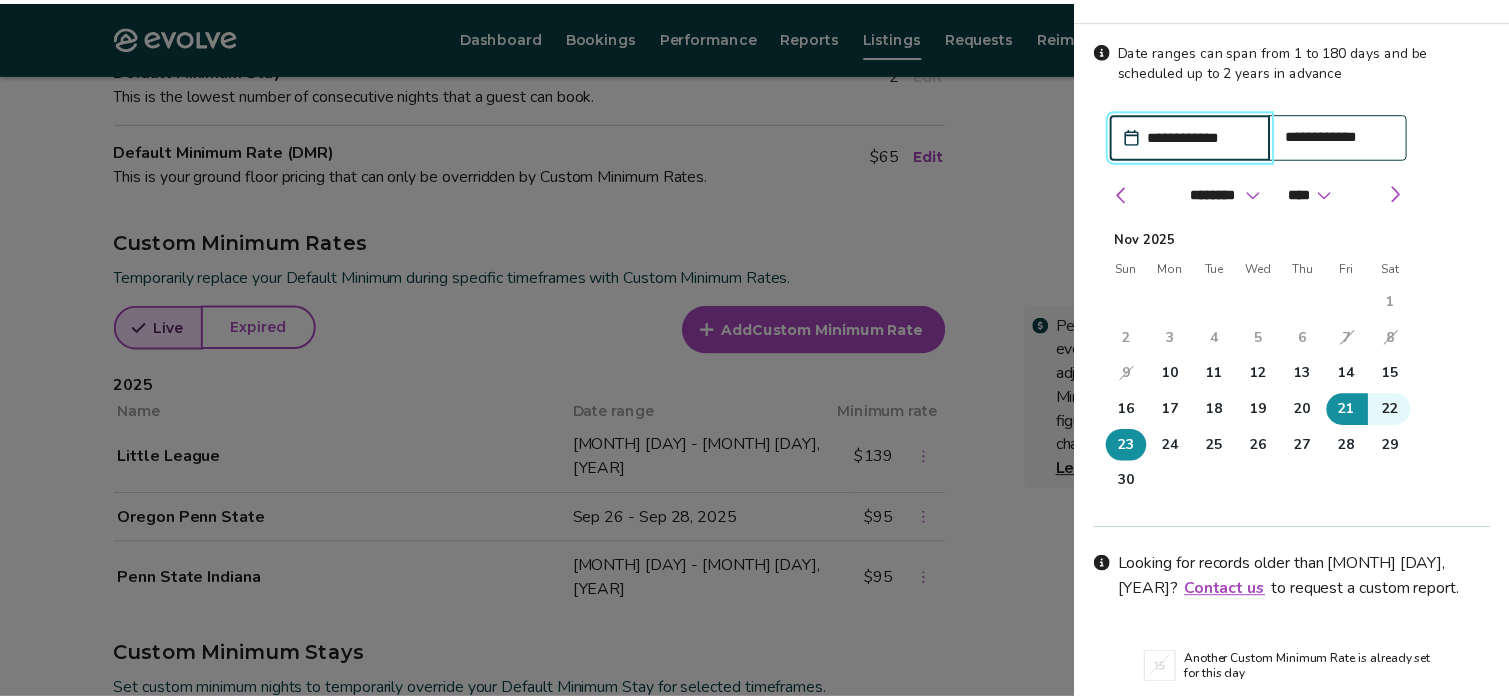 scroll, scrollTop: 138, scrollLeft: 0, axis: vertical 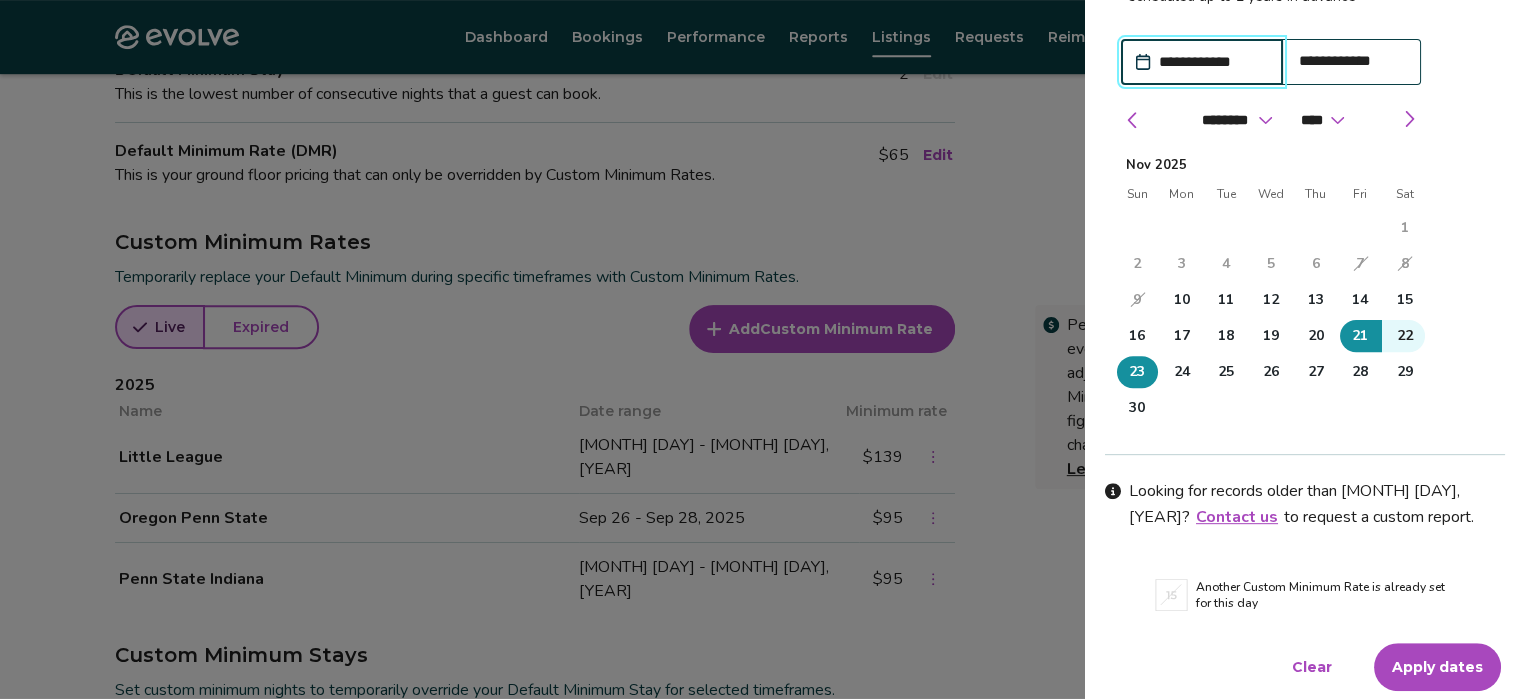 click on "Apply dates" at bounding box center [1437, 667] 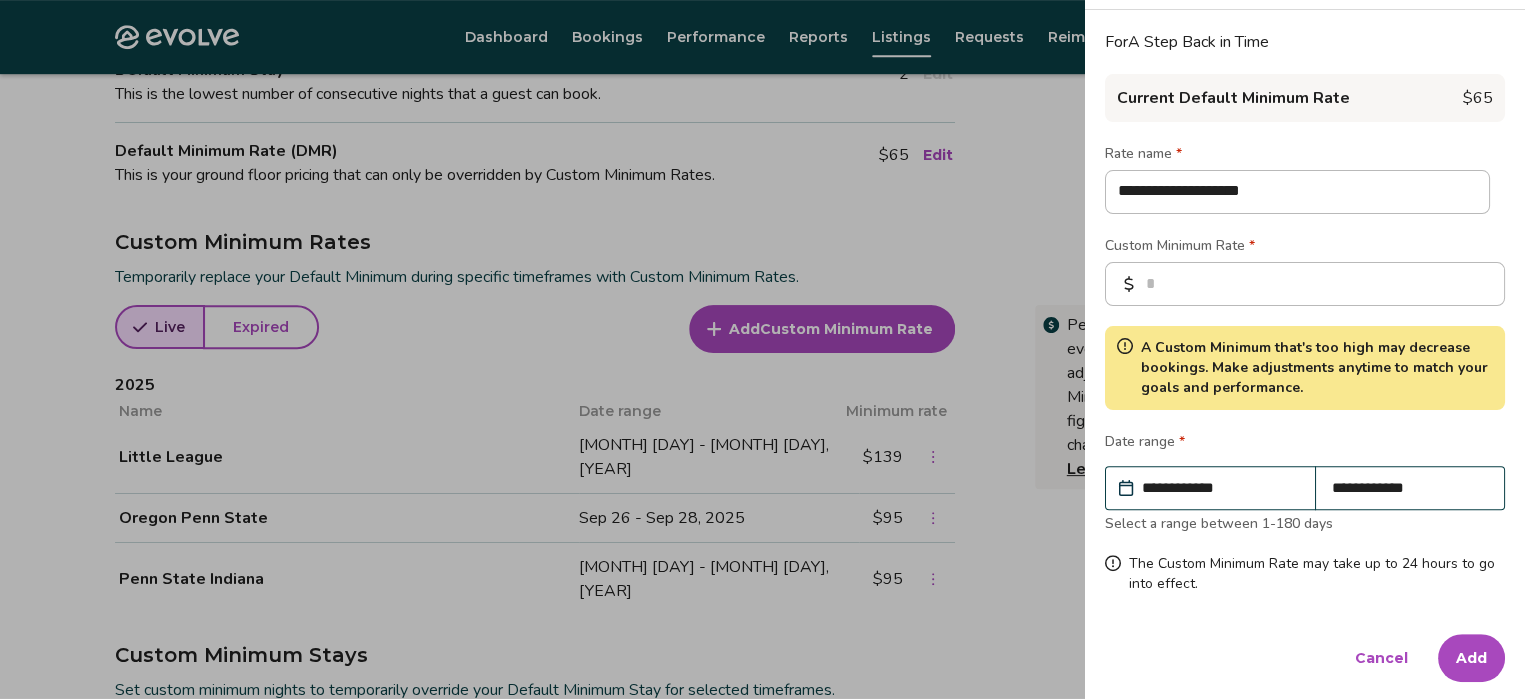 click on "Add" at bounding box center (1471, 658) 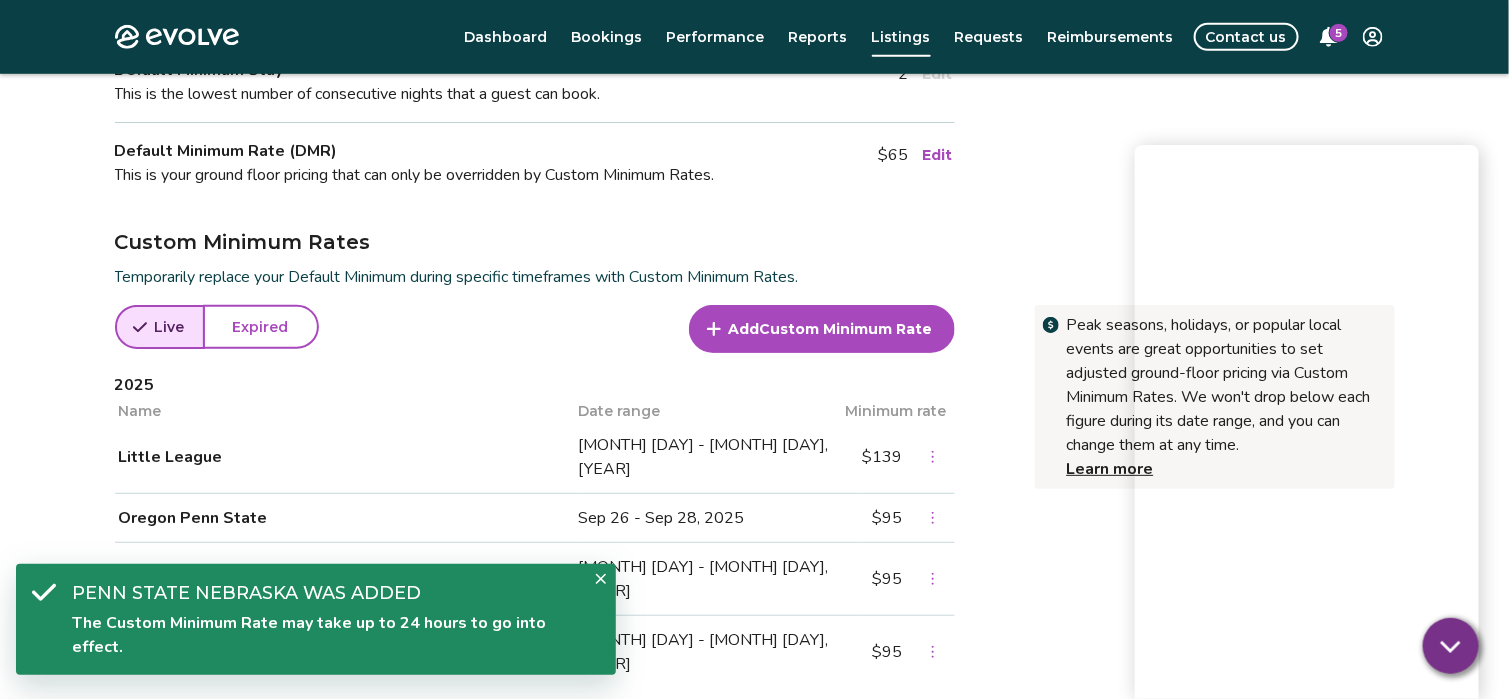 scroll, scrollTop: 973, scrollLeft: 0, axis: vertical 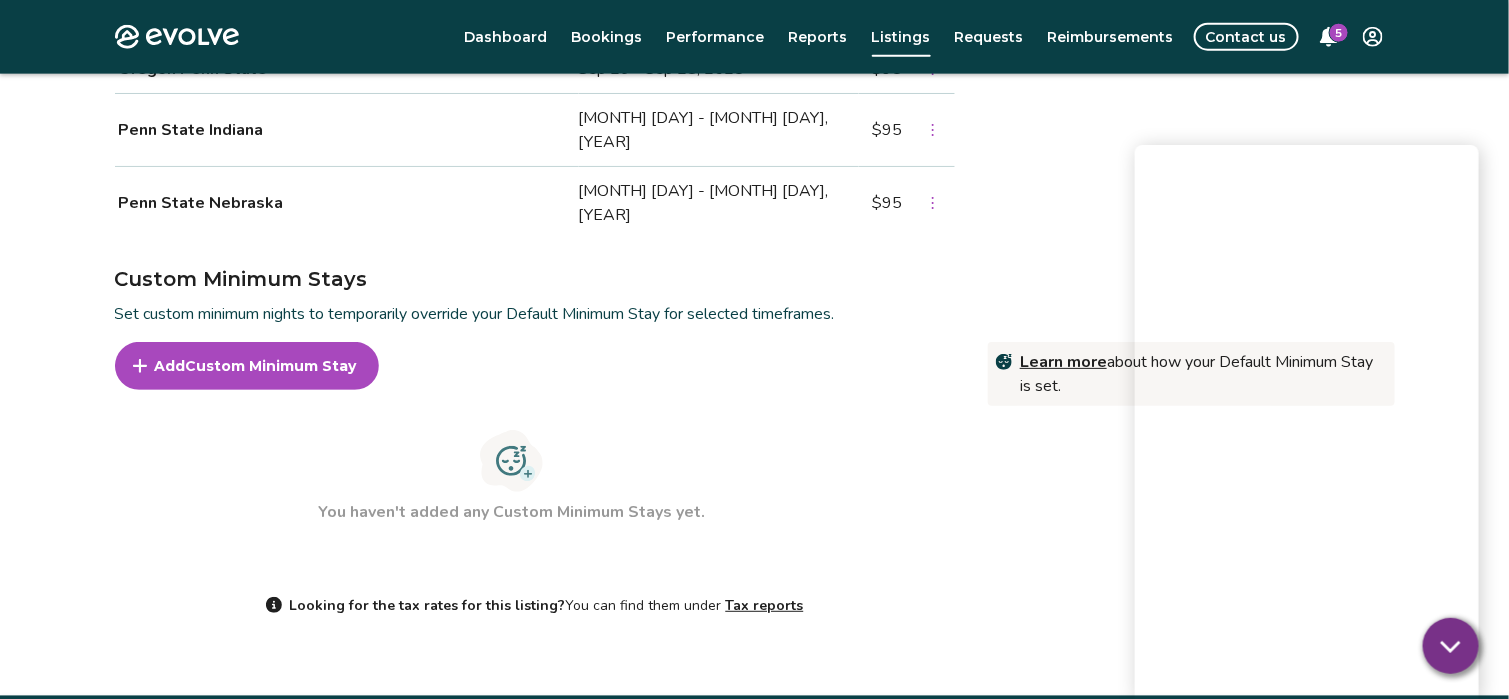 click on "Tax reports" at bounding box center [765, 605] 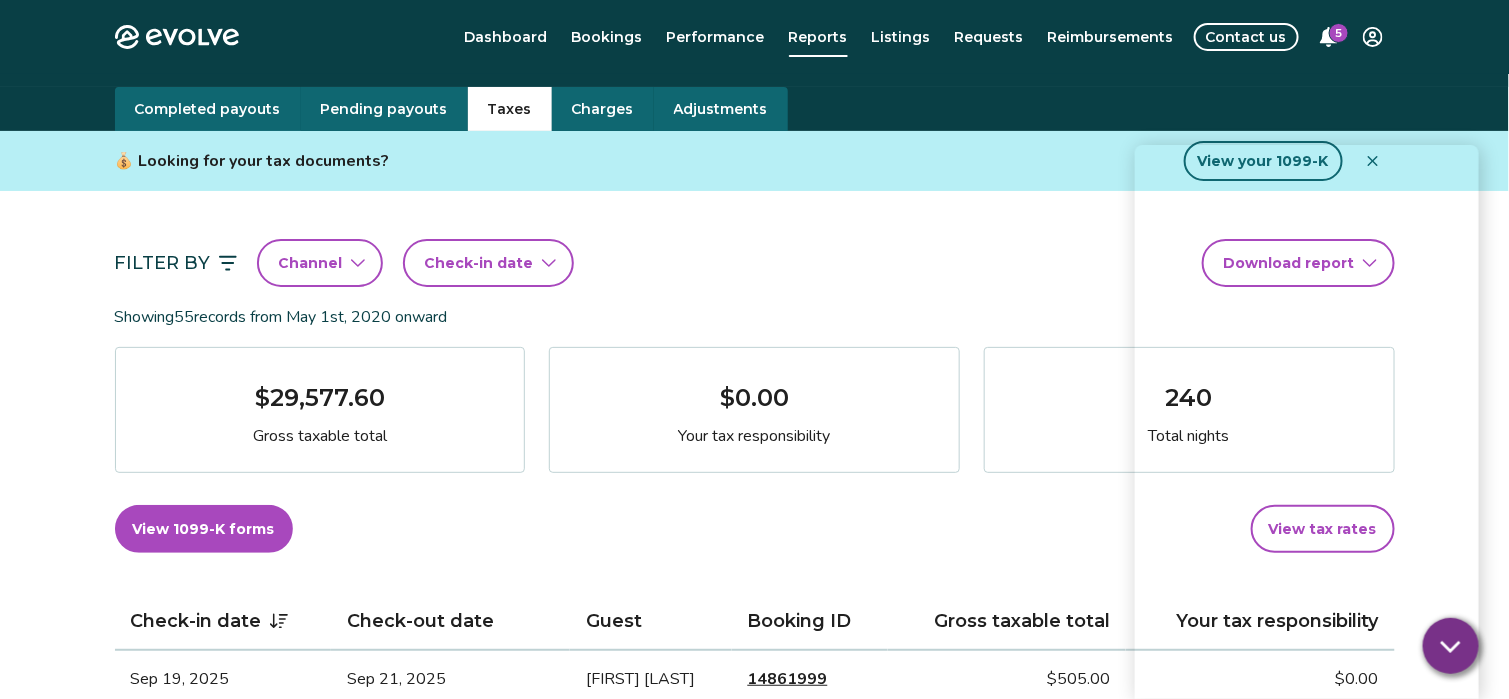 scroll, scrollTop: 0, scrollLeft: 0, axis: both 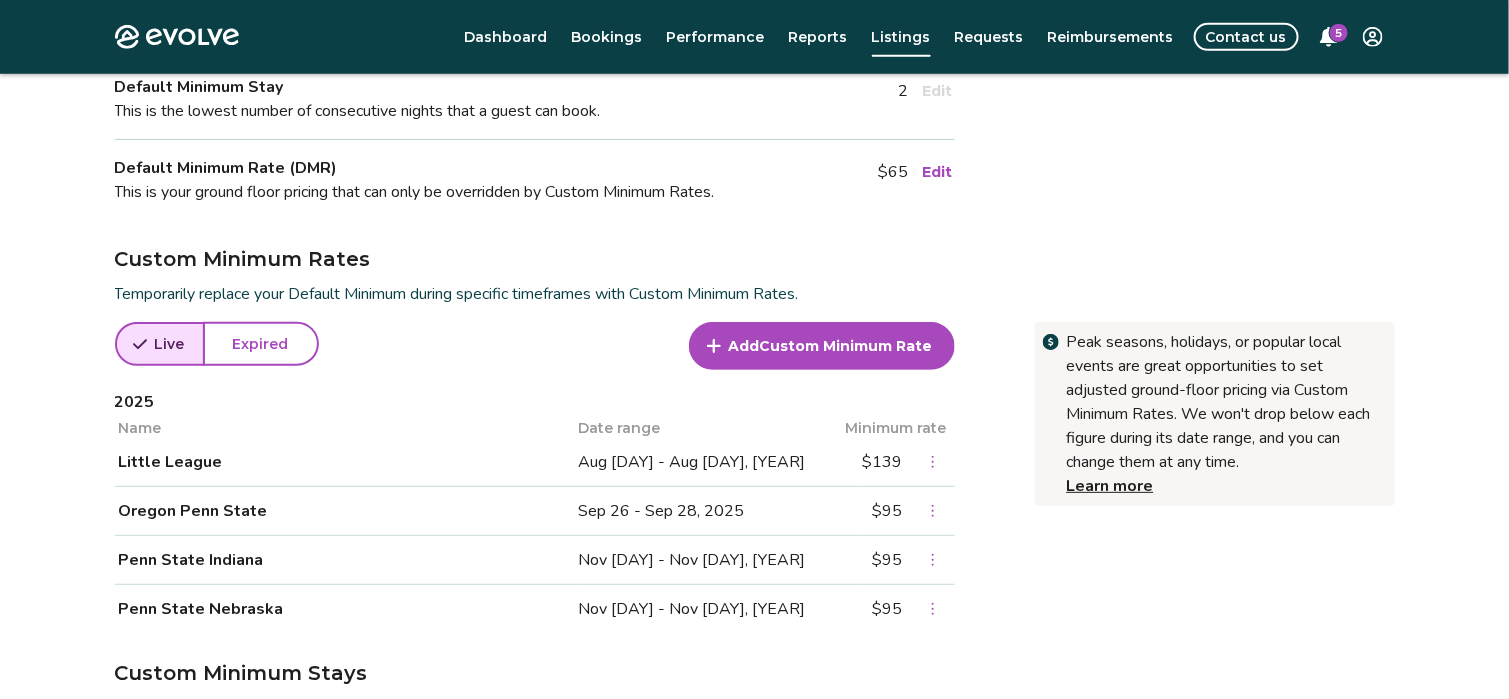 click 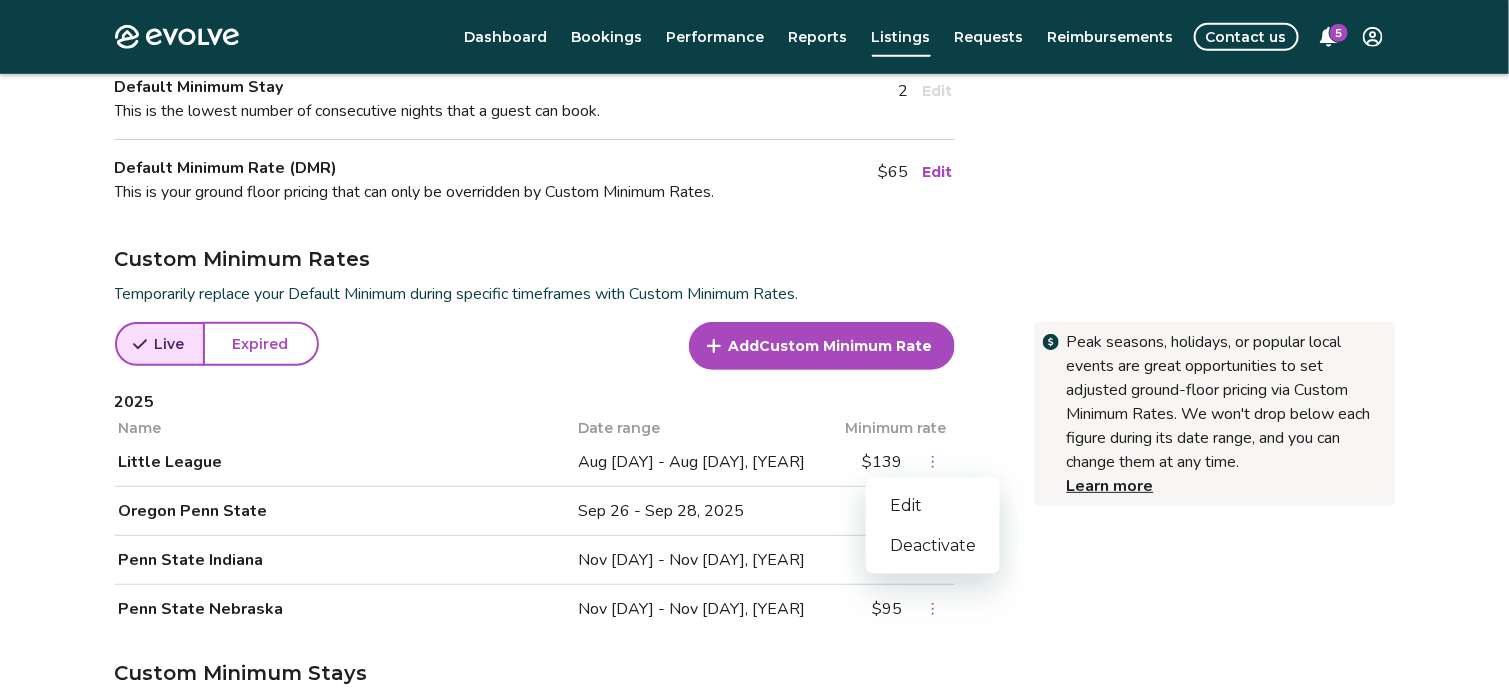 click on "Edit" at bounding box center (933, 506) 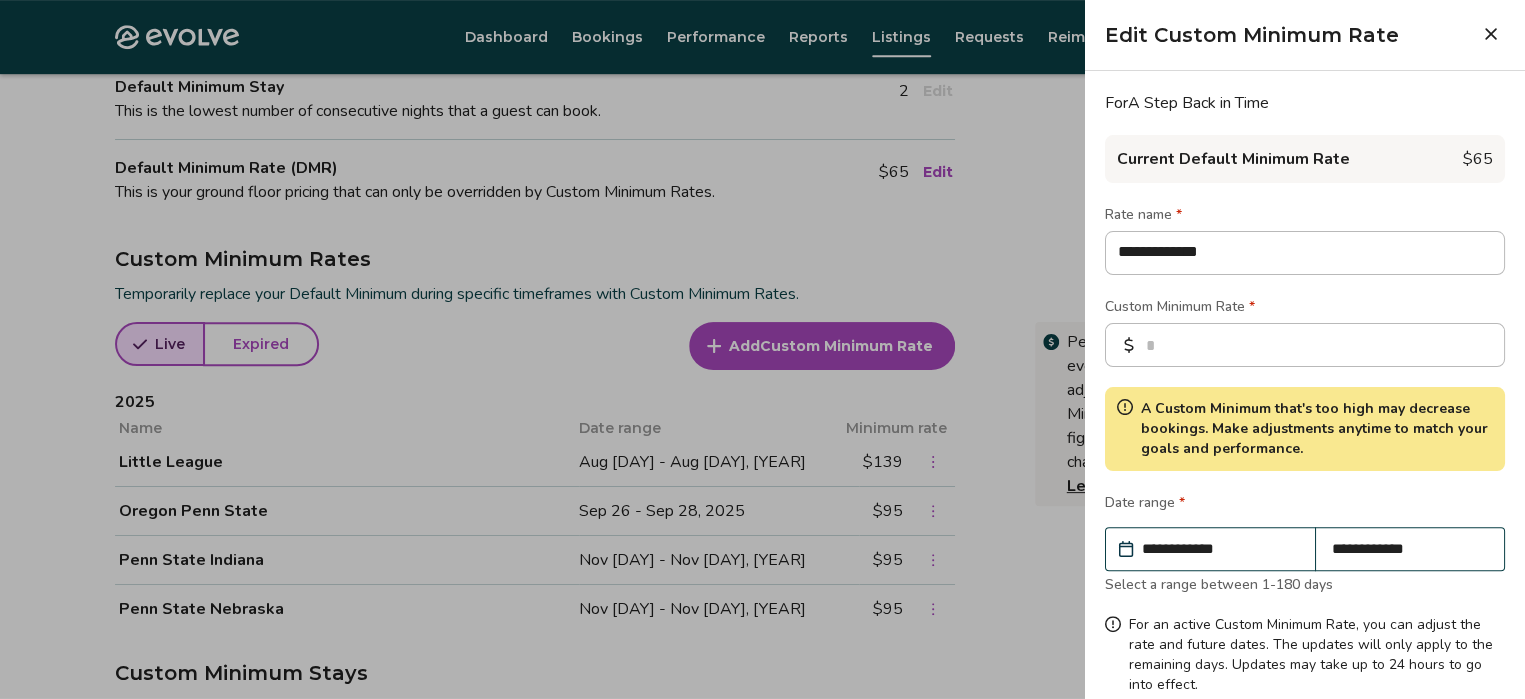 click on "**********" at bounding box center [1220, 549] 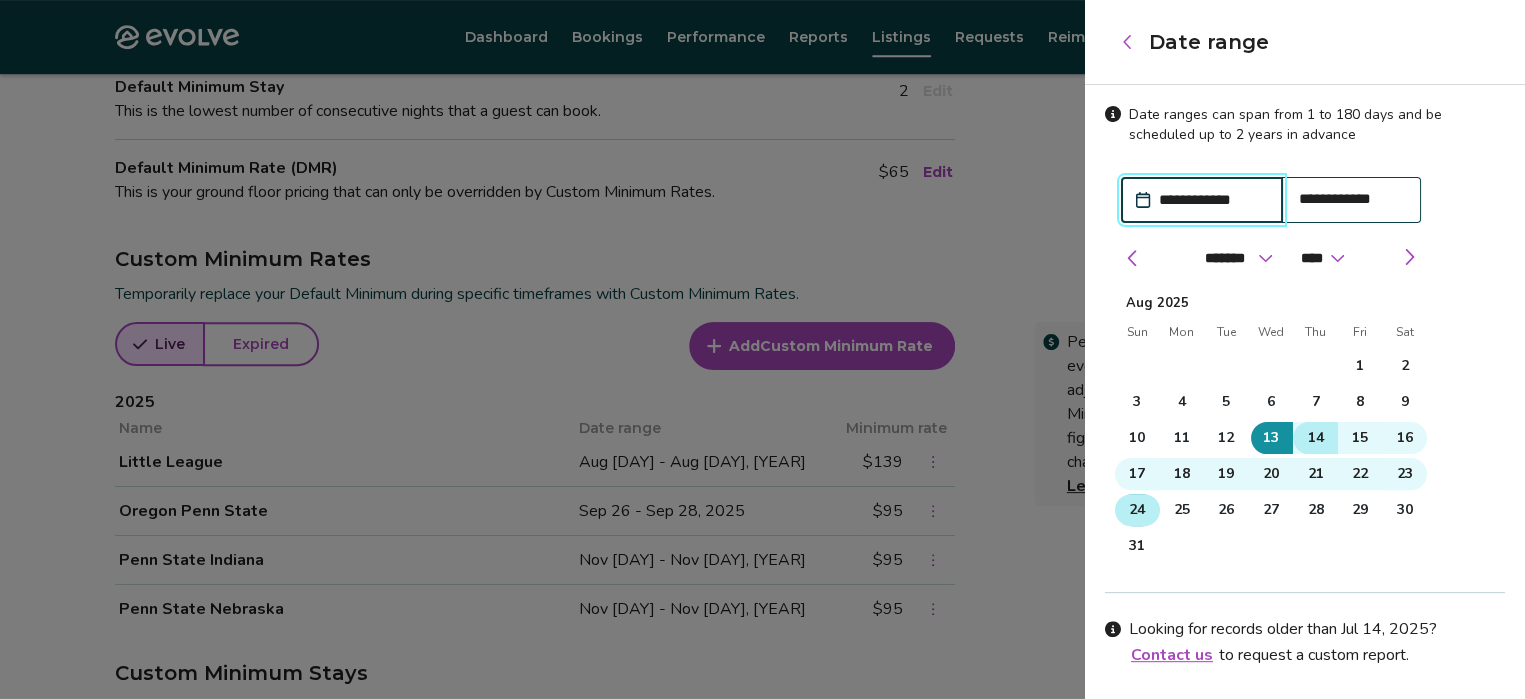 click on "14" at bounding box center [1316, 438] 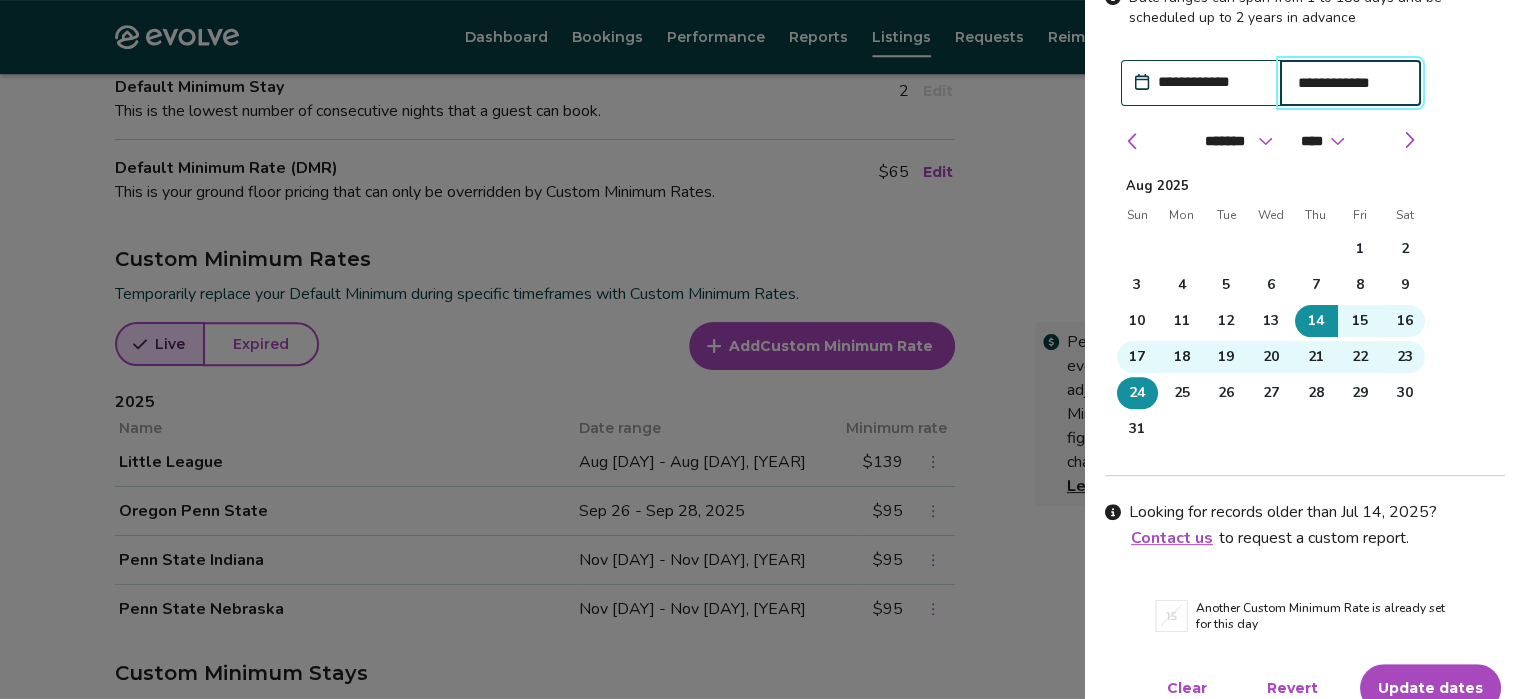 scroll, scrollTop: 138, scrollLeft: 0, axis: vertical 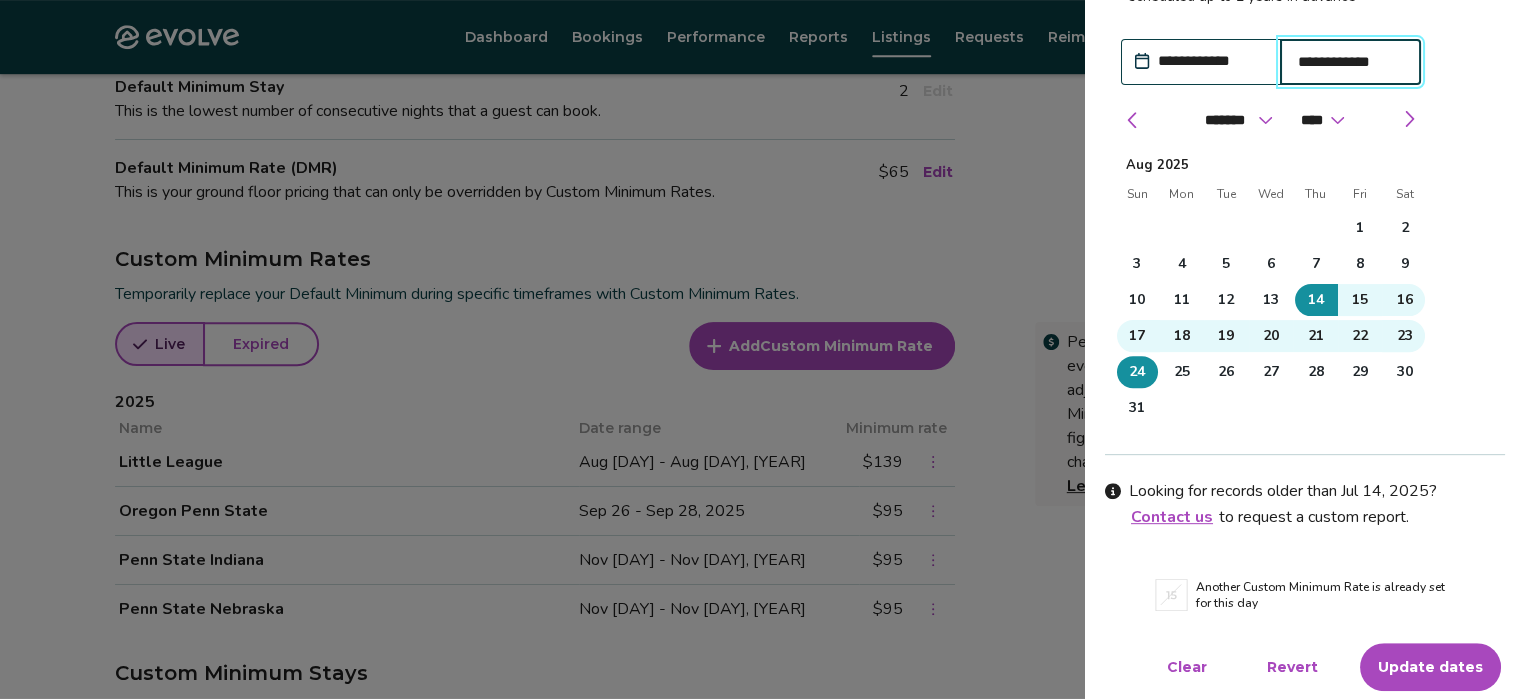 click on "Update dates" at bounding box center (1430, 667) 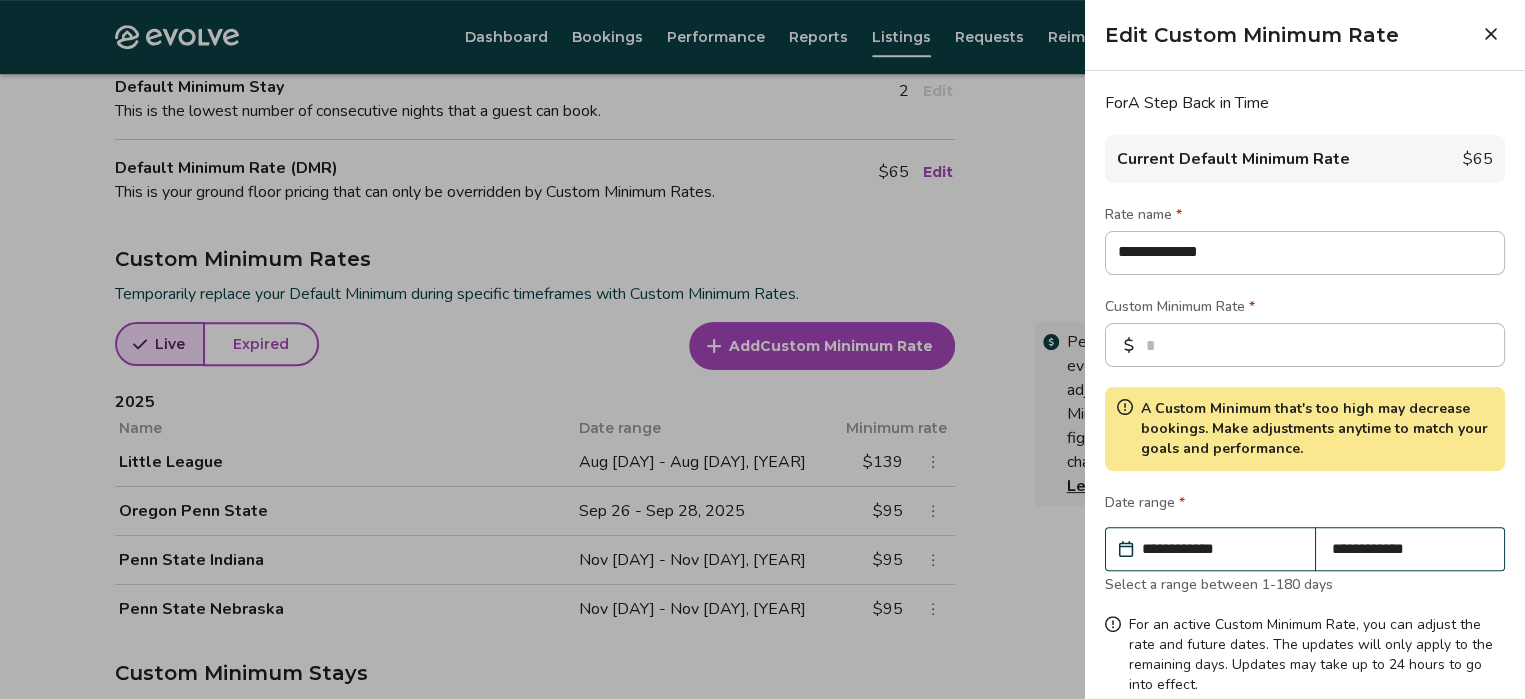 type on "*" 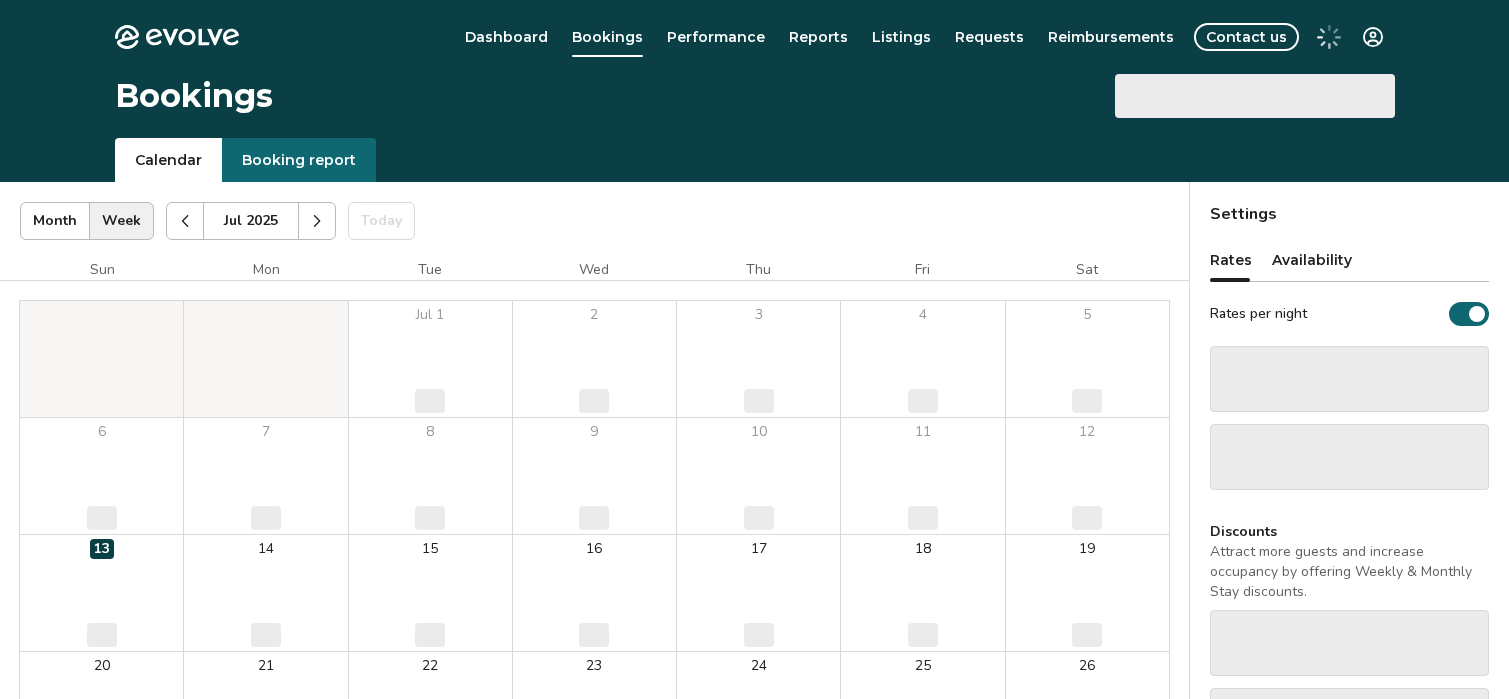 scroll, scrollTop: 0, scrollLeft: 0, axis: both 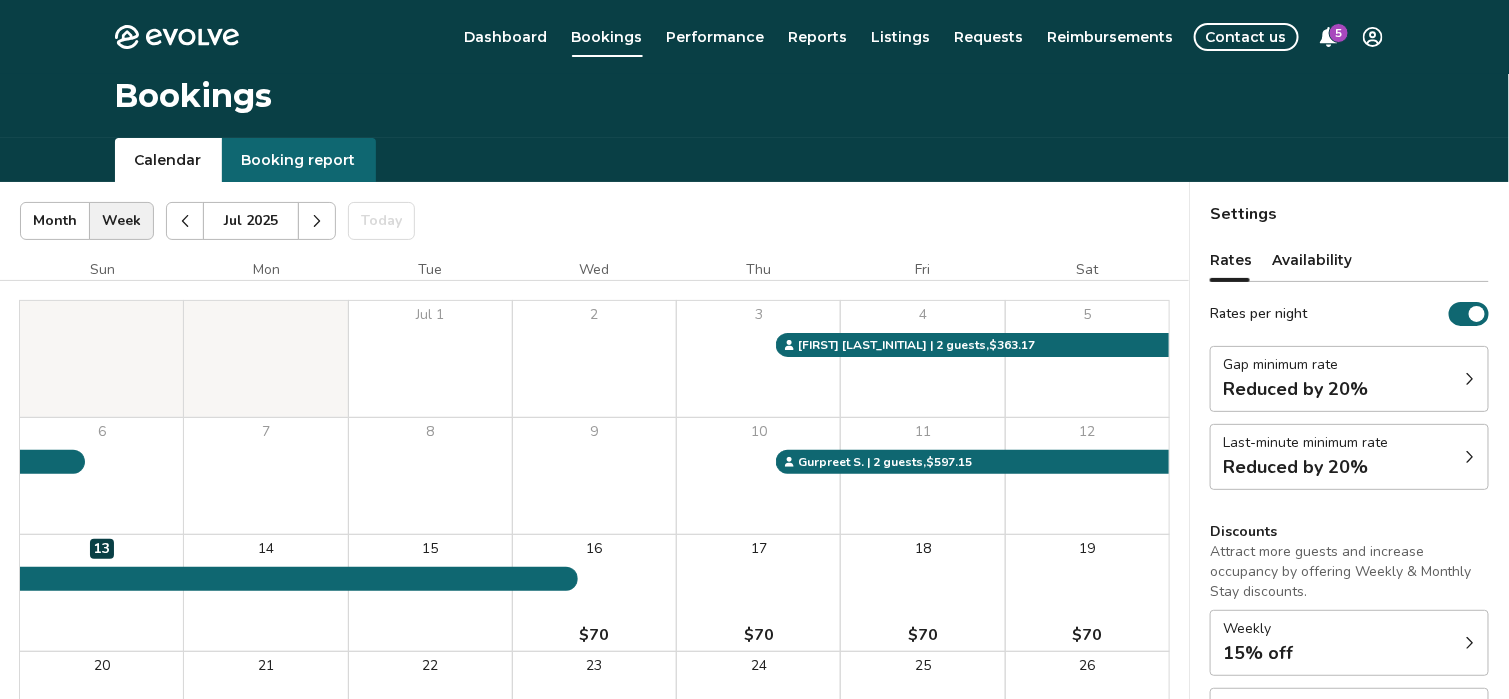 click on "Calendar Booking report" at bounding box center (754, 160) 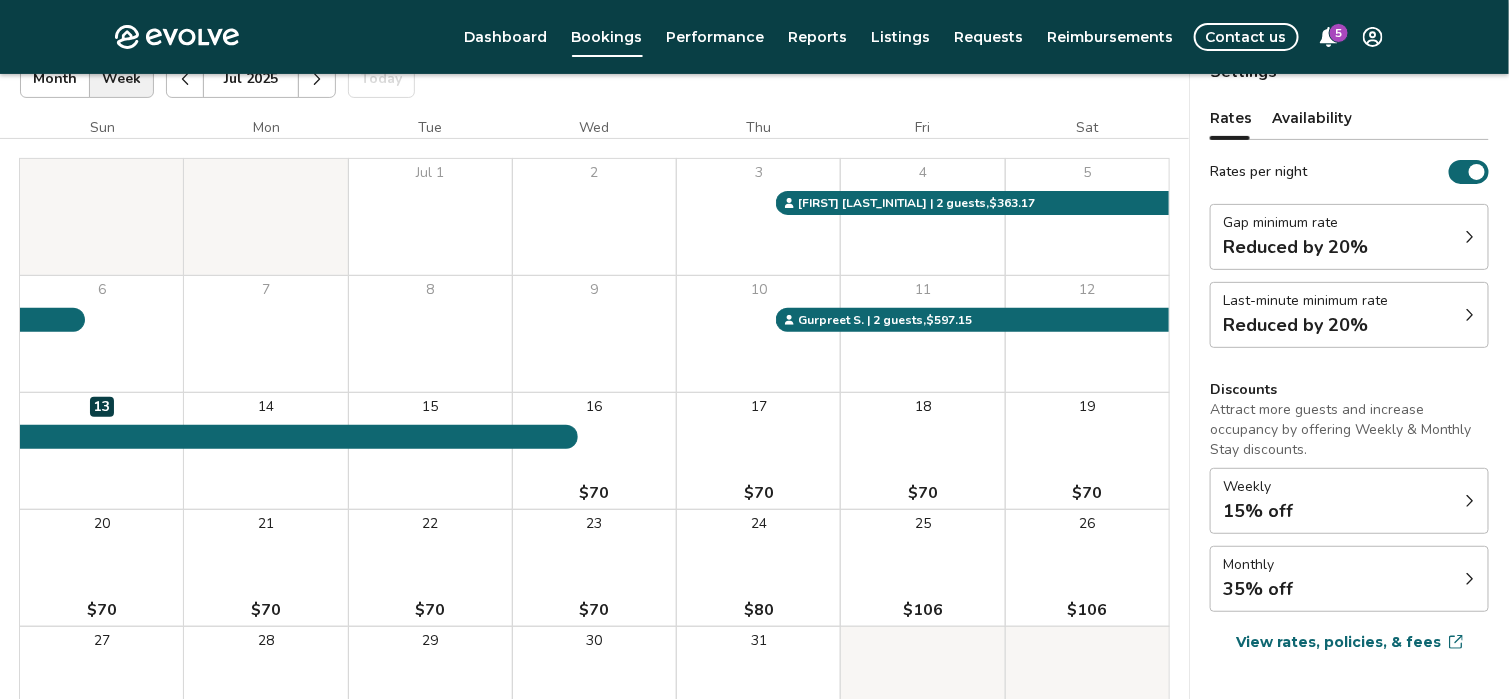 scroll, scrollTop: 144, scrollLeft: 0, axis: vertical 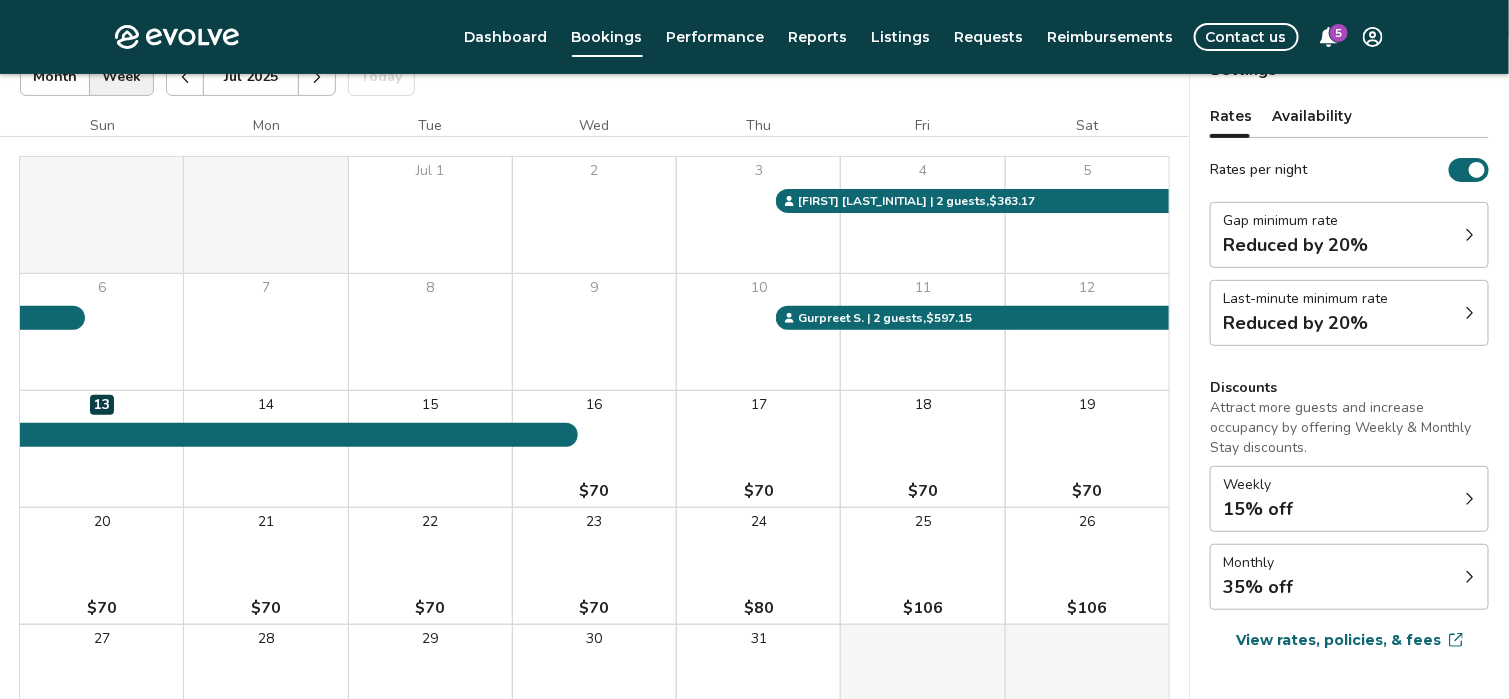 click 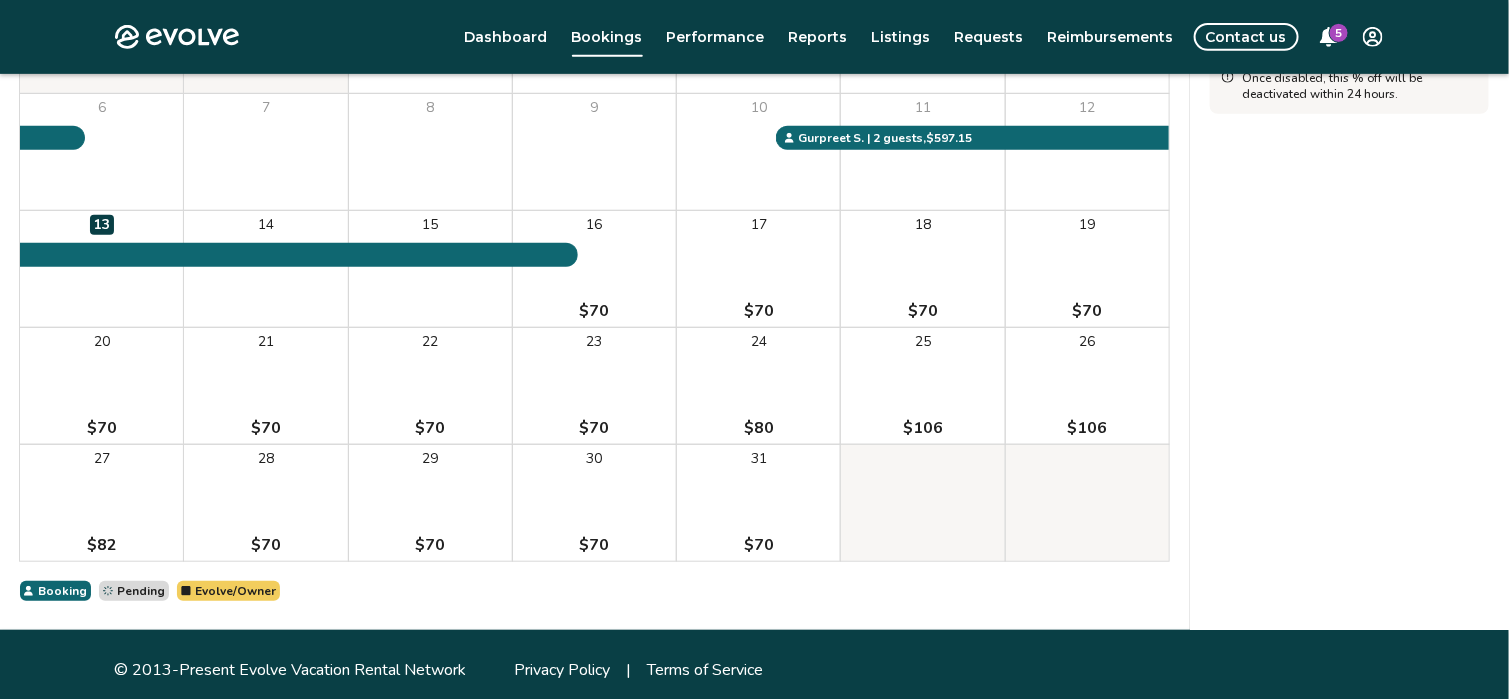 scroll, scrollTop: 326, scrollLeft: 0, axis: vertical 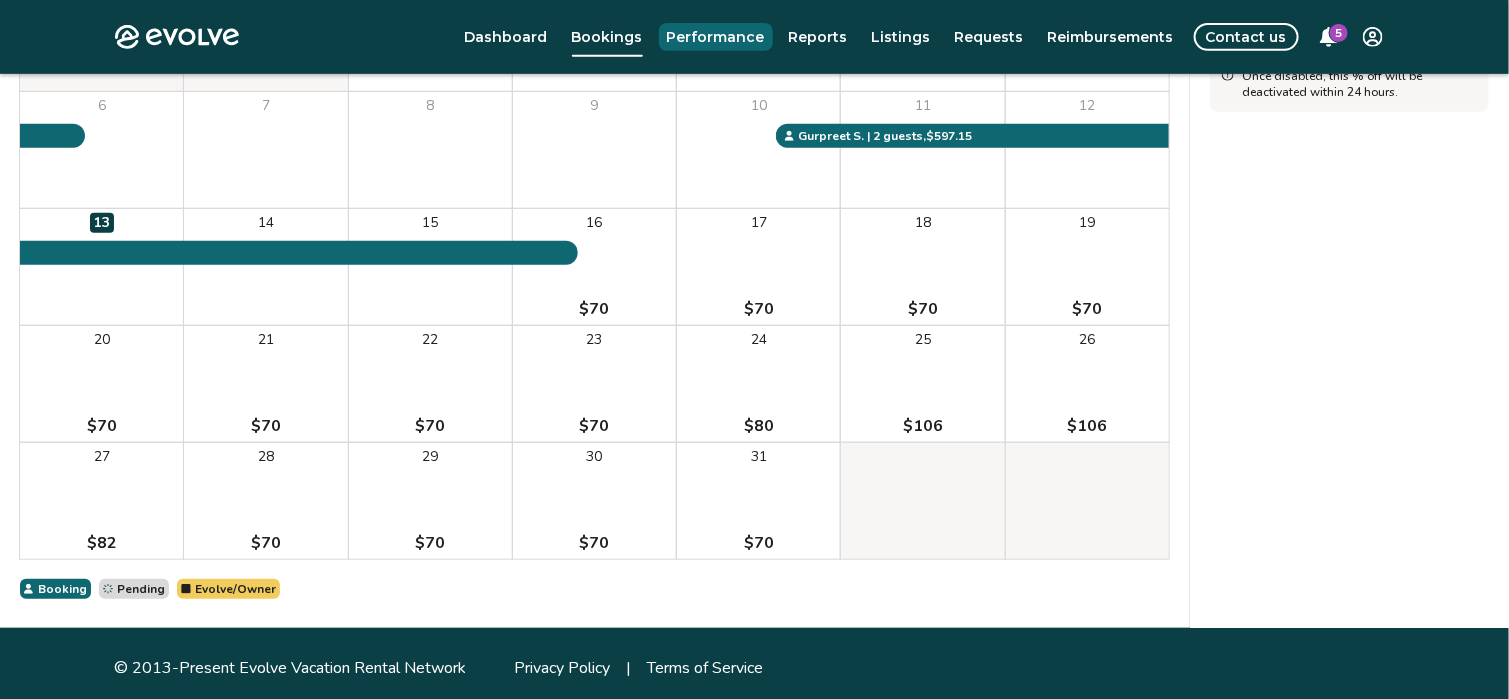 click on "Performance" at bounding box center [716, 37] 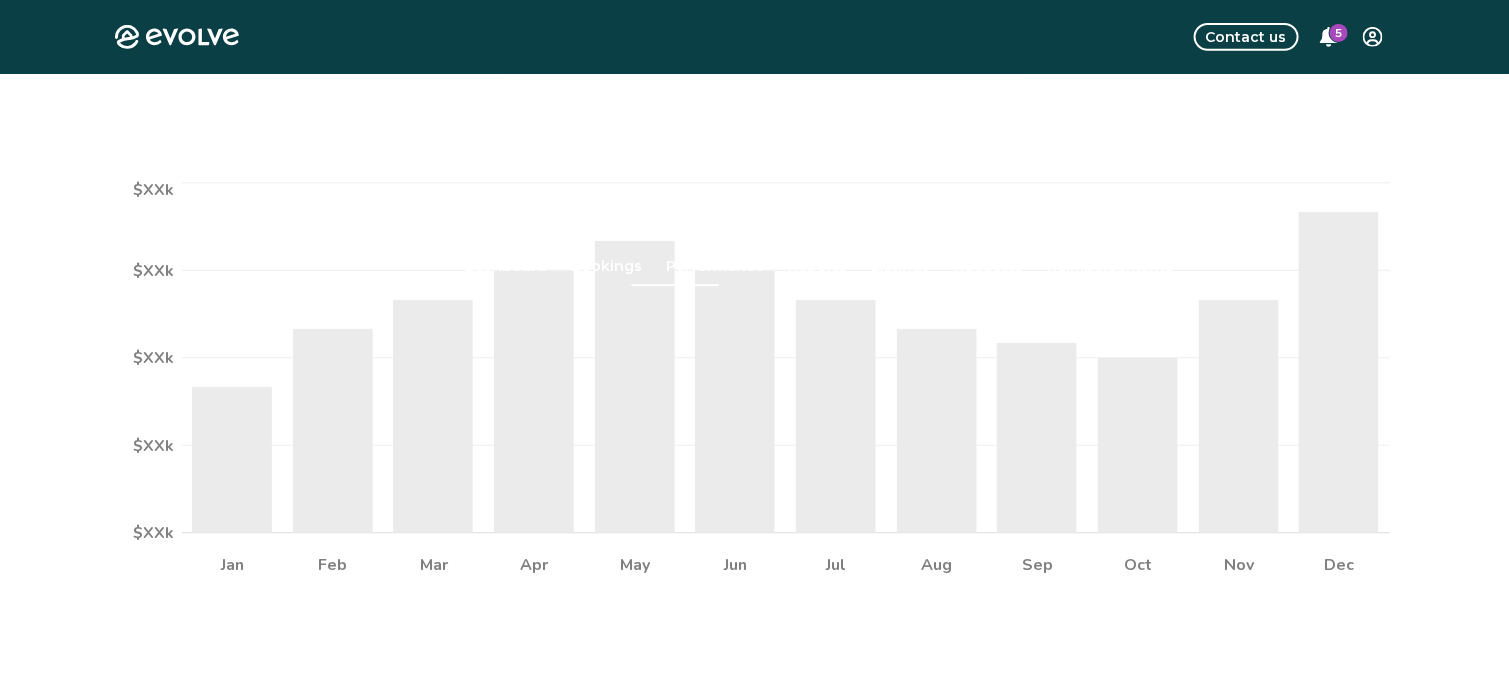 scroll, scrollTop: 0, scrollLeft: 0, axis: both 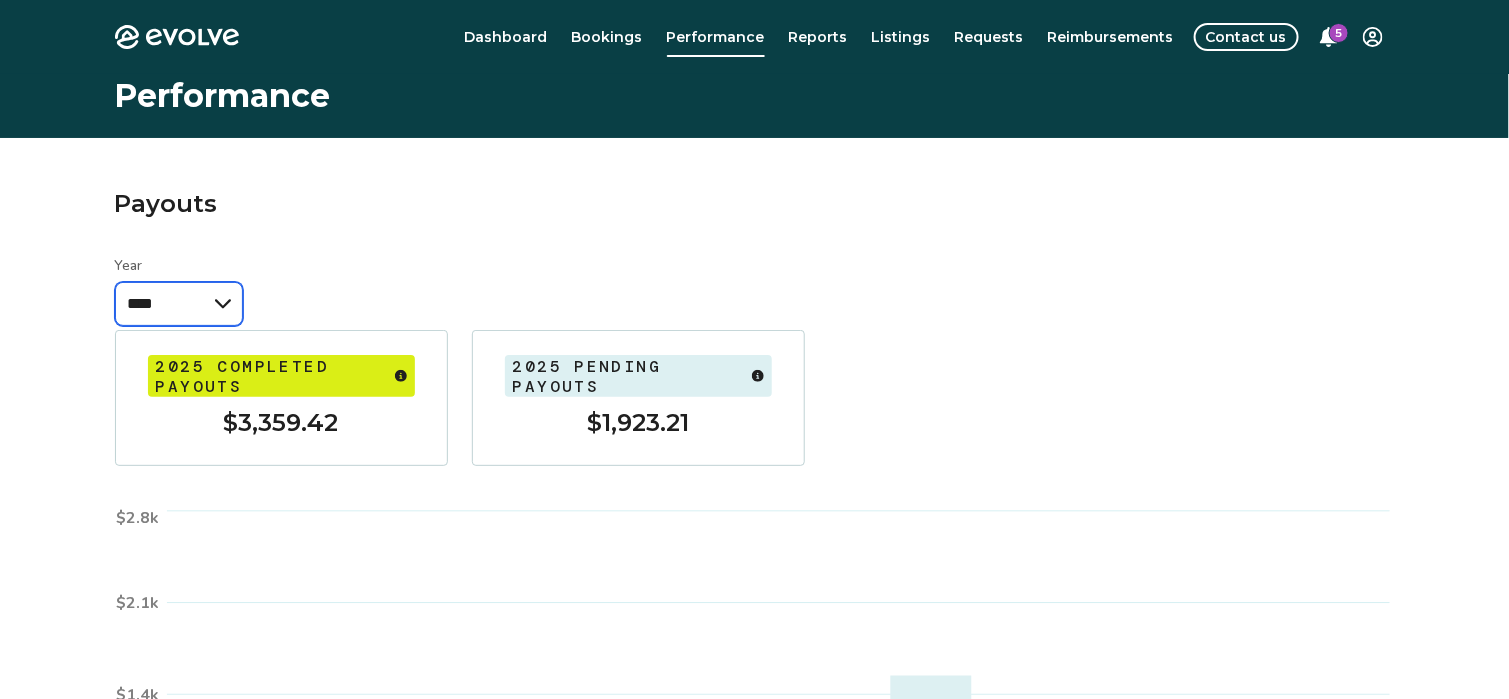 click on "**** **** ****" at bounding box center [179, 304] 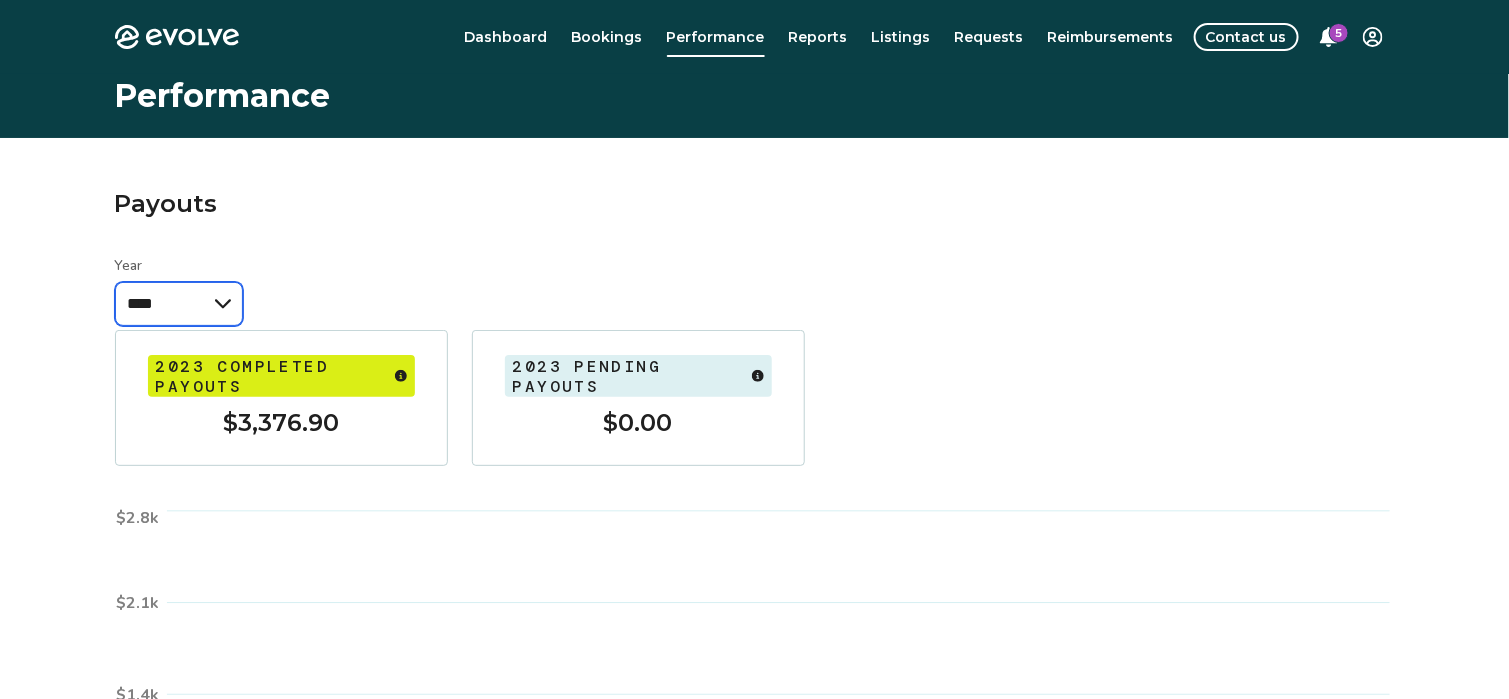 click on "**** **** ****" at bounding box center [179, 304] 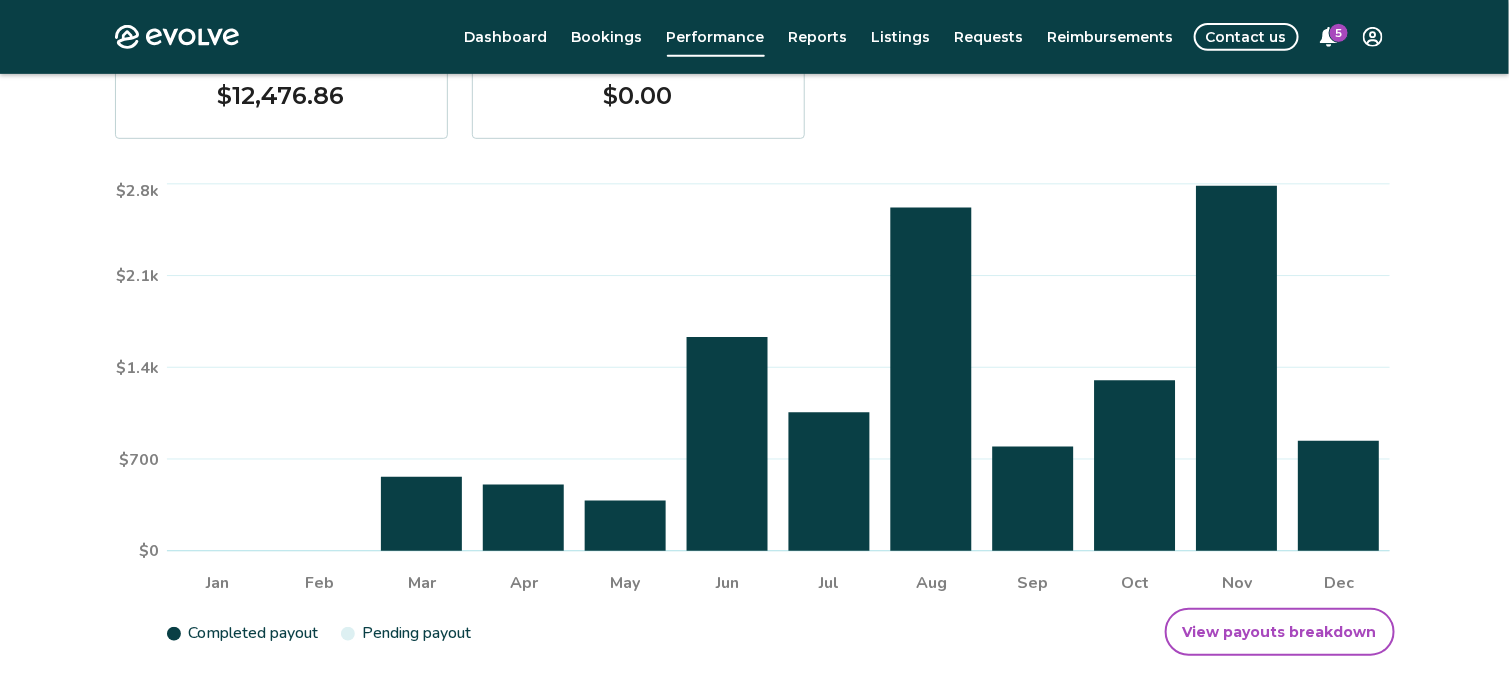 scroll, scrollTop: 329, scrollLeft: 0, axis: vertical 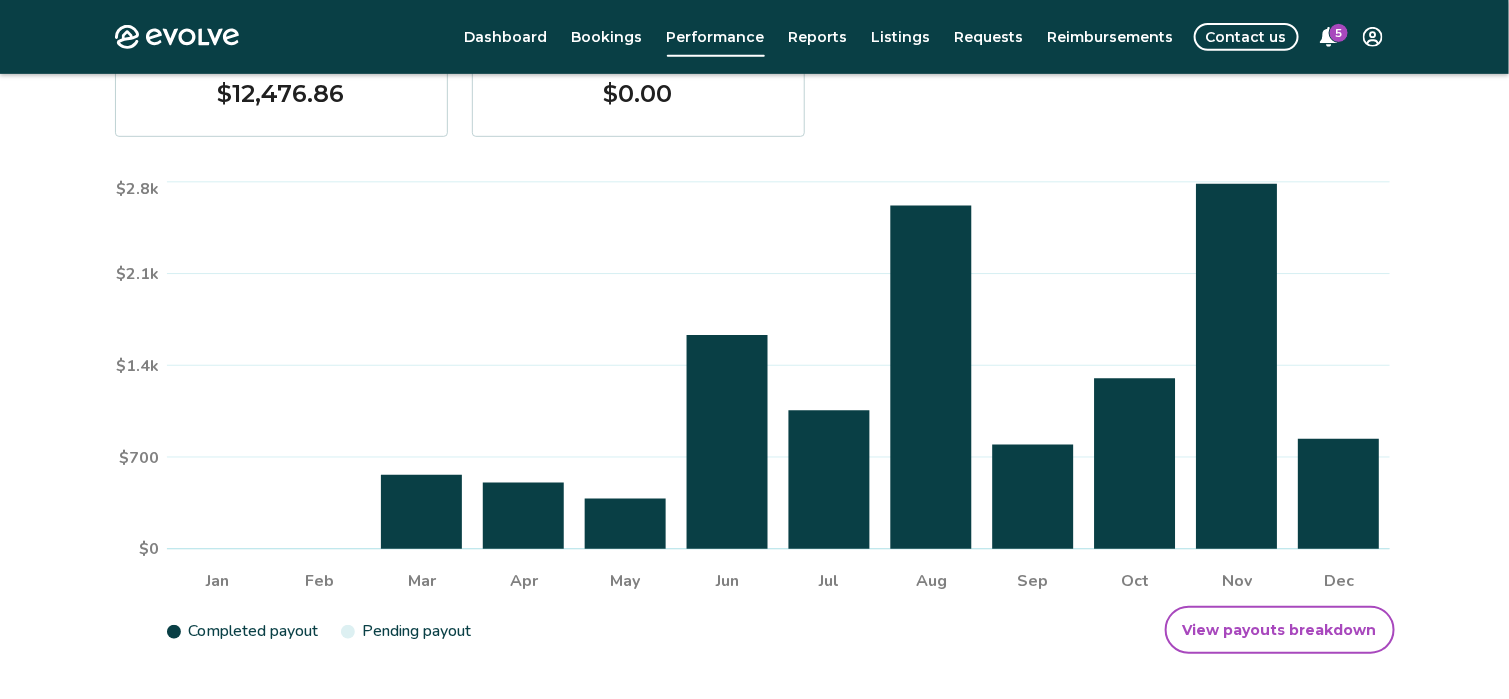 click on "View payouts breakdown" at bounding box center [1280, 630] 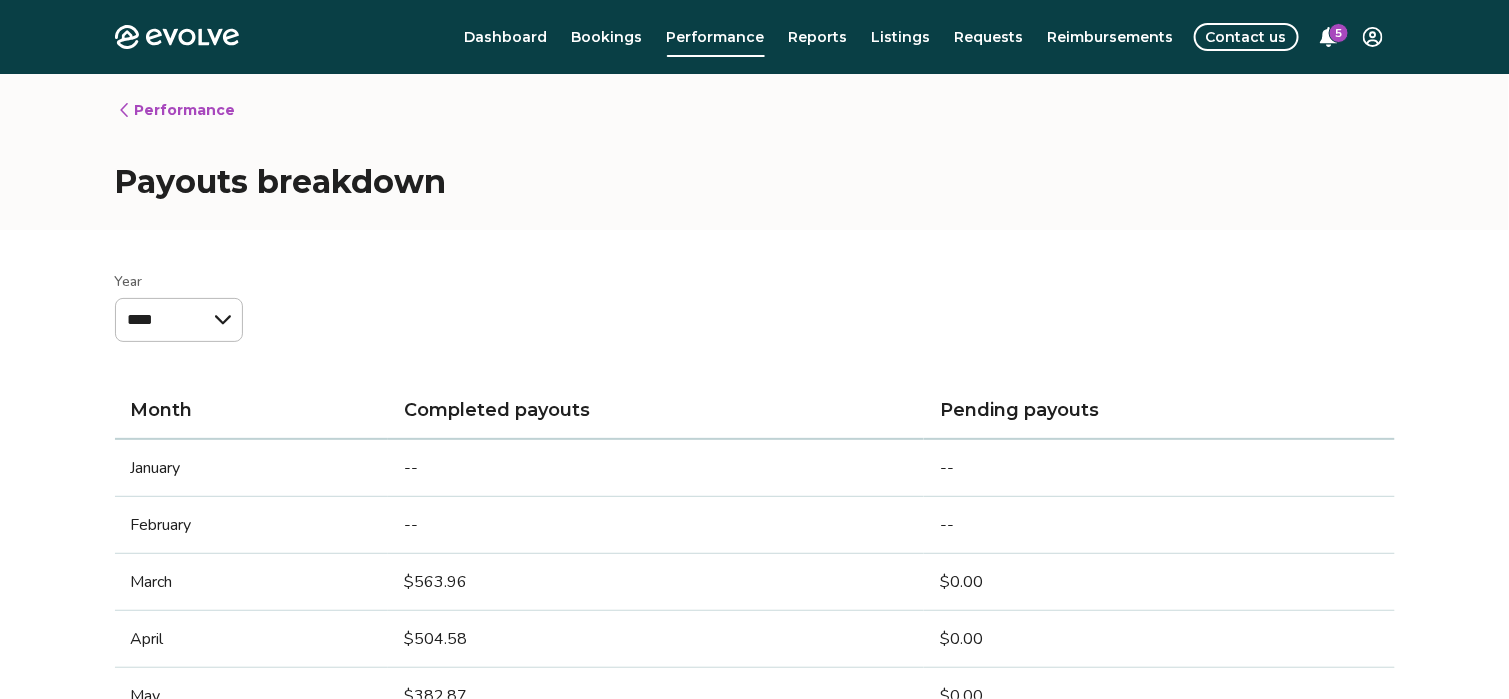 scroll, scrollTop: 466, scrollLeft: 0, axis: vertical 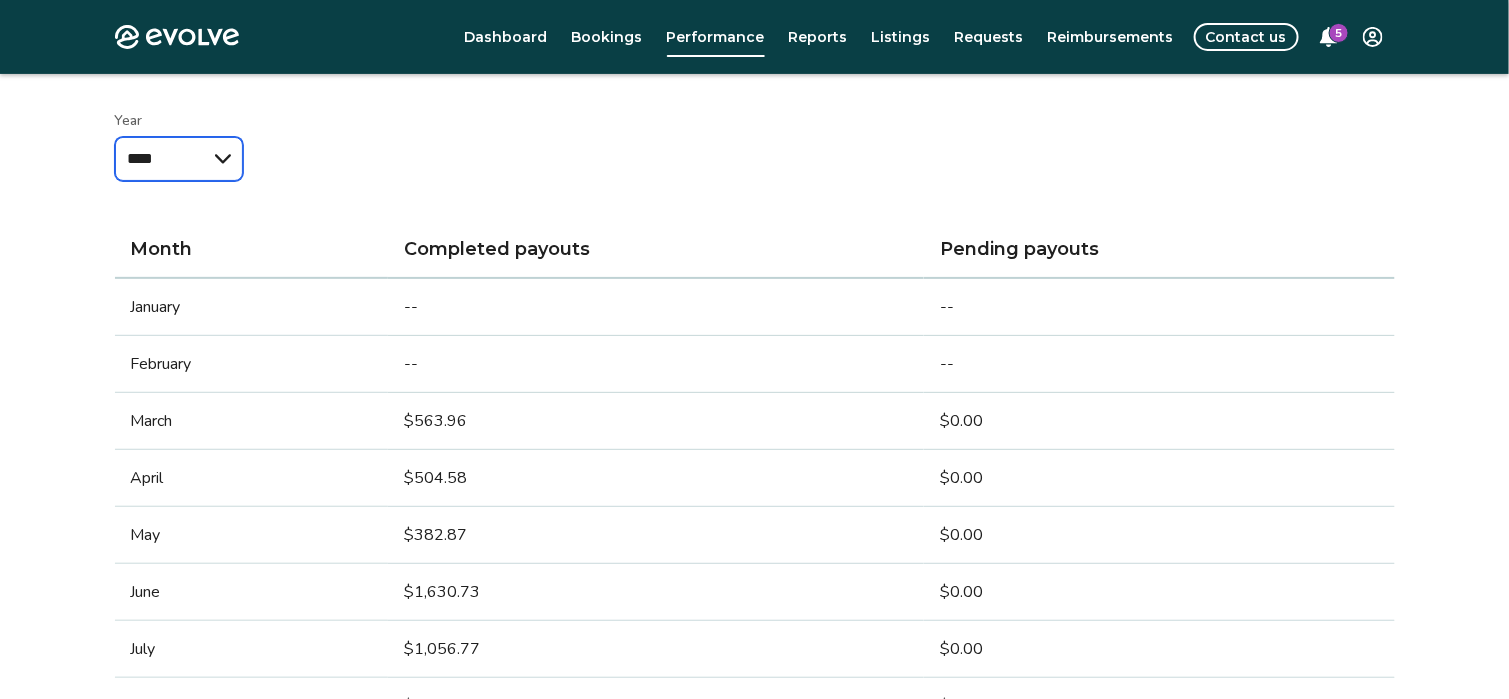 click on "**** **** ****" at bounding box center [179, 159] 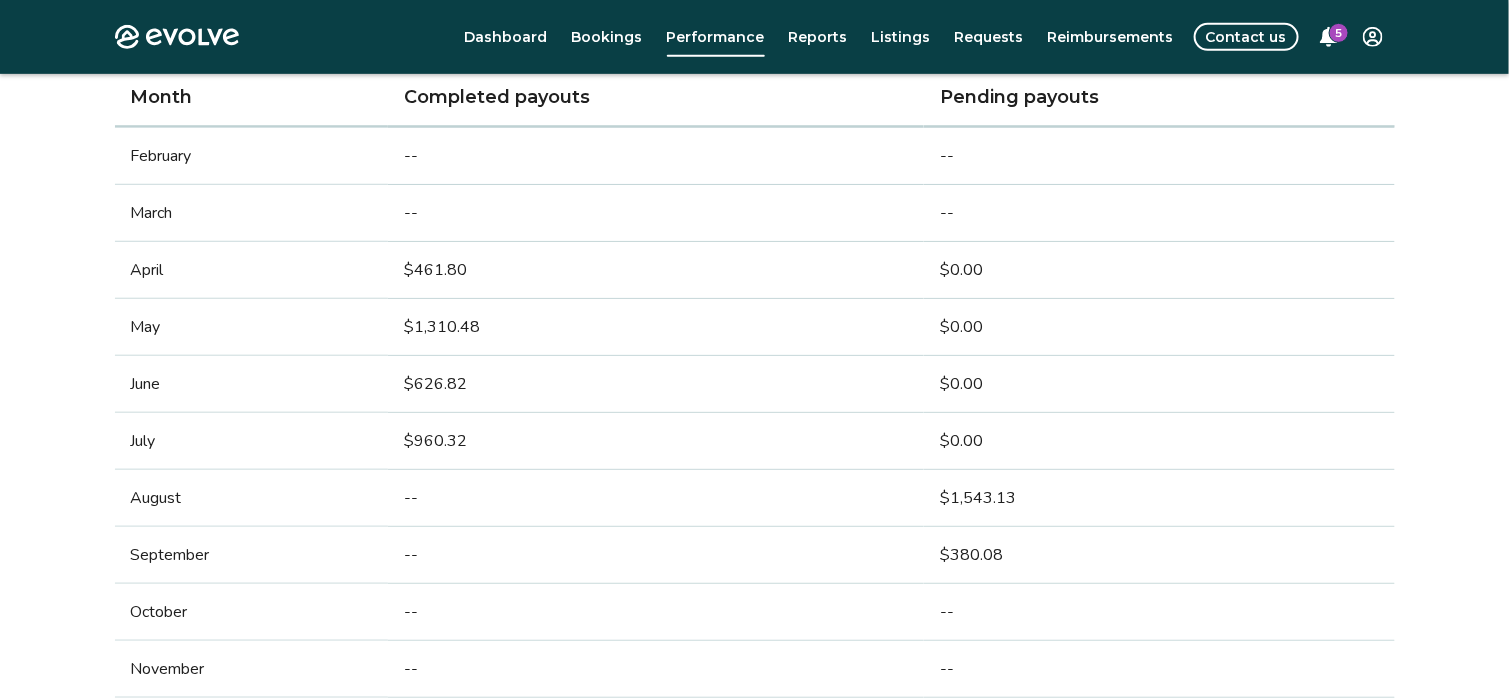 scroll, scrollTop: 371, scrollLeft: 0, axis: vertical 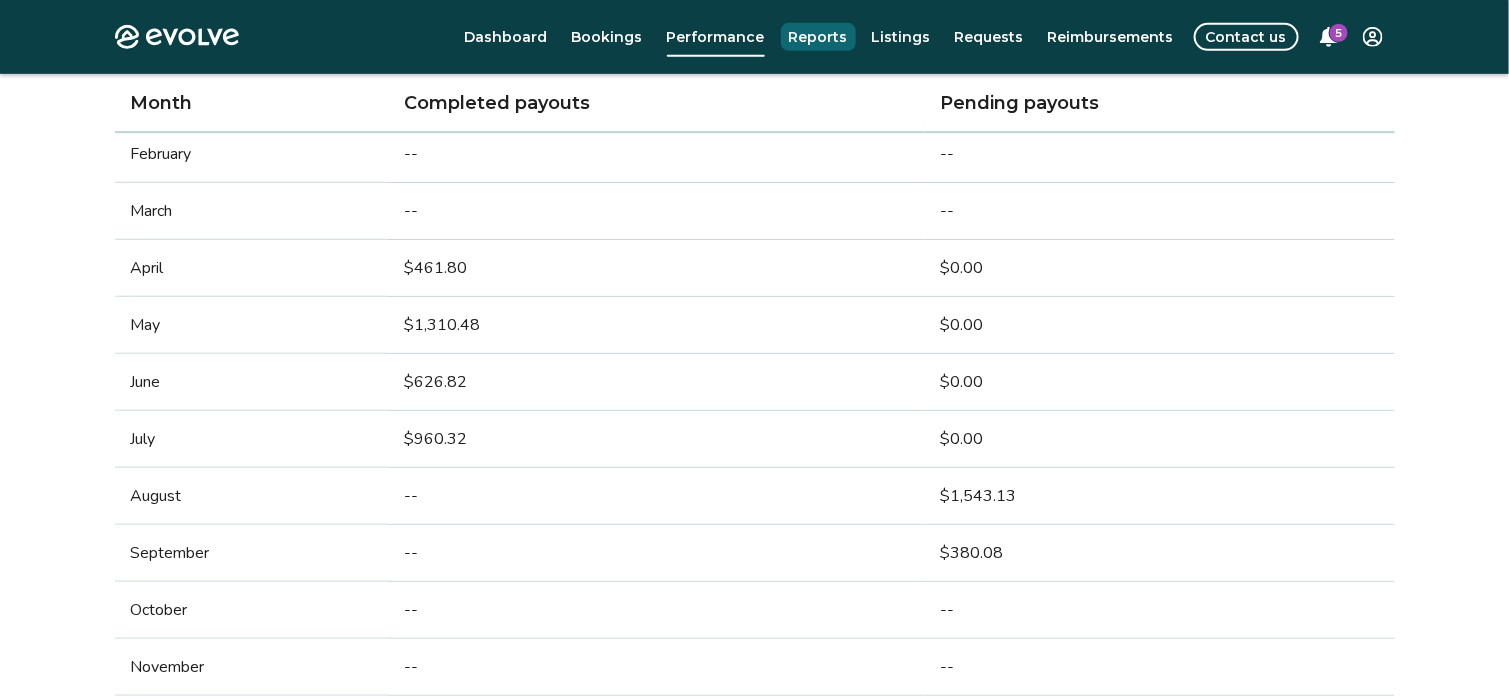 click on "Reports" at bounding box center [818, 37] 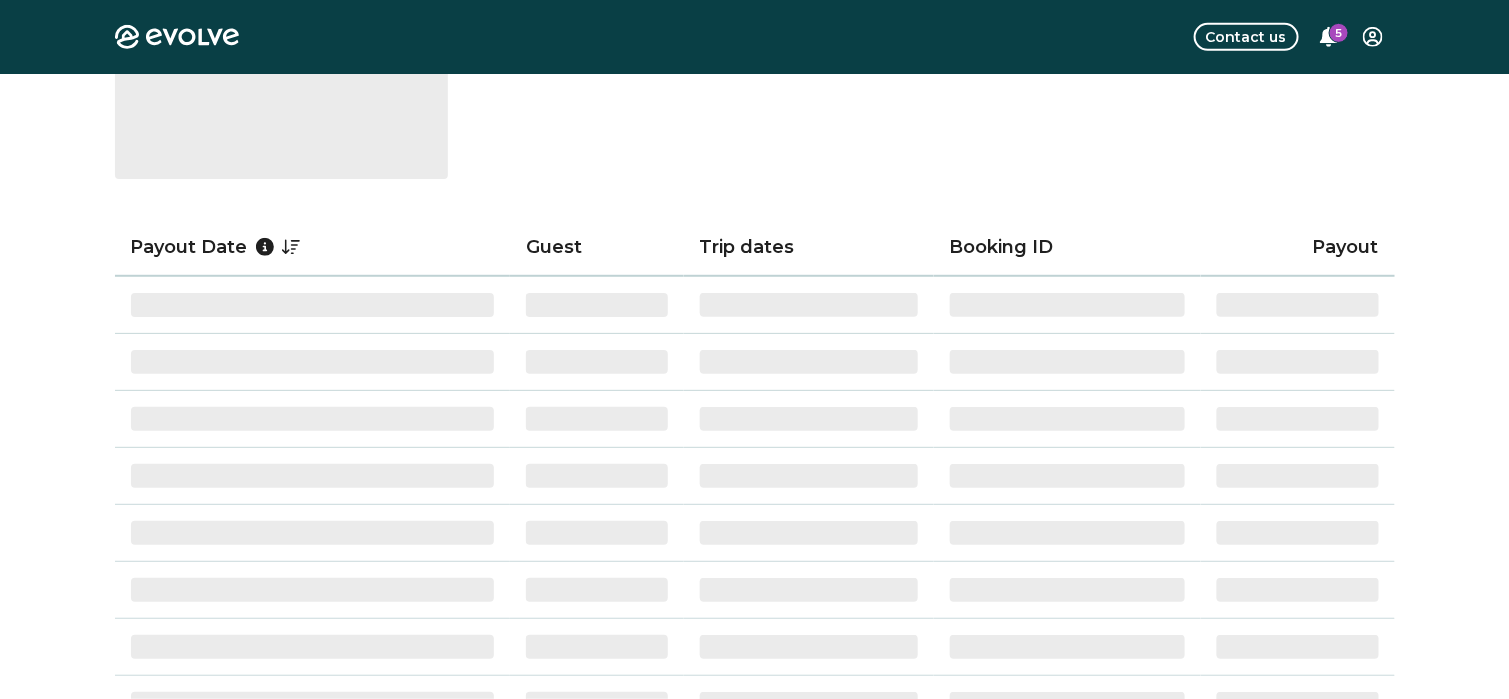 scroll, scrollTop: 0, scrollLeft: 0, axis: both 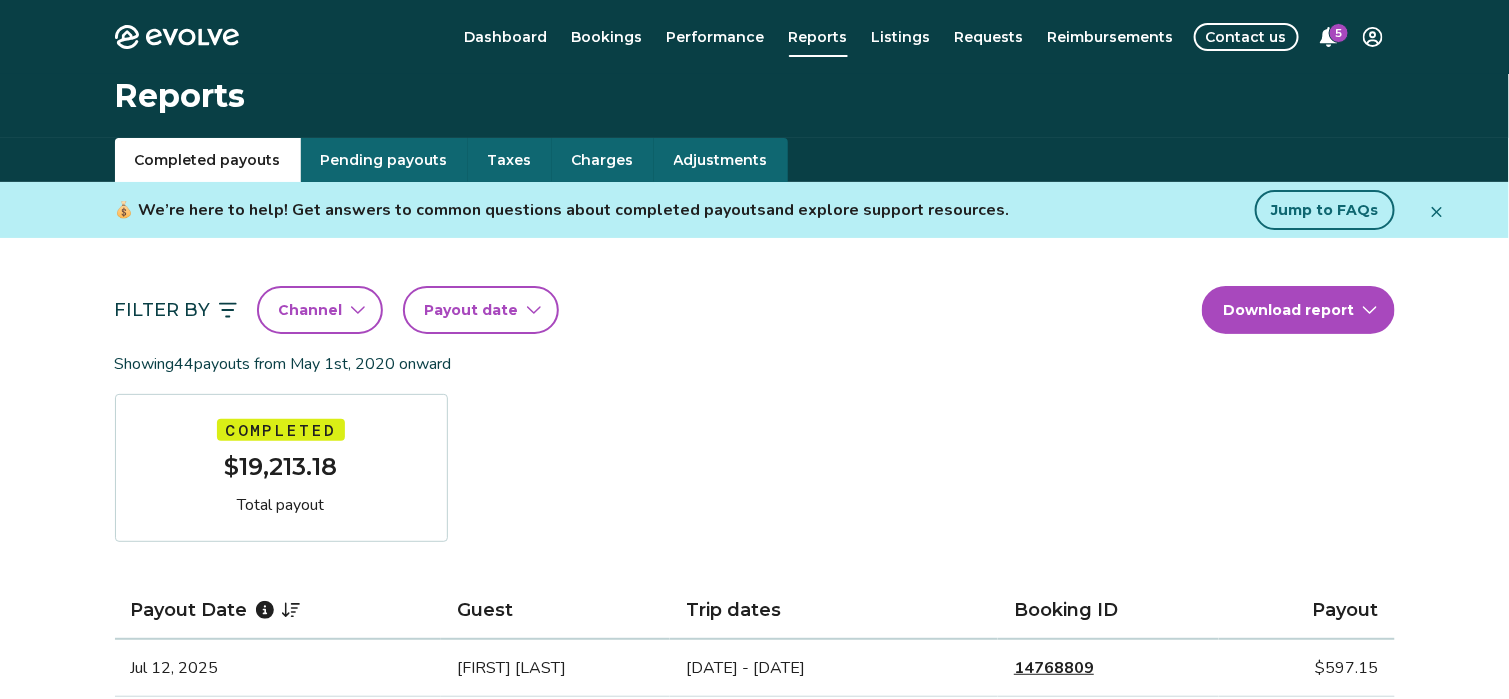 click on "Evolve Dashboard Bookings Performance Reports Listings Requests Reimbursements Contact us 5 Reports Completed payouts Pending payouts Taxes Charges Adjustments 💰 We’re here to help! Get answers to common questions about   completed payouts  and explore support resources. Jump to FAQs Filter By  Channel Payout date Download   report Showing  44  payouts   from [DATE] onward Completed $19,213.18 Total payout Payout Date Guest Trip dates Booking ID Payout Jul 12, 2025 [FIRST] [LAST] Jul 10 - Jul 16, 2025 14768809 $597.15 Jul 5, 2025 [FIRST] [LAST] Jul 3 - Jul 6, 2025 14763653 $363.17 Jun 18, 2025 [FIRST] [LAST] Jun 16 - Jun 20, 2025 14732591 $377.14 Jun 14, 2025 [FIRST] [LAST] Jun 12 - Jun 14, 2025 14707879 $249.68 May 31, 2025 [FIRST] [LAST] May 29 - May 31, 2025 14391973 $290.70 May 25, 2025 [FIRST] [LAST] May 23 - May 26, 2025 14537225 $472.41 May 19, 2025 [FIRST] [LAST] May 17 - May 19, 2025 14617217 $245.31 May 11, 2025 [FIRST] [LAST] May 9 - May 11, 2025 14359070 $302.06 Apr 26, 2025 14138908" at bounding box center [754, 1297] 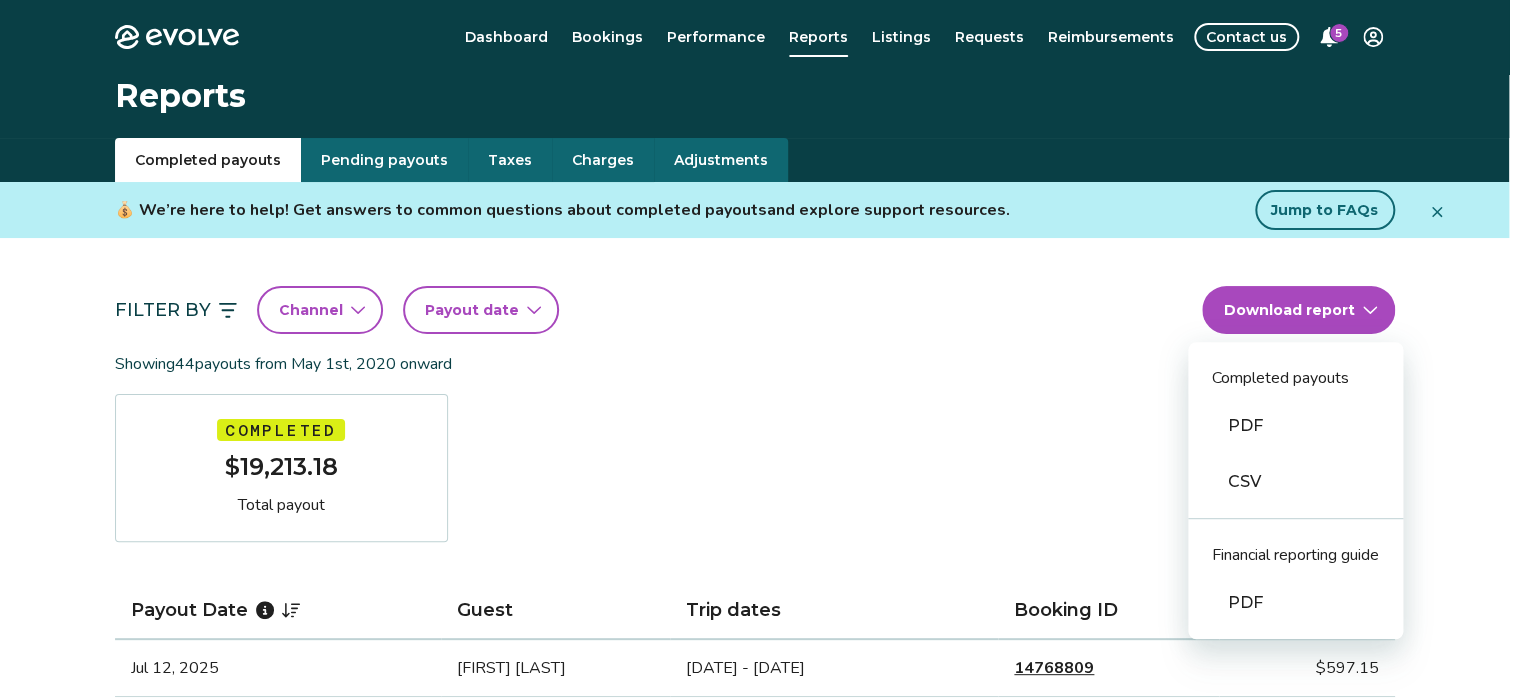 click on "CSV" at bounding box center [1295, 482] 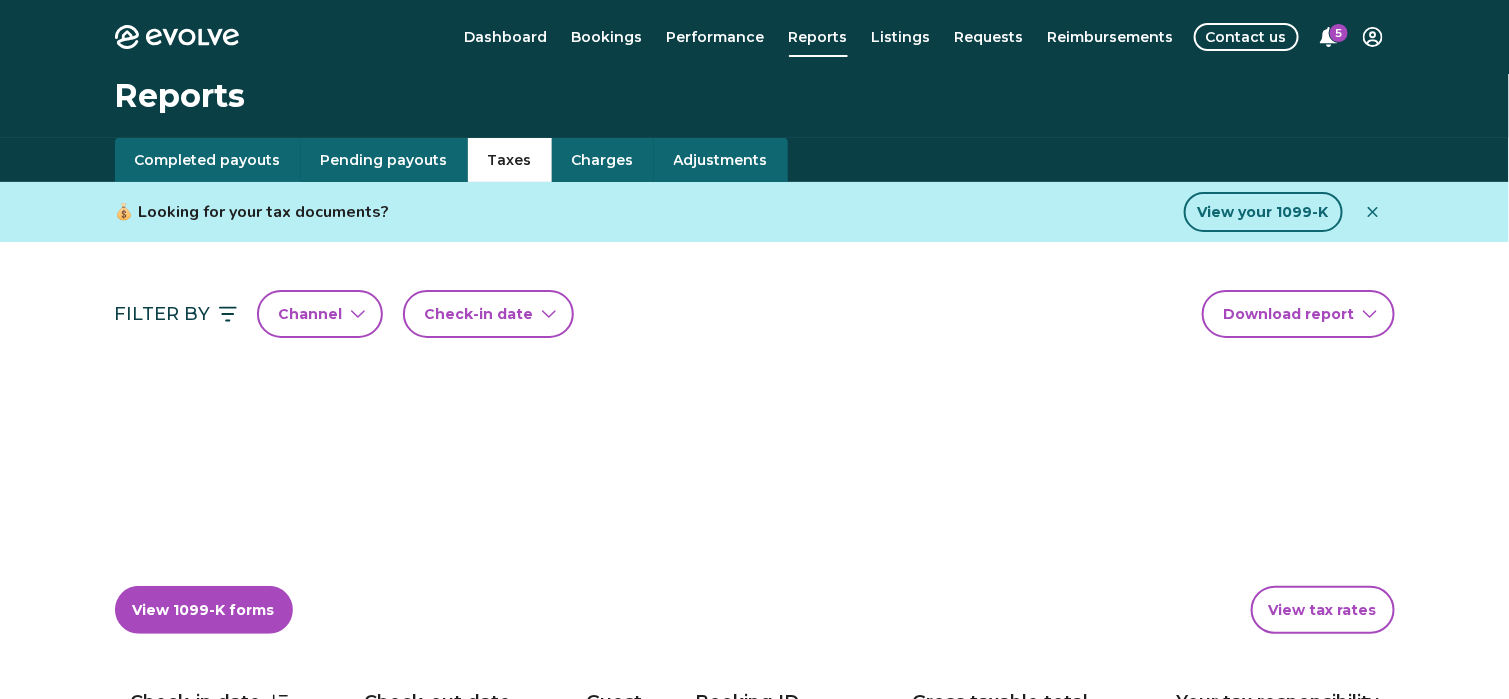 click on "Taxes" at bounding box center [510, 160] 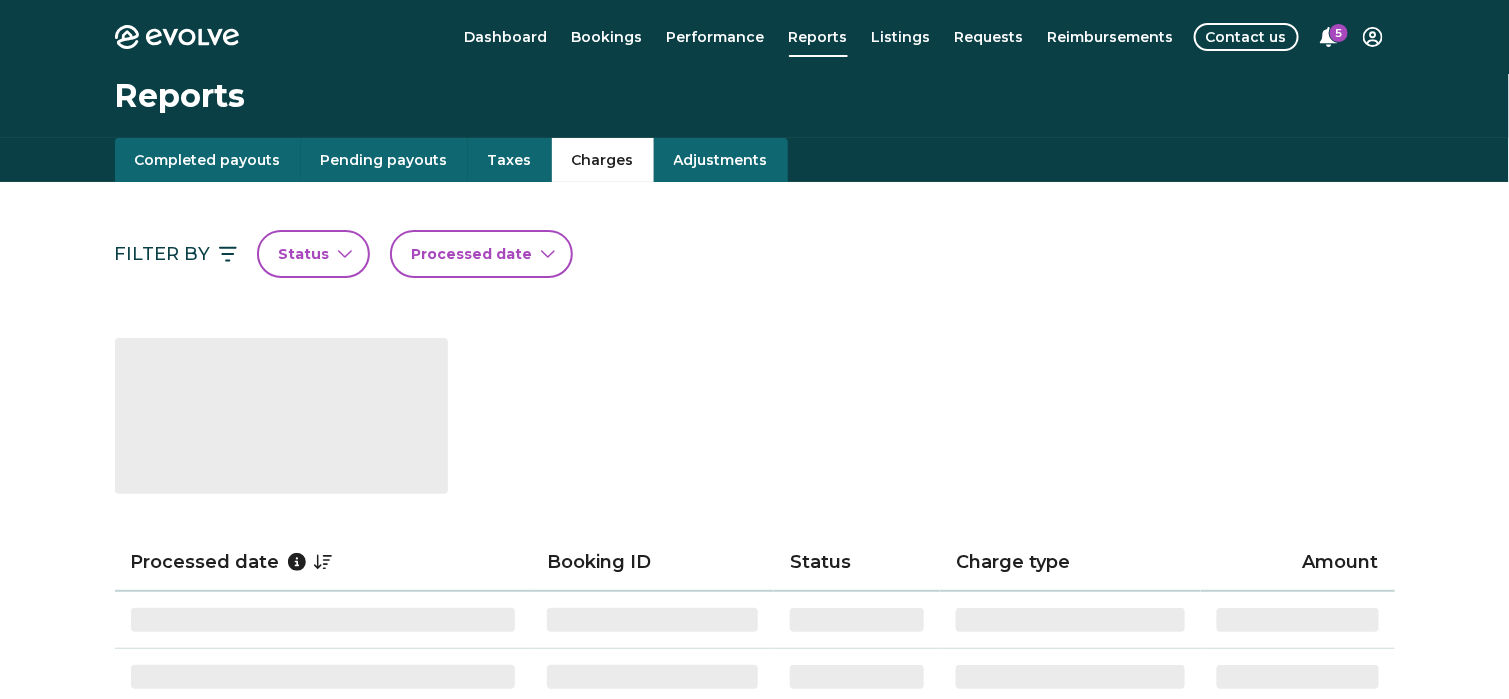 click on "Charges" at bounding box center [603, 160] 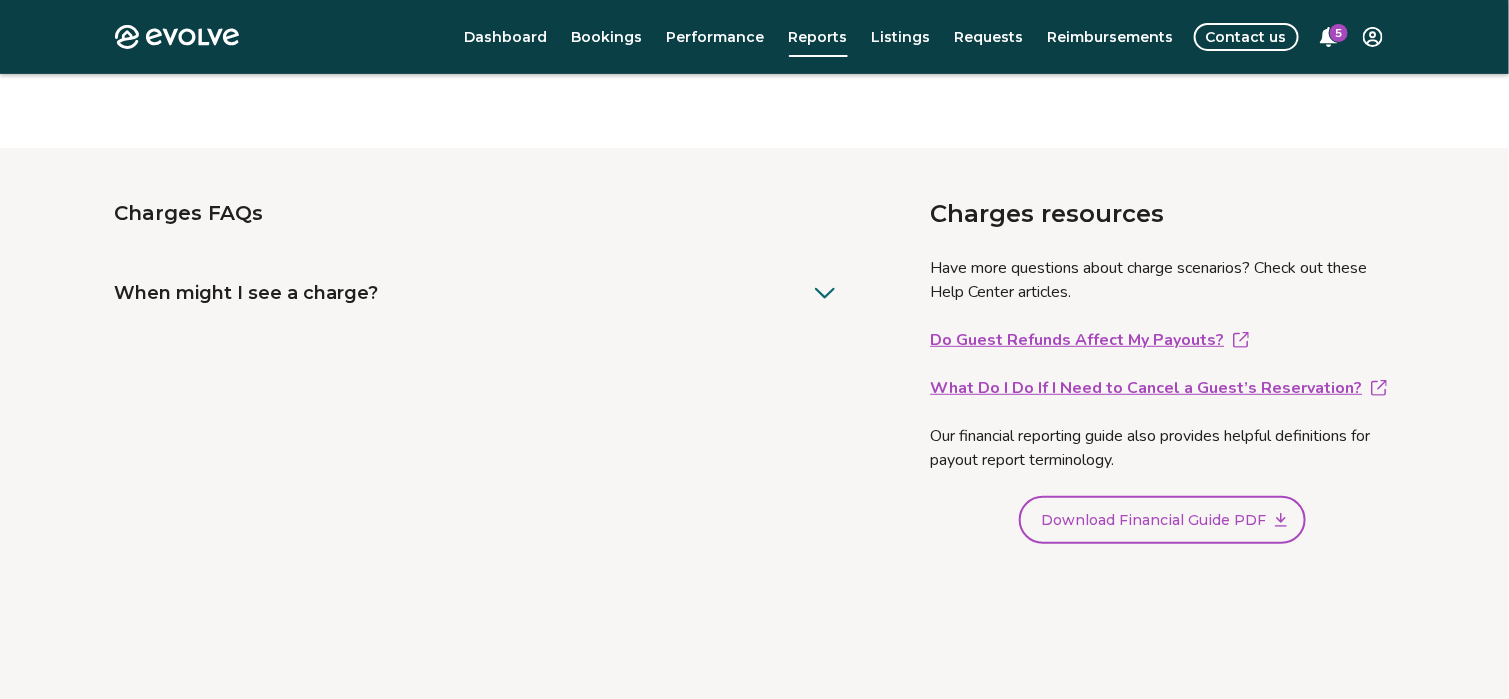 scroll, scrollTop: 216, scrollLeft: 0, axis: vertical 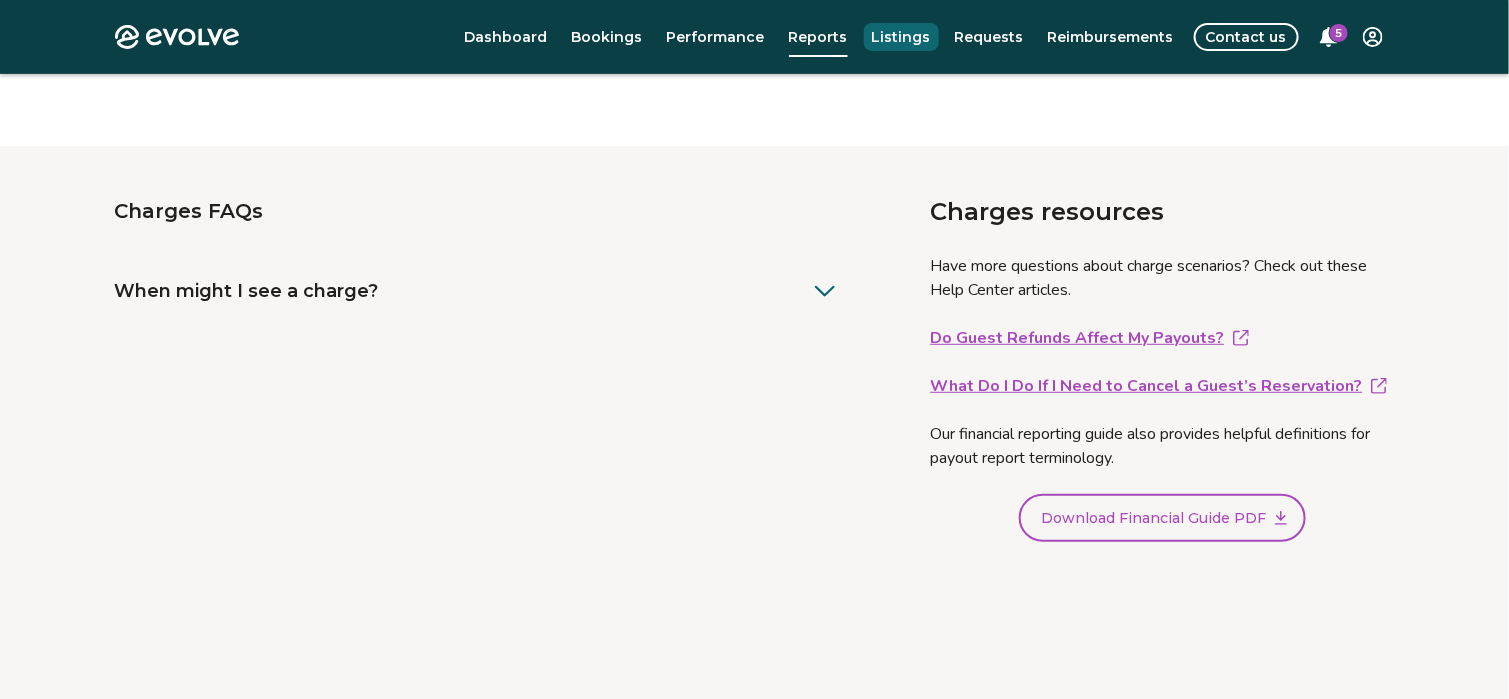 click on "Listings" at bounding box center [901, 37] 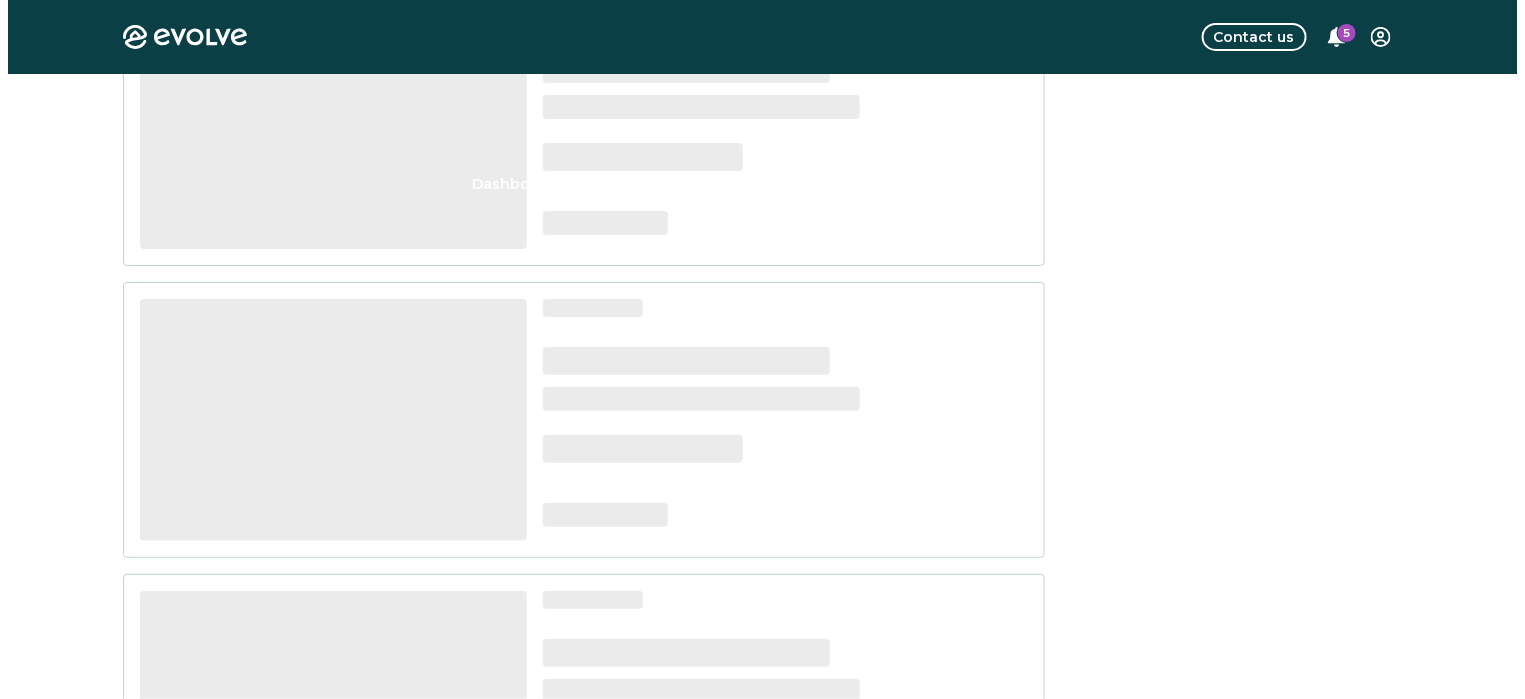 scroll, scrollTop: 0, scrollLeft: 0, axis: both 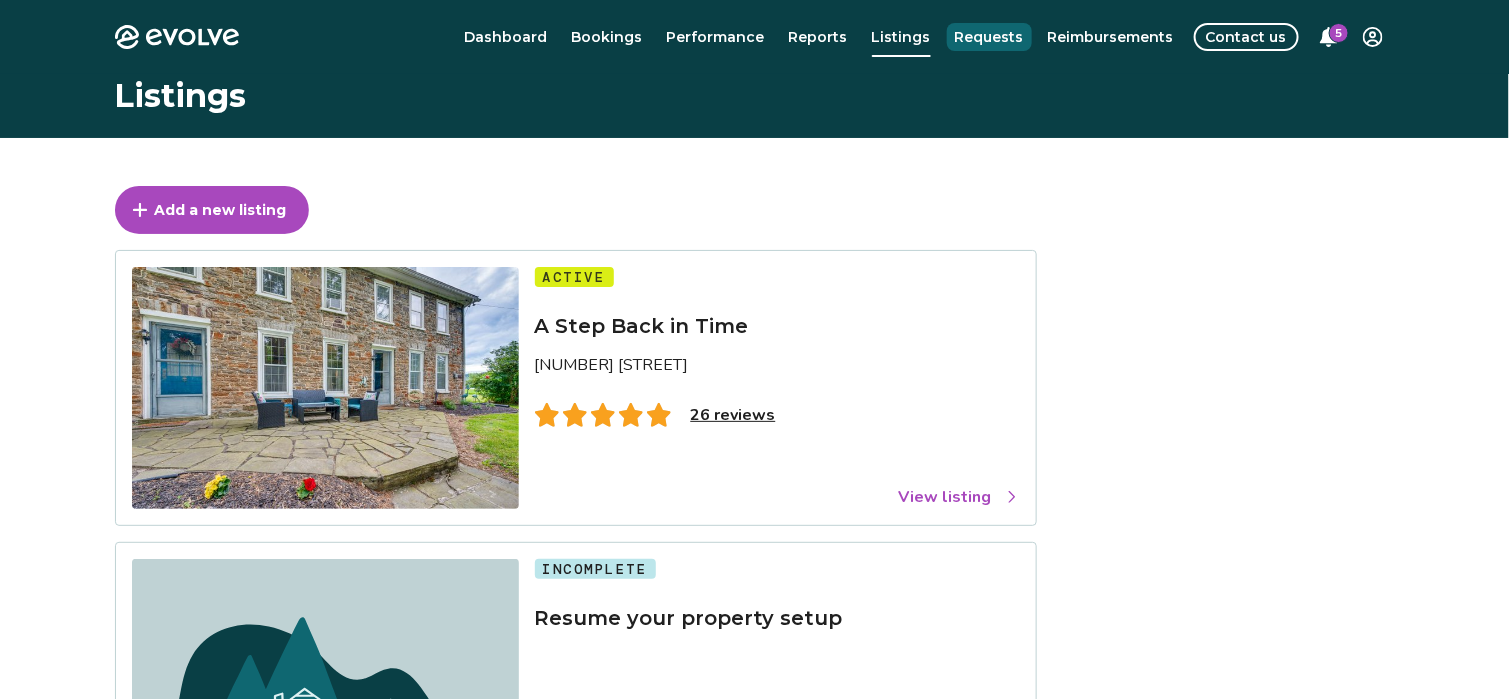 click on "Requests" at bounding box center [989, 37] 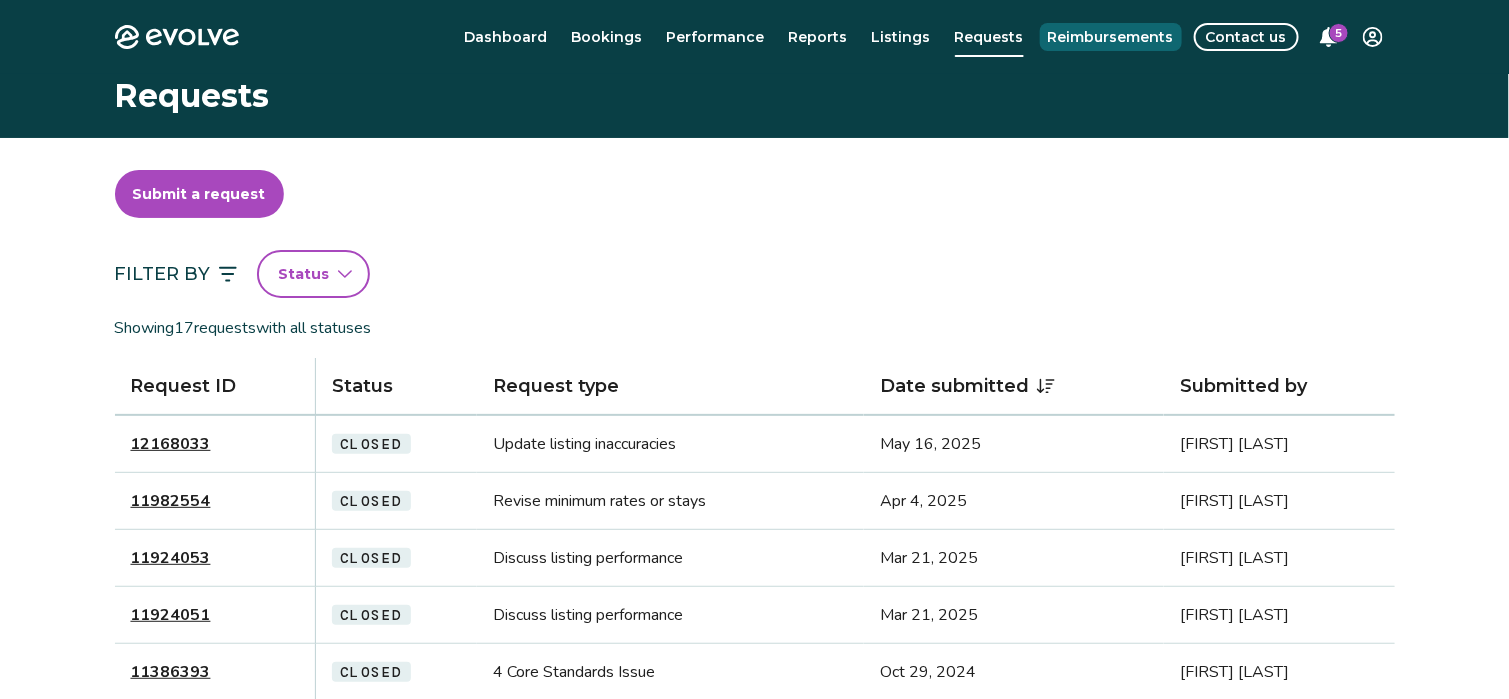 click on "Reimbursements" at bounding box center (1111, 37) 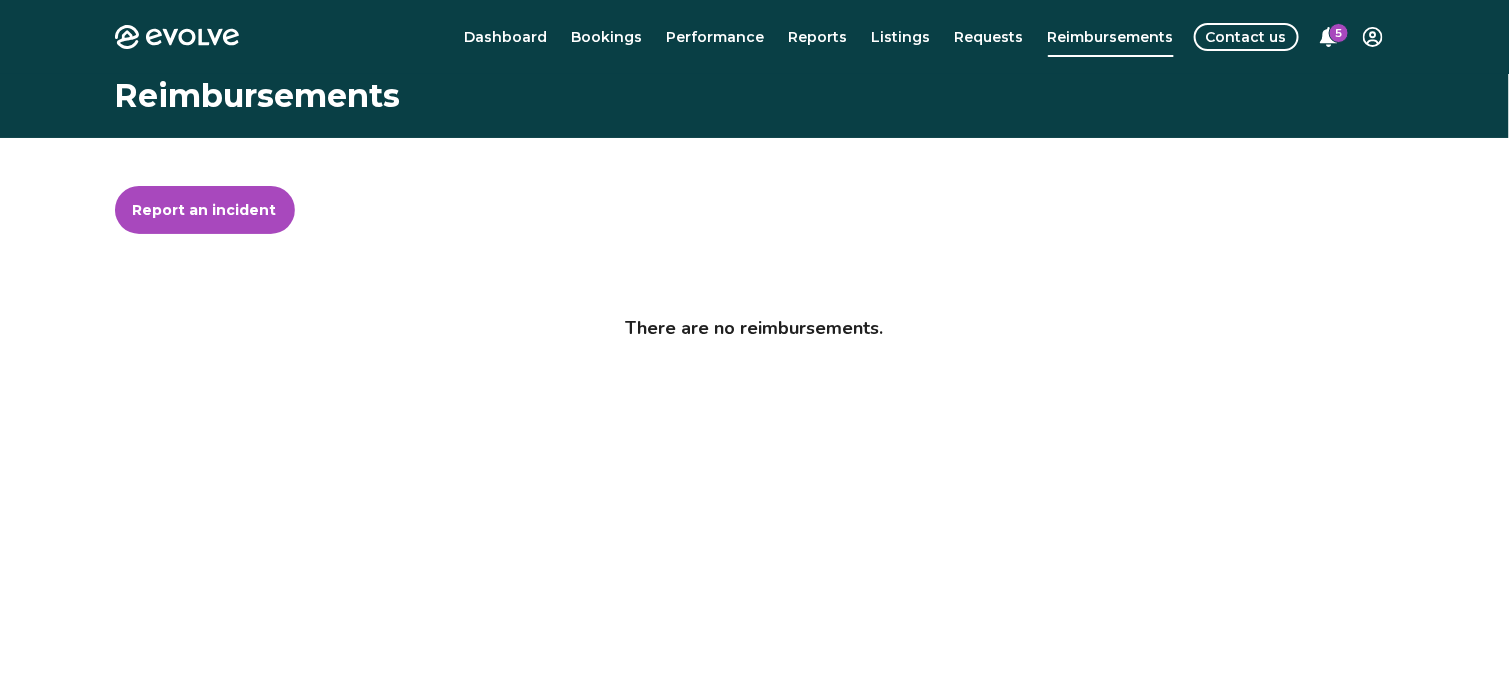 click 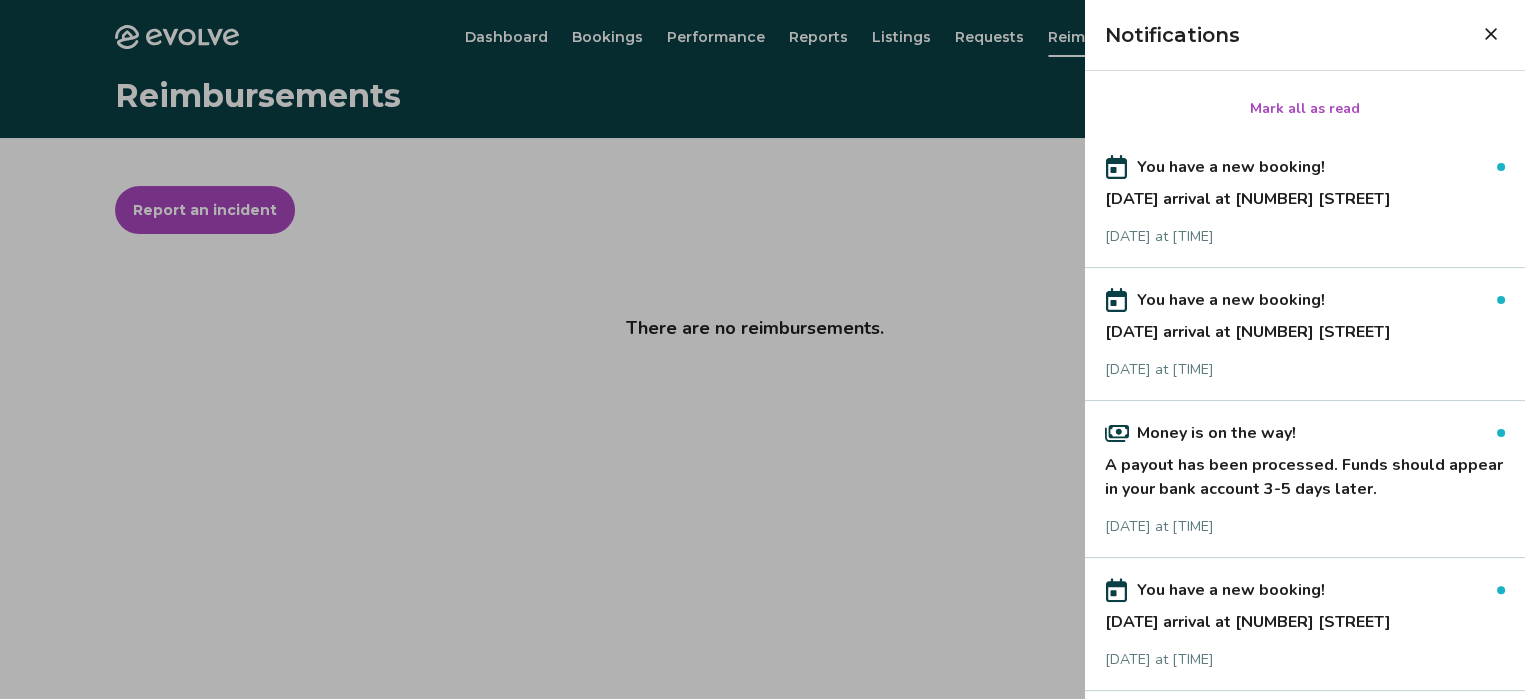 click 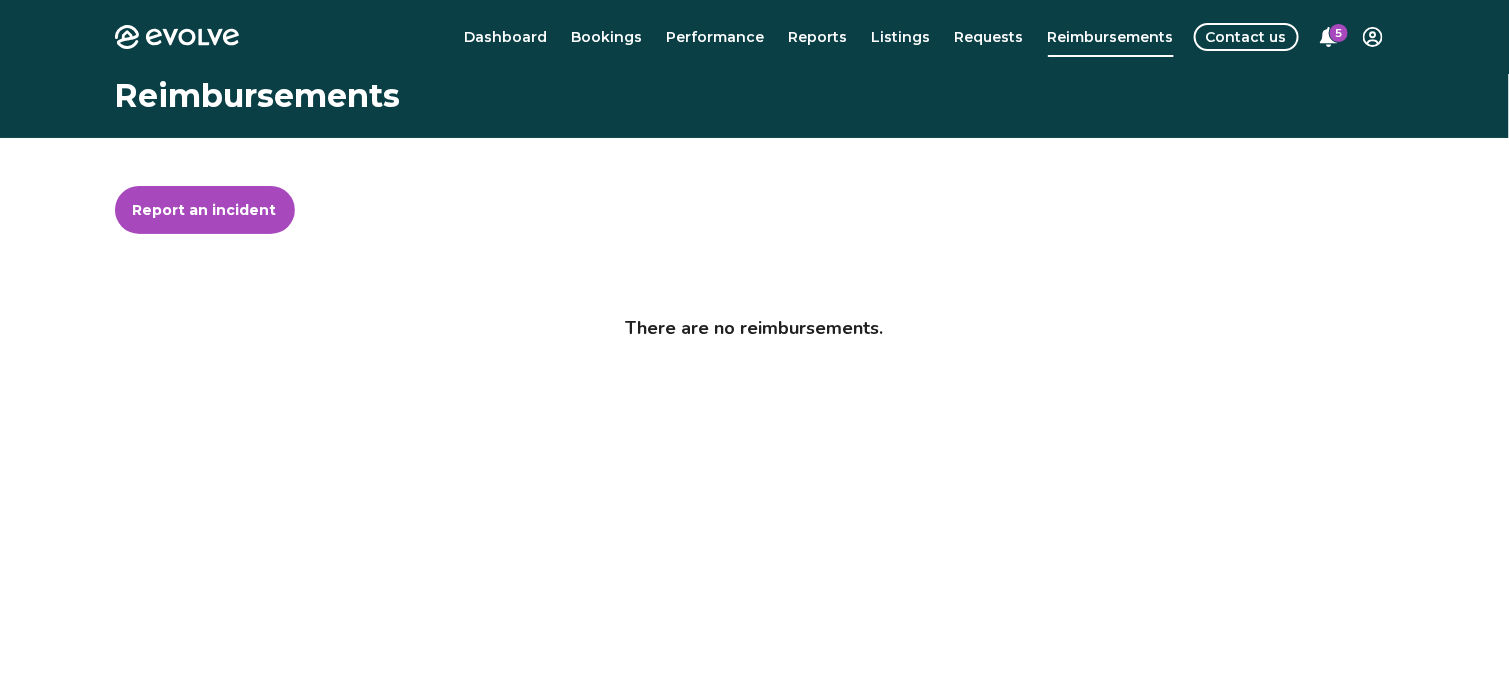 click on "Evolve Dashboard Bookings Performance Reports Listings Requests Reimbursements Contact us 5 Reimbursements Report an incident There are no reimbursements. © 2013-Present Evolve Vacation Rental Network Privacy Policy | Terms of Service
$0" at bounding box center [754, 517] 